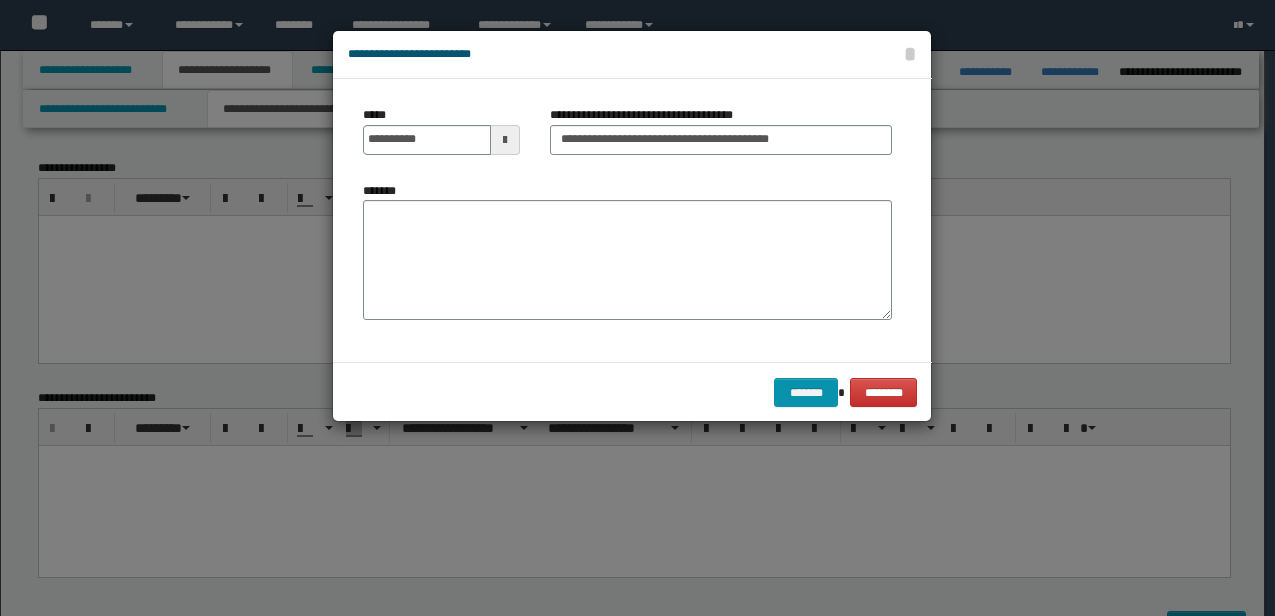 scroll, scrollTop: 266, scrollLeft: 0, axis: vertical 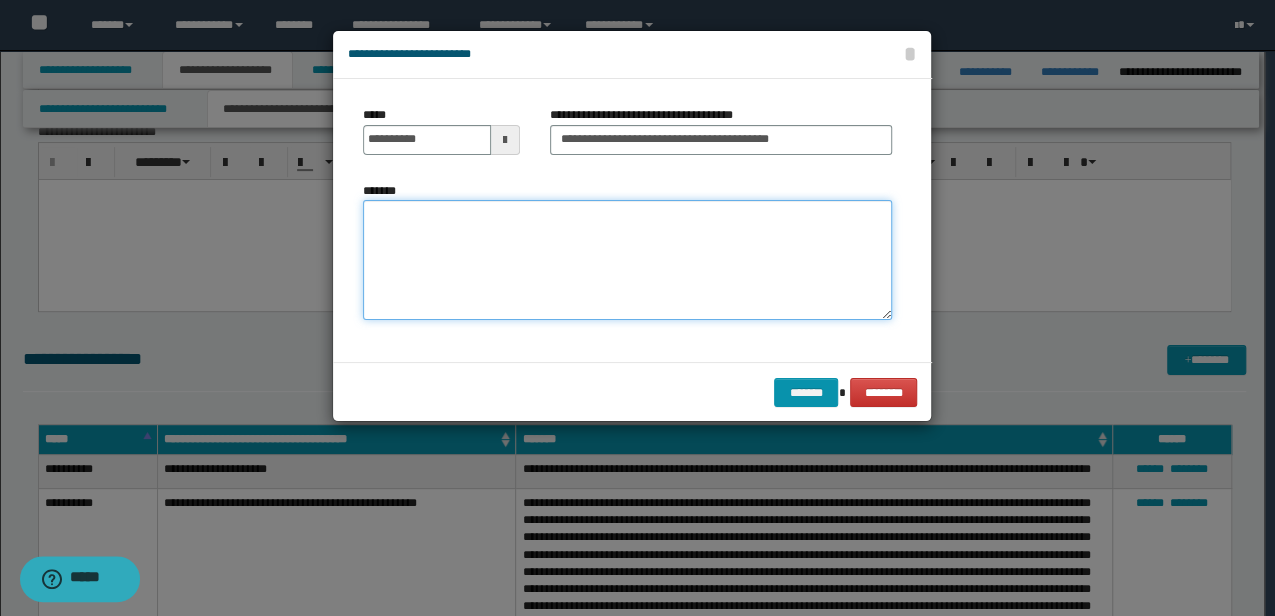 drag, startPoint x: 750, startPoint y: 253, endPoint x: 750, endPoint y: 228, distance: 25 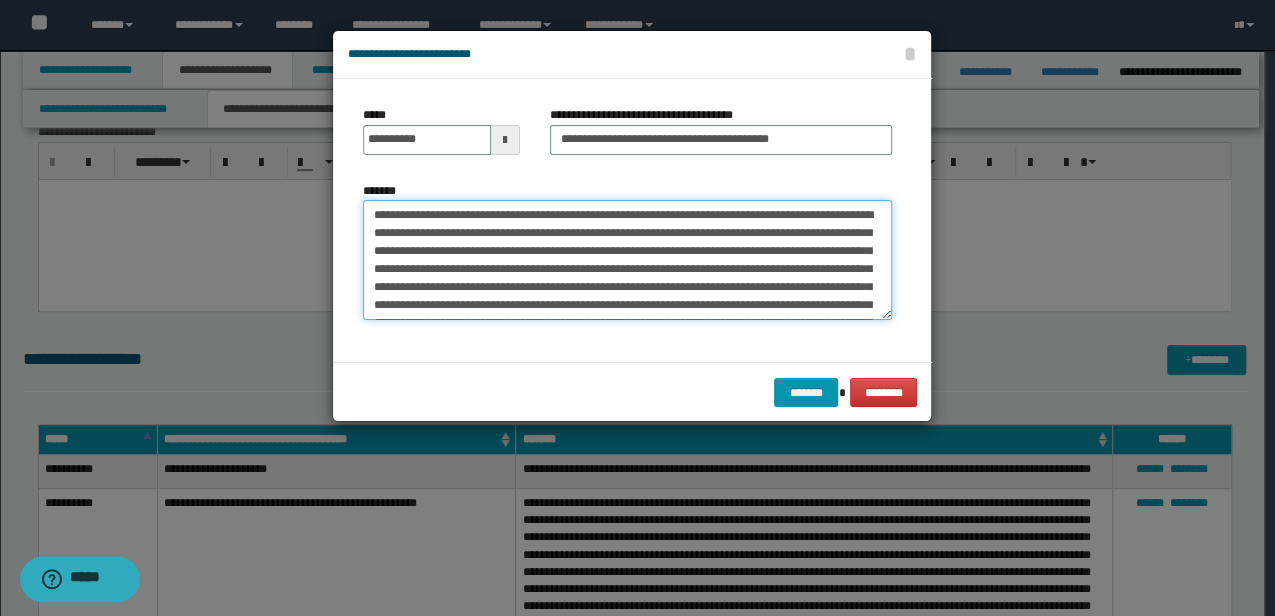 scroll, scrollTop: 84, scrollLeft: 0, axis: vertical 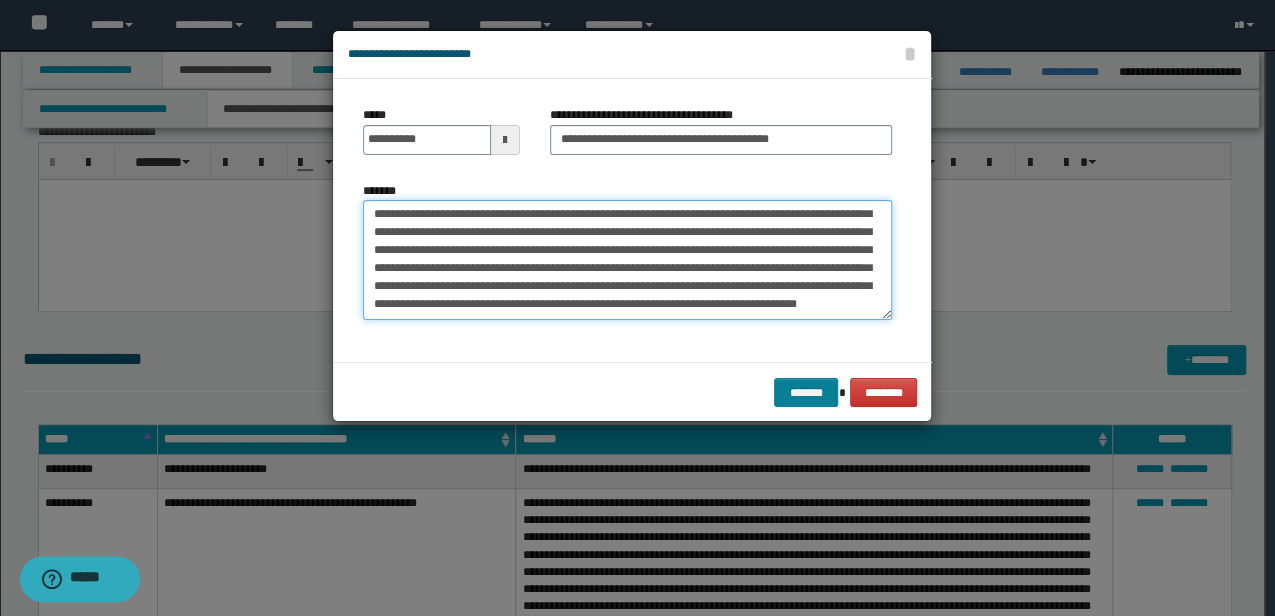 type on "**********" 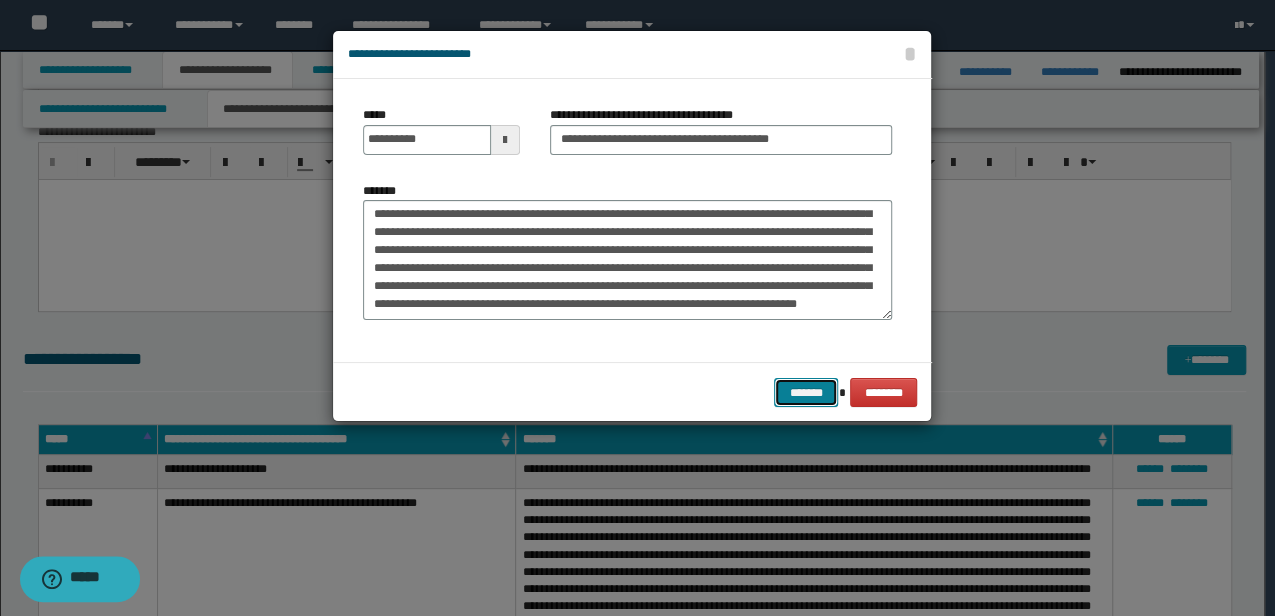 click on "*******" at bounding box center (806, 392) 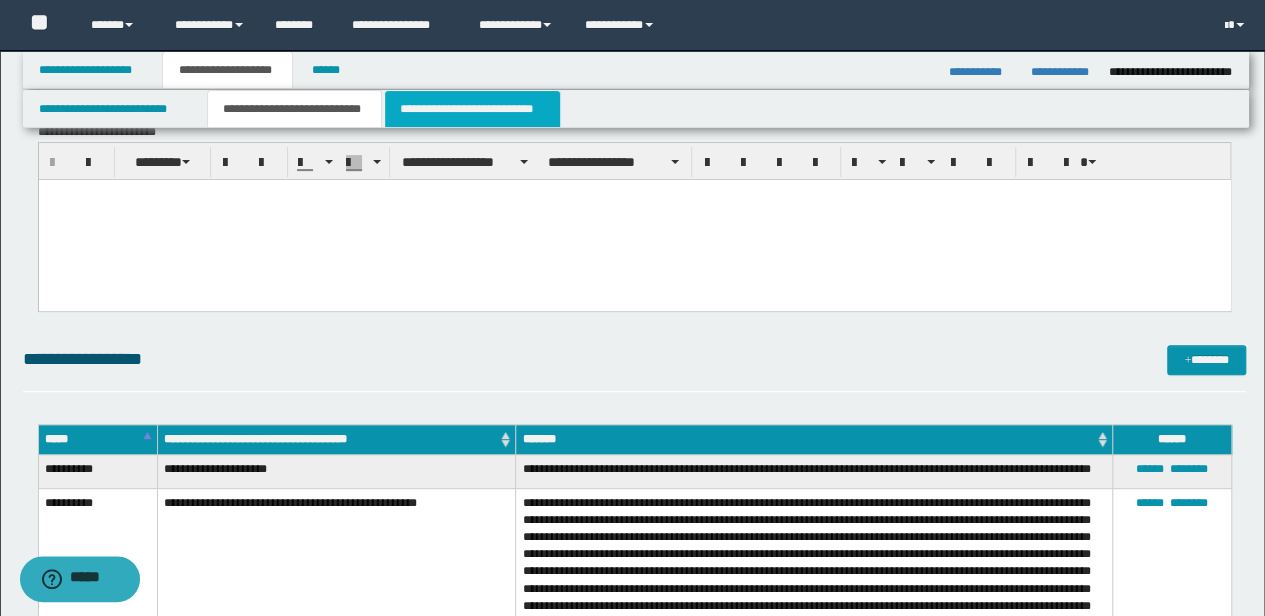 click on "**********" at bounding box center (472, 109) 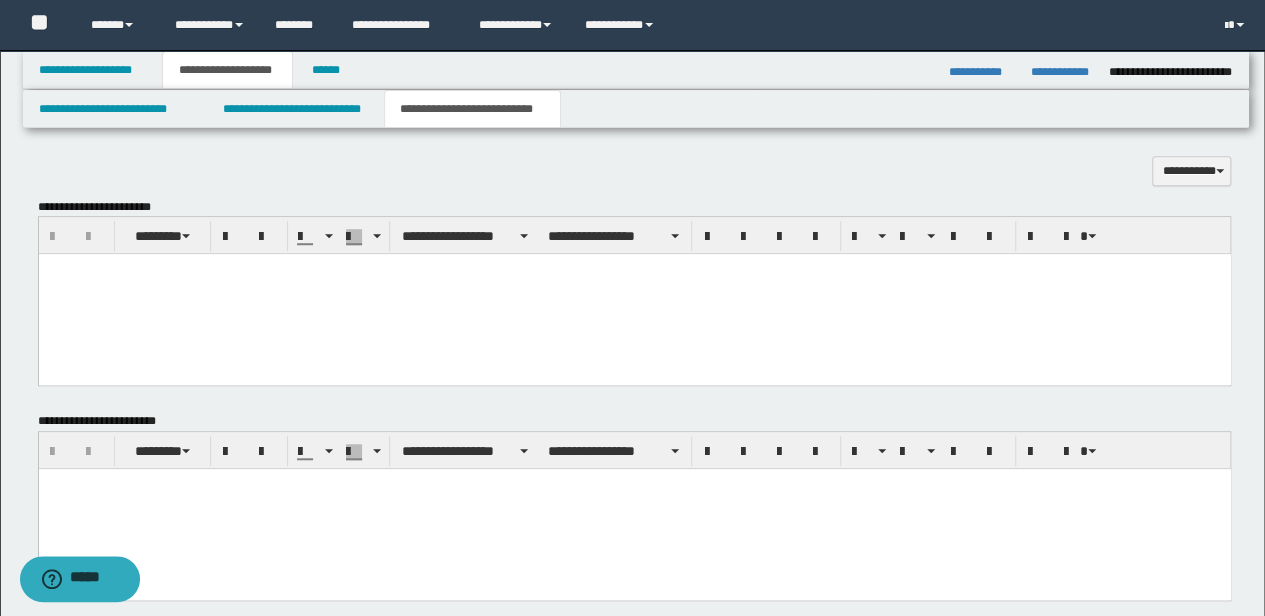 scroll, scrollTop: 533, scrollLeft: 0, axis: vertical 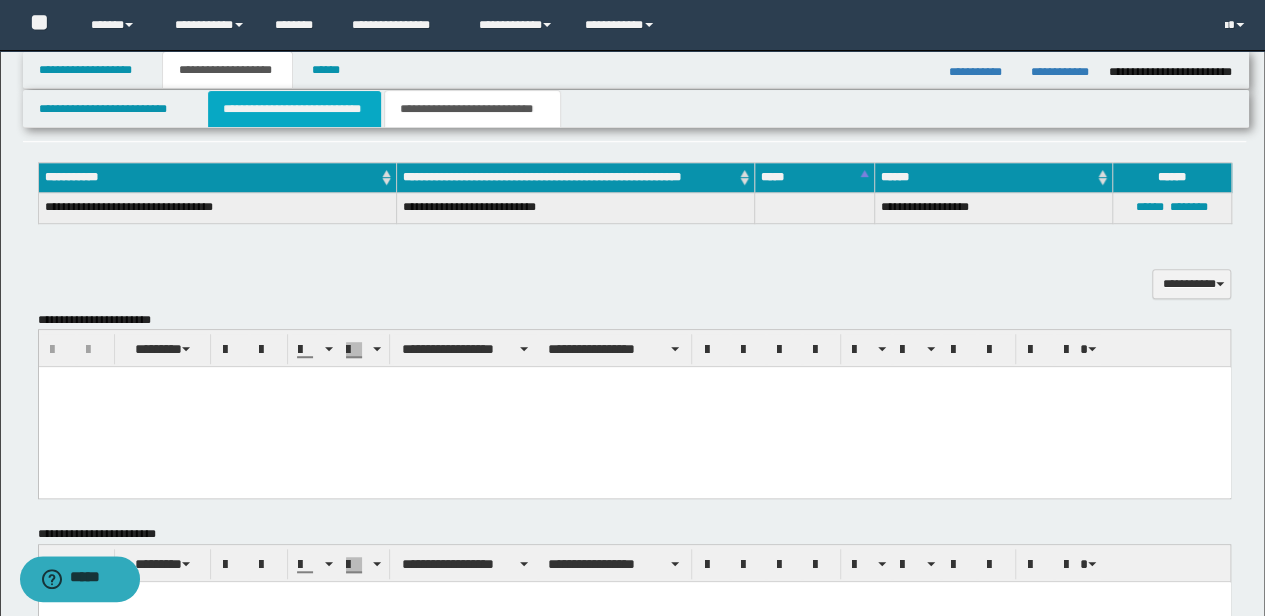 click on "**********" at bounding box center (294, 109) 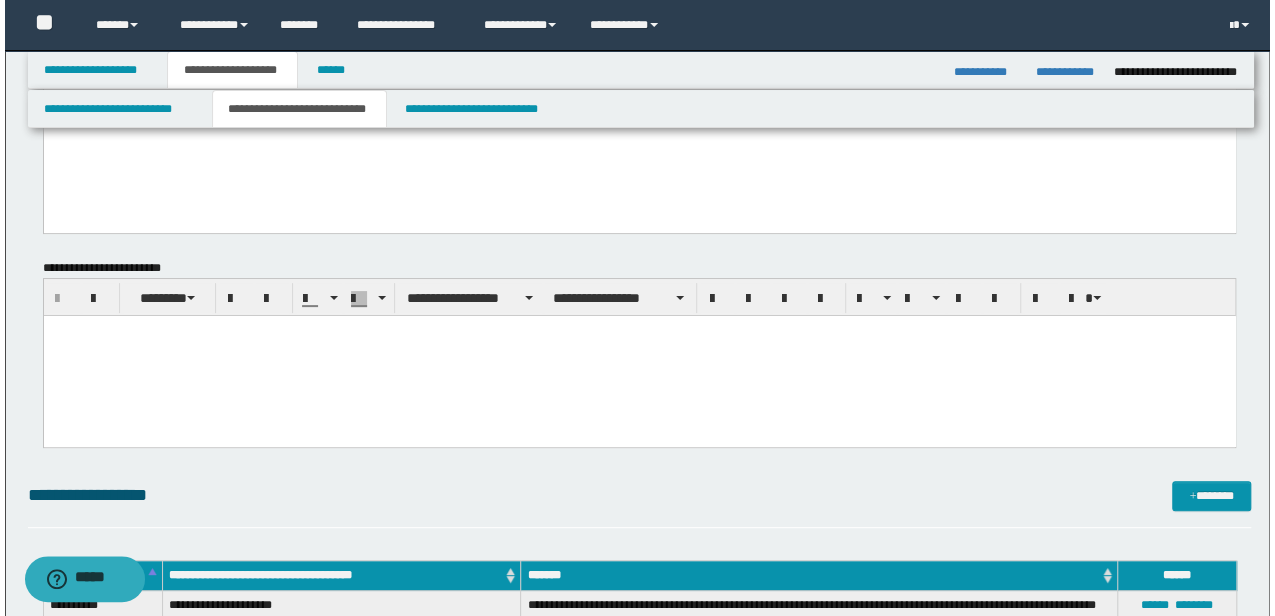 scroll, scrollTop: 66, scrollLeft: 0, axis: vertical 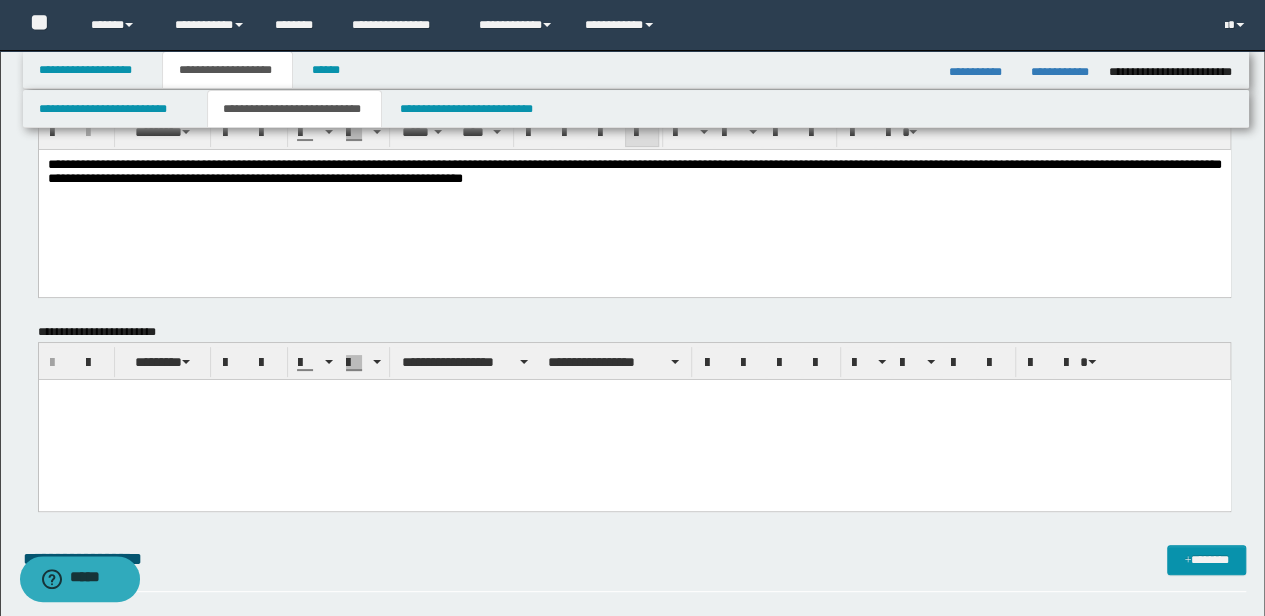drag, startPoint x: 550, startPoint y: 494, endPoint x: 537, endPoint y: 474, distance: 23.853722 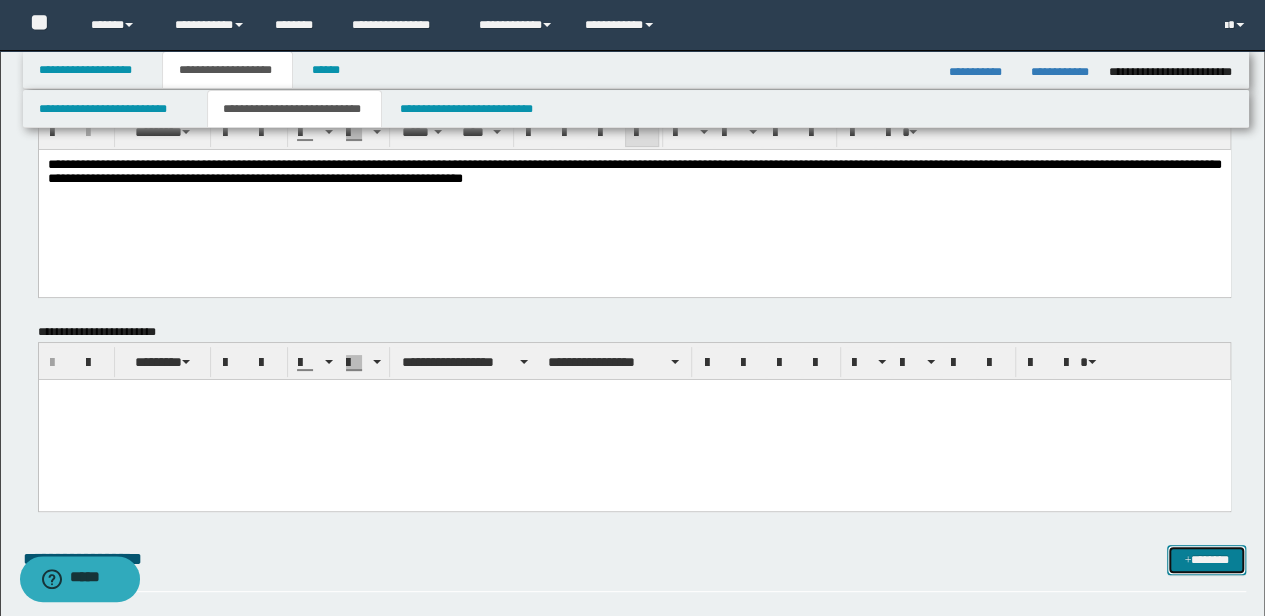 click on "*******" at bounding box center (1206, 559) 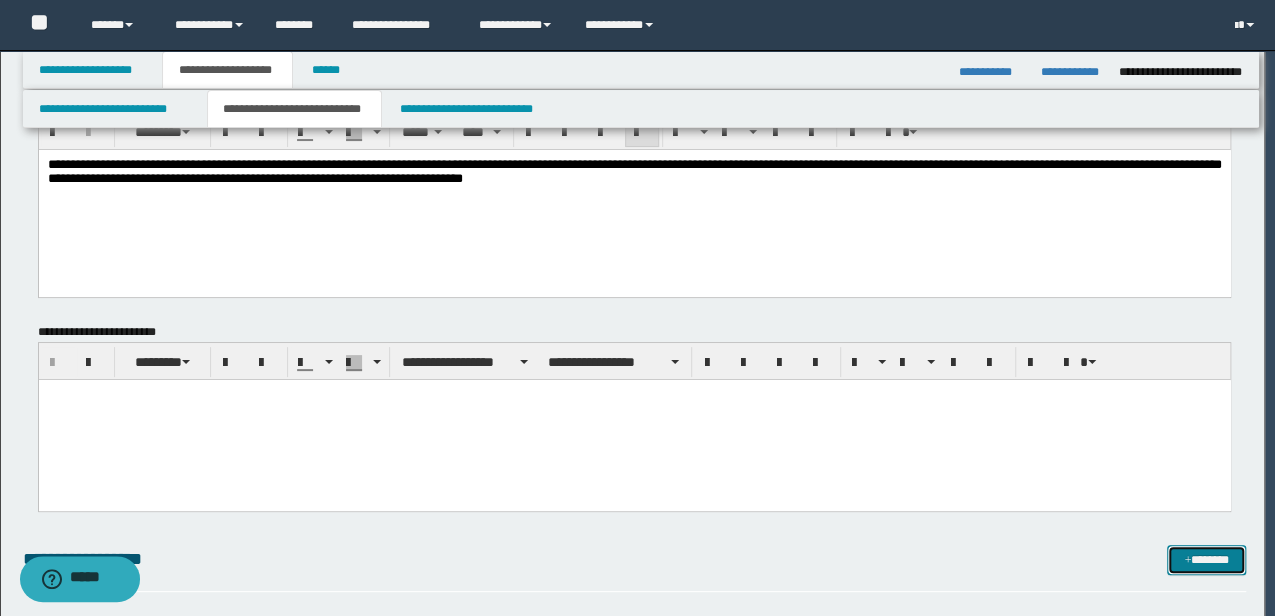 scroll, scrollTop: 0, scrollLeft: 0, axis: both 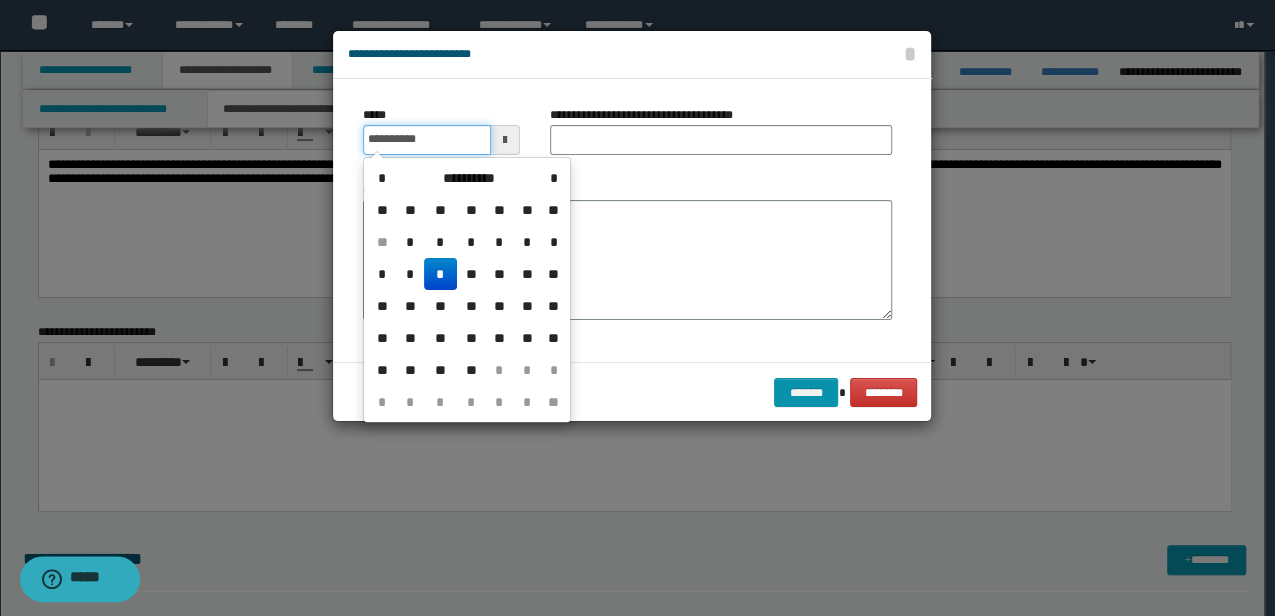 drag, startPoint x: 471, startPoint y: 138, endPoint x: 266, endPoint y: 128, distance: 205.24376 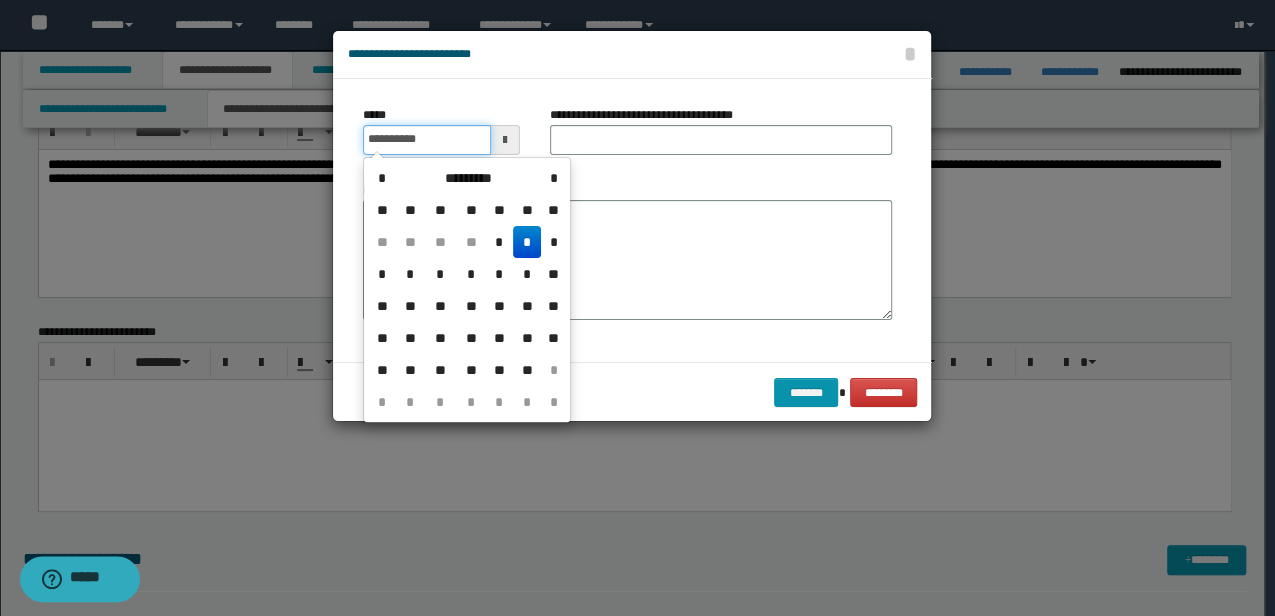 type on "**********" 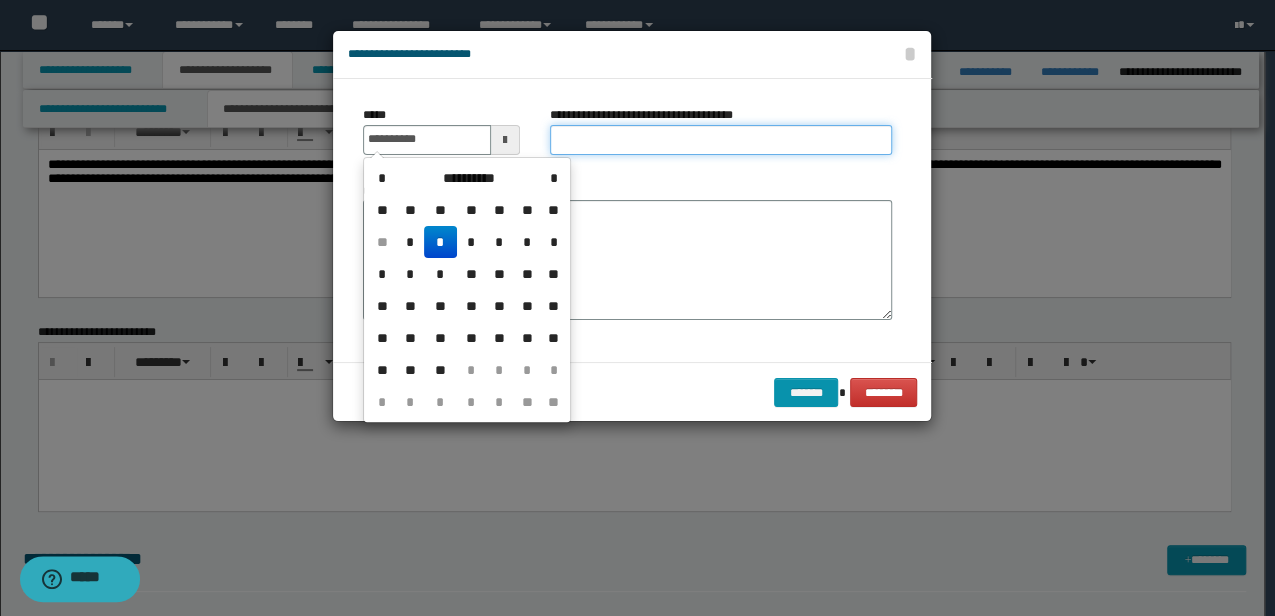 click on "**********" at bounding box center (721, 140) 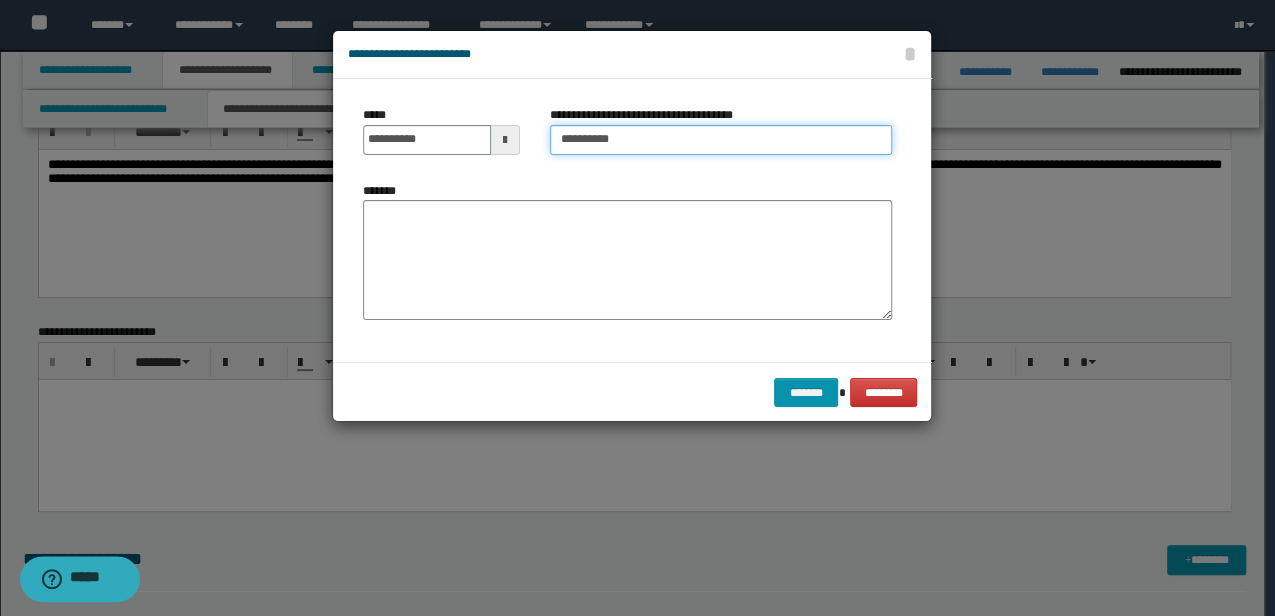 type on "**********" 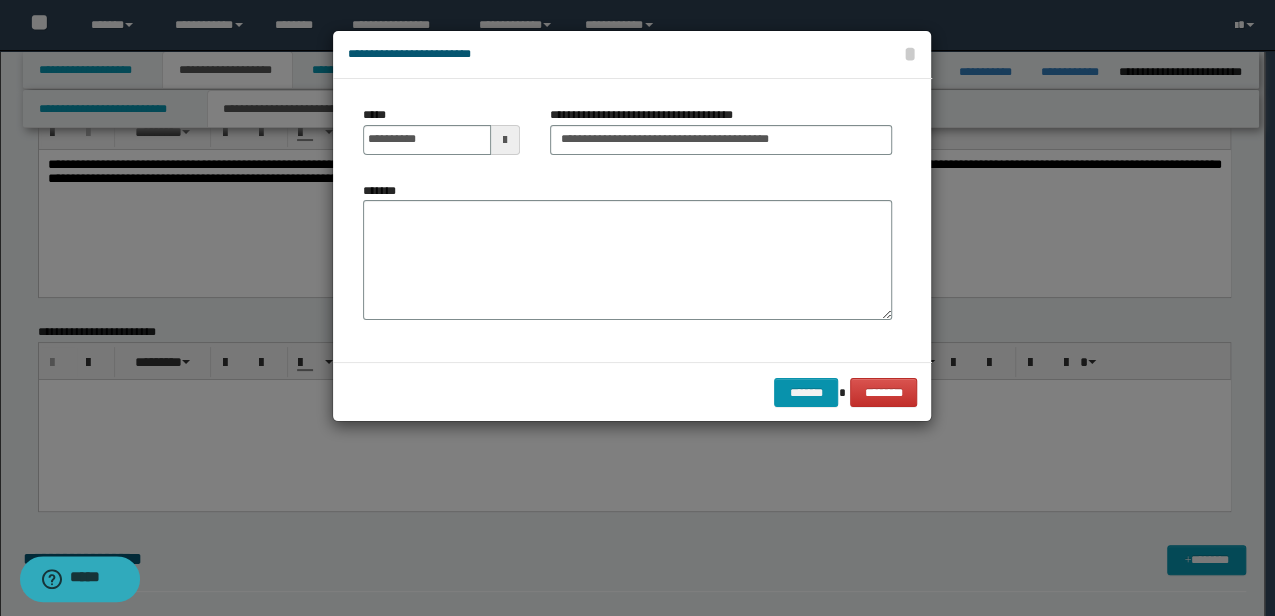 click on "*******" at bounding box center [627, 251] 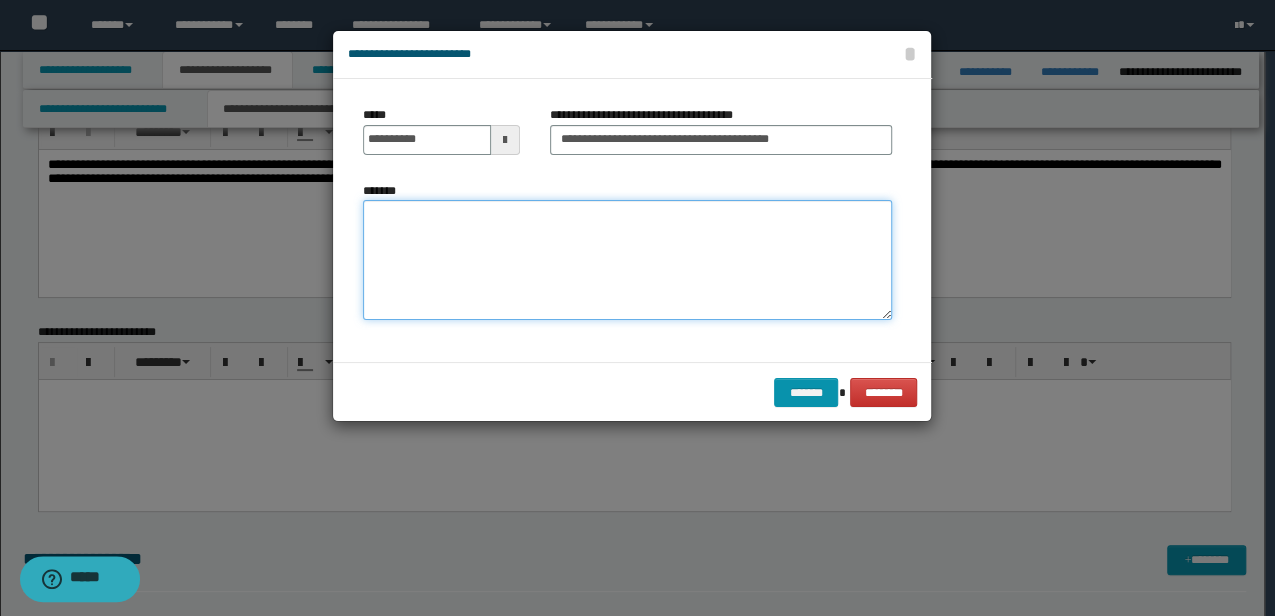 click on "*******" at bounding box center (627, 259) 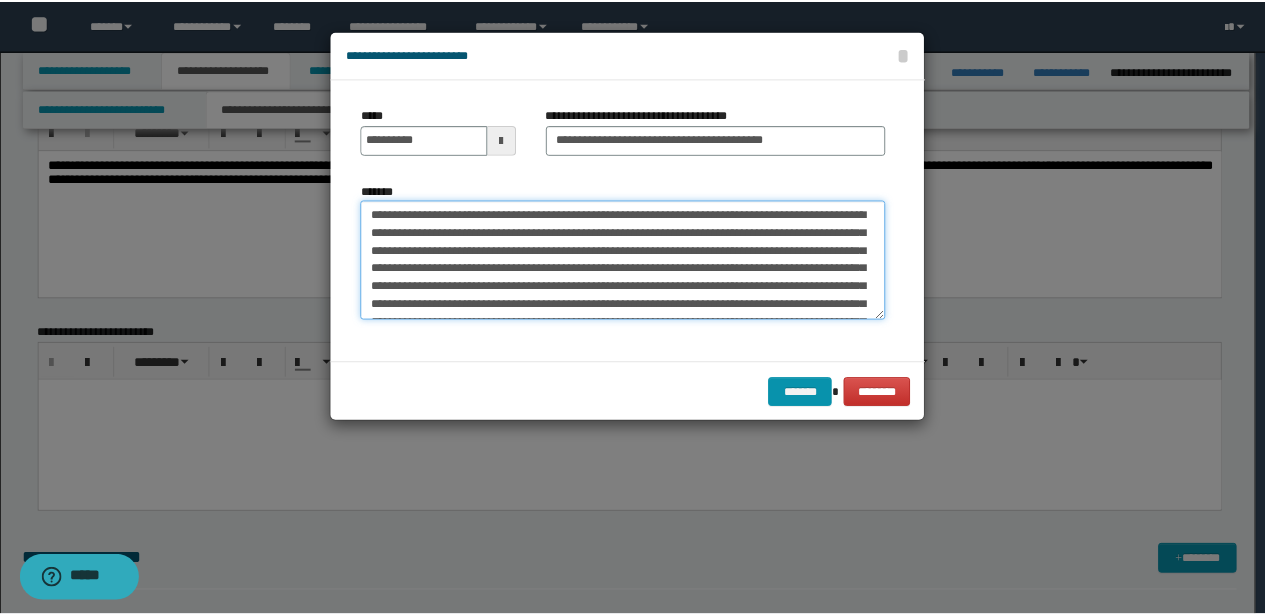 scroll, scrollTop: 156, scrollLeft: 0, axis: vertical 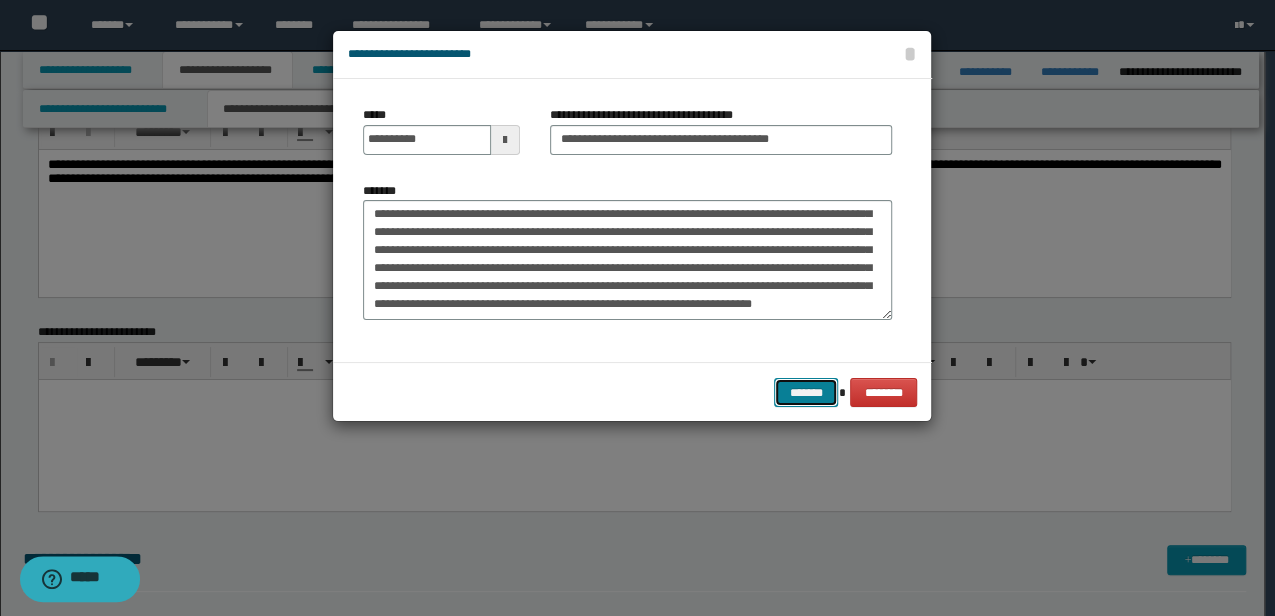 click on "*******" at bounding box center (806, 392) 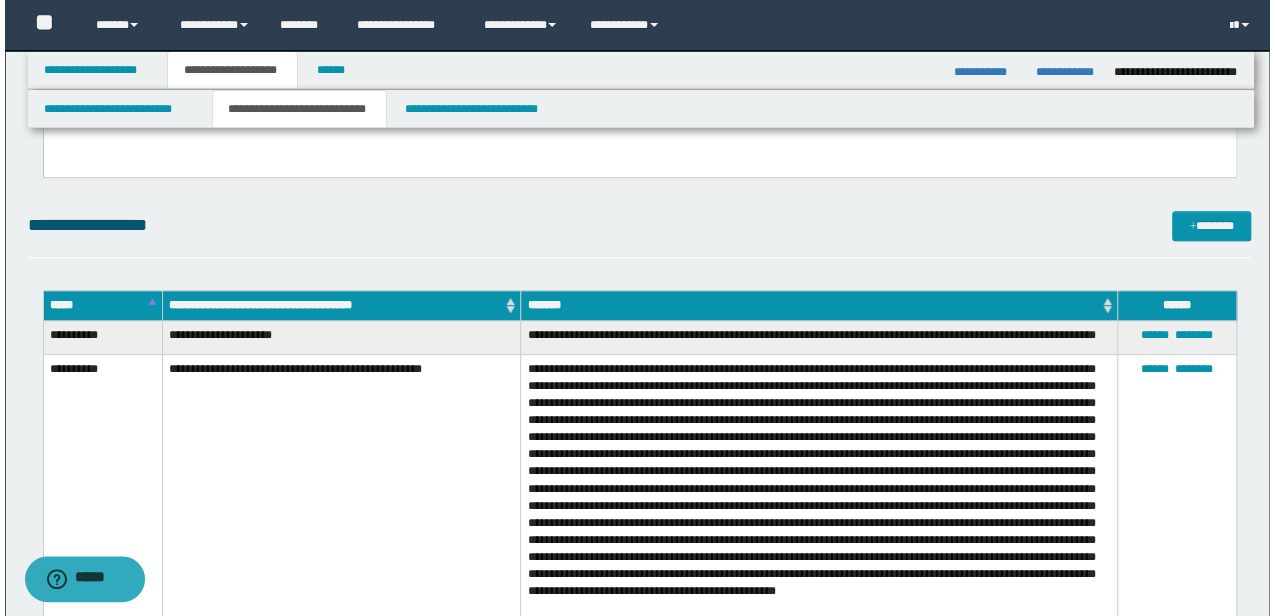 scroll, scrollTop: 200, scrollLeft: 0, axis: vertical 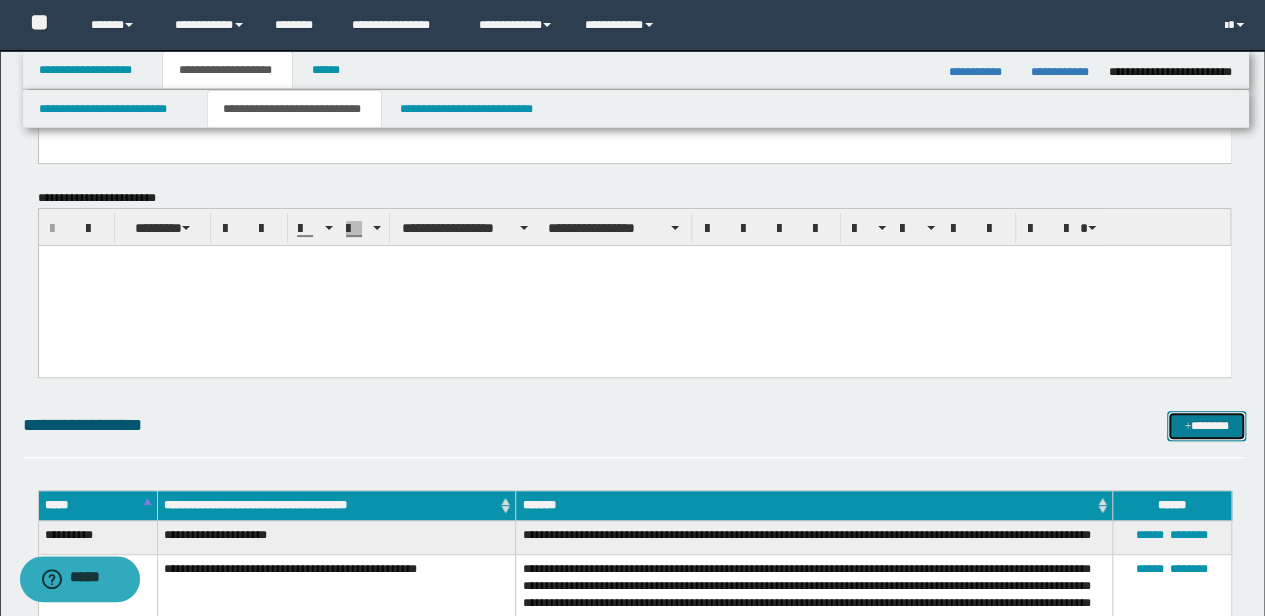 click on "*******" at bounding box center (1206, 425) 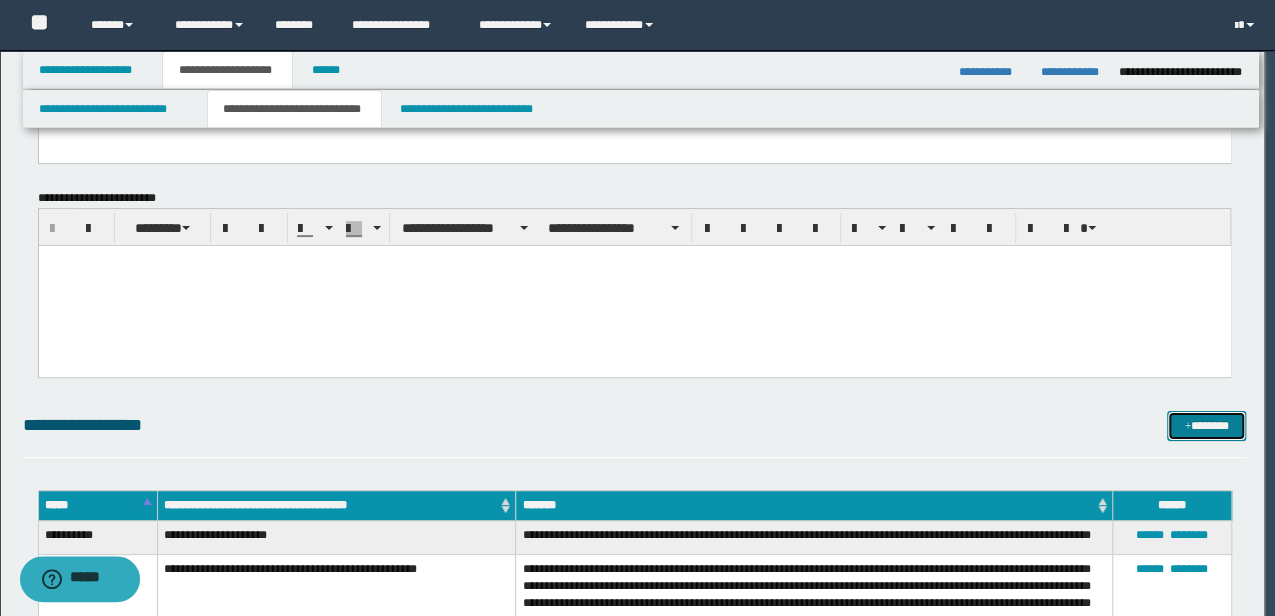 scroll, scrollTop: 0, scrollLeft: 0, axis: both 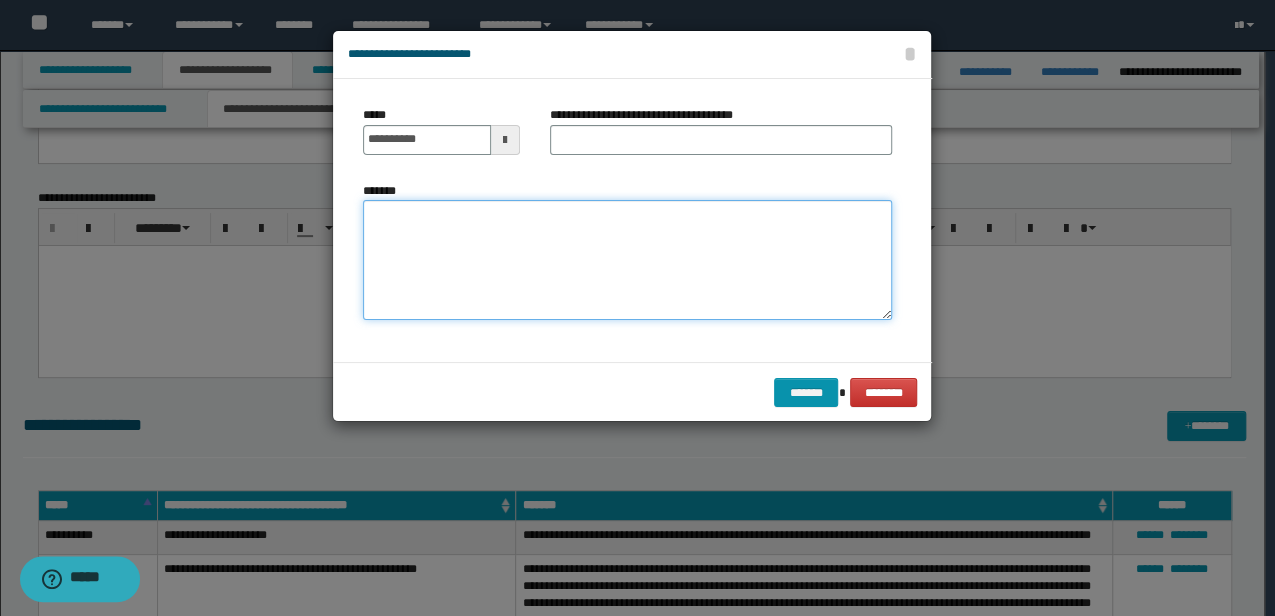 click on "*******" at bounding box center (627, 259) 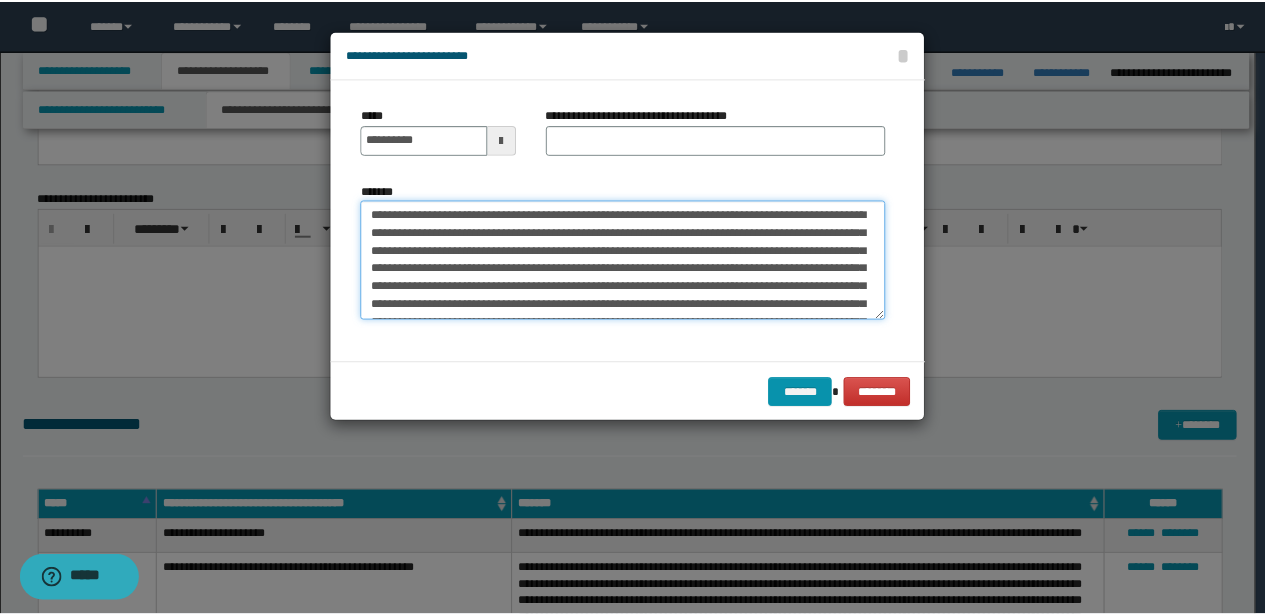 scroll, scrollTop: 120, scrollLeft: 0, axis: vertical 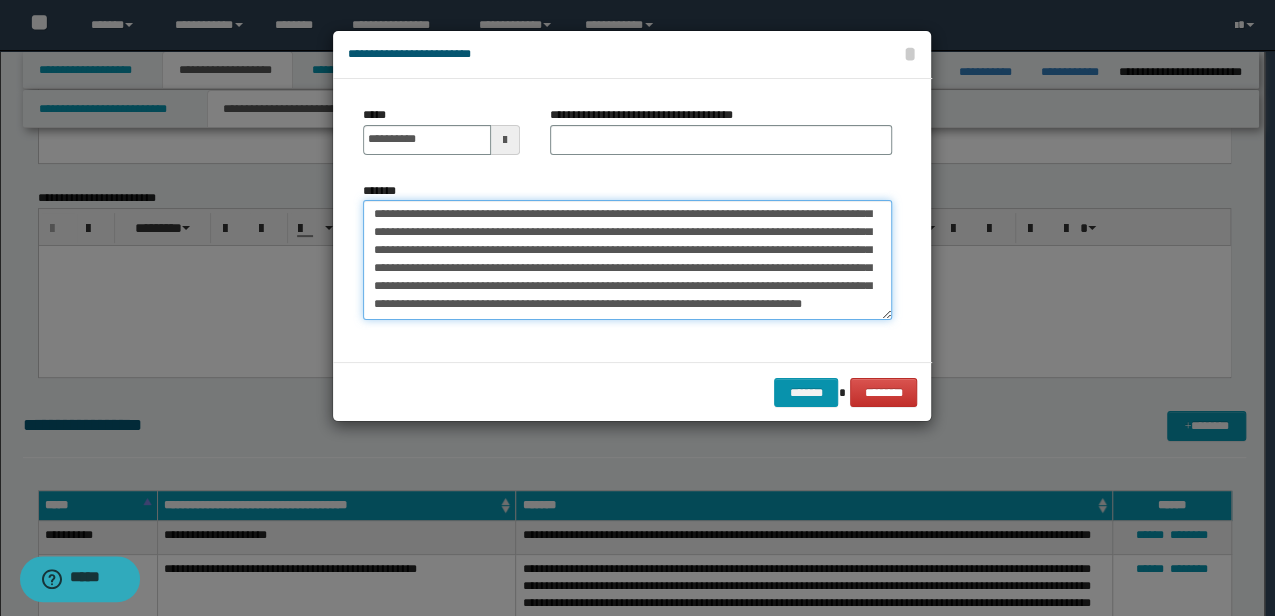 type on "**********" 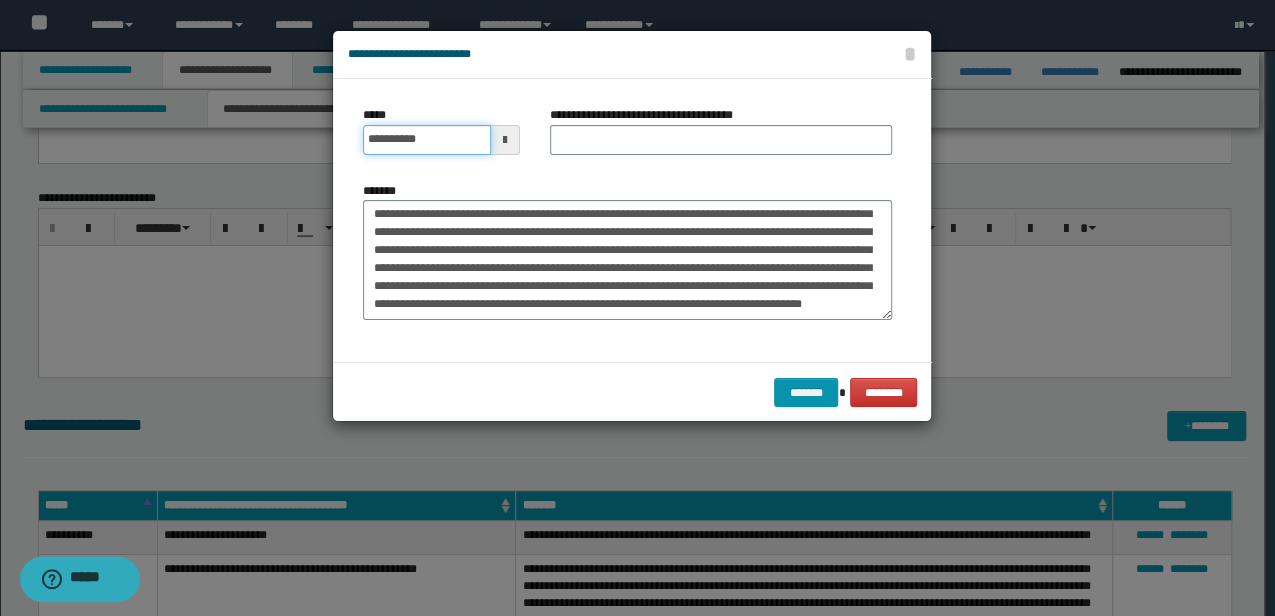 drag, startPoint x: 455, startPoint y: 140, endPoint x: 202, endPoint y: 96, distance: 256.79758 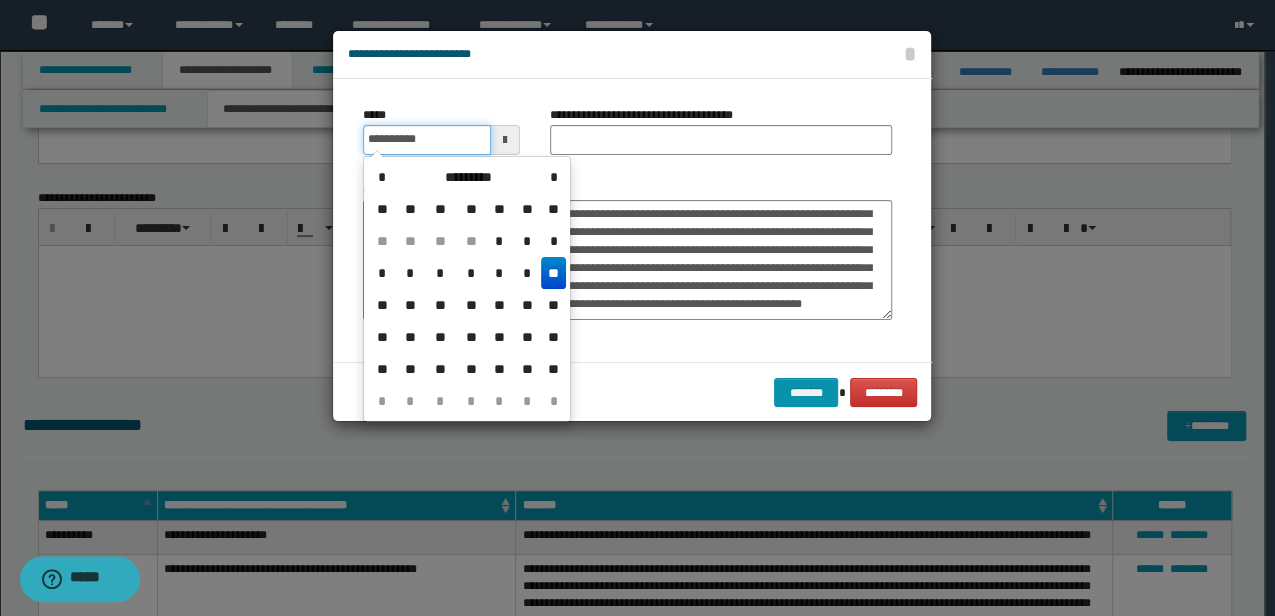 type on "**********" 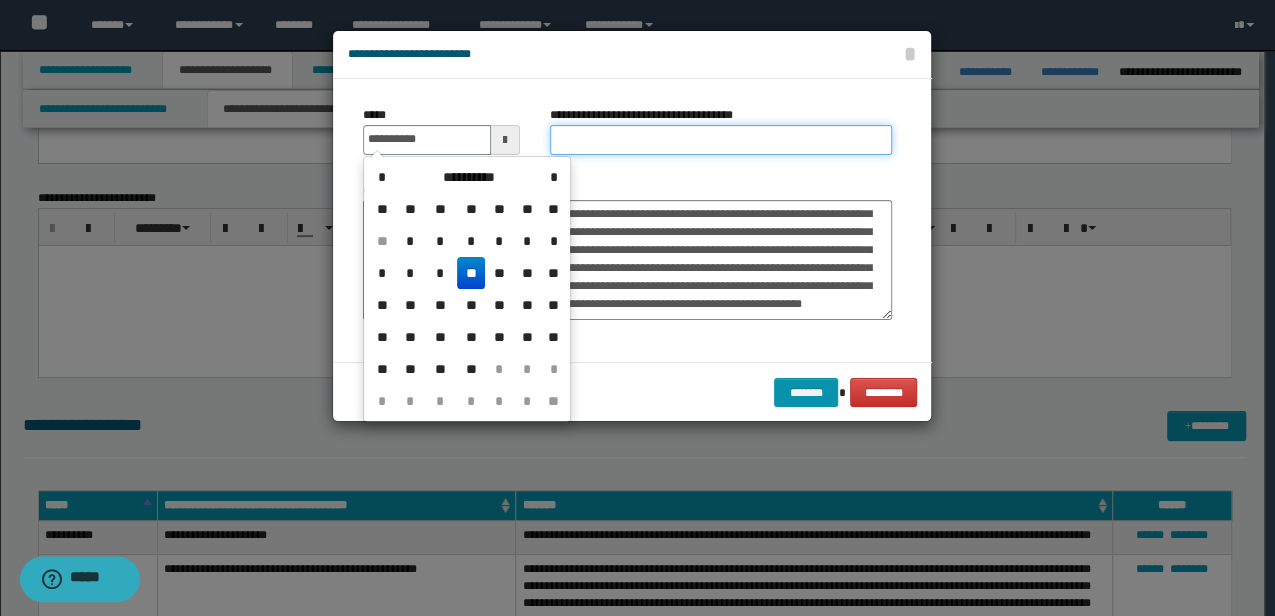 click on "**********" at bounding box center (721, 140) 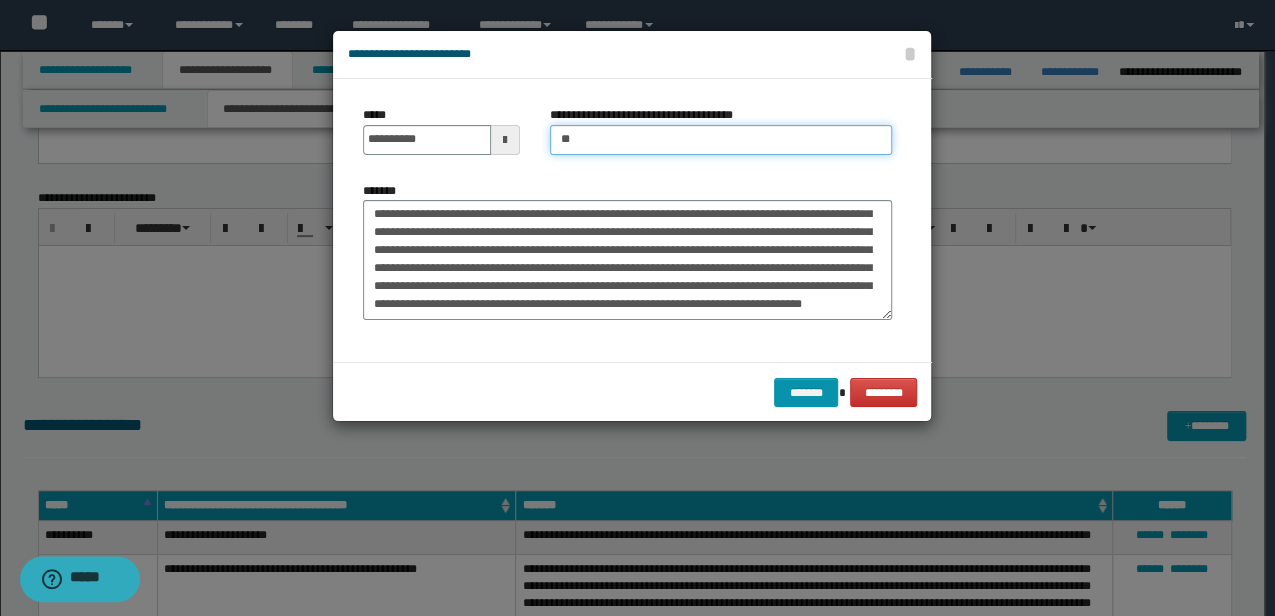 type on "**********" 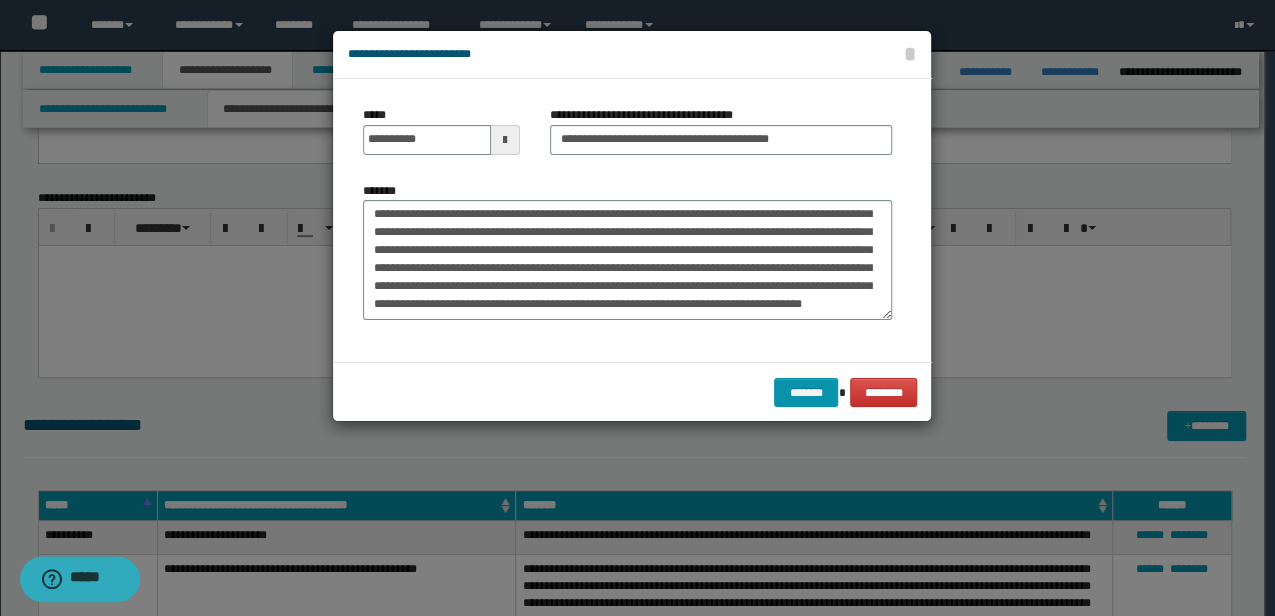 click on "*******
********" at bounding box center [632, 392] 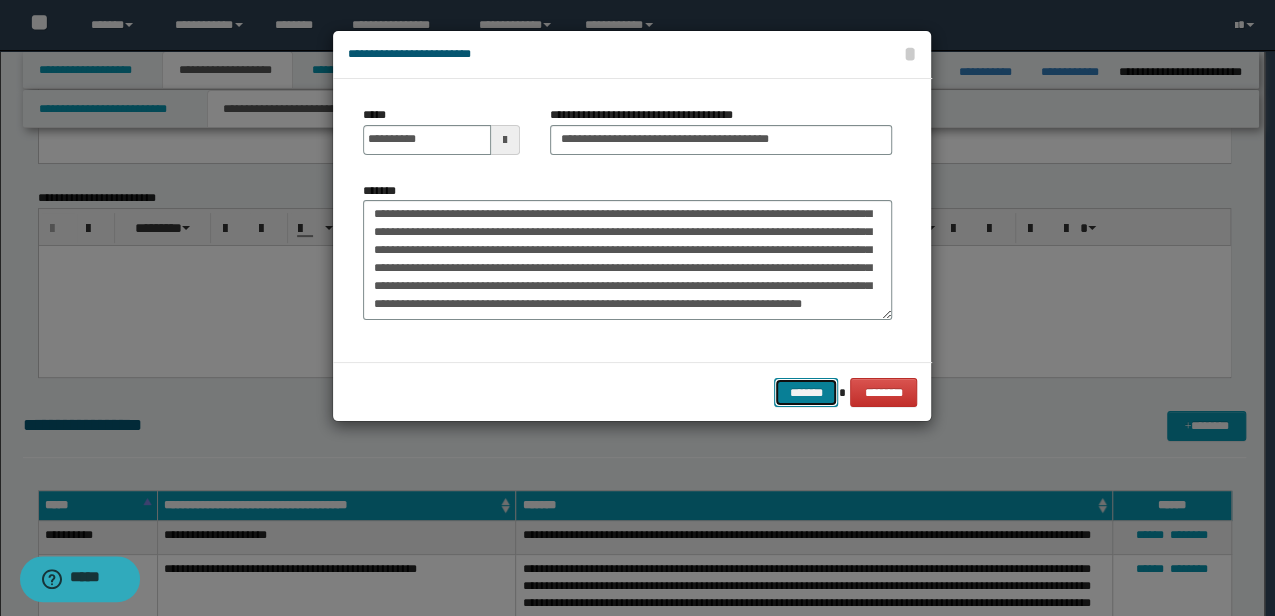 click on "*******" at bounding box center [806, 392] 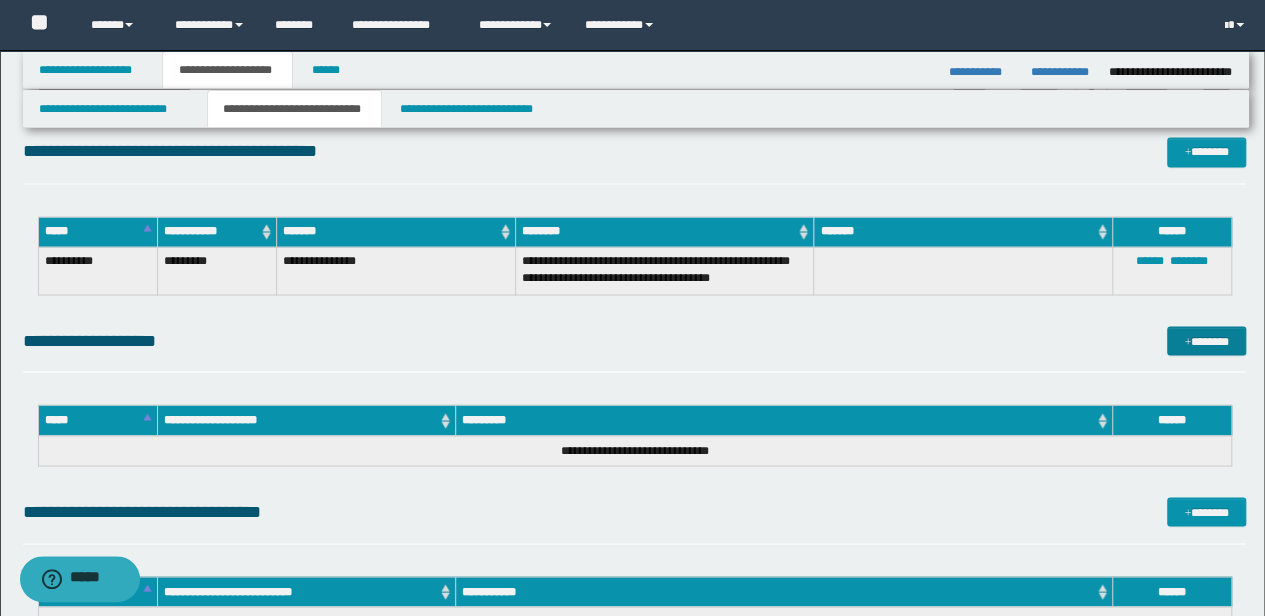 scroll, scrollTop: 1600, scrollLeft: 0, axis: vertical 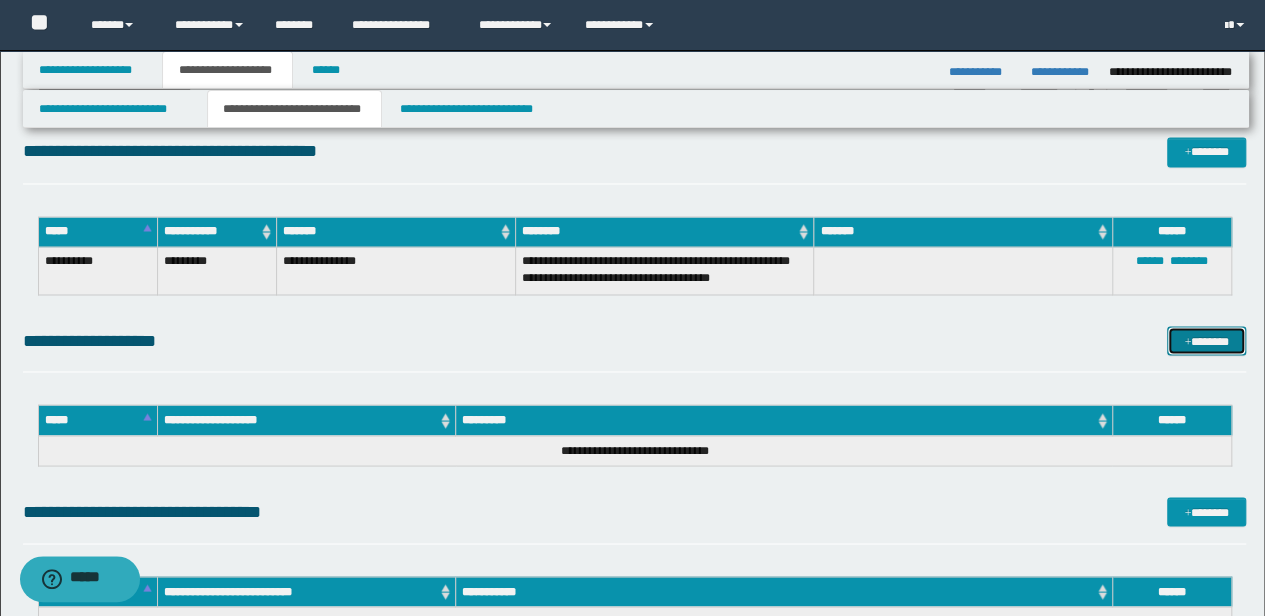click at bounding box center (1187, 342) 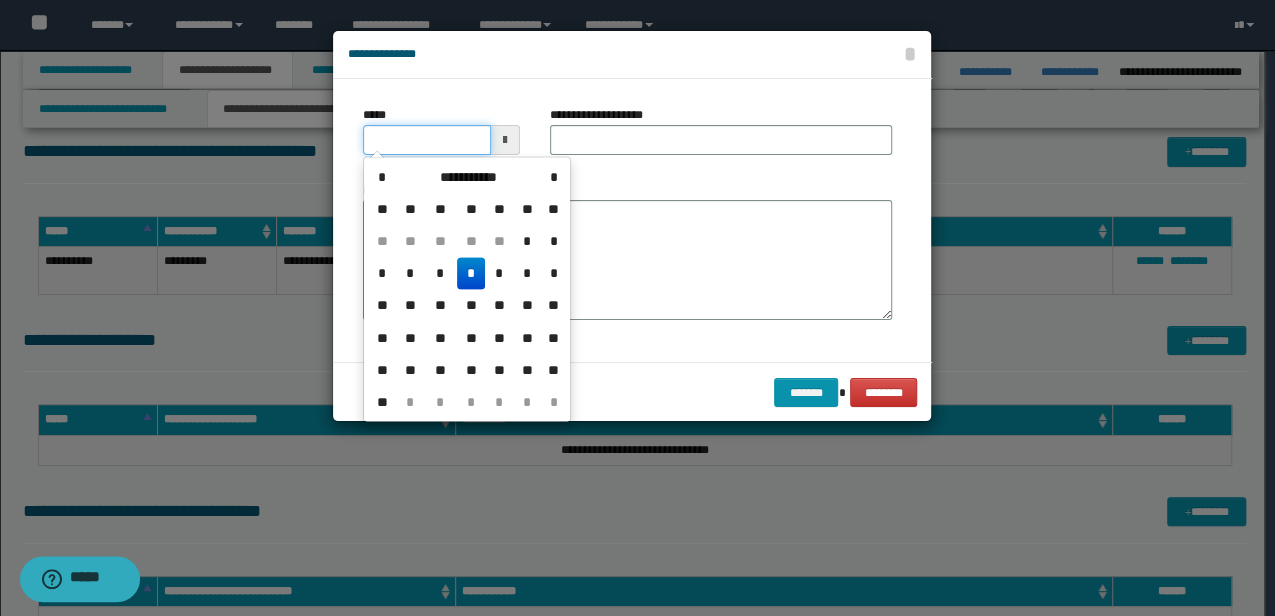 drag, startPoint x: 262, startPoint y: 157, endPoint x: 49, endPoint y: 194, distance: 216.18973 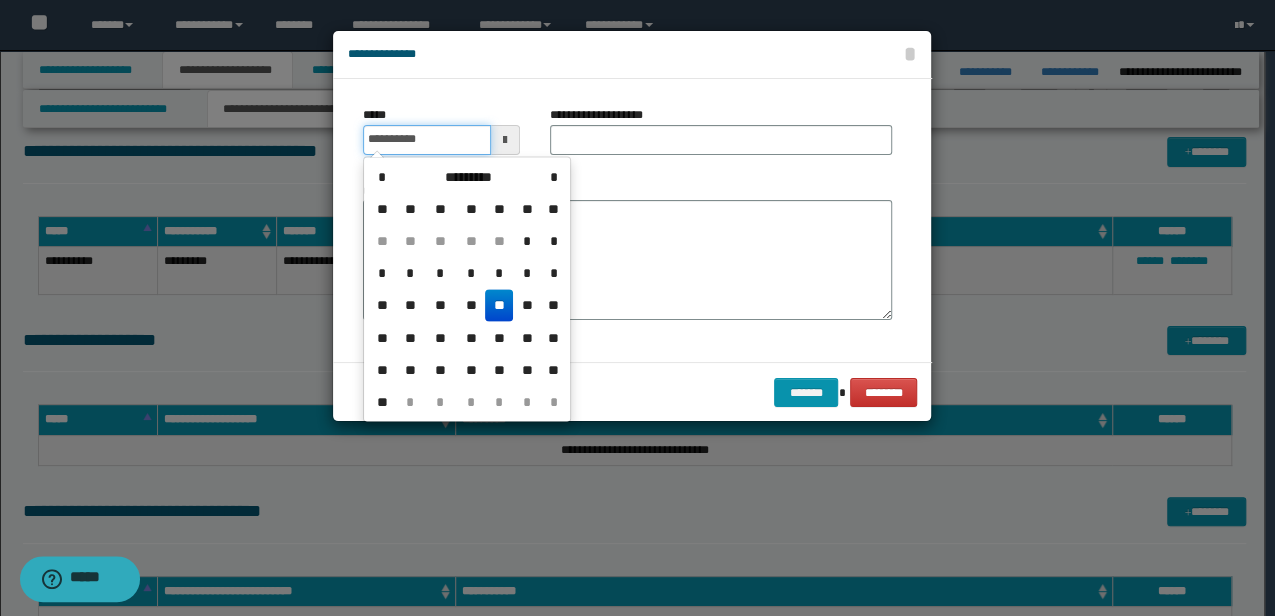 type on "**********" 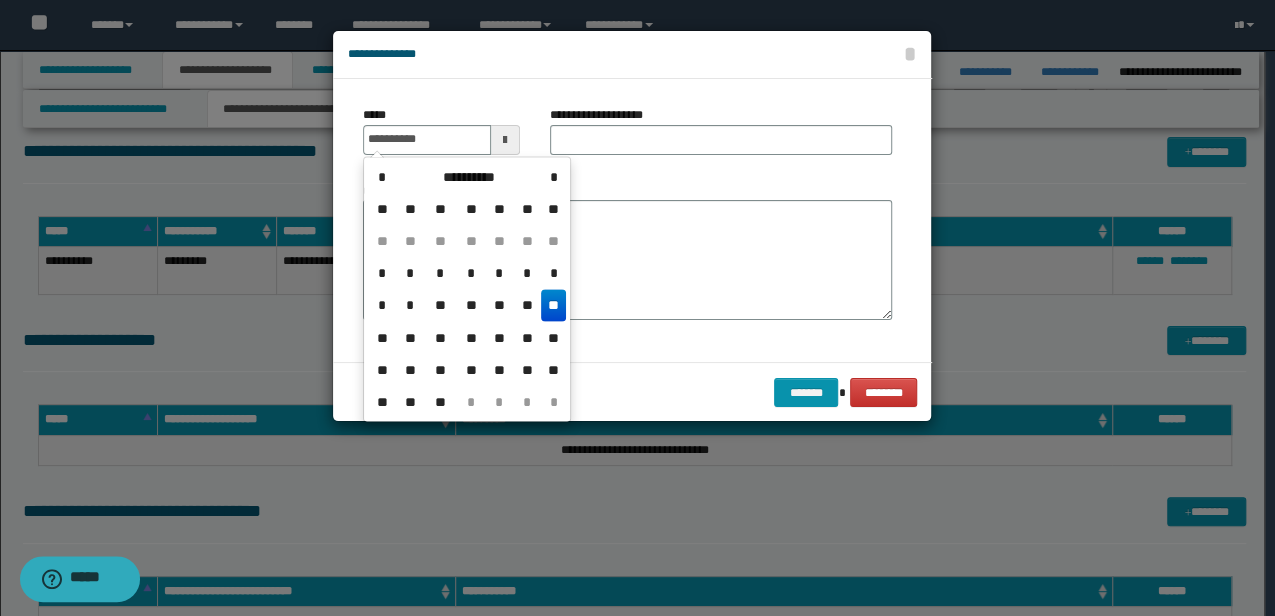 click on "**********" at bounding box center (721, 138) 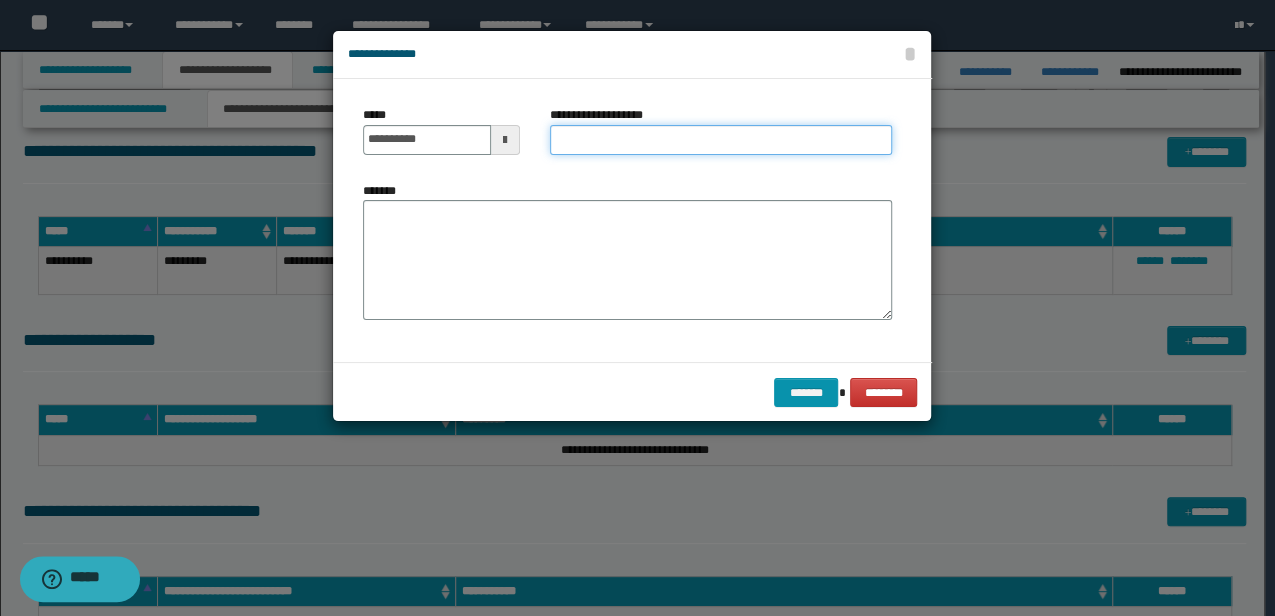 drag, startPoint x: 638, startPoint y: 142, endPoint x: 618, endPoint y: 131, distance: 22.825424 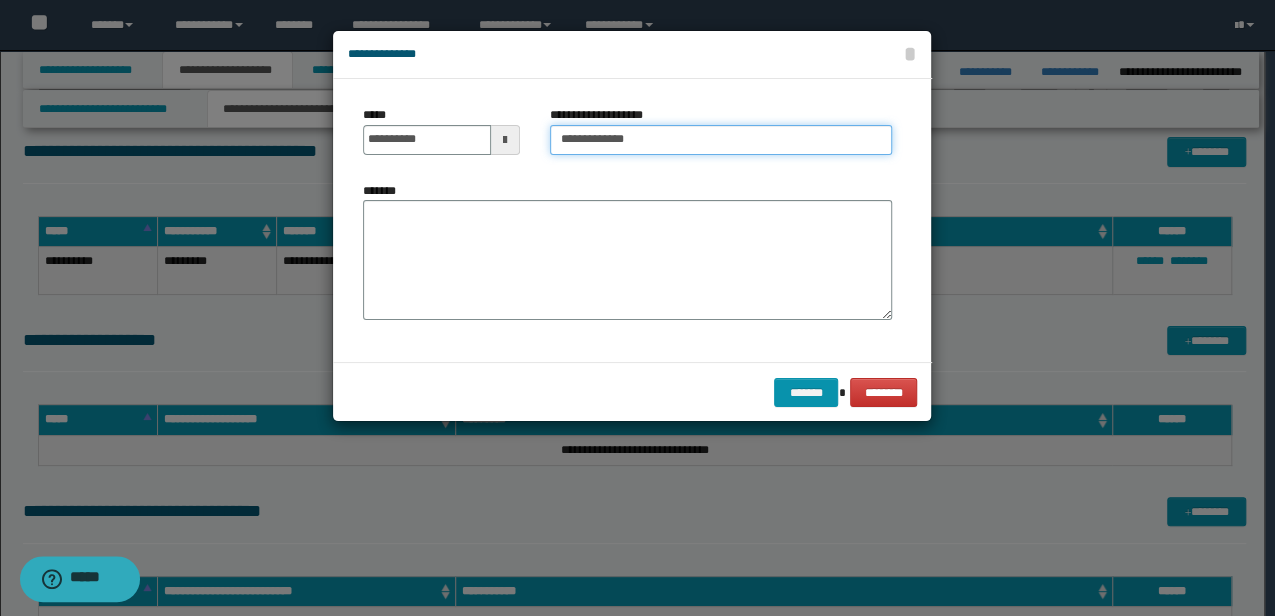 type on "**********" 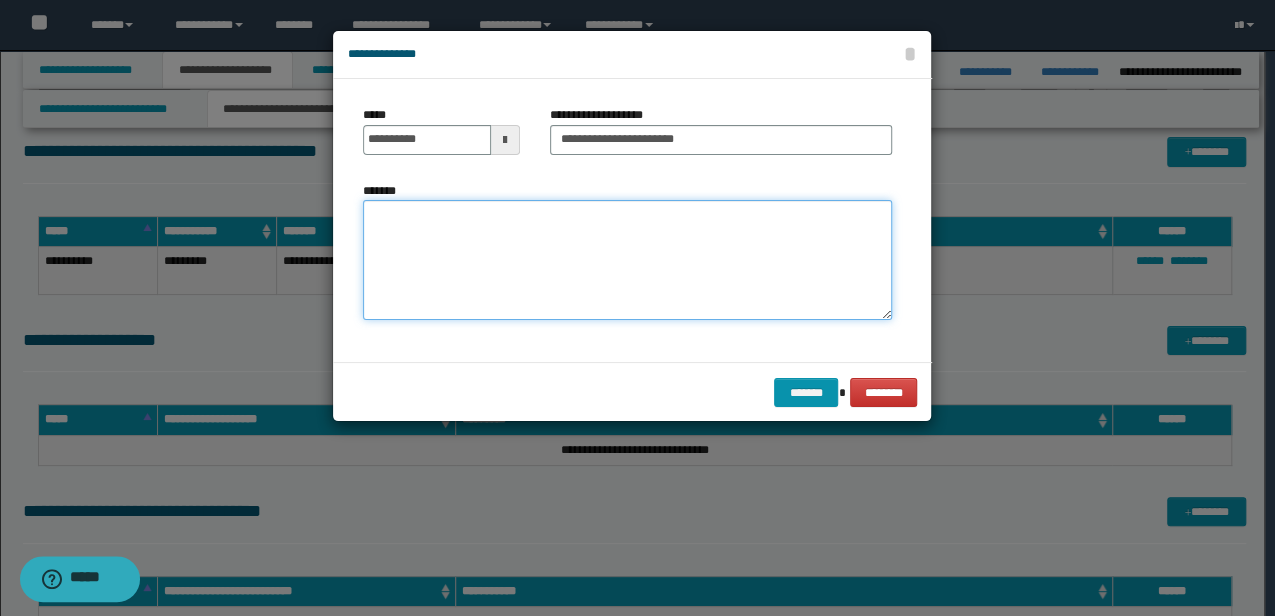 click on "*******" at bounding box center [627, 260] 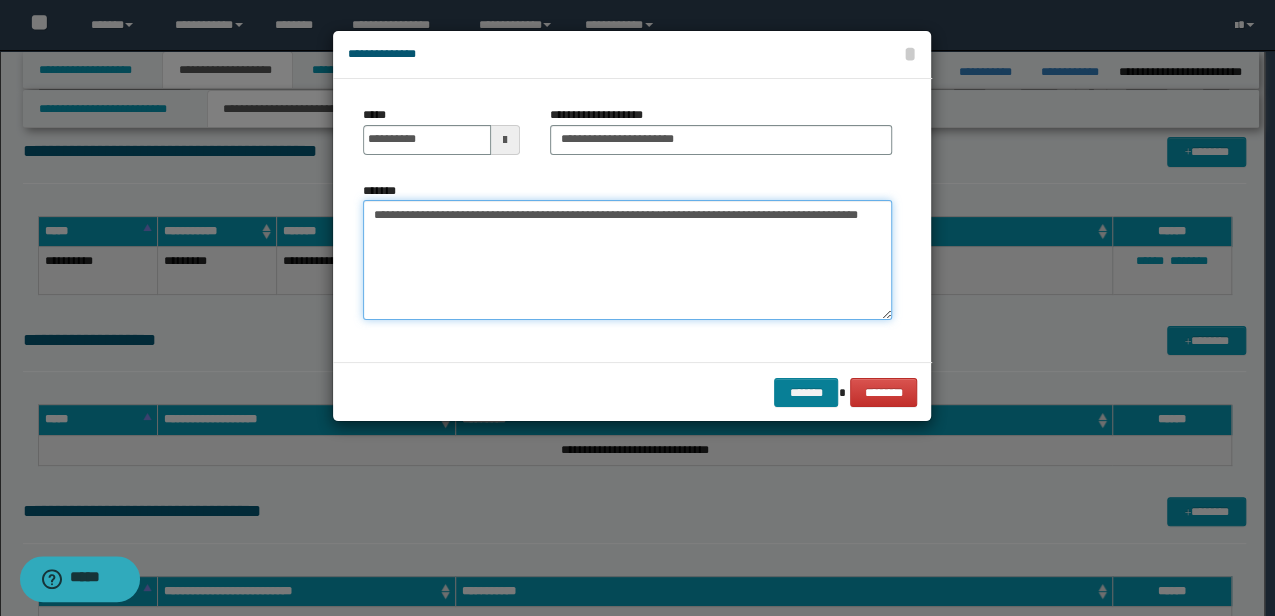 type on "**********" 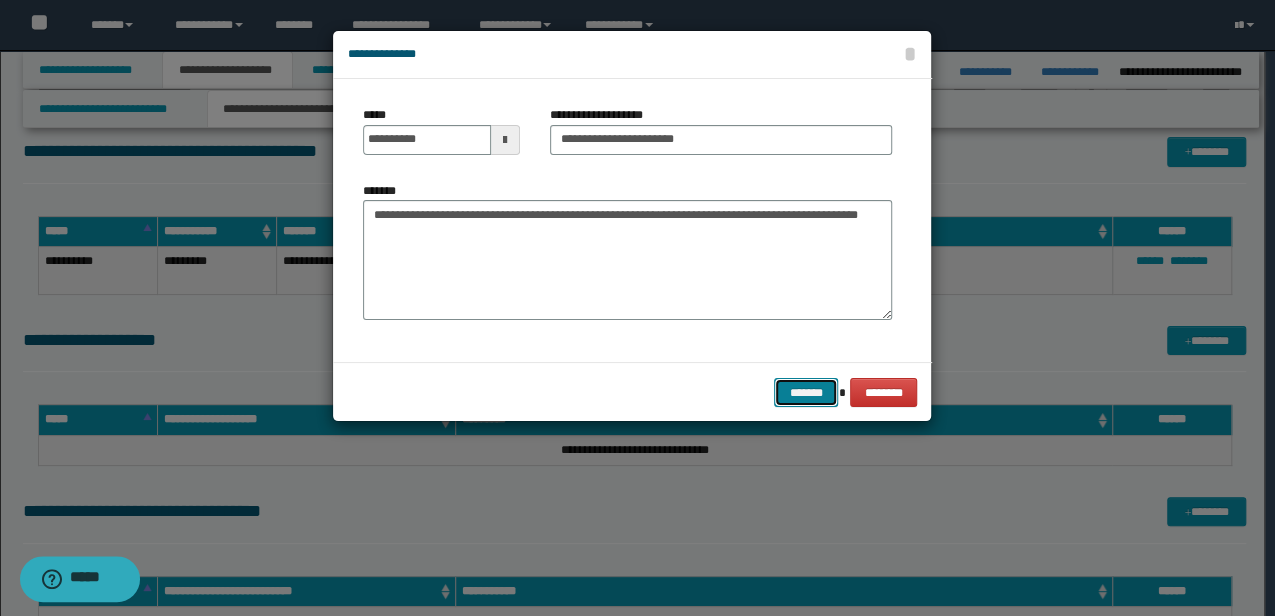 click on "*******" at bounding box center [806, 392] 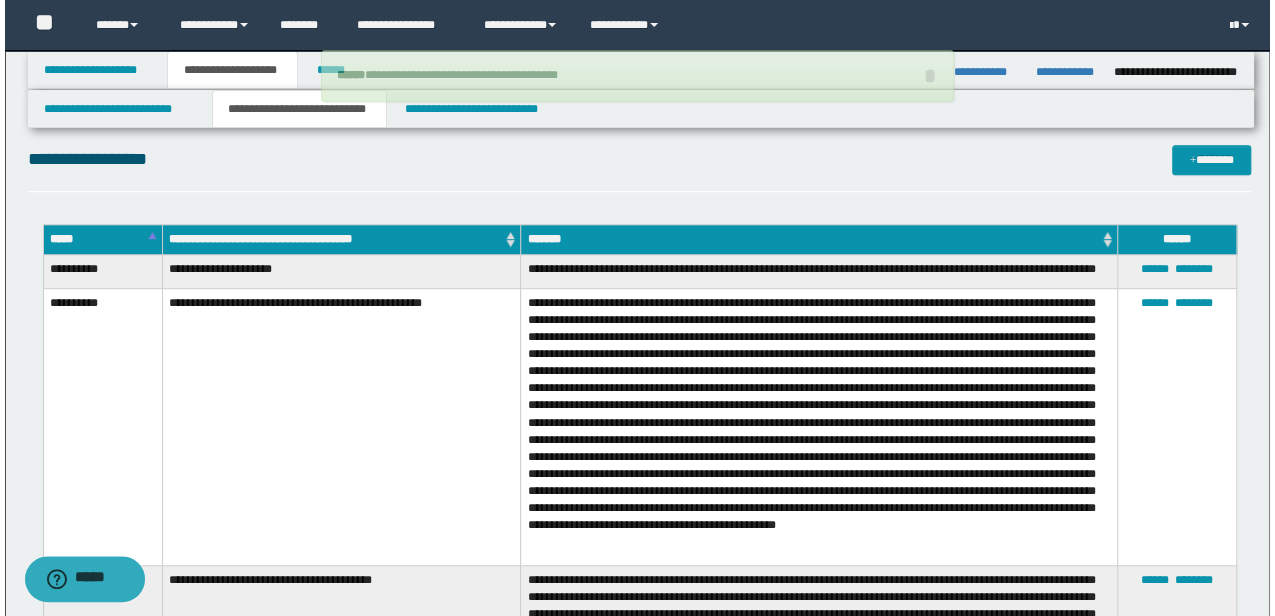 scroll, scrollTop: 133, scrollLeft: 0, axis: vertical 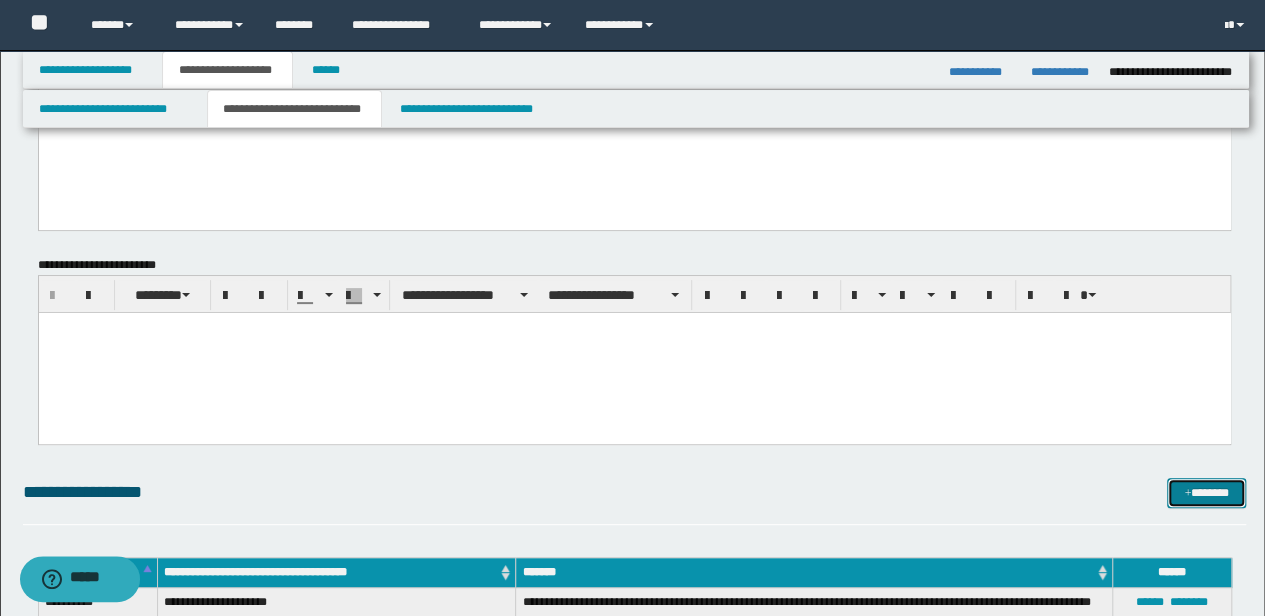 click on "*******" at bounding box center [1206, 492] 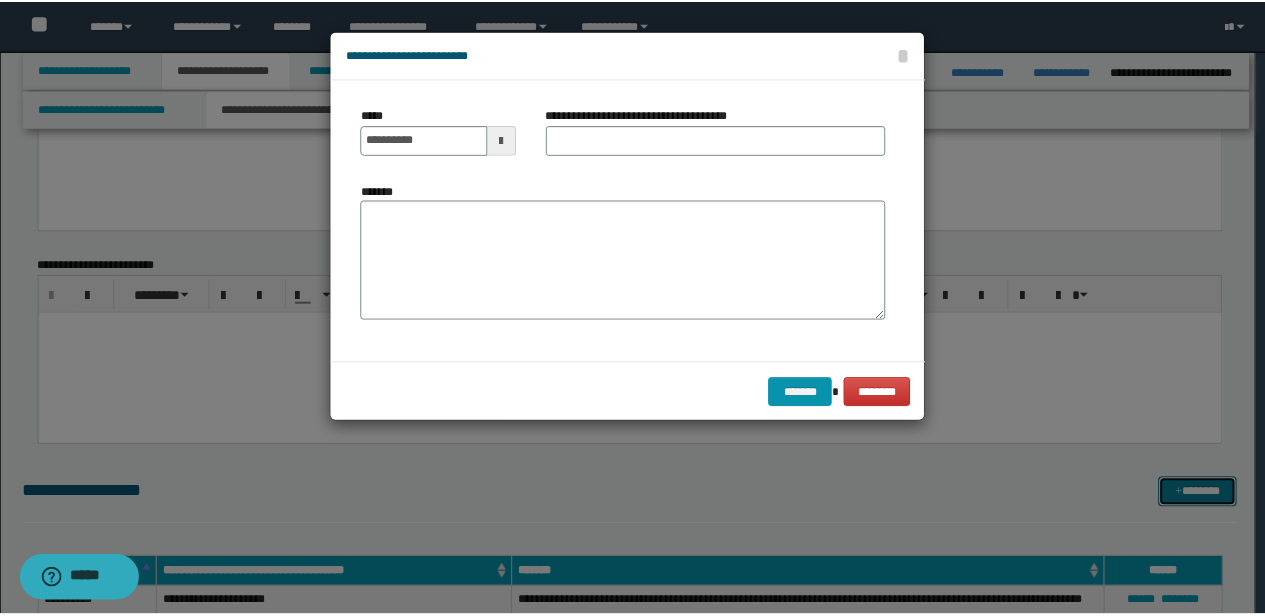 scroll, scrollTop: 0, scrollLeft: 0, axis: both 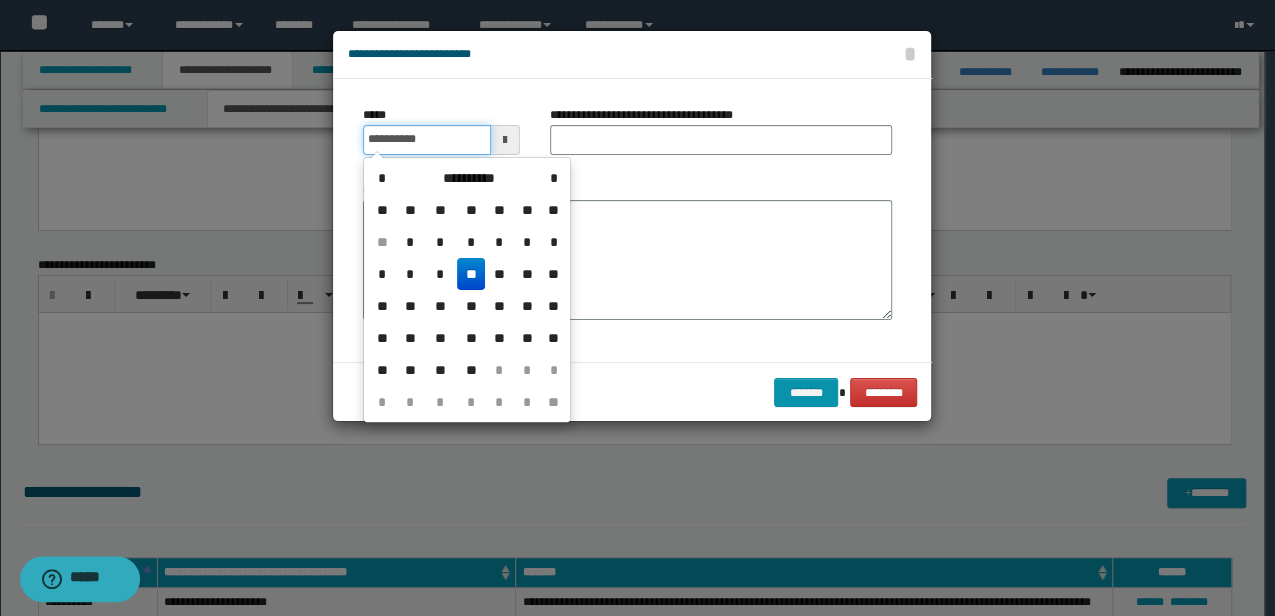drag, startPoint x: 462, startPoint y: 140, endPoint x: 256, endPoint y: 172, distance: 208.47063 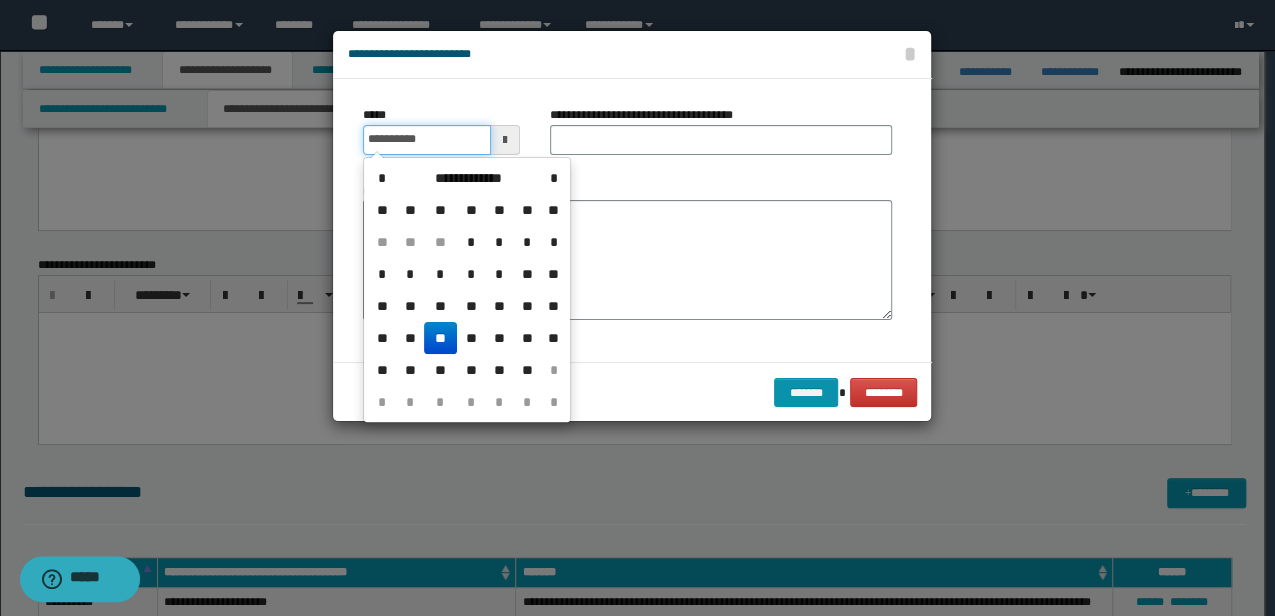 type on "**********" 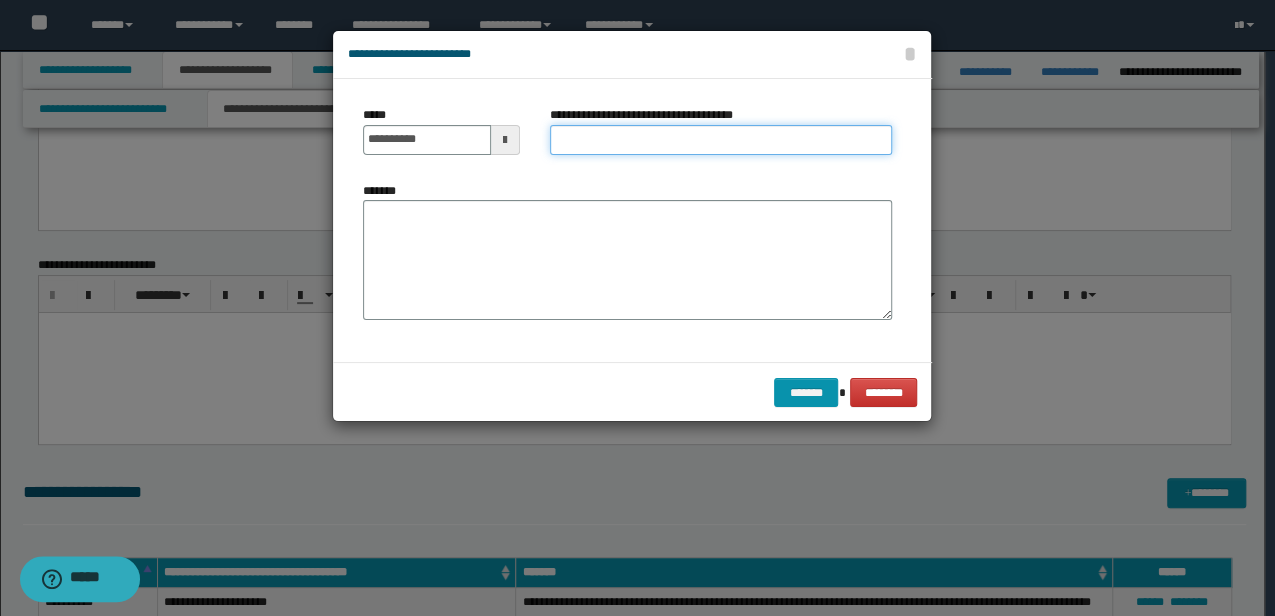 drag, startPoint x: 662, startPoint y: 139, endPoint x: 592, endPoint y: 119, distance: 72.8011 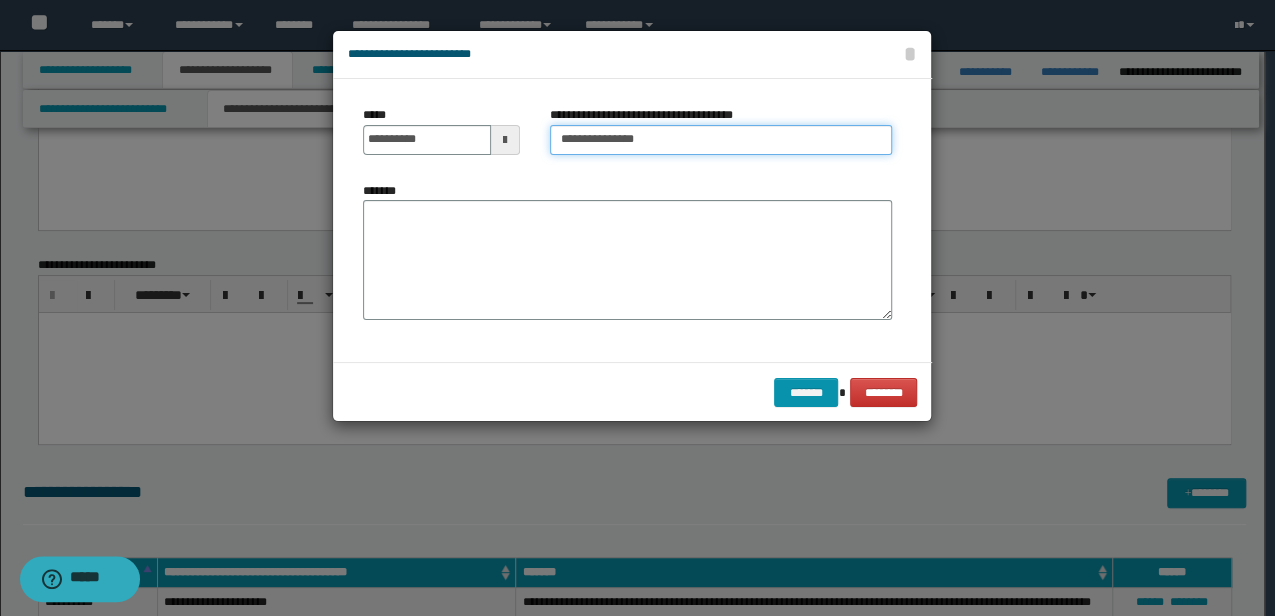type on "**********" 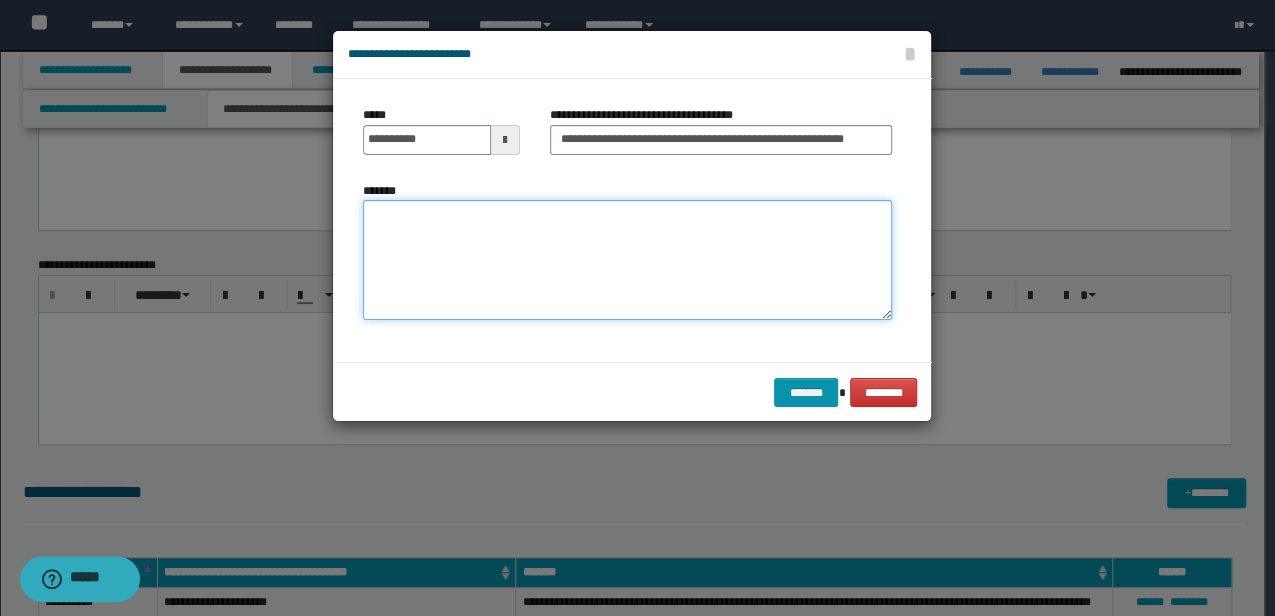 click on "*******" at bounding box center (627, 259) 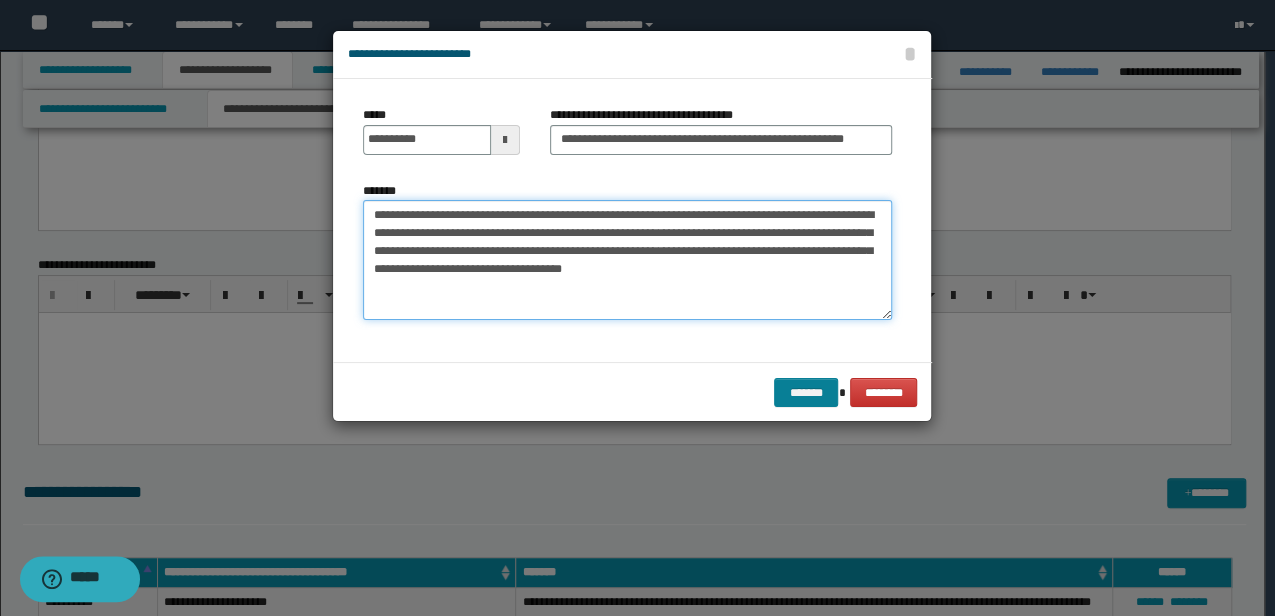 type on "**********" 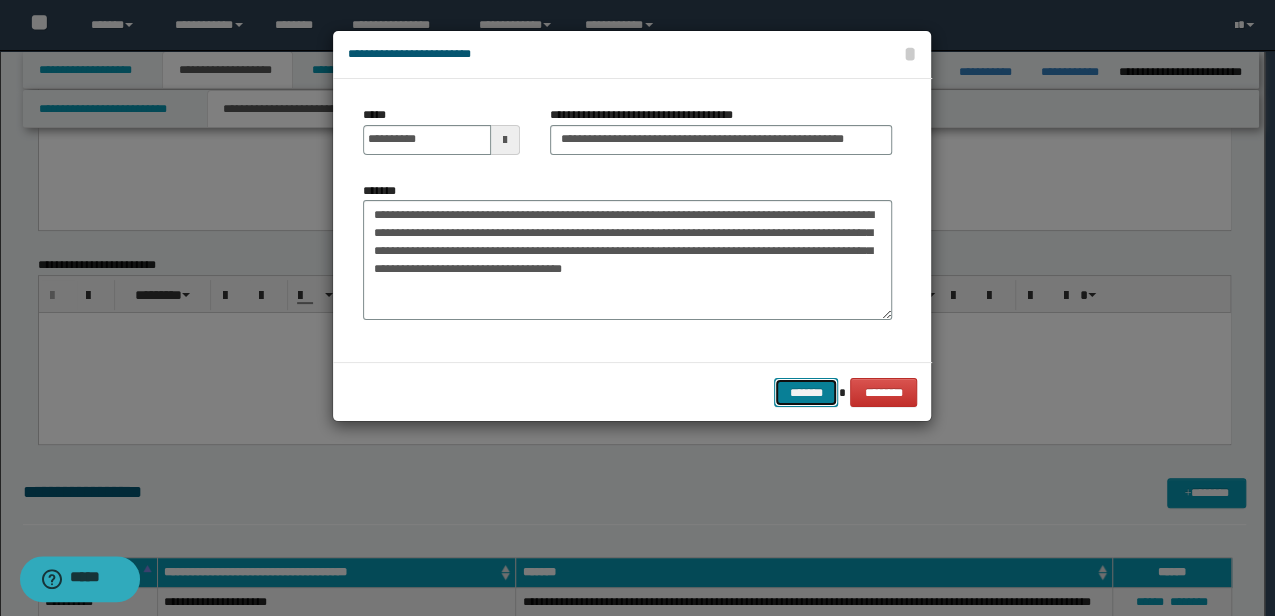 click on "*******" at bounding box center (806, 392) 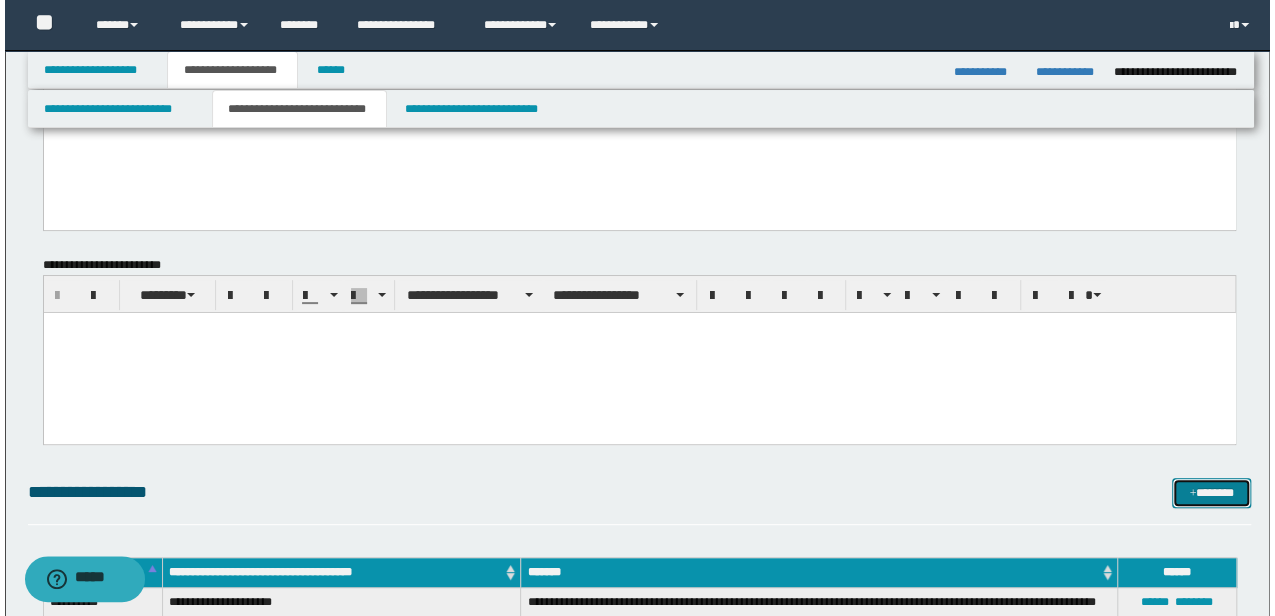 scroll, scrollTop: 466, scrollLeft: 0, axis: vertical 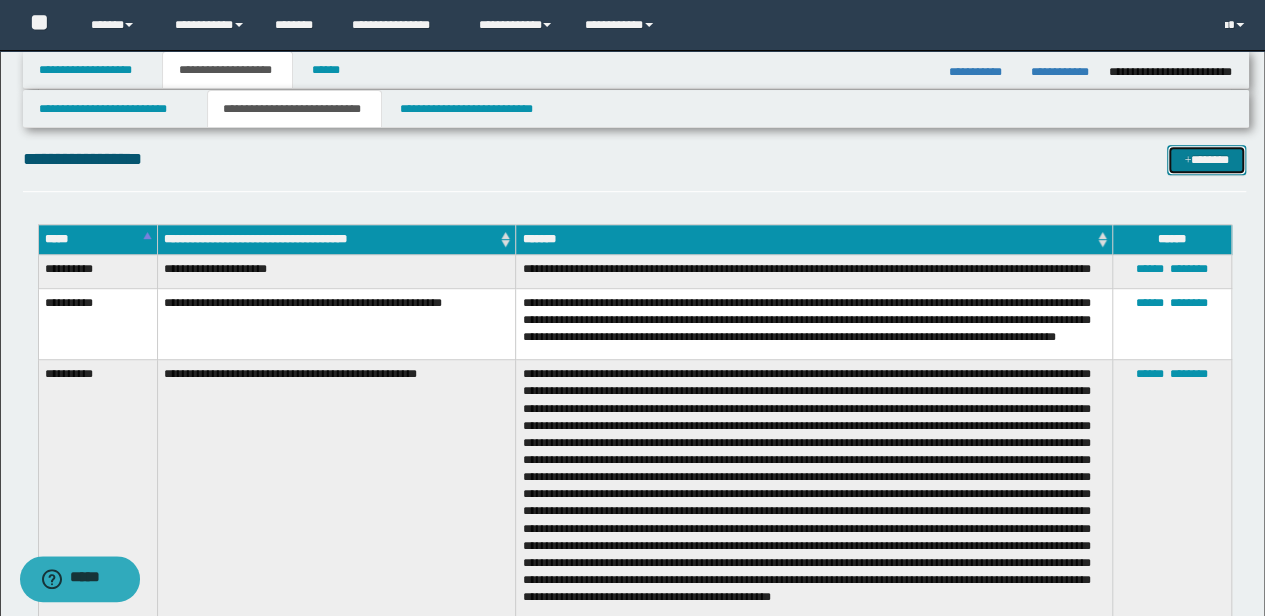 click on "*******" at bounding box center [1206, 159] 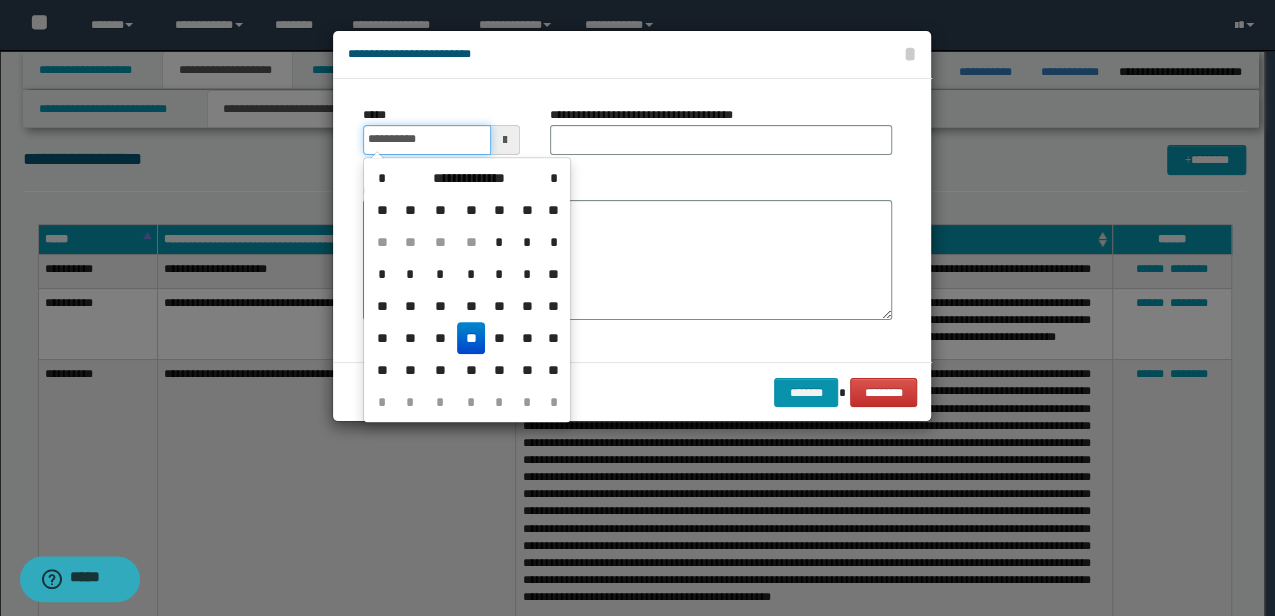 drag, startPoint x: 455, startPoint y: 143, endPoint x: 162, endPoint y: 162, distance: 293.6154 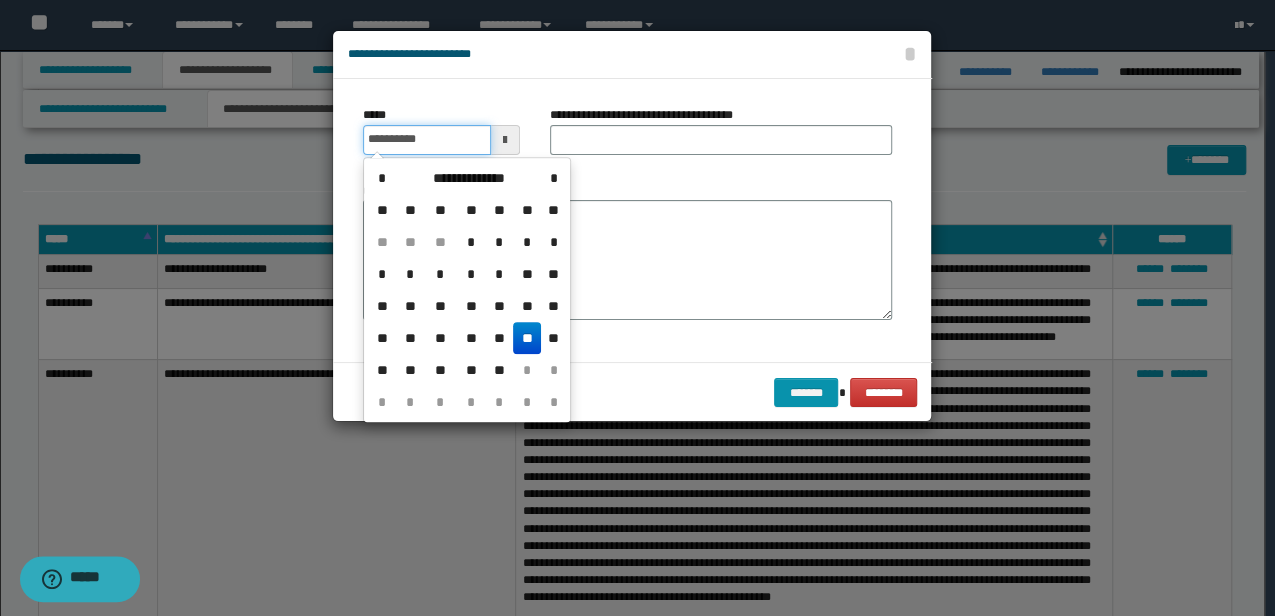 type on "**********" 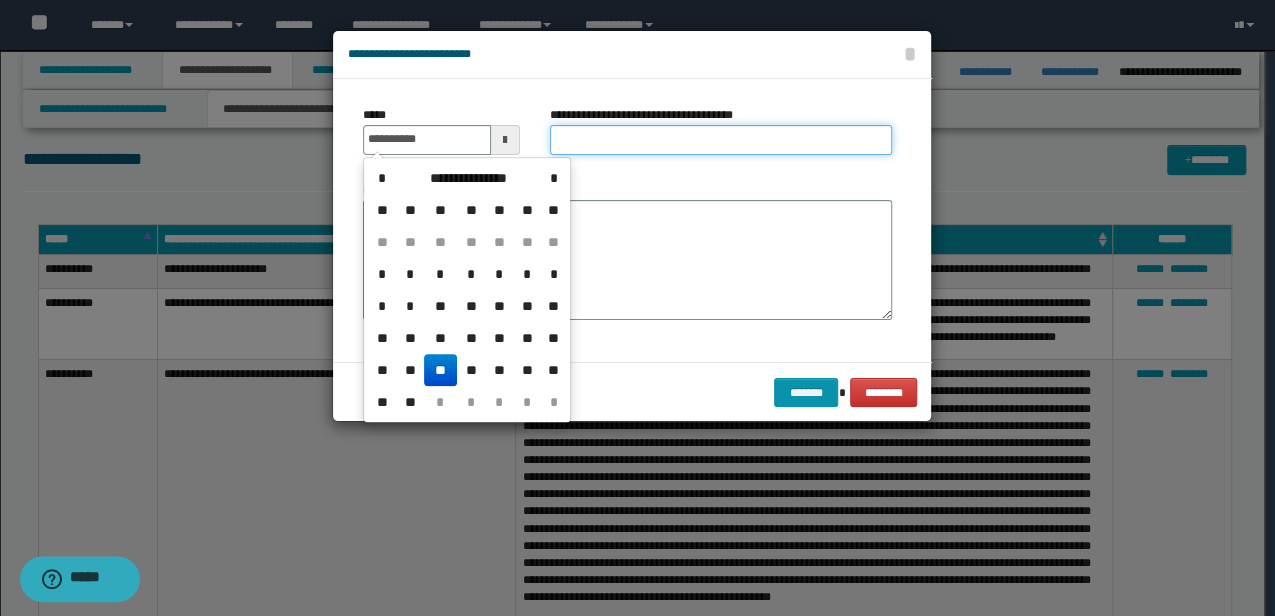 click on "**********" at bounding box center [721, 140] 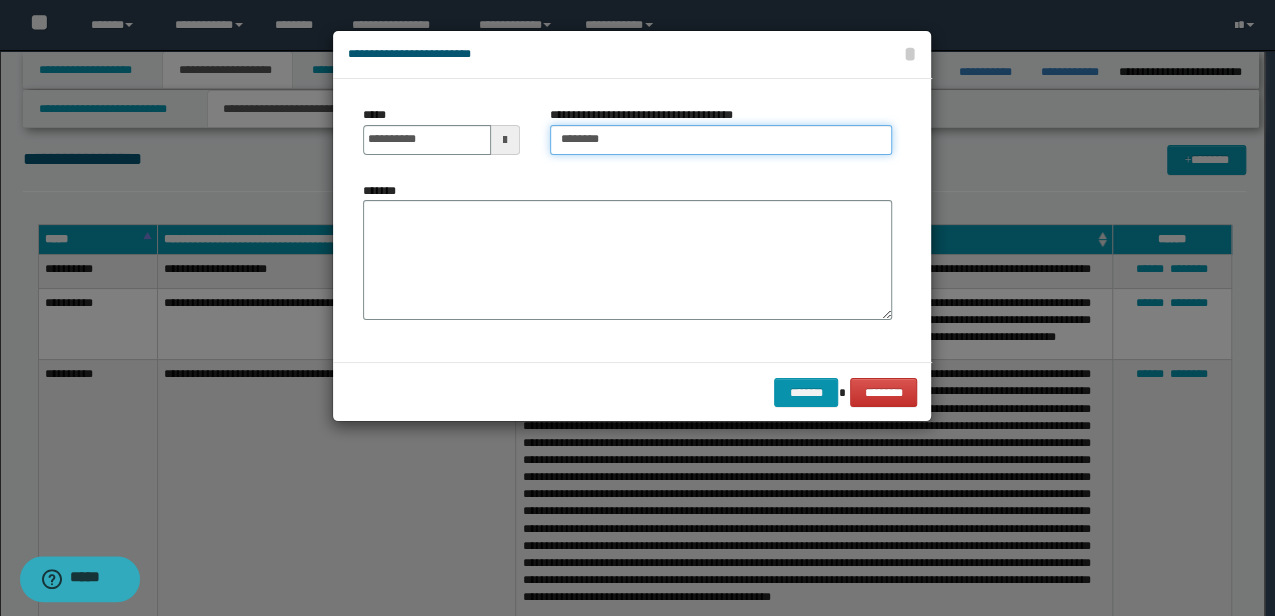type on "**********" 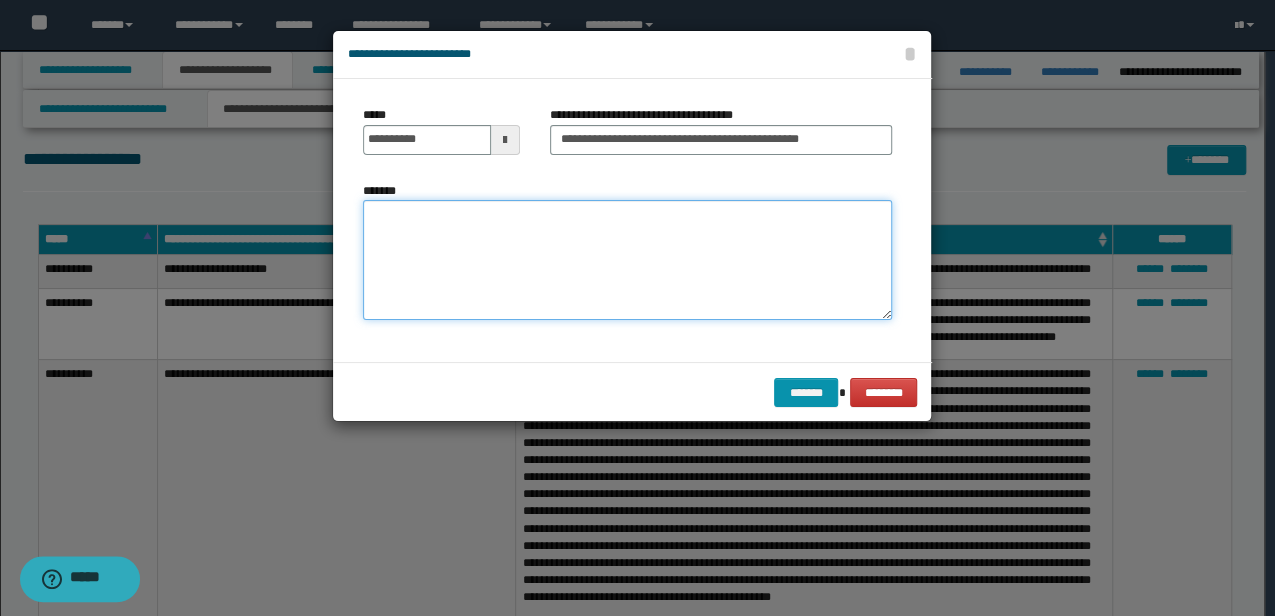 click on "*******" at bounding box center [627, 259] 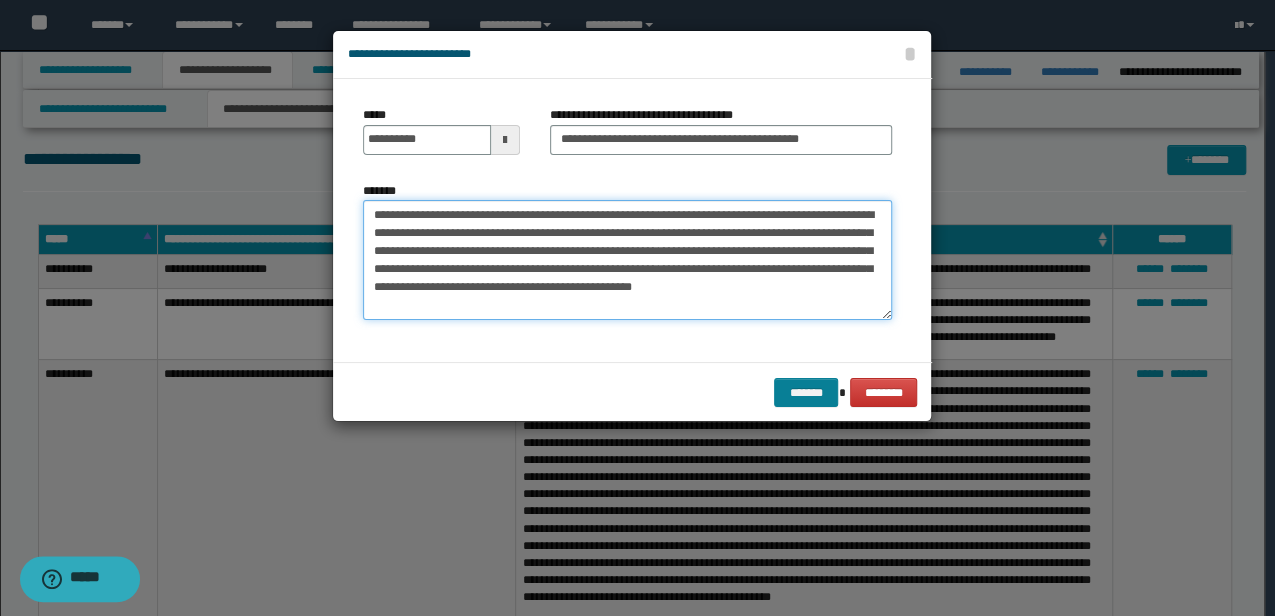 type on "**********" 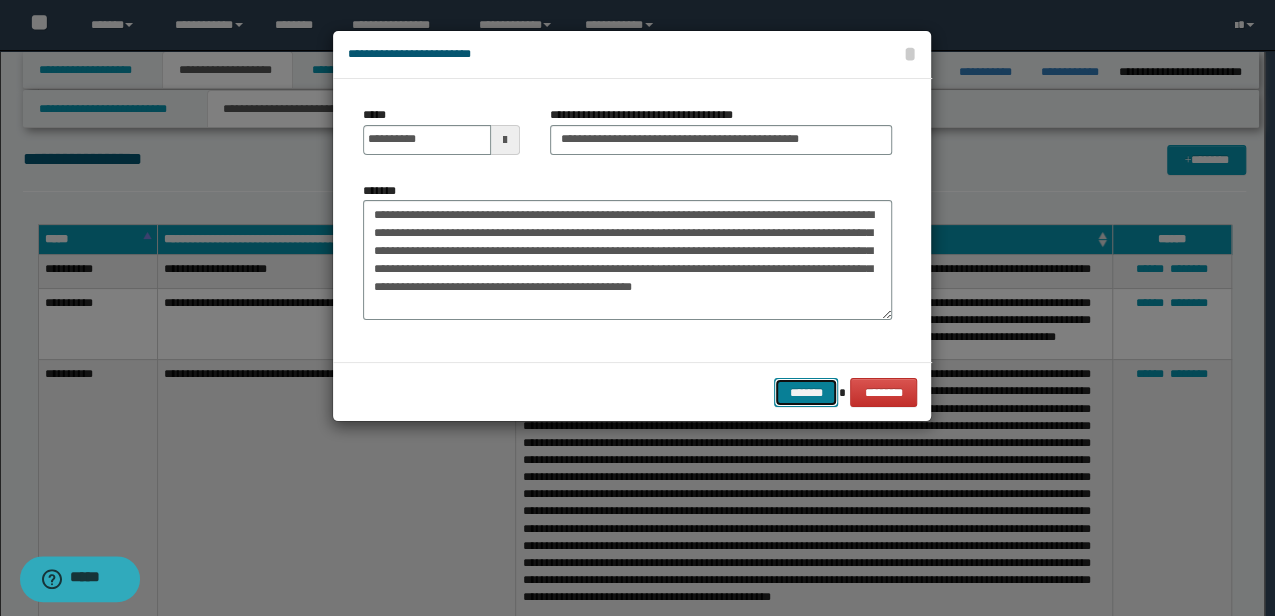 click on "*******" at bounding box center (806, 392) 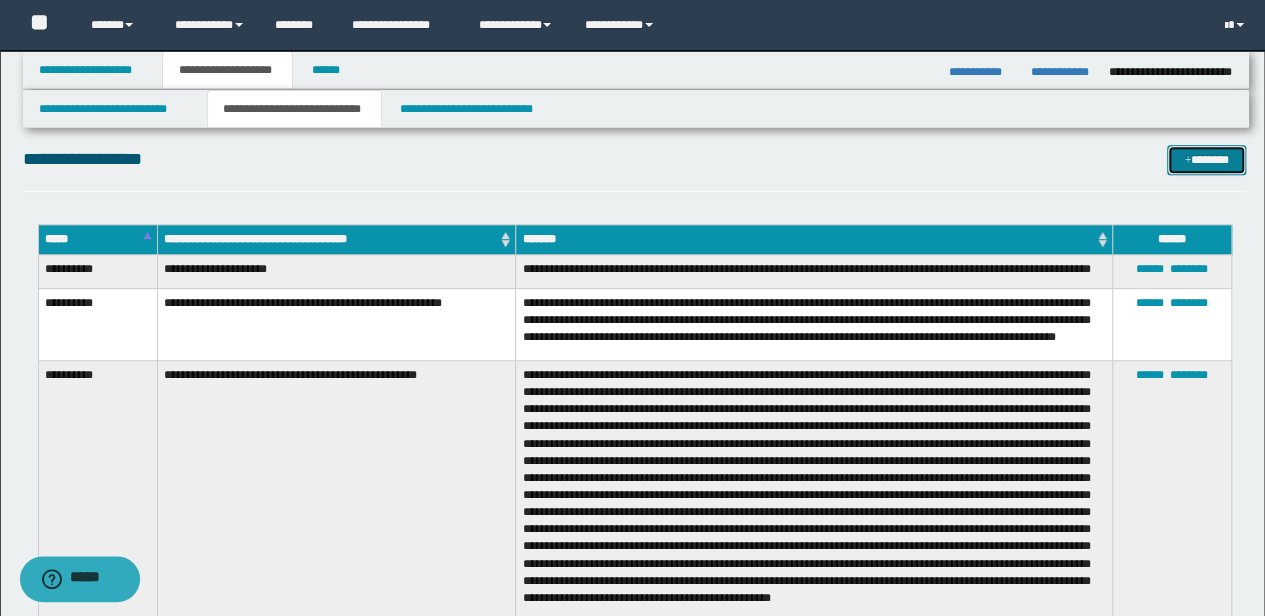click on "*******" at bounding box center (1206, 159) 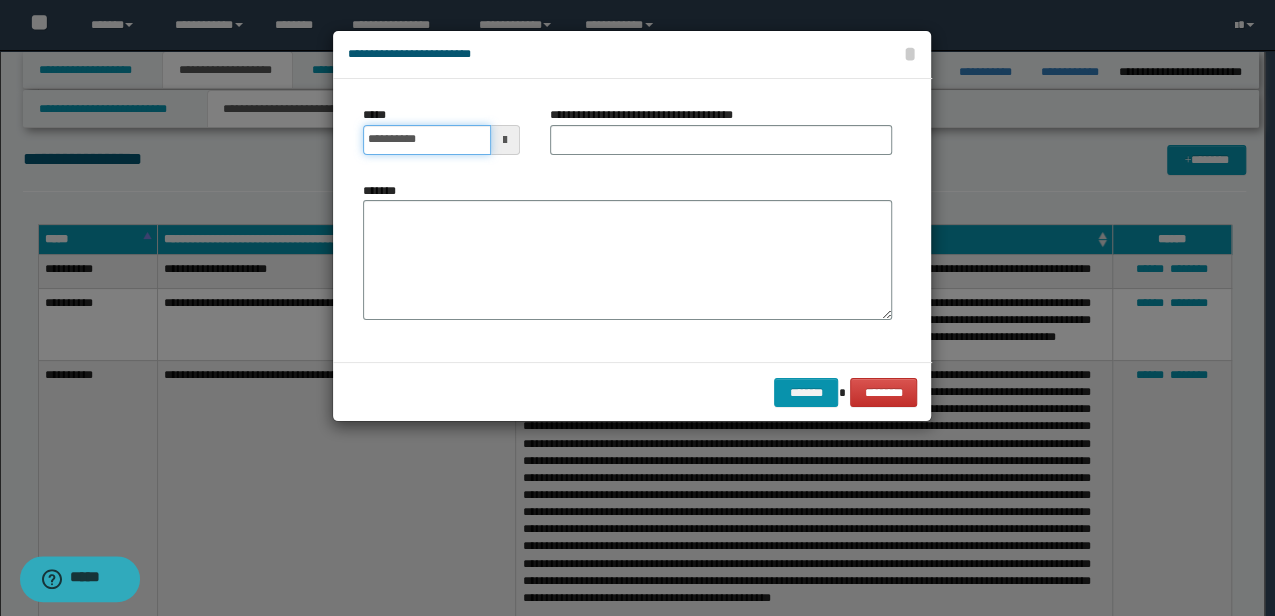 drag, startPoint x: 453, startPoint y: 138, endPoint x: 126, endPoint y: 178, distance: 329.4374 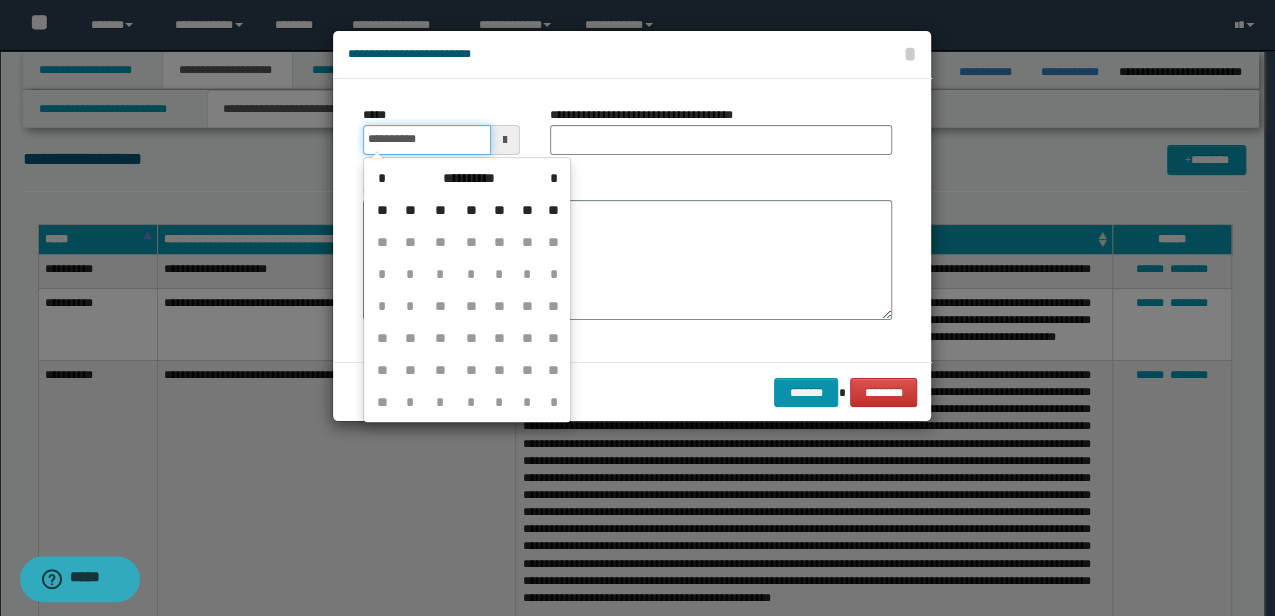 type on "**********" 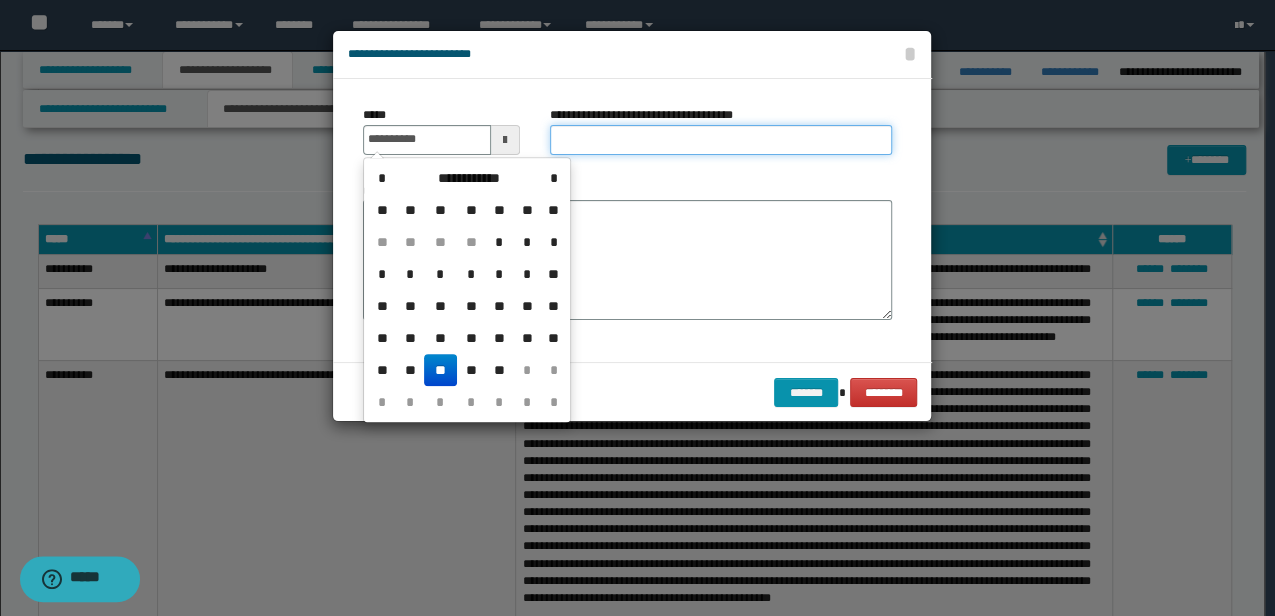 click on "**********" at bounding box center [721, 140] 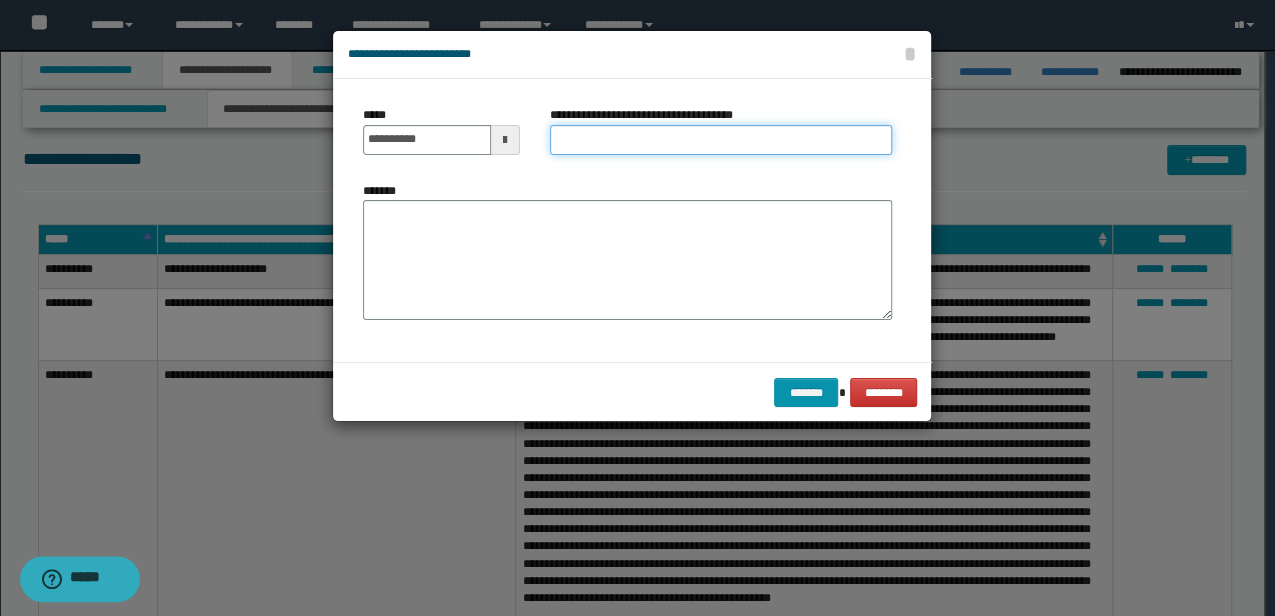 type on "**********" 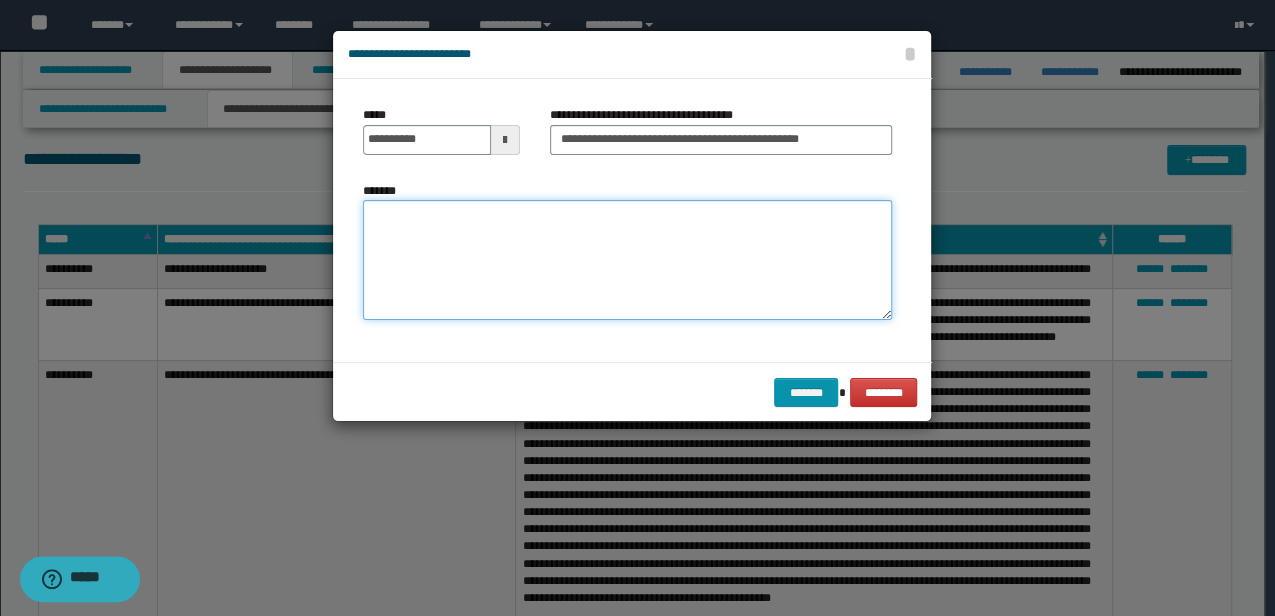 click on "*******" at bounding box center (627, 259) 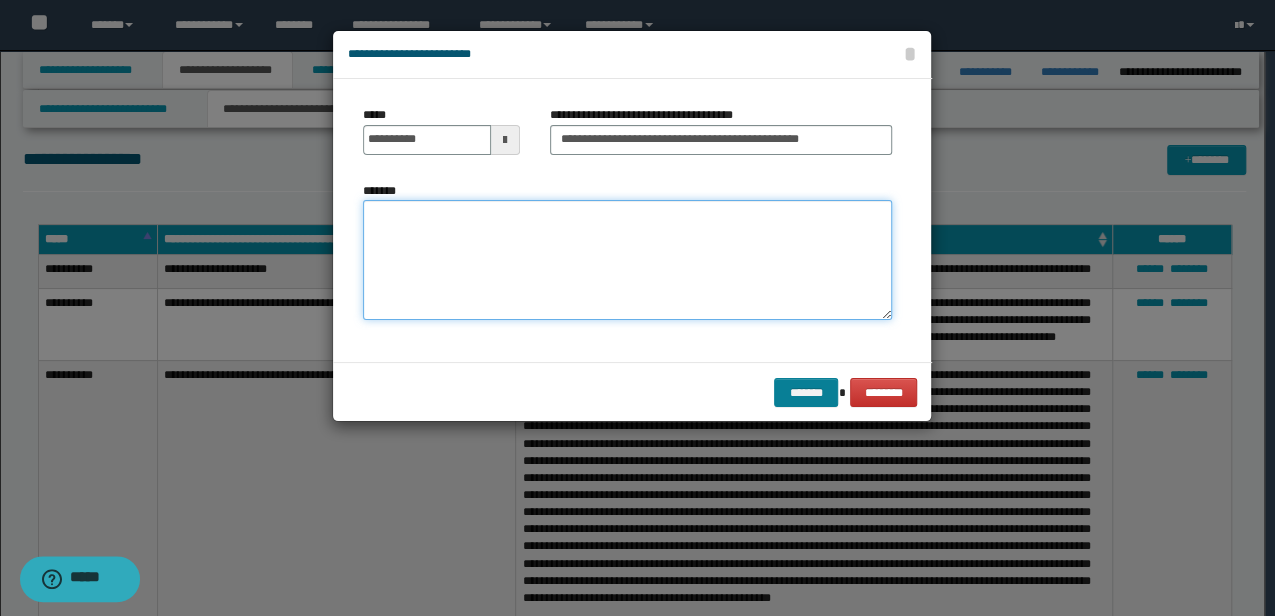paste on "**********" 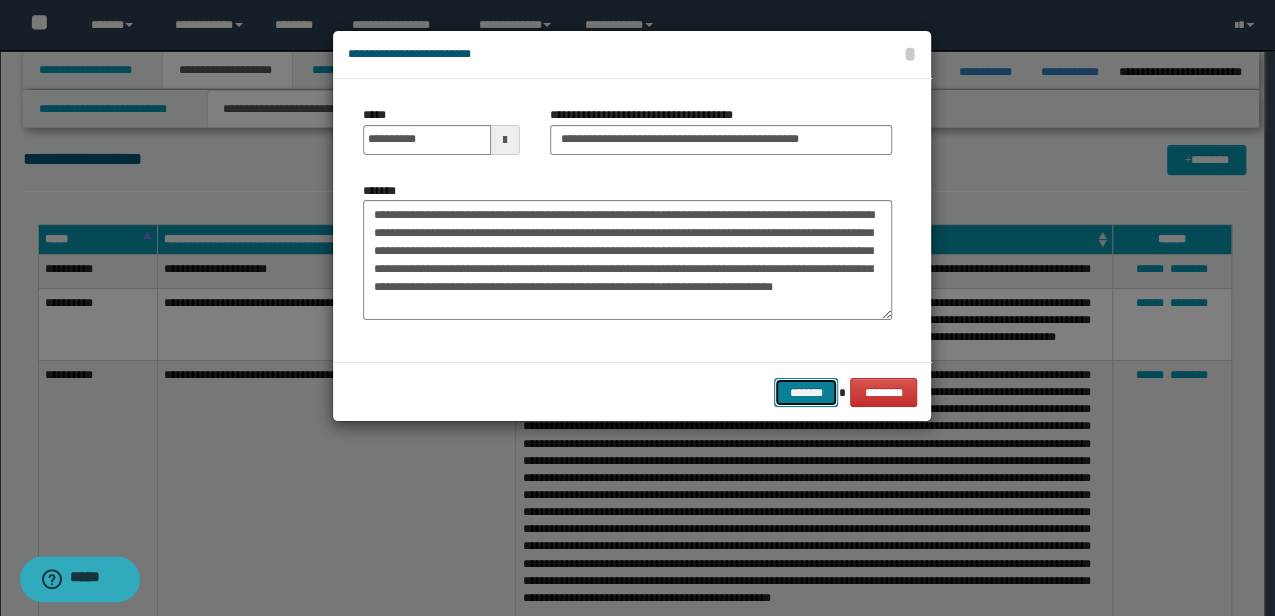click on "*******" at bounding box center [806, 392] 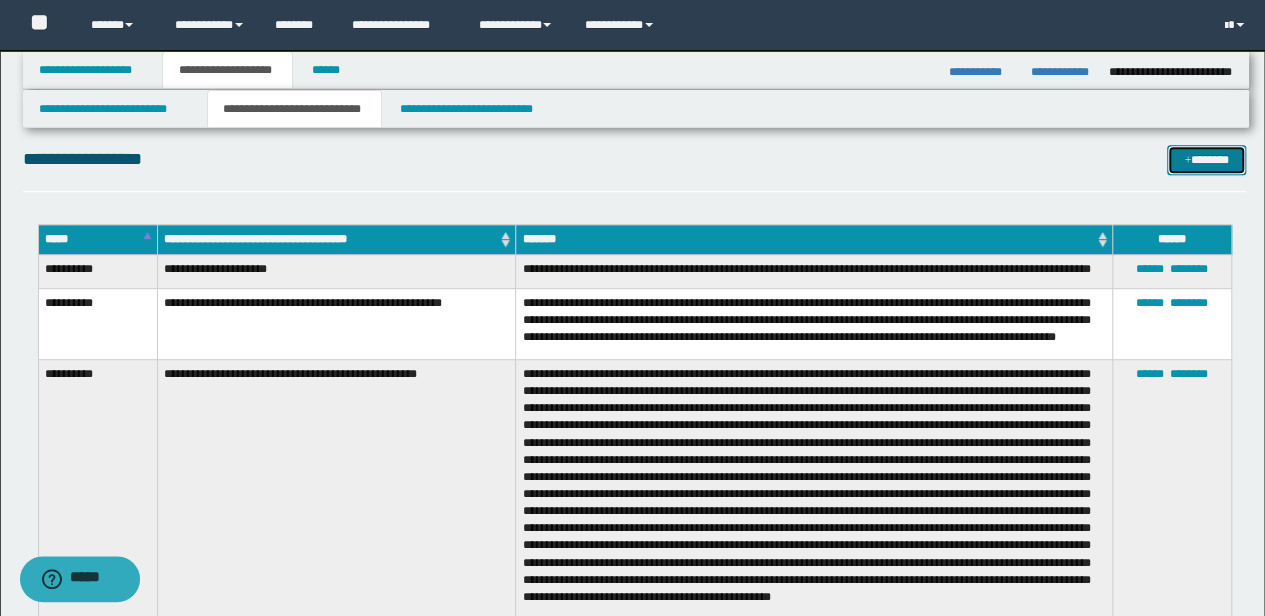 click on "*******" at bounding box center [1206, 159] 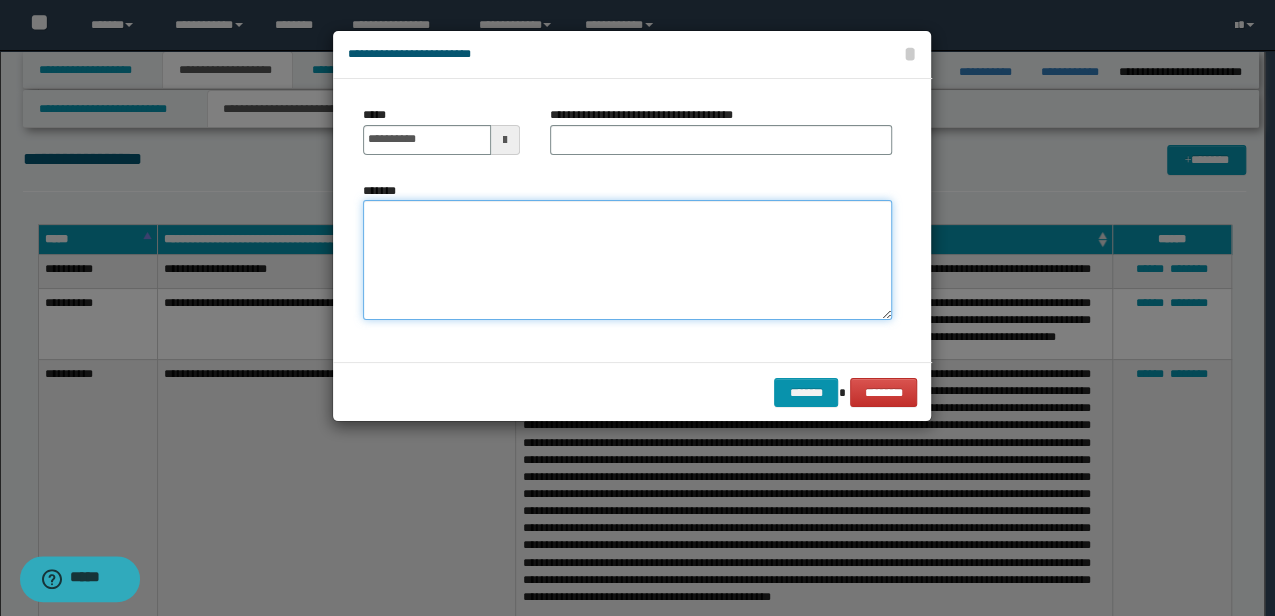 click on "*******" at bounding box center (627, 259) 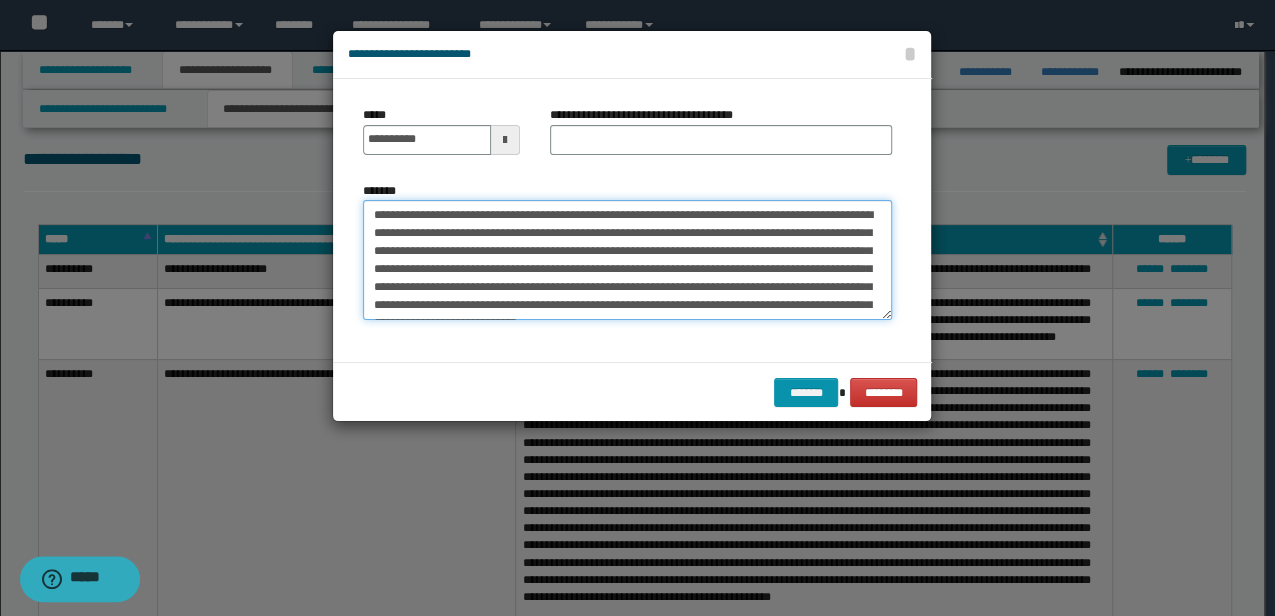 scroll, scrollTop: 12, scrollLeft: 0, axis: vertical 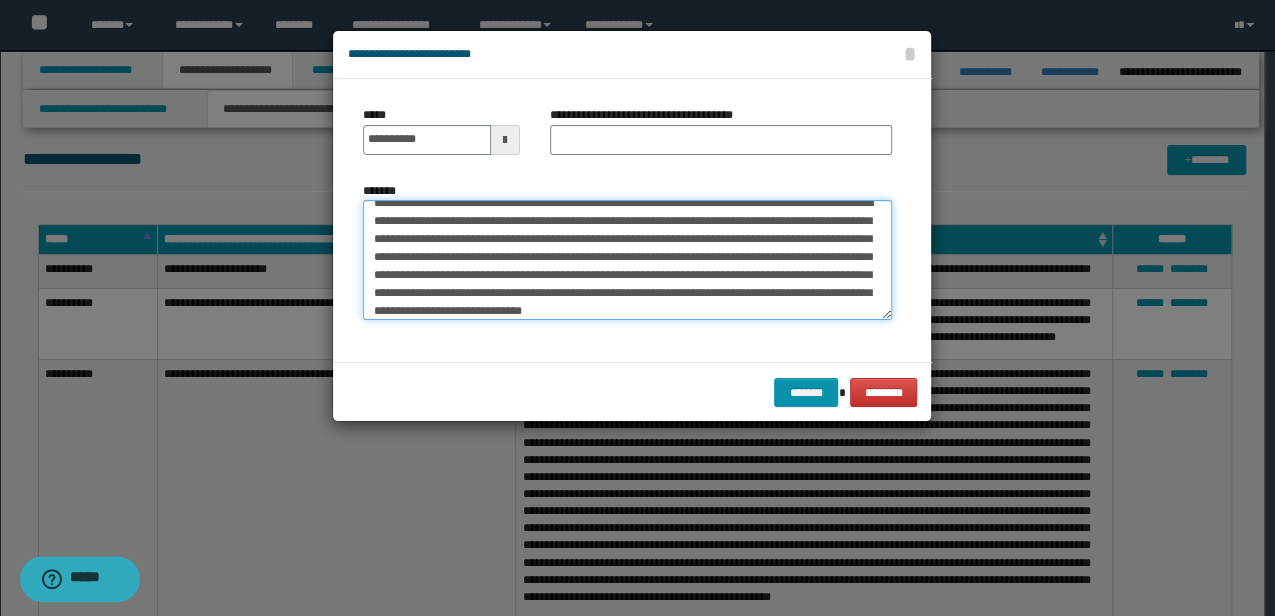 type on "**********" 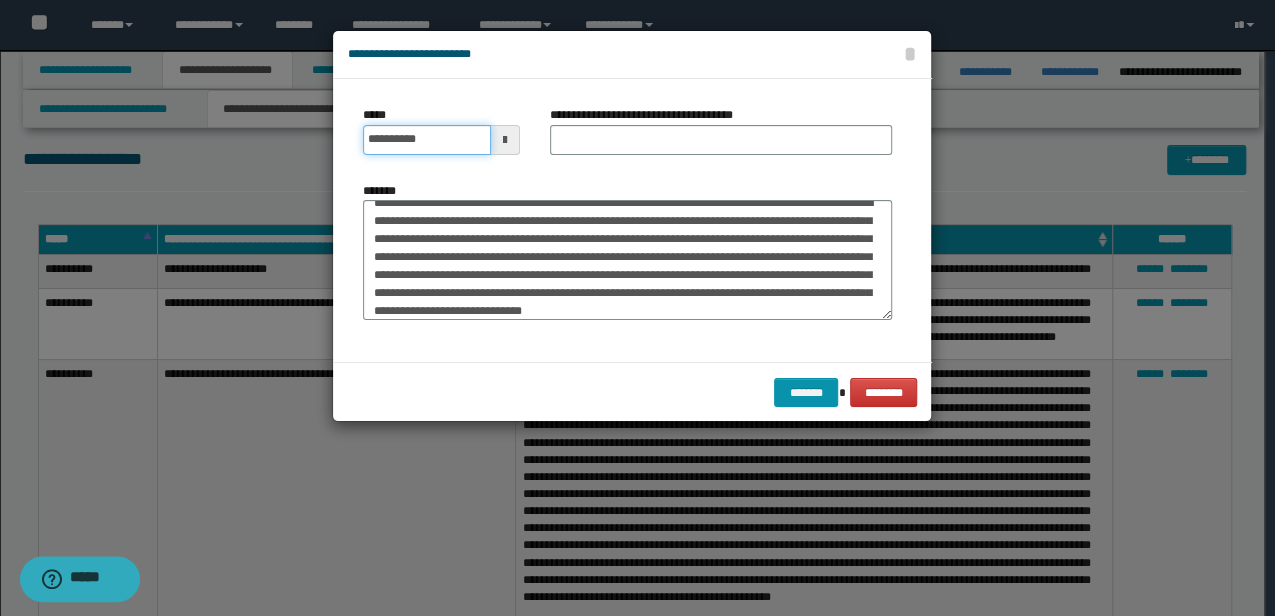 click on "**********" at bounding box center [637, 308] 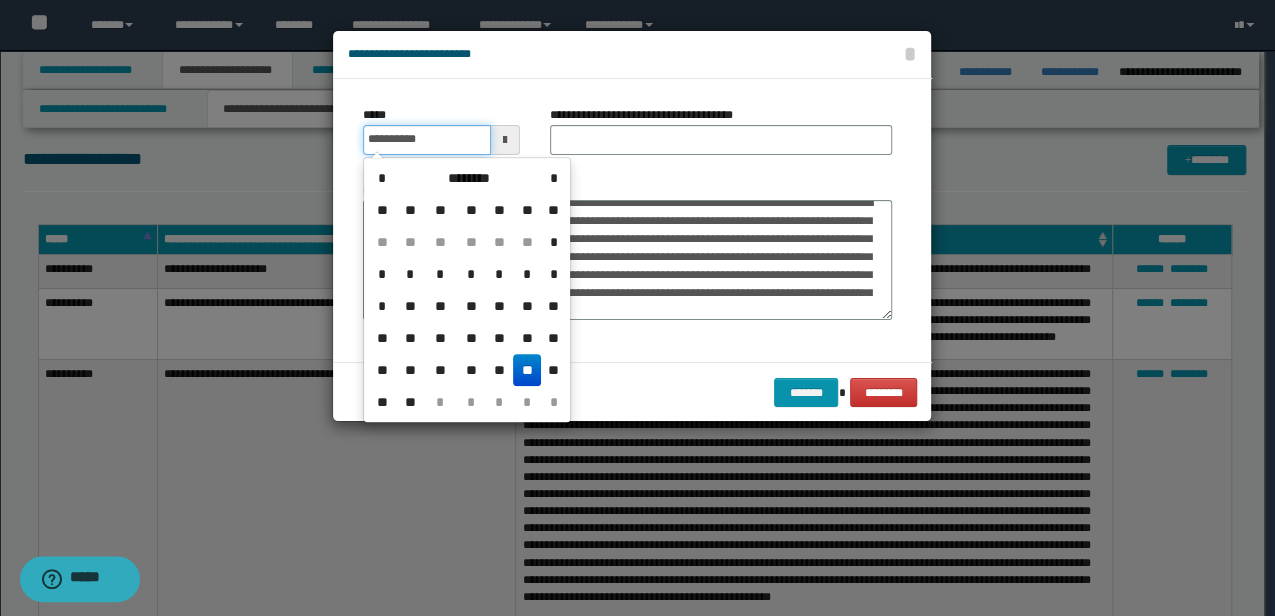 type on "**********" 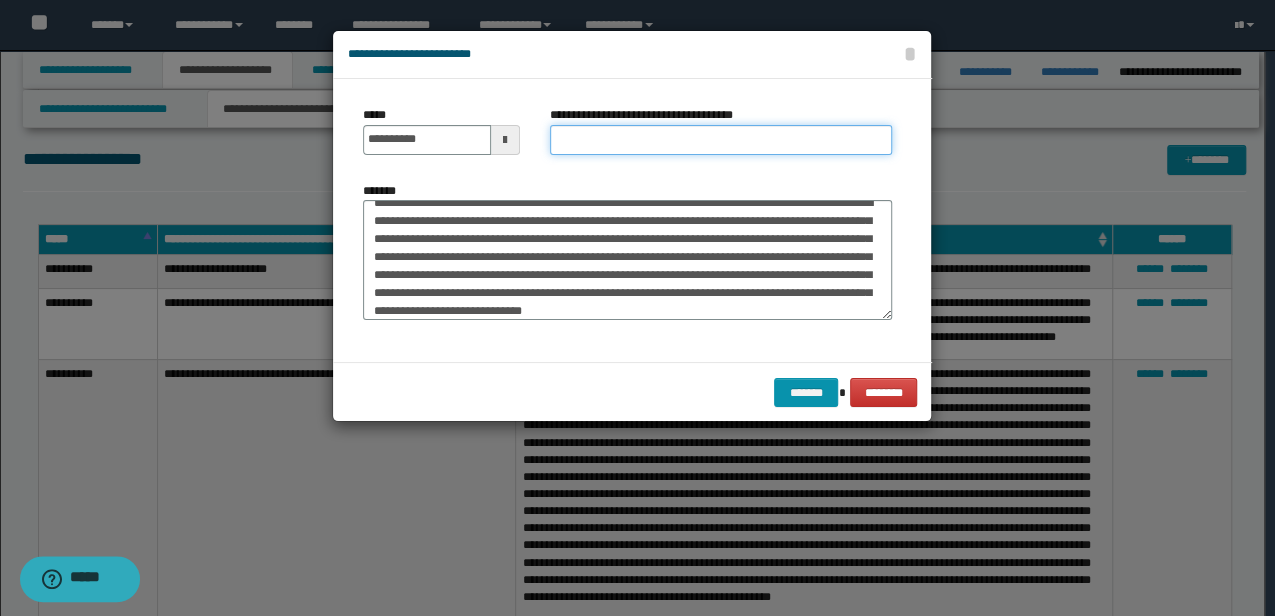 click on "**********" at bounding box center (721, 140) 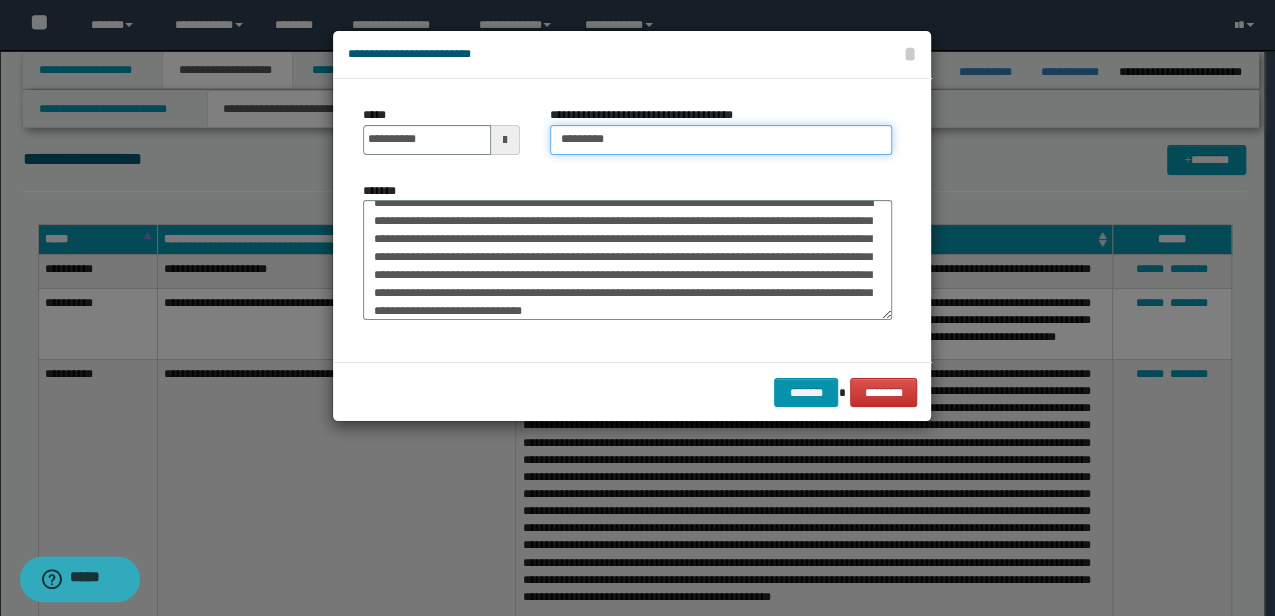 click on "*********" at bounding box center [721, 140] 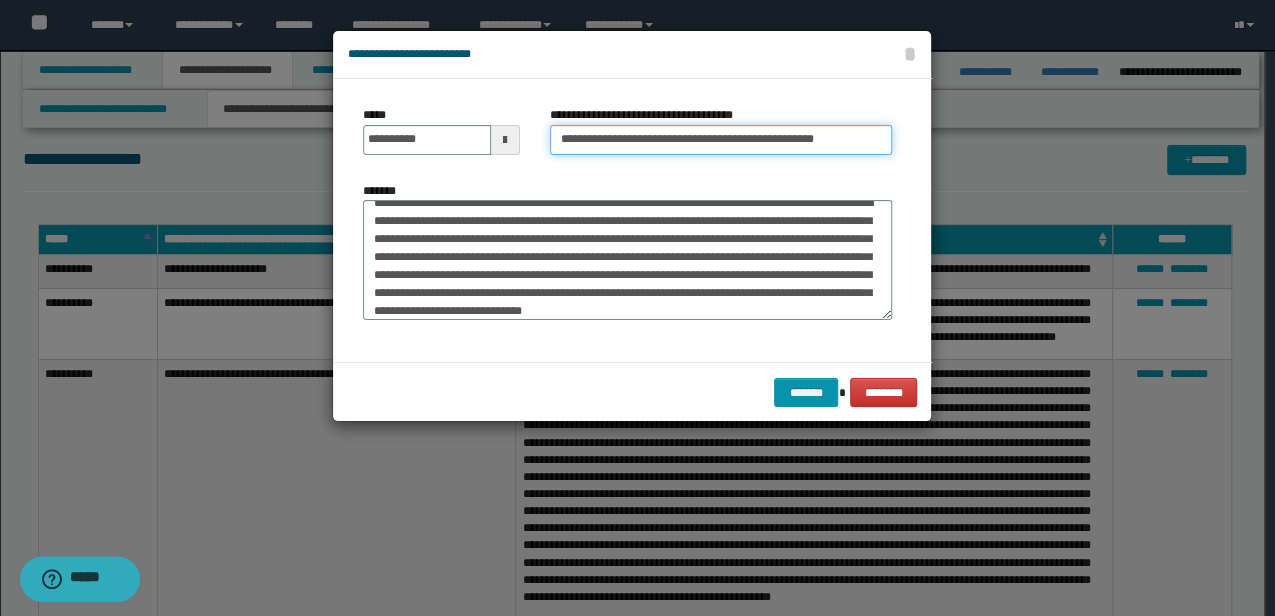 click on "**********" at bounding box center [721, 140] 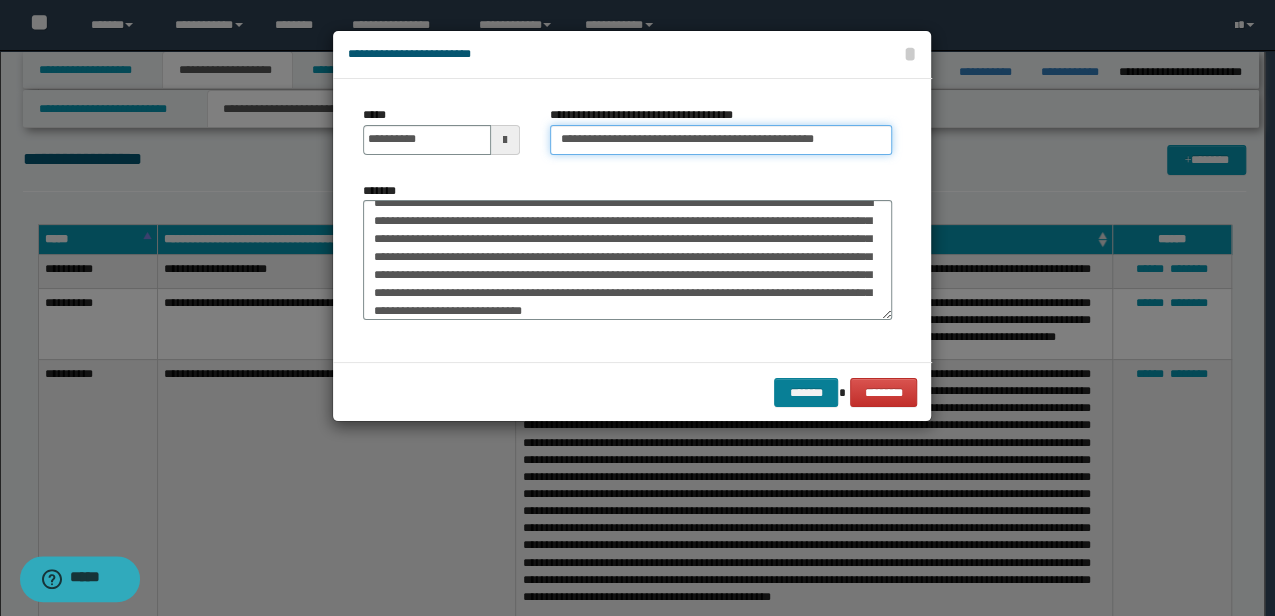 type on "**********" 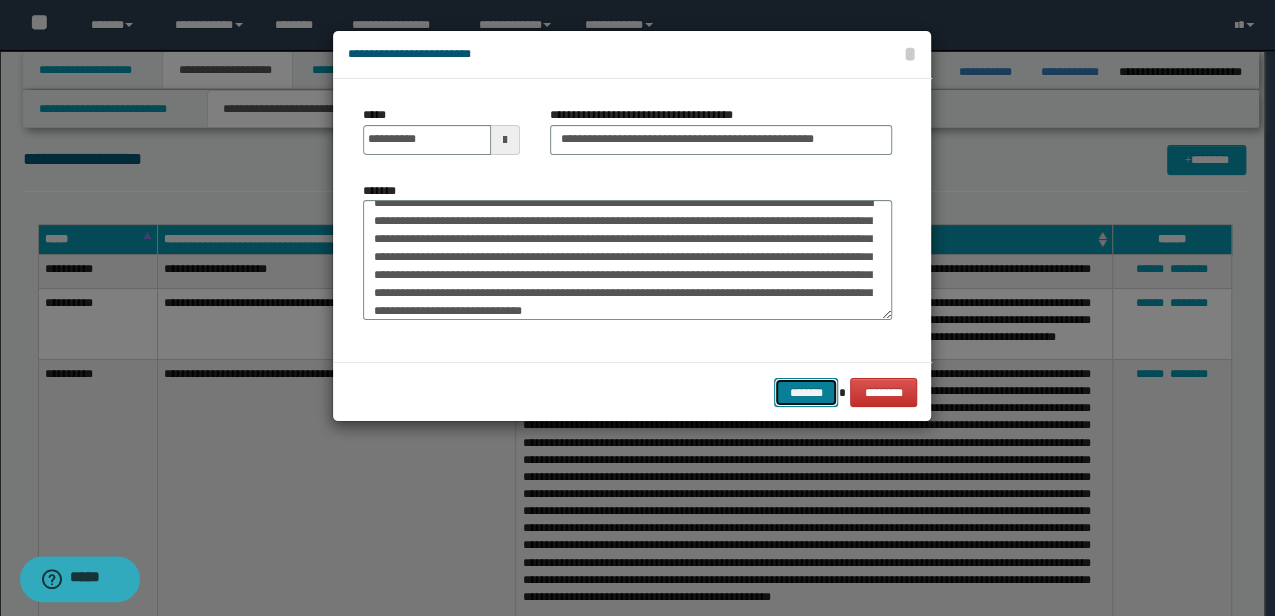 click on "*******" at bounding box center (806, 392) 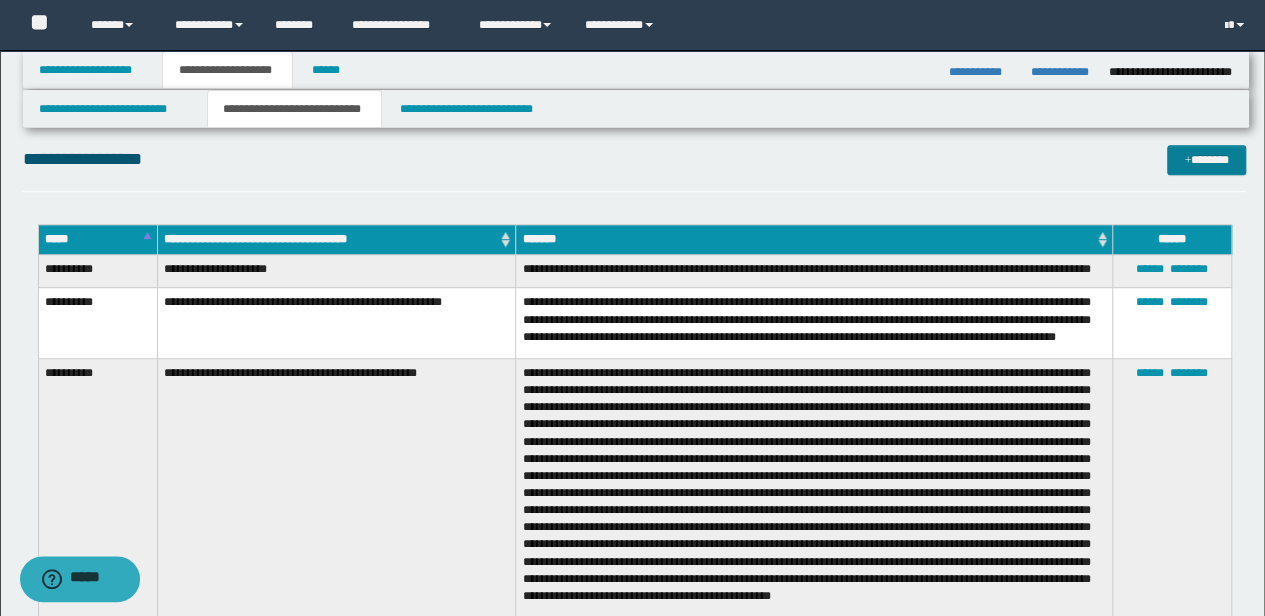 click on "**********" at bounding box center [635, 168] 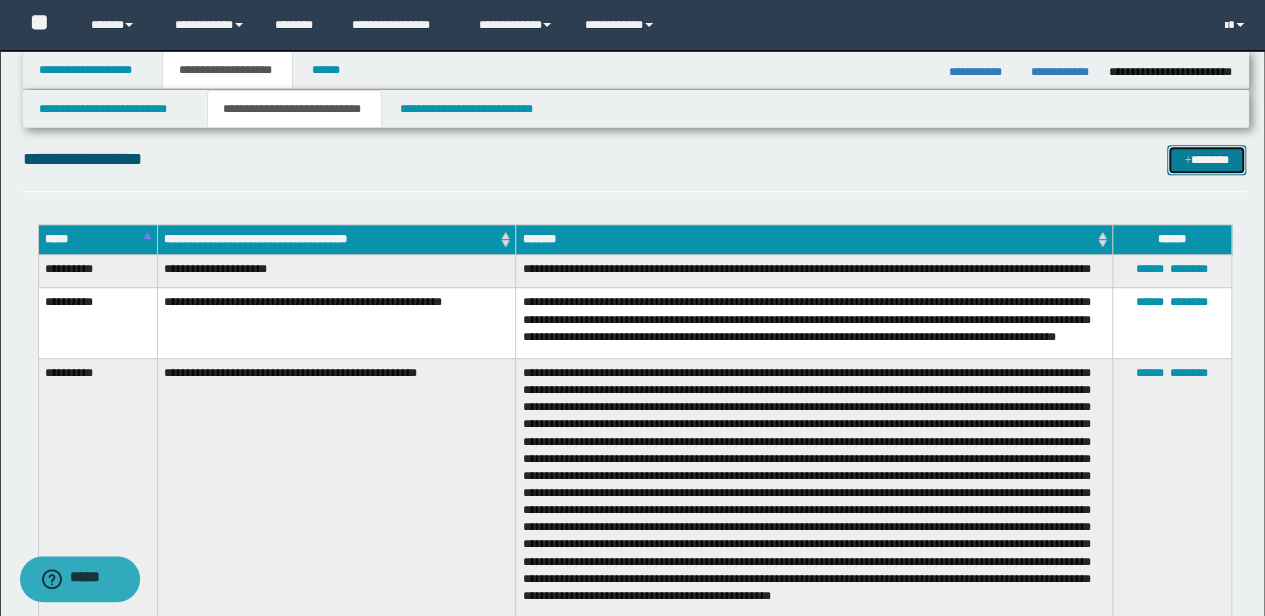 click on "*******" at bounding box center [1206, 159] 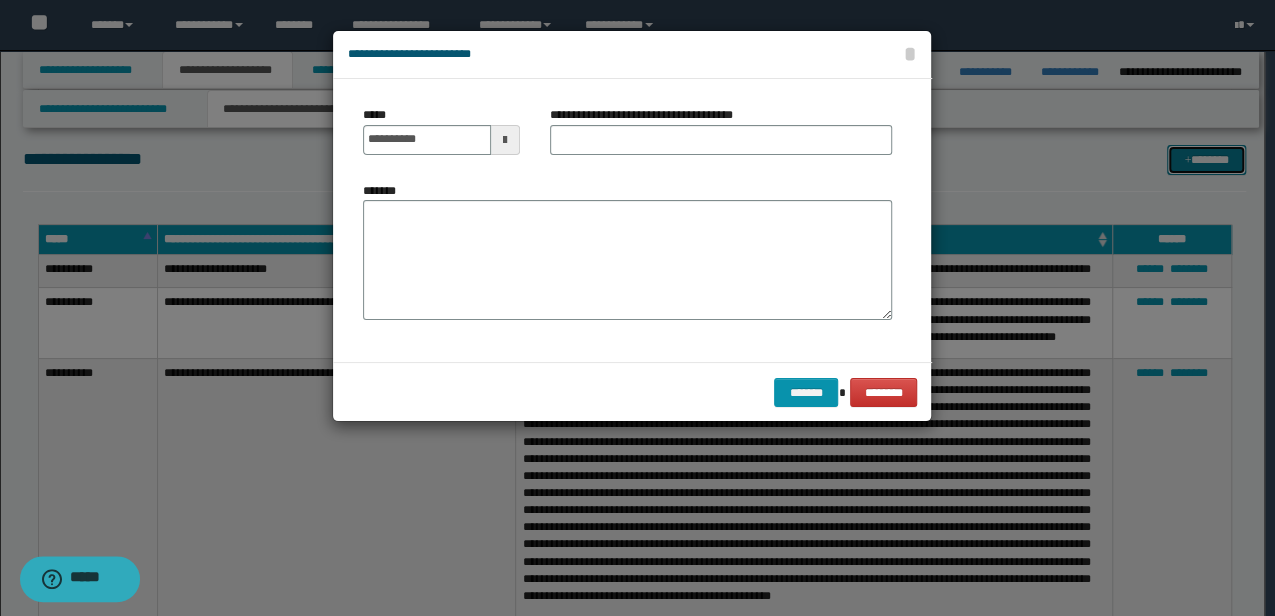scroll, scrollTop: 0, scrollLeft: 0, axis: both 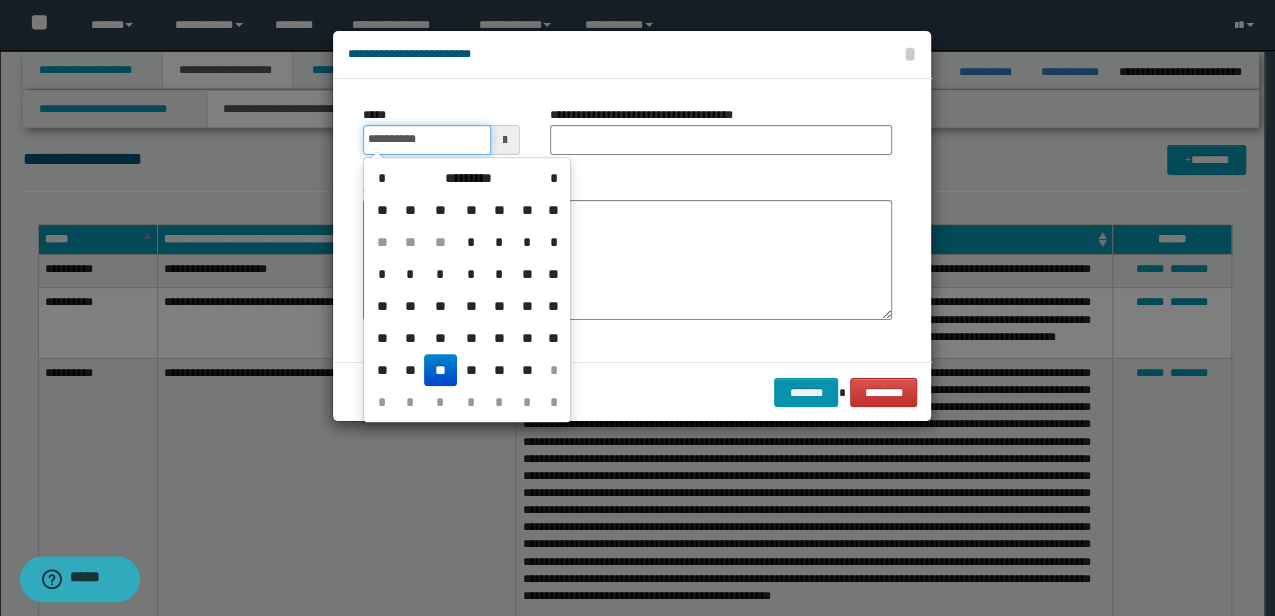drag, startPoint x: 477, startPoint y: 136, endPoint x: 280, endPoint y: 137, distance: 197.00253 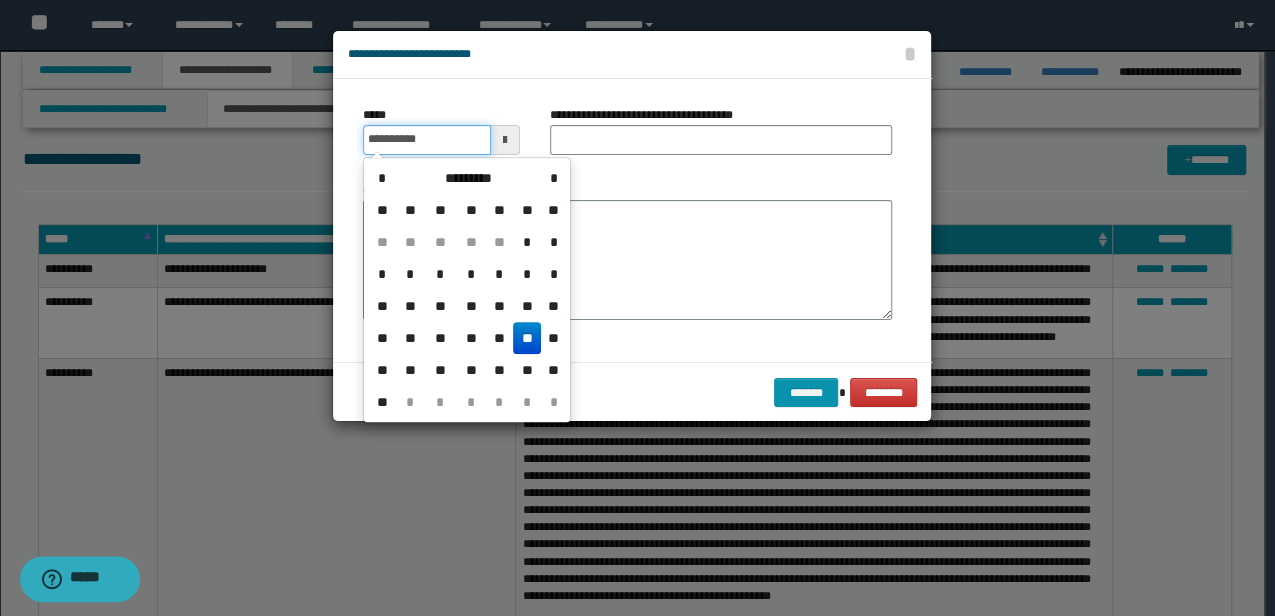 type on "**********" 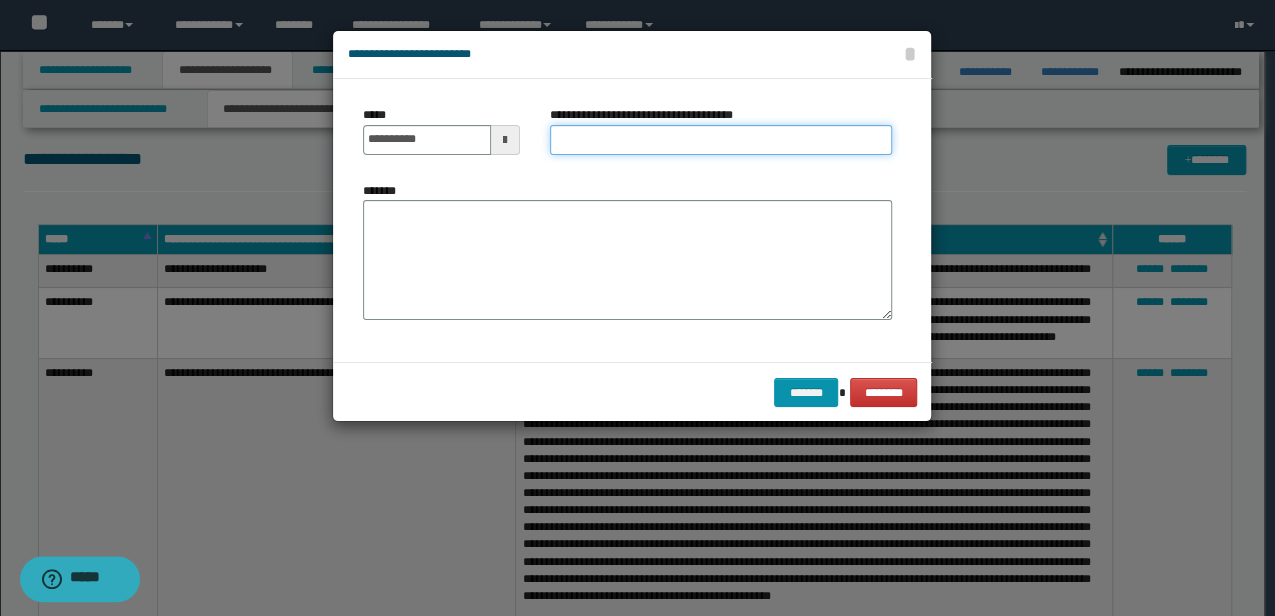 click on "**********" at bounding box center (721, 140) 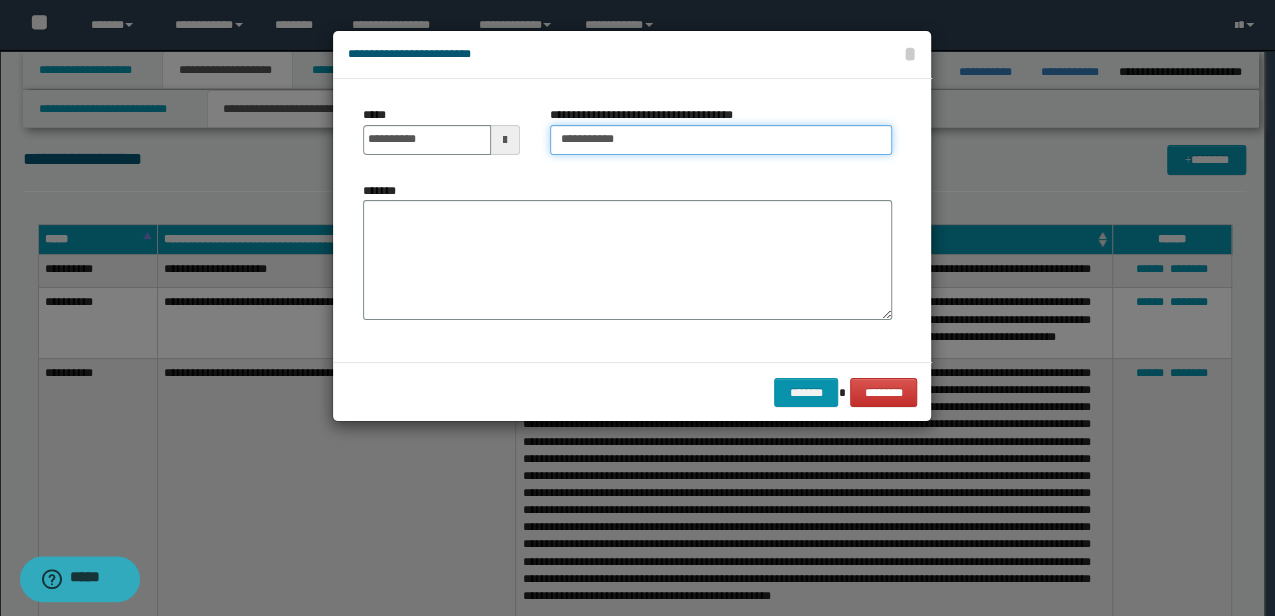type on "**********" 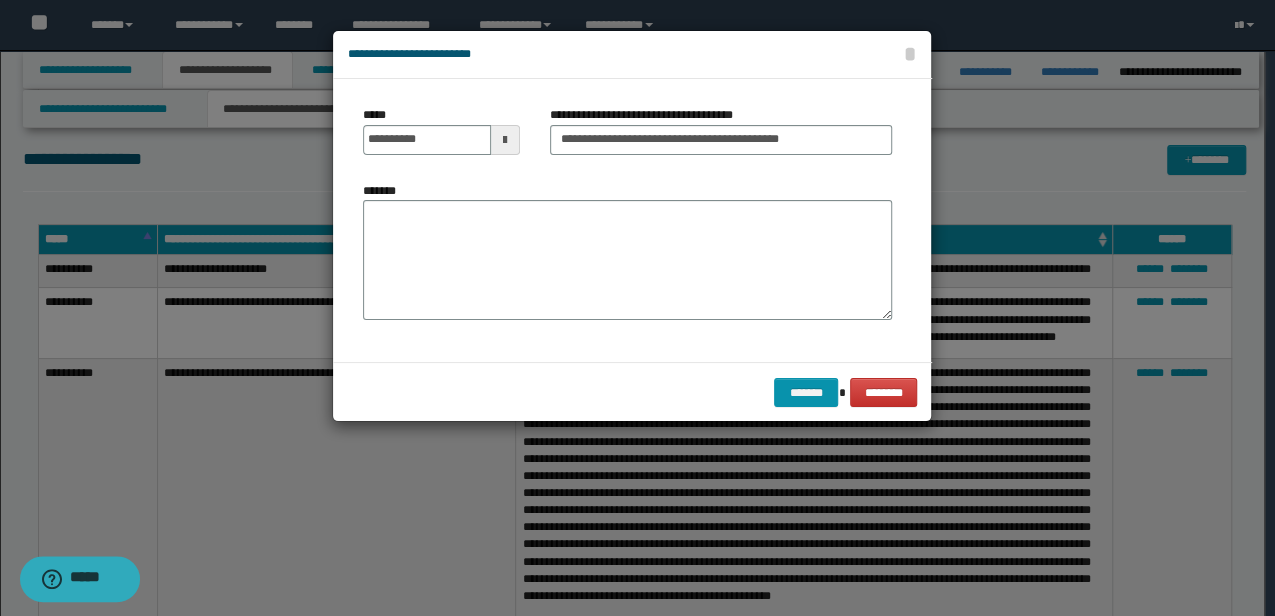 drag, startPoint x: 742, startPoint y: 194, endPoint x: 729, endPoint y: 228, distance: 36.40055 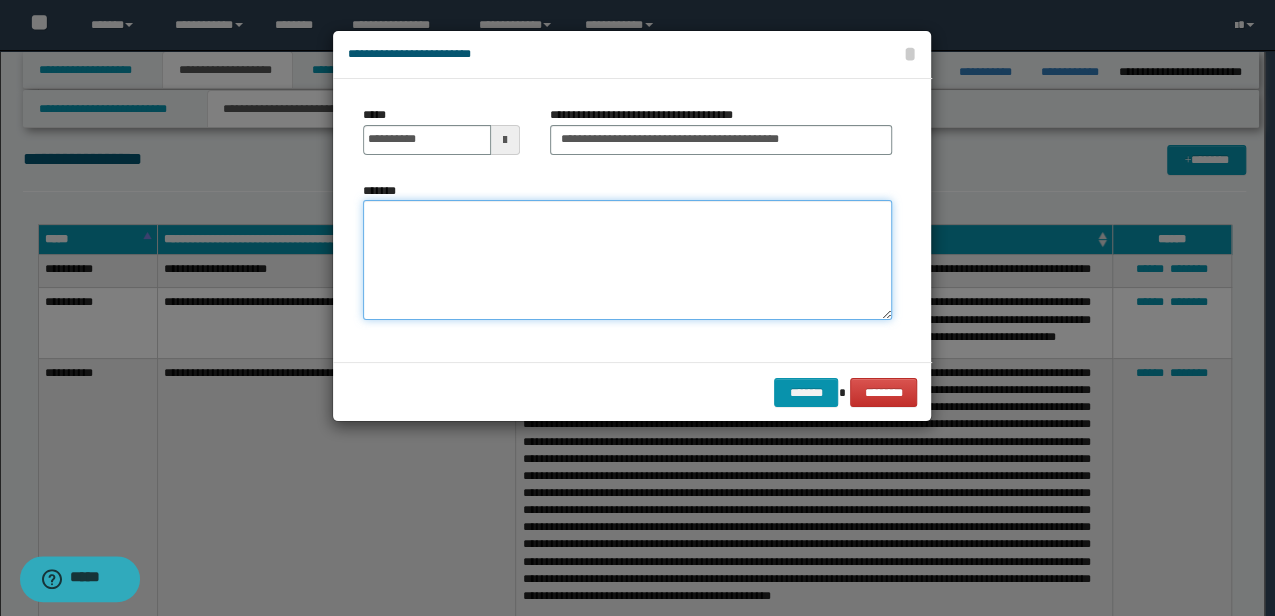 click on "*******" at bounding box center [627, 259] 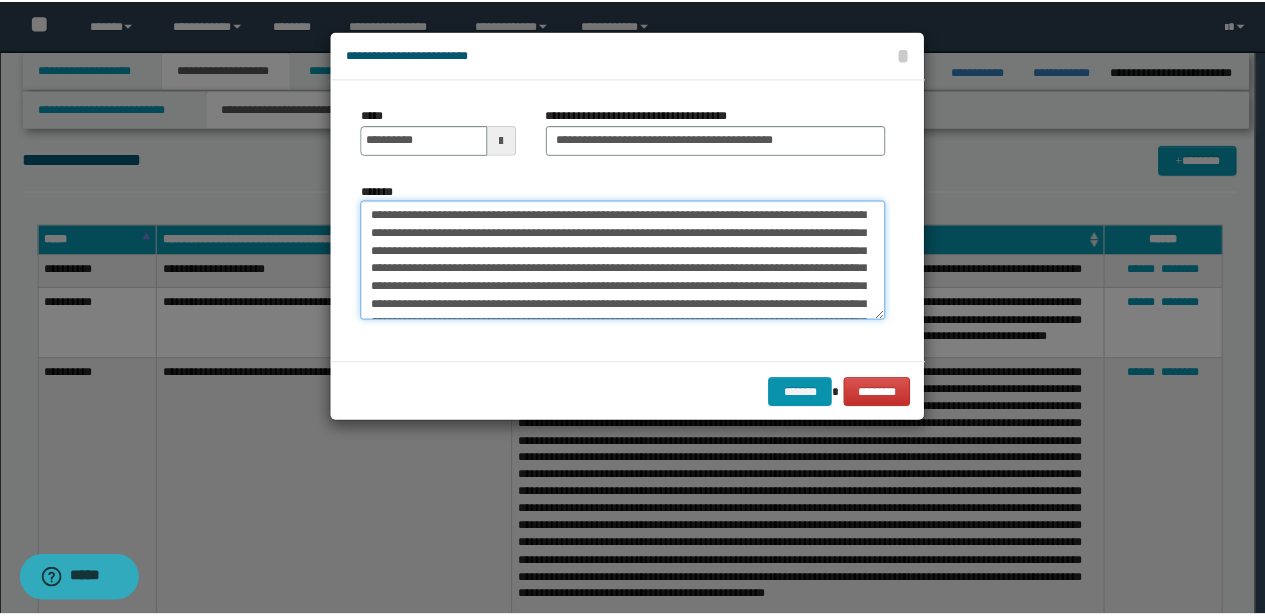 scroll, scrollTop: 84, scrollLeft: 0, axis: vertical 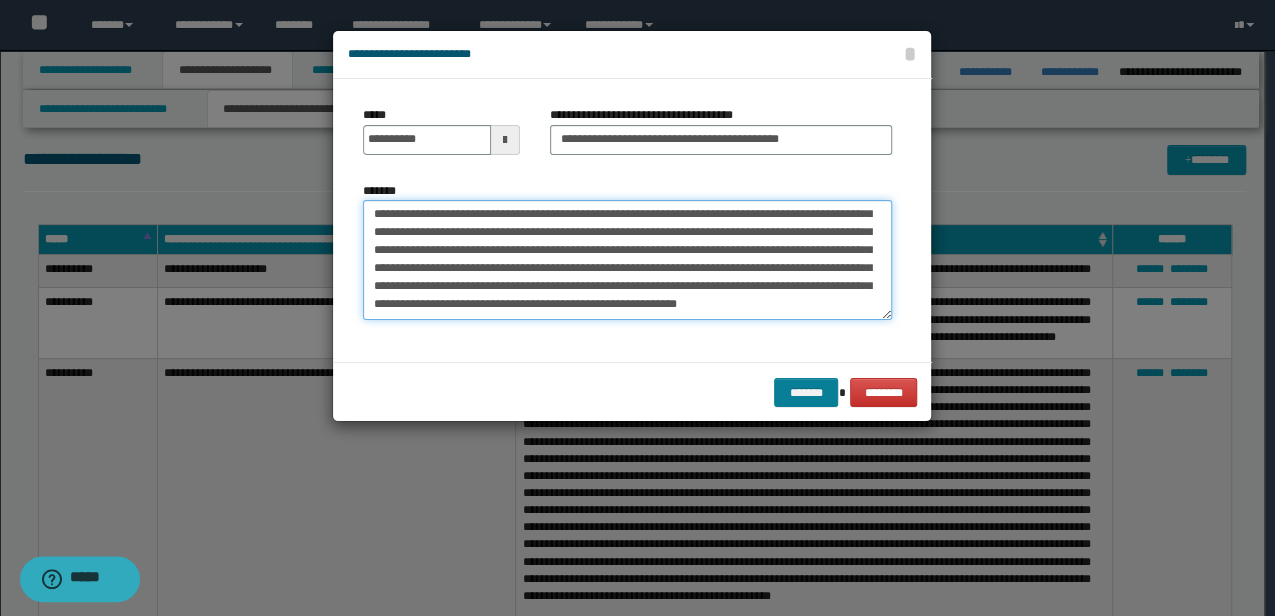 type on "**********" 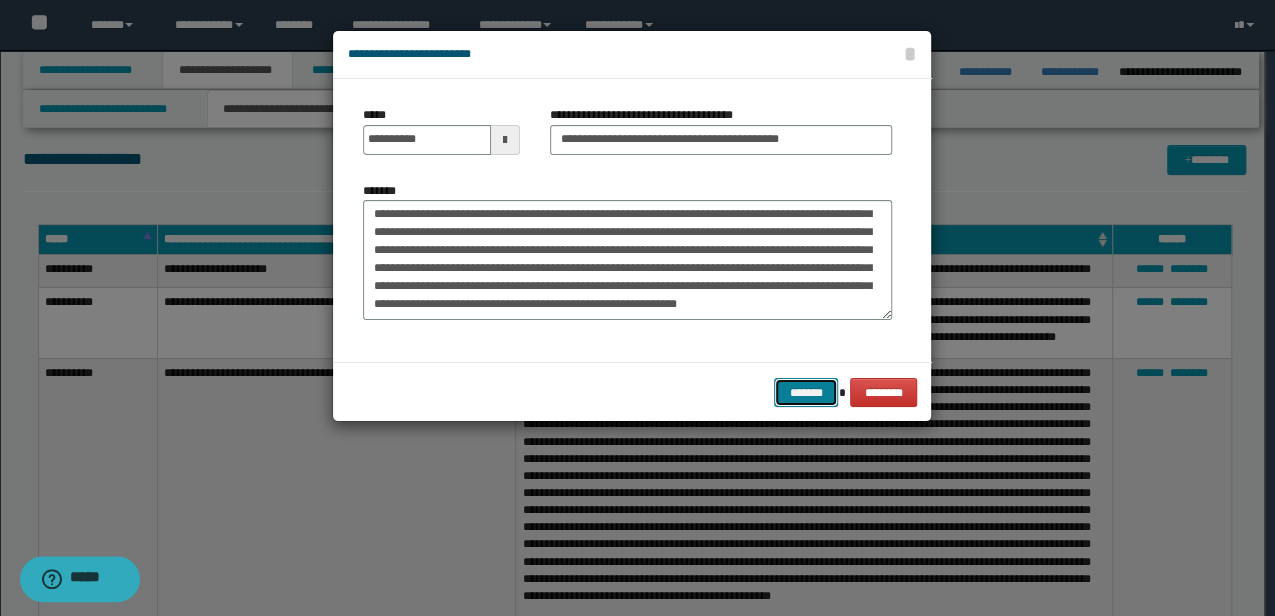 click on "*******" at bounding box center [806, 392] 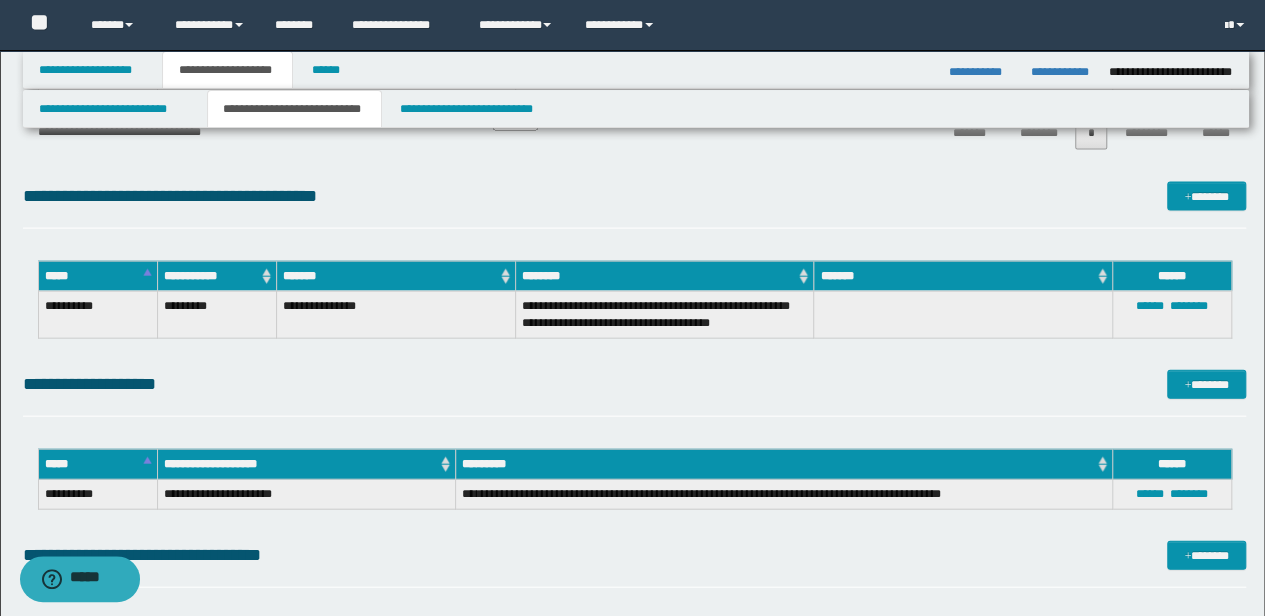scroll, scrollTop: 2200, scrollLeft: 0, axis: vertical 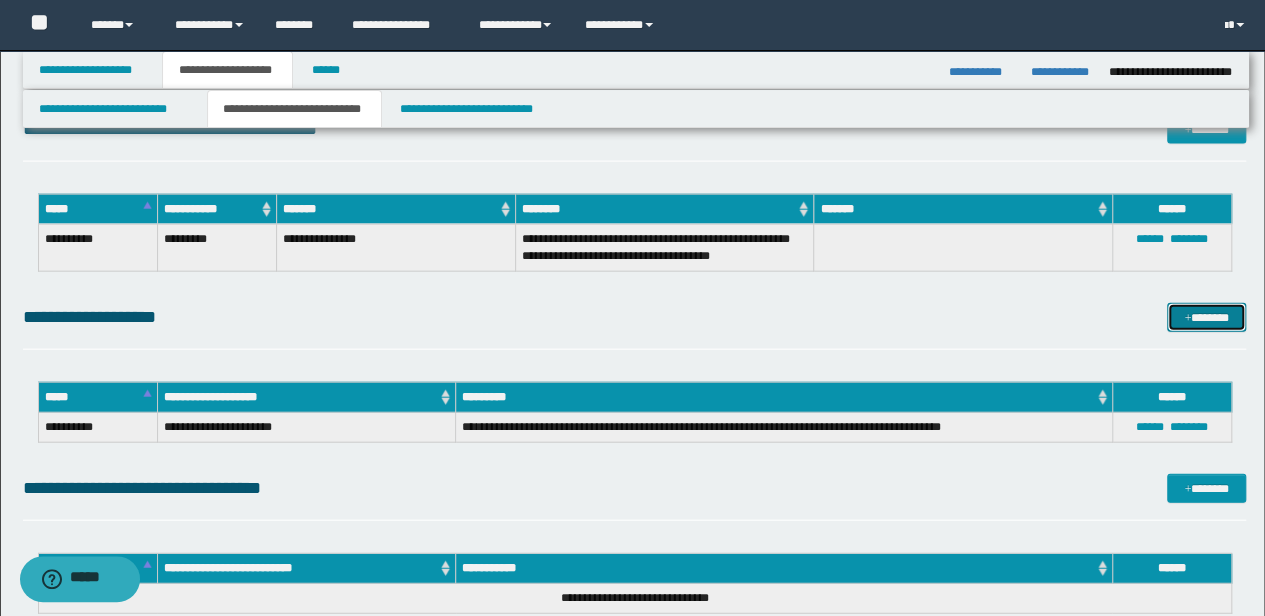 click on "*******" at bounding box center [1206, 317] 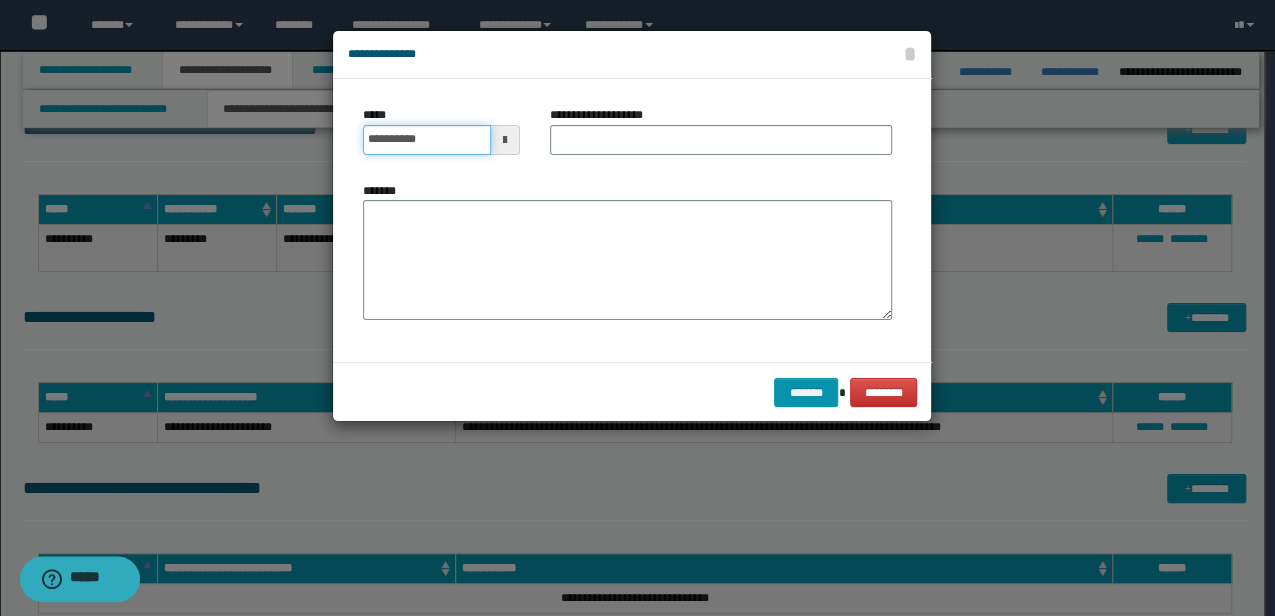 drag, startPoint x: 460, startPoint y: 138, endPoint x: 266, endPoint y: 155, distance: 194.74342 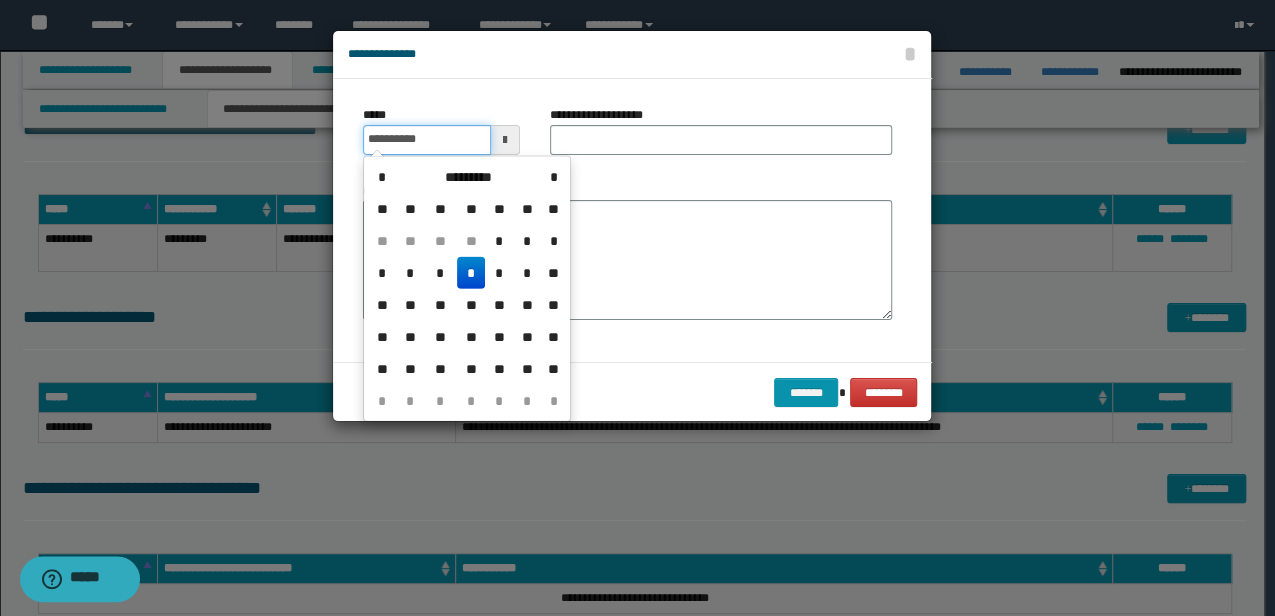 type on "**********" 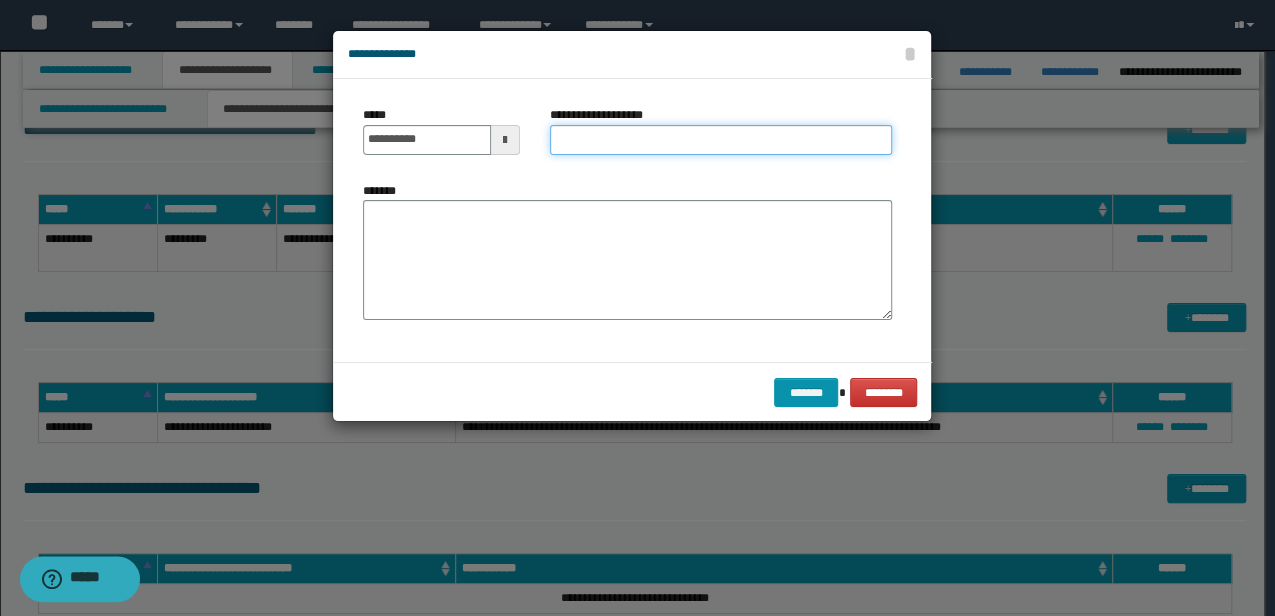 click on "**********" at bounding box center (721, 140) 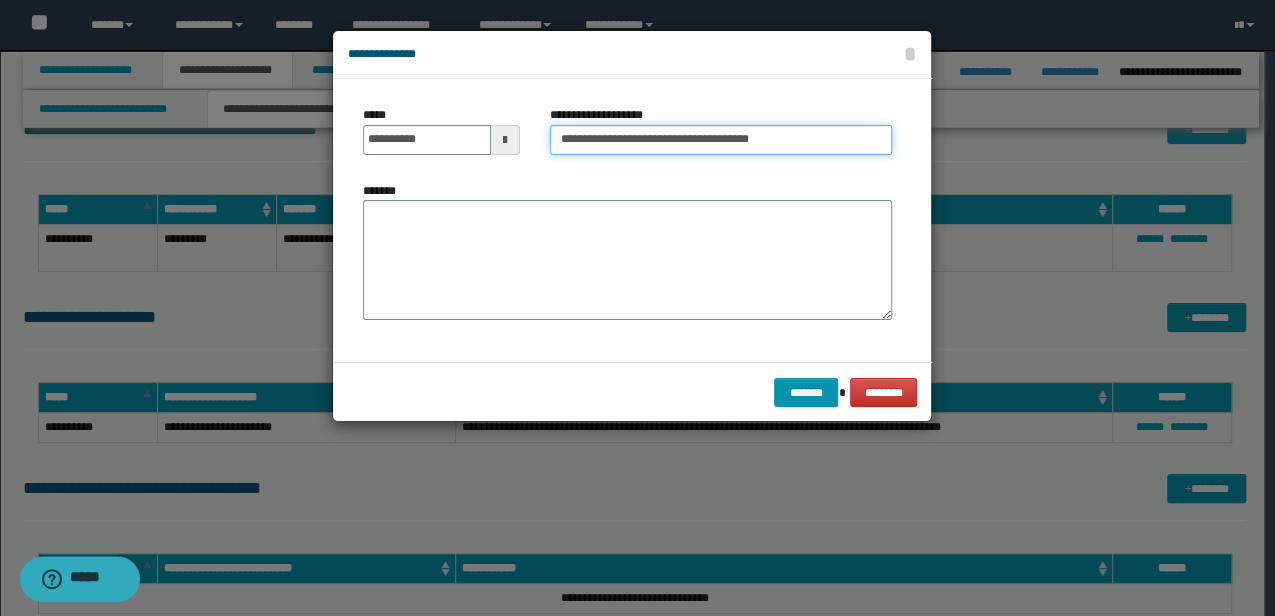 type on "**********" 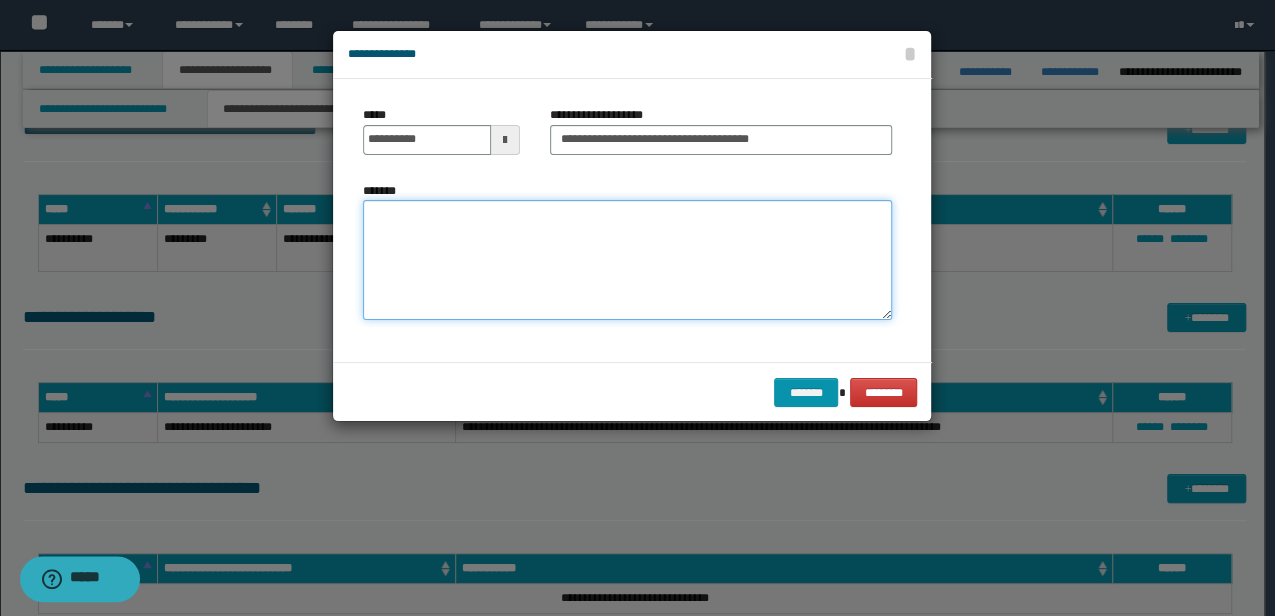 click on "*******" at bounding box center [627, 260] 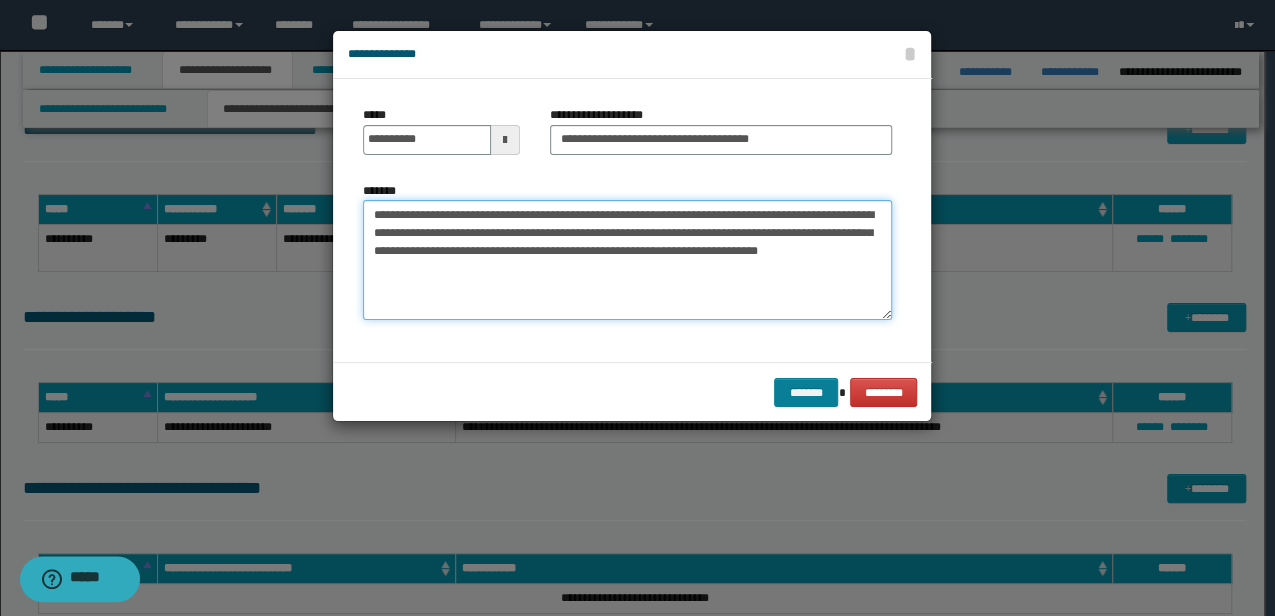type on "**********" 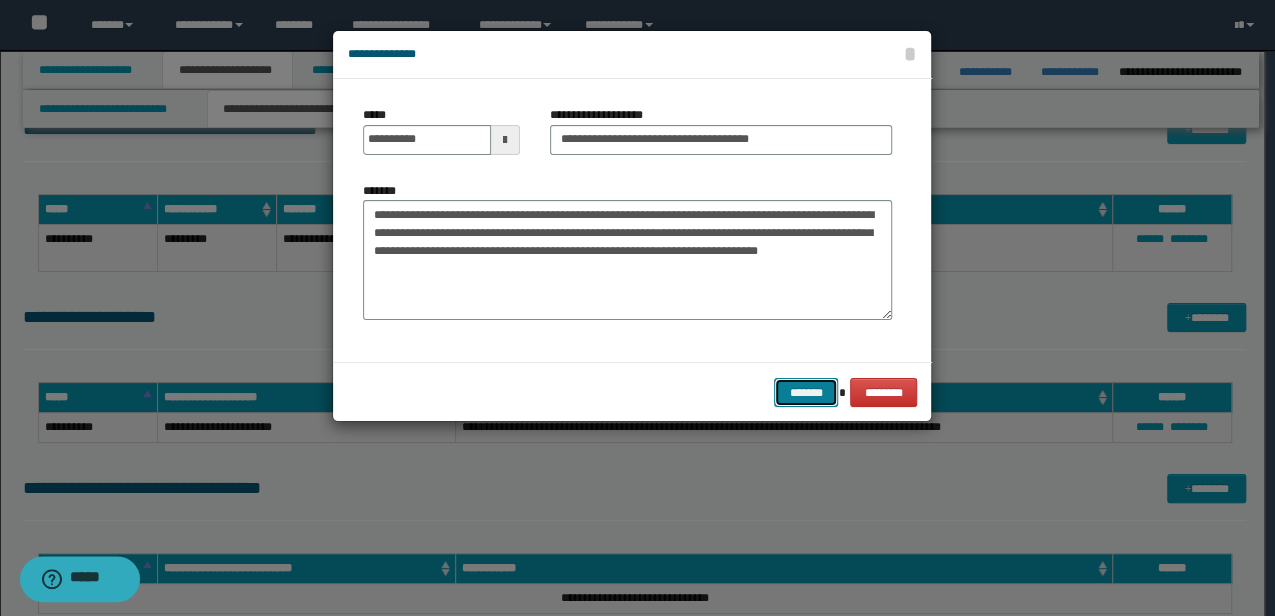 click on "*******" at bounding box center [806, 392] 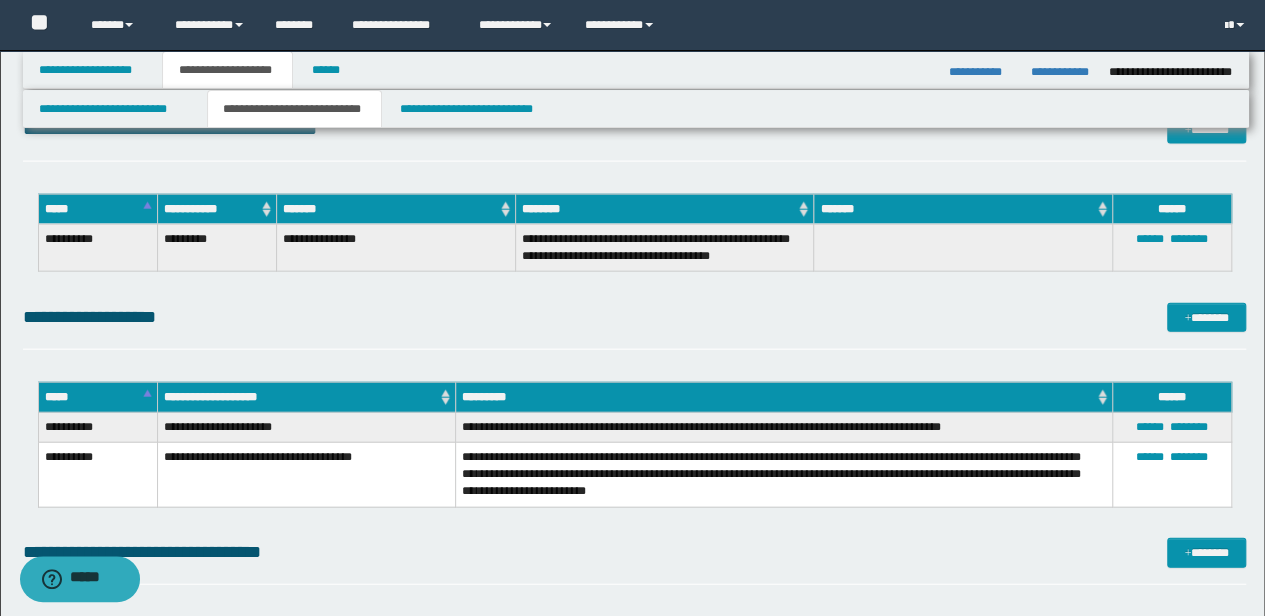 click on "**********" at bounding box center [635, -551] 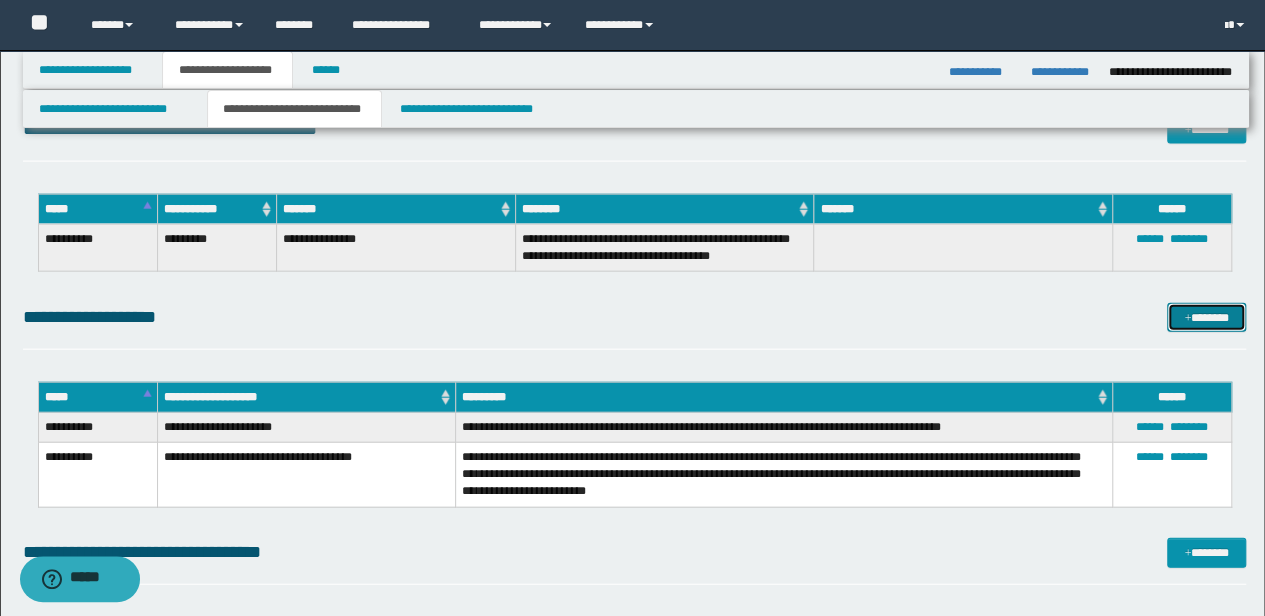 click on "*******" at bounding box center (1206, 317) 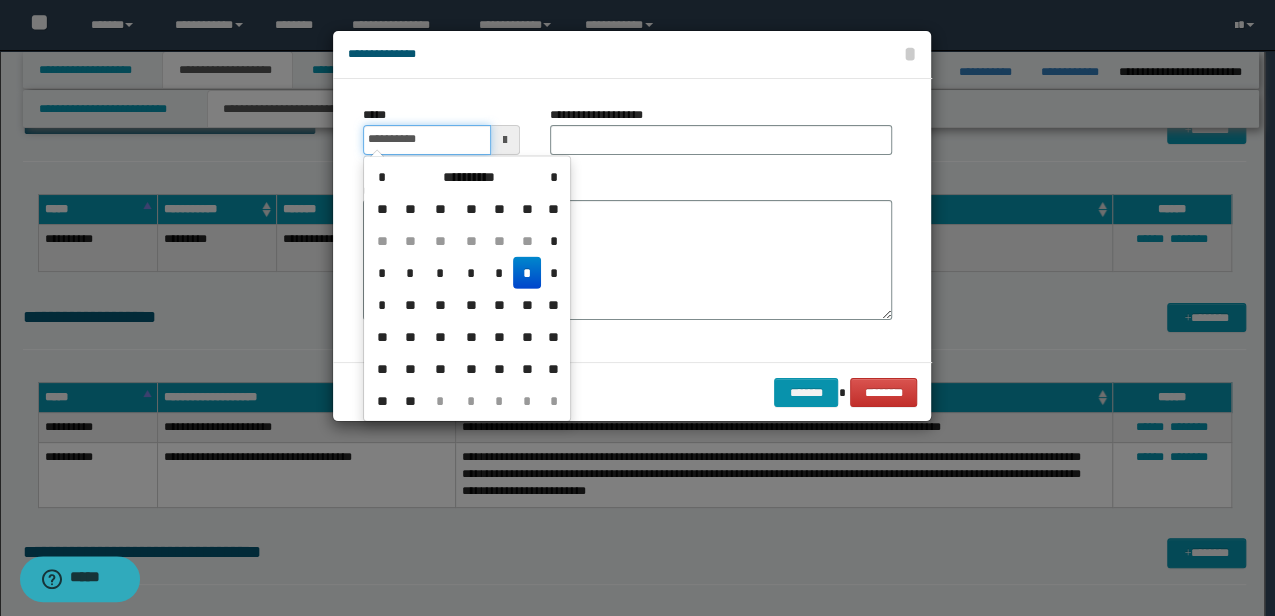drag, startPoint x: 472, startPoint y: 136, endPoint x: 152, endPoint y: 195, distance: 325.39362 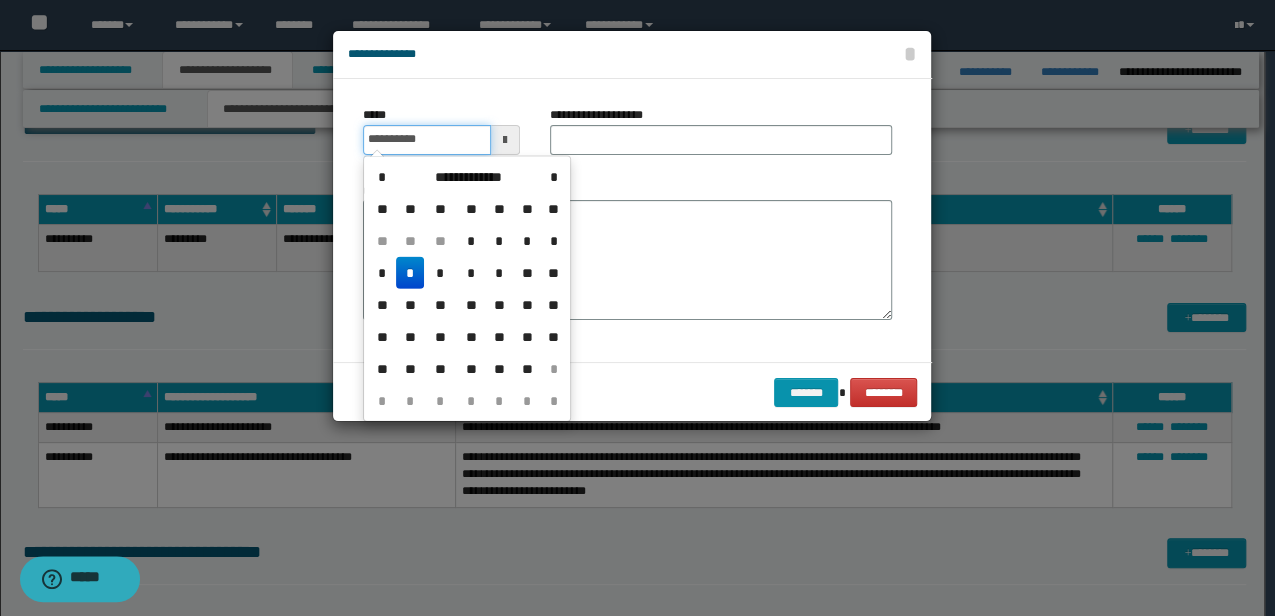 type on "**********" 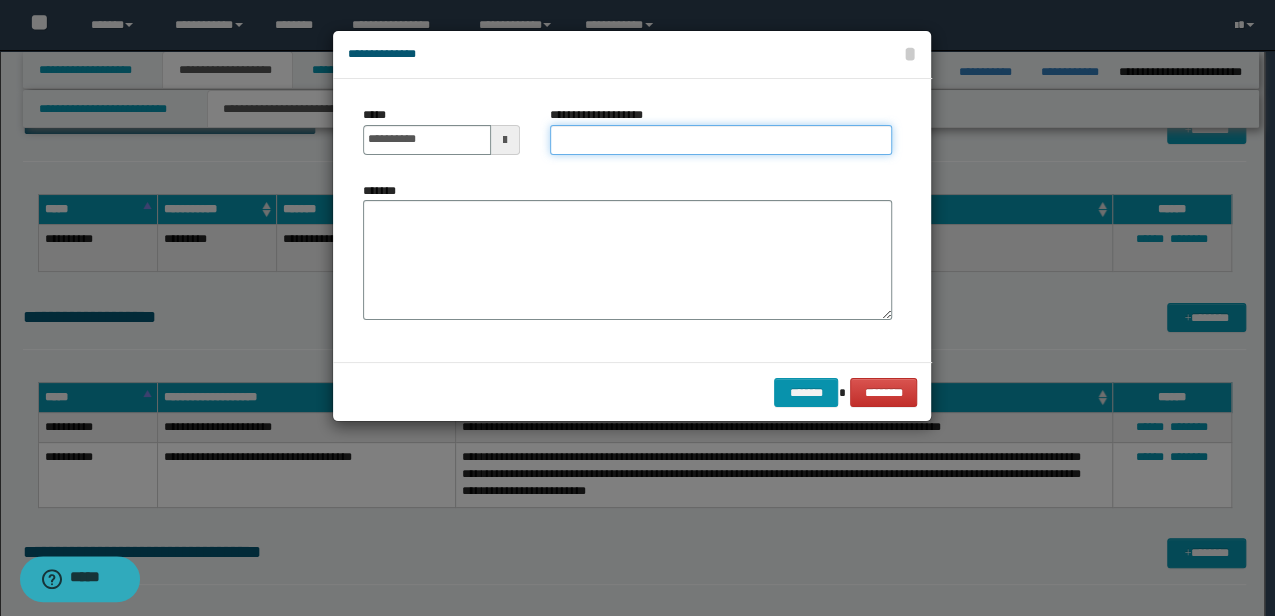 drag, startPoint x: 660, startPoint y: 136, endPoint x: 649, endPoint y: 146, distance: 14.866069 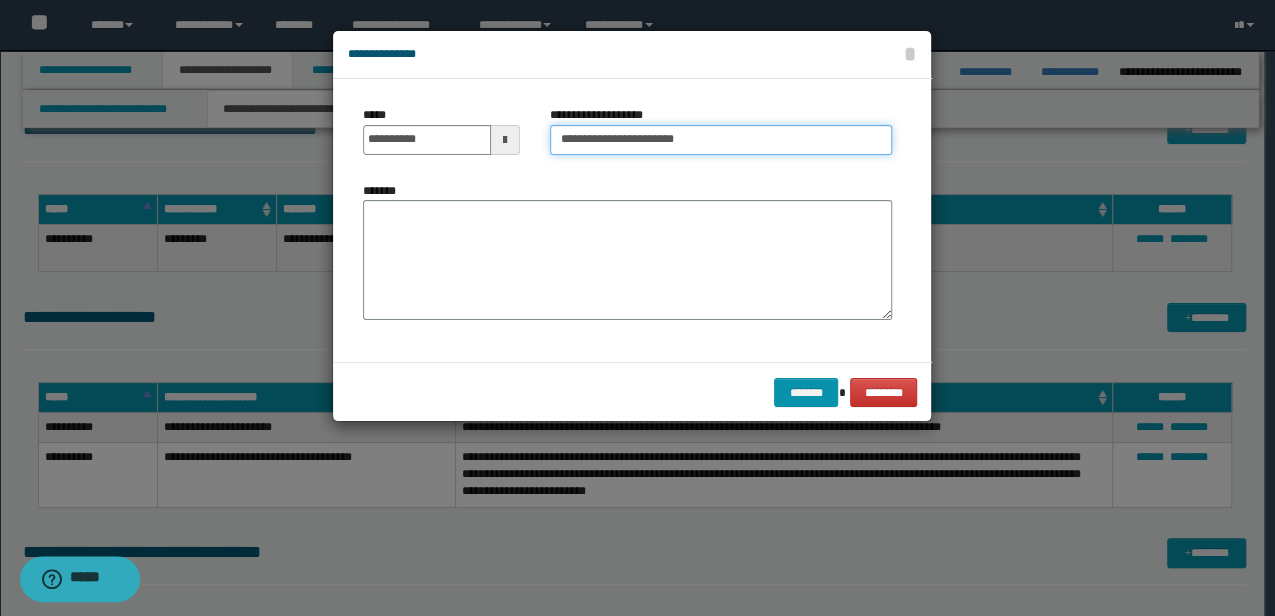 type on "**********" 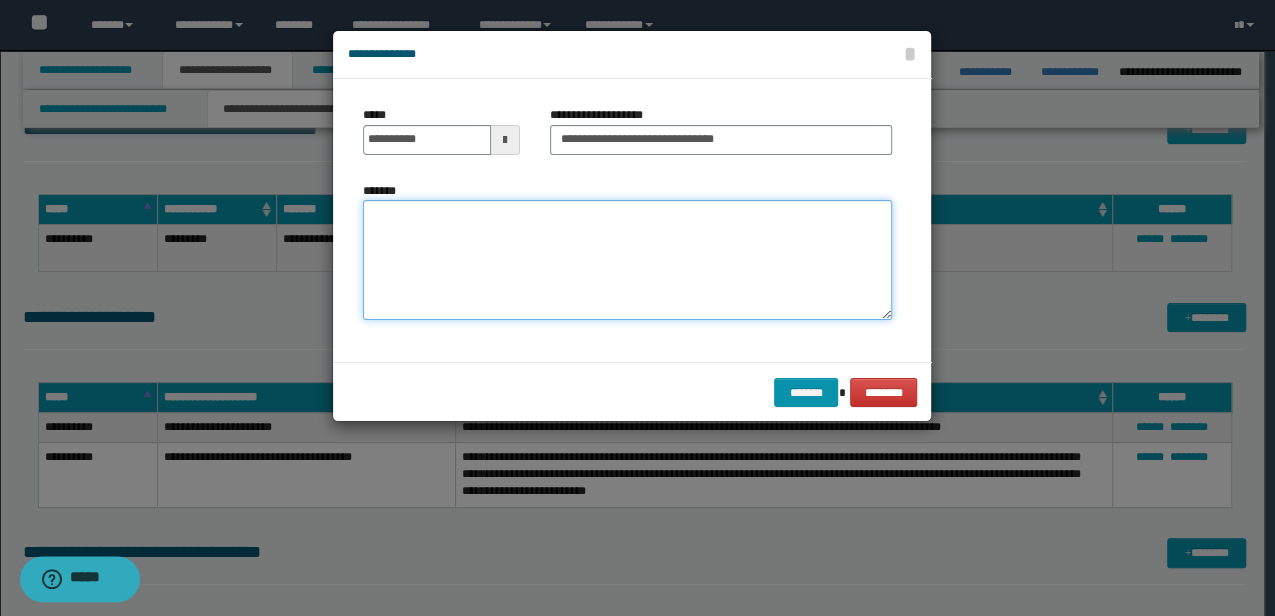 click on "*******" at bounding box center (627, 260) 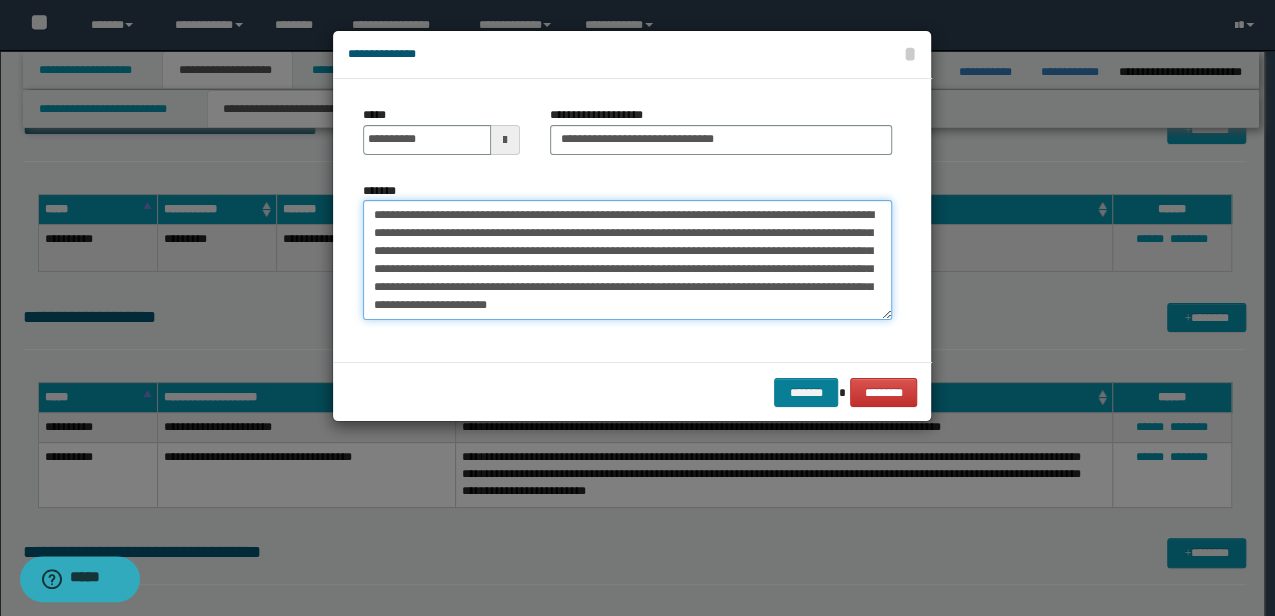 type on "**********" 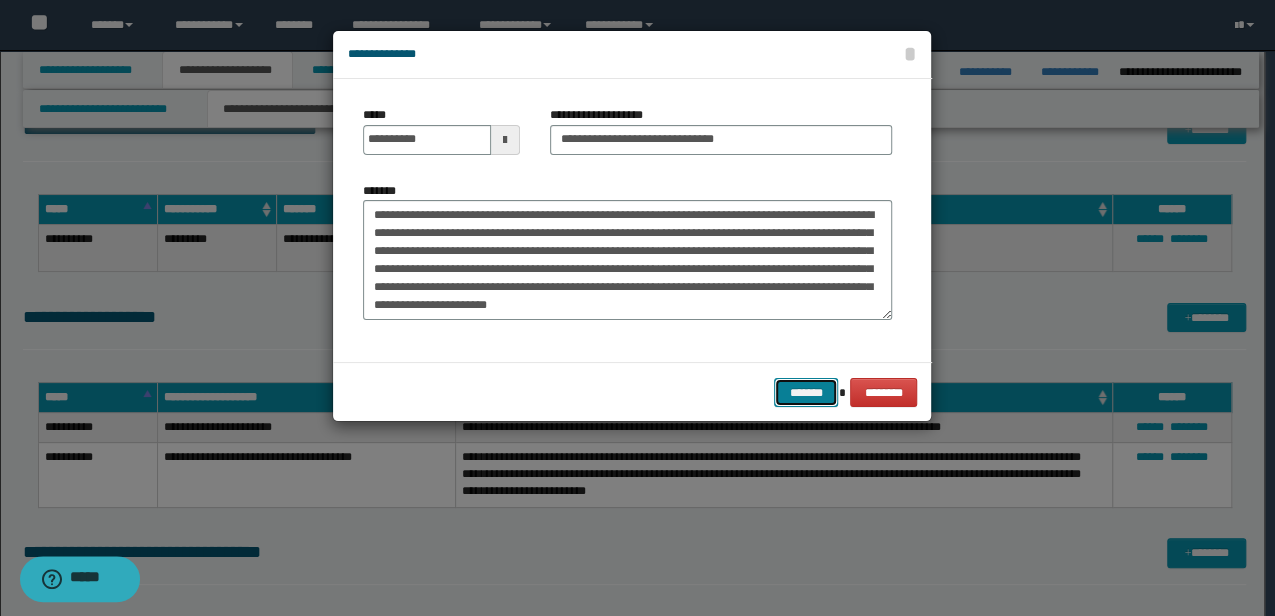 click on "*******" at bounding box center (806, 392) 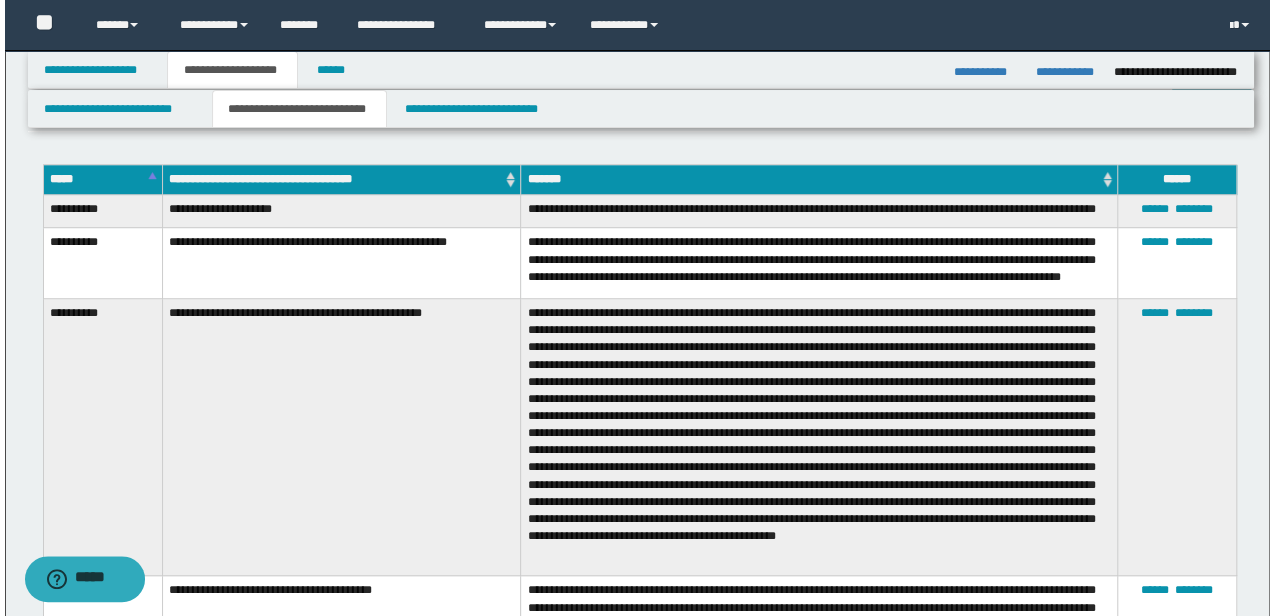 scroll, scrollTop: 400, scrollLeft: 0, axis: vertical 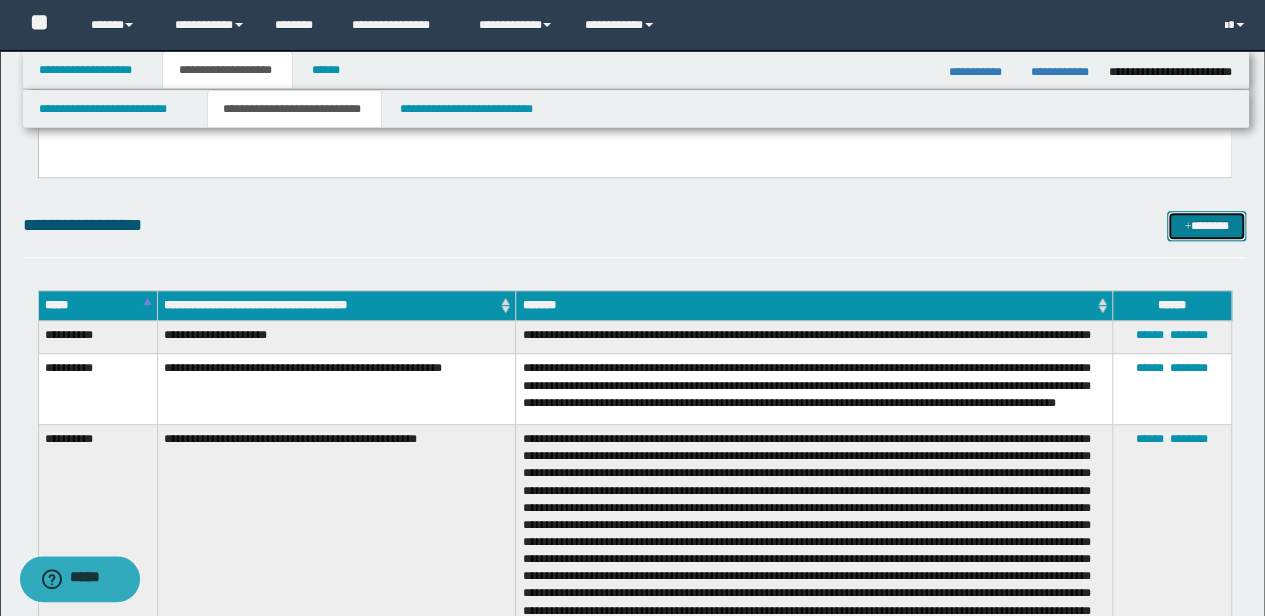 click at bounding box center (1187, 227) 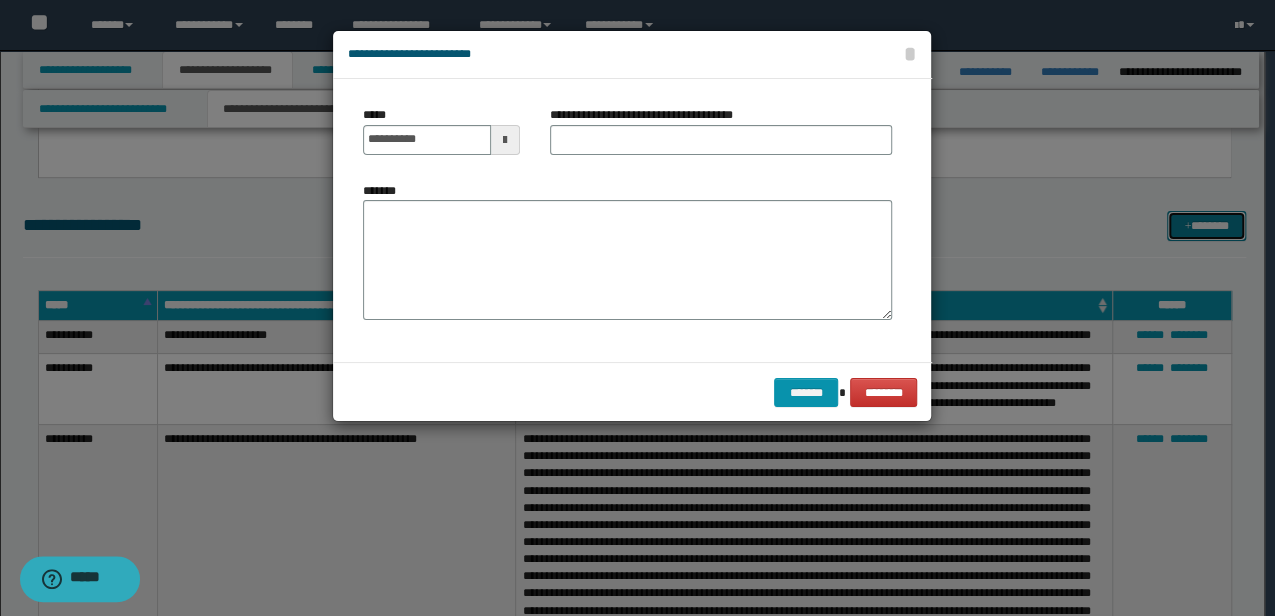 scroll, scrollTop: 0, scrollLeft: 0, axis: both 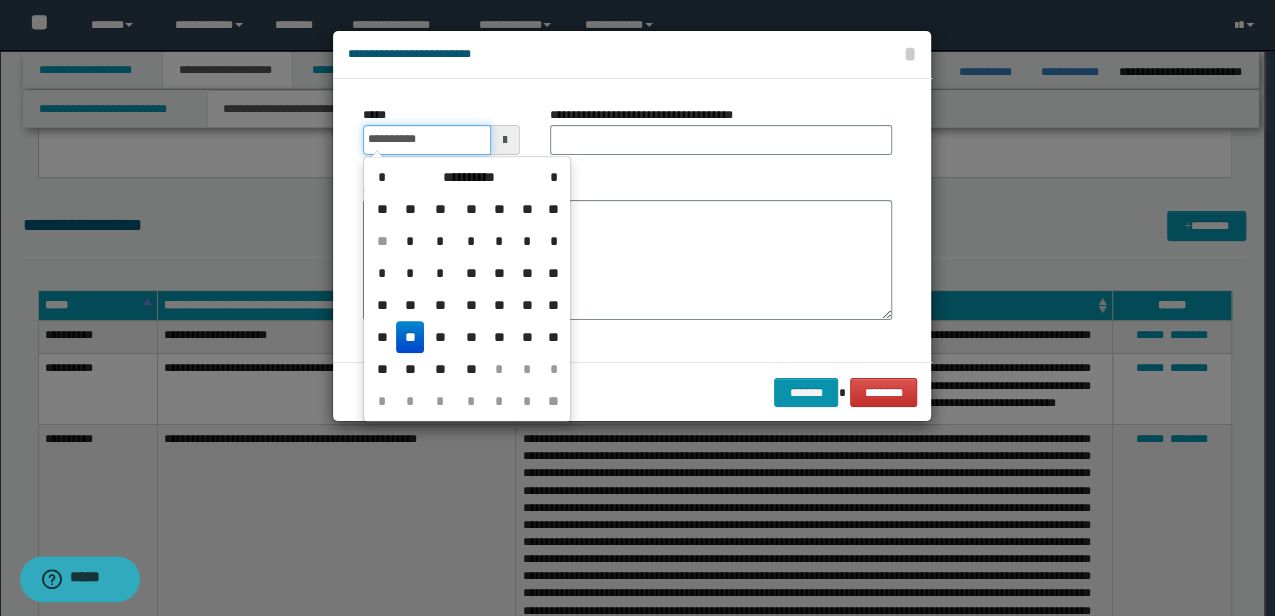 drag, startPoint x: 460, startPoint y: 137, endPoint x: 238, endPoint y: 122, distance: 222.50618 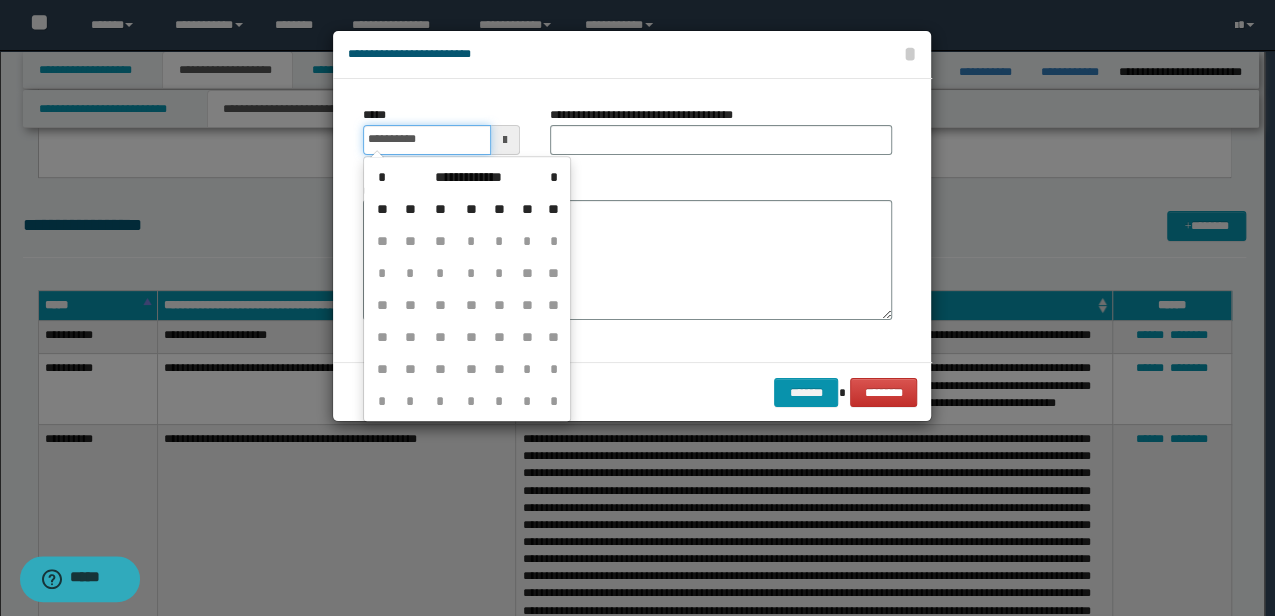 type on "**********" 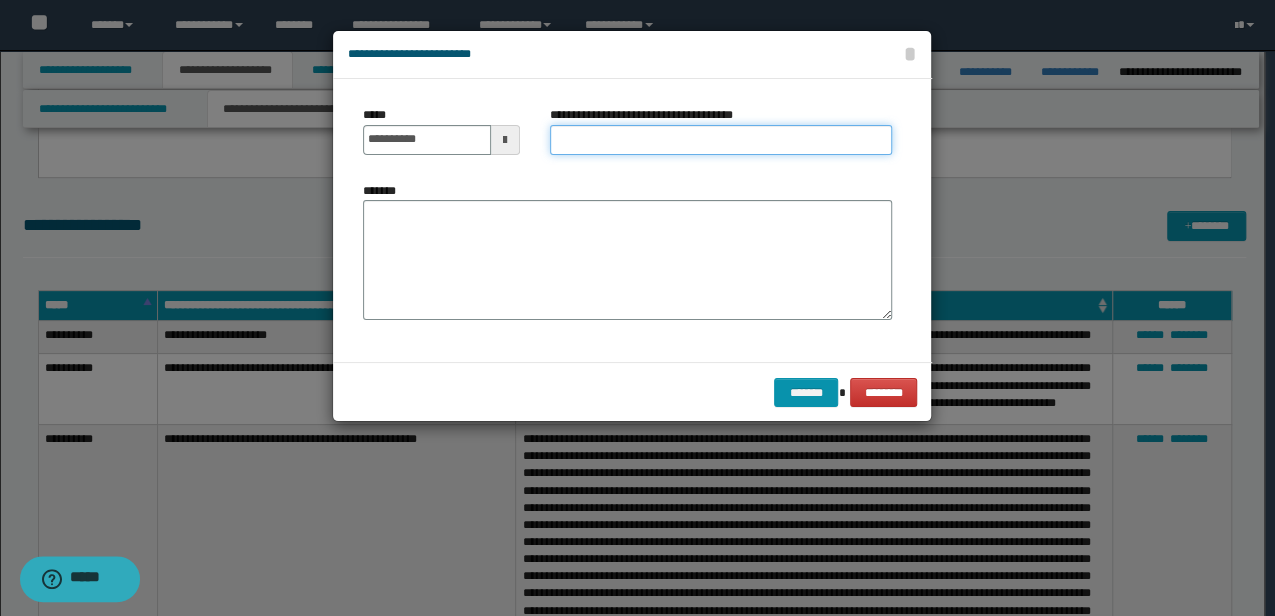 click on "**********" at bounding box center (721, 140) 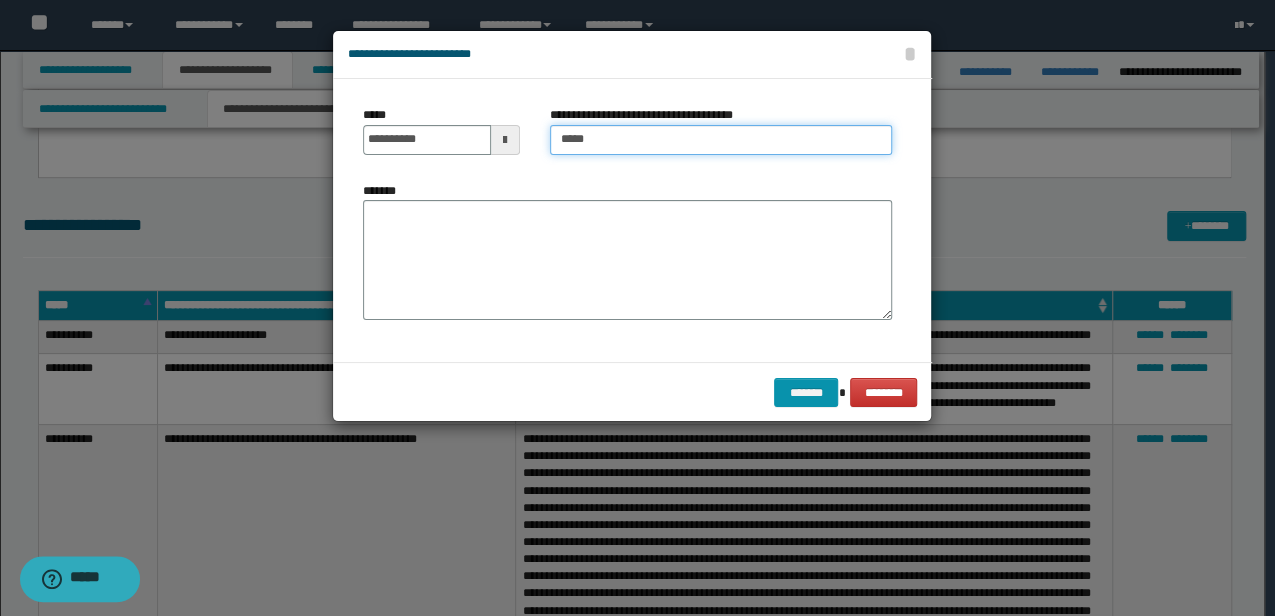 type on "**********" 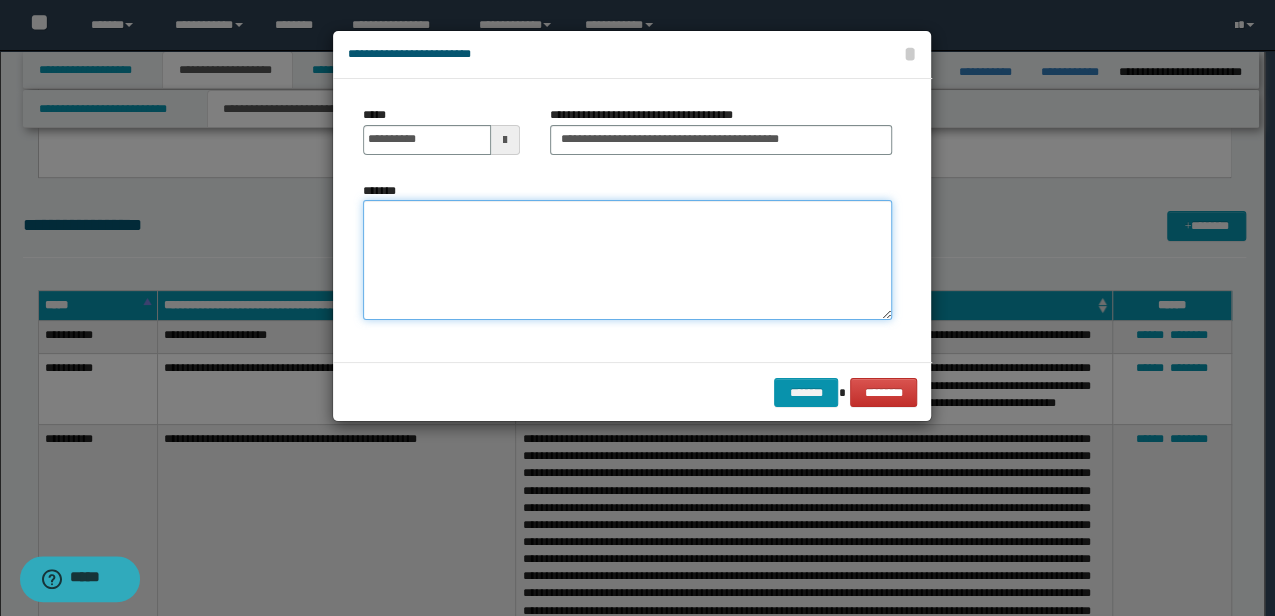 click on "*******" at bounding box center [627, 259] 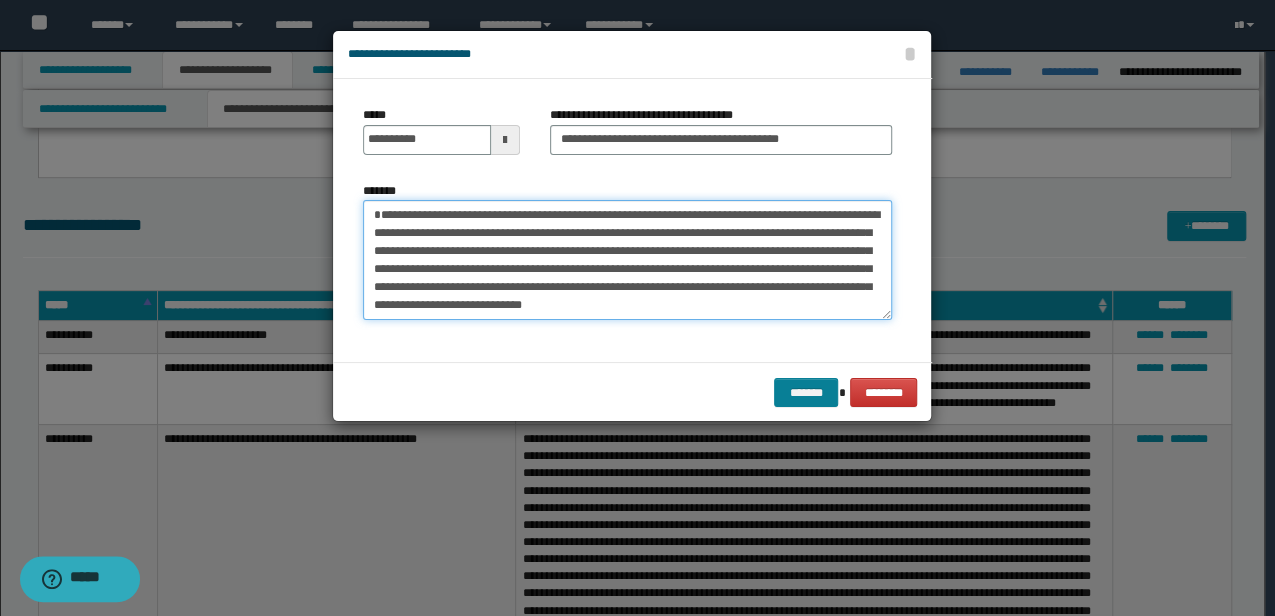 scroll, scrollTop: 30, scrollLeft: 0, axis: vertical 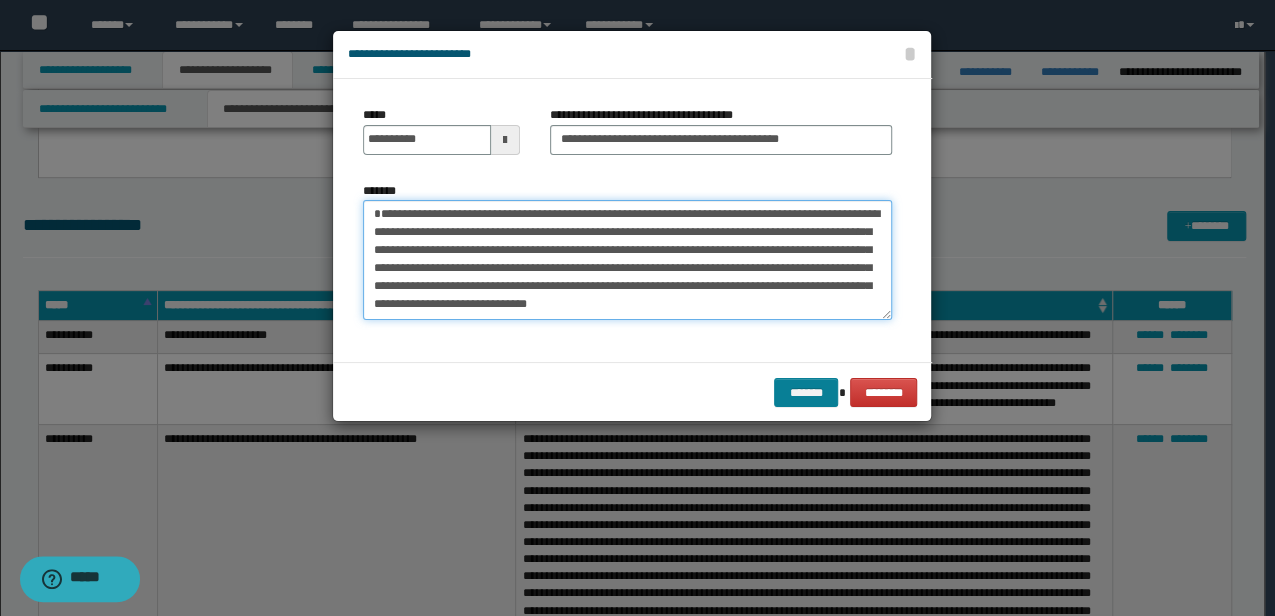 type on "**********" 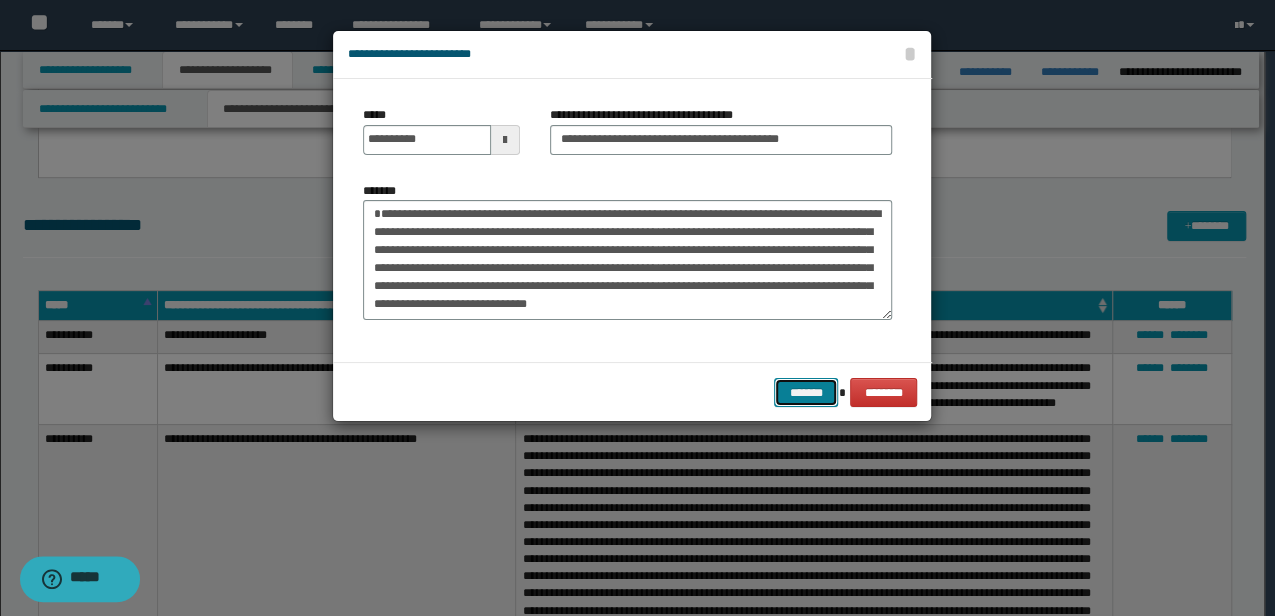 click on "*******" at bounding box center (806, 392) 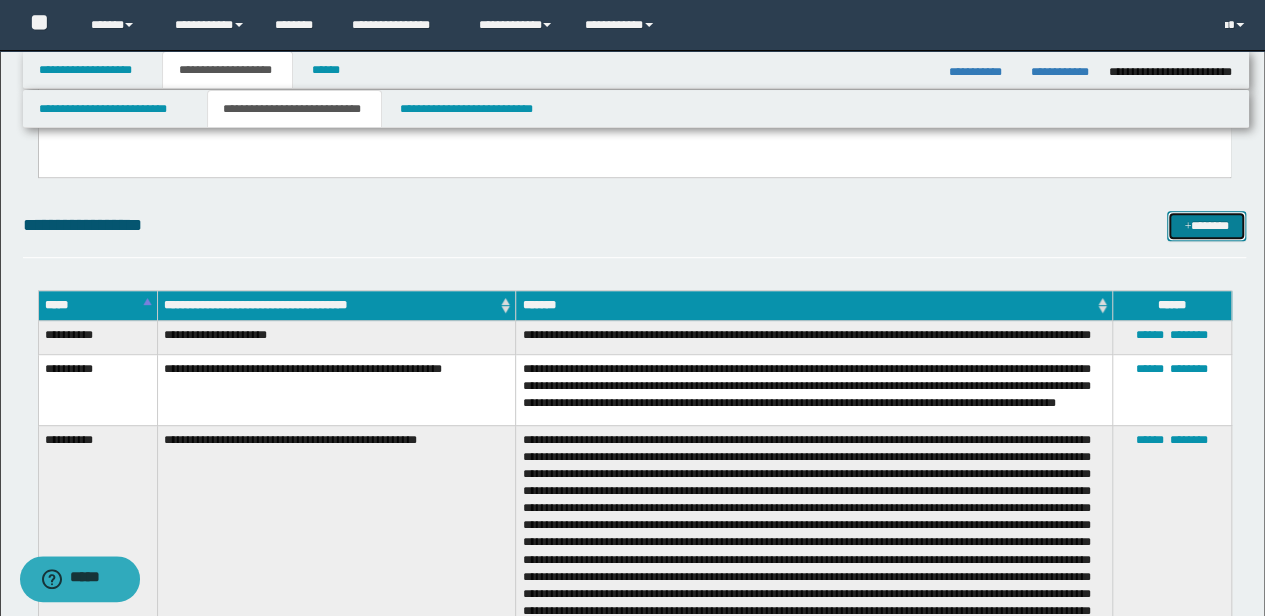 click on "*******" at bounding box center (1206, 225) 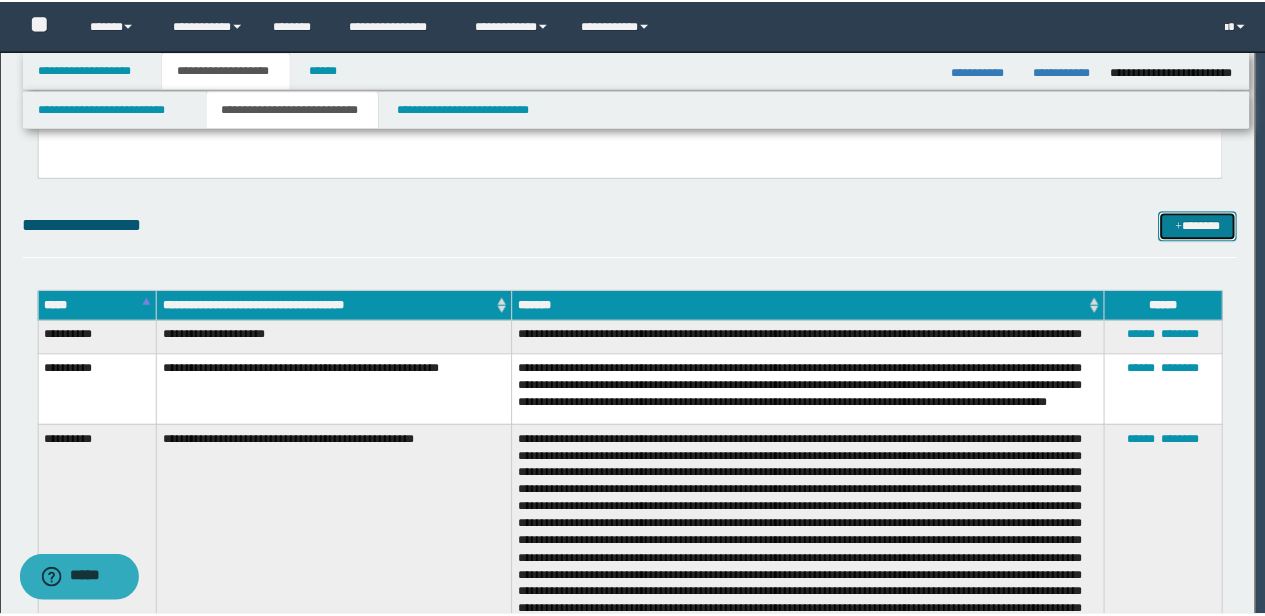 scroll, scrollTop: 0, scrollLeft: 0, axis: both 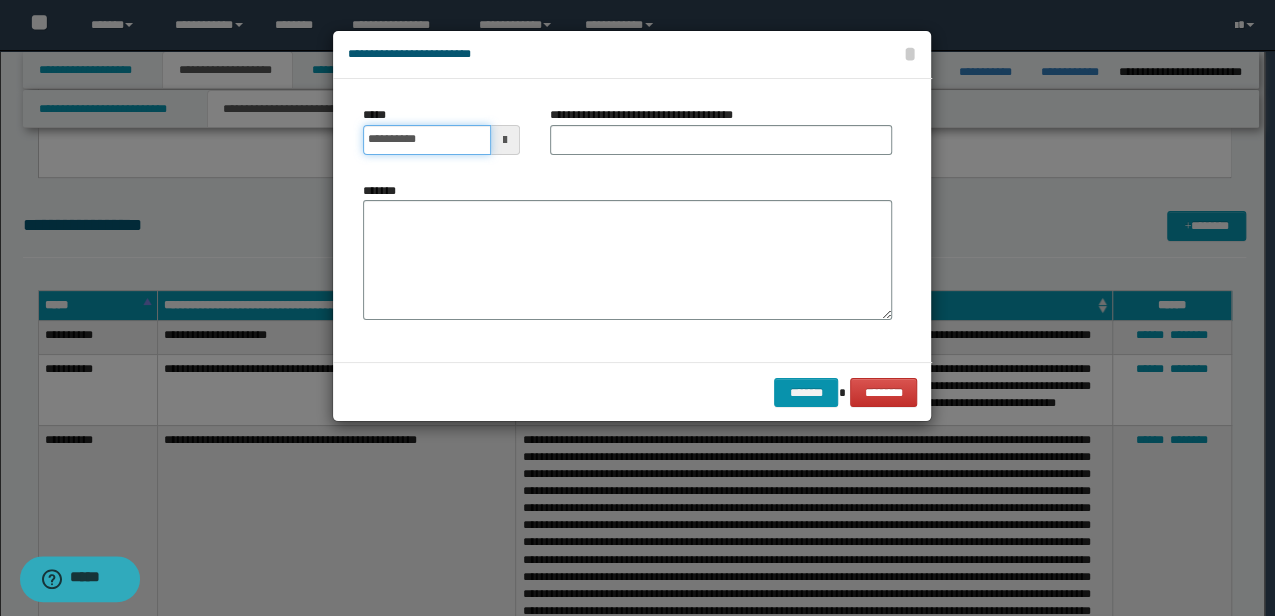 drag, startPoint x: 446, startPoint y: 140, endPoint x: 0, endPoint y: 88, distance: 449.02115 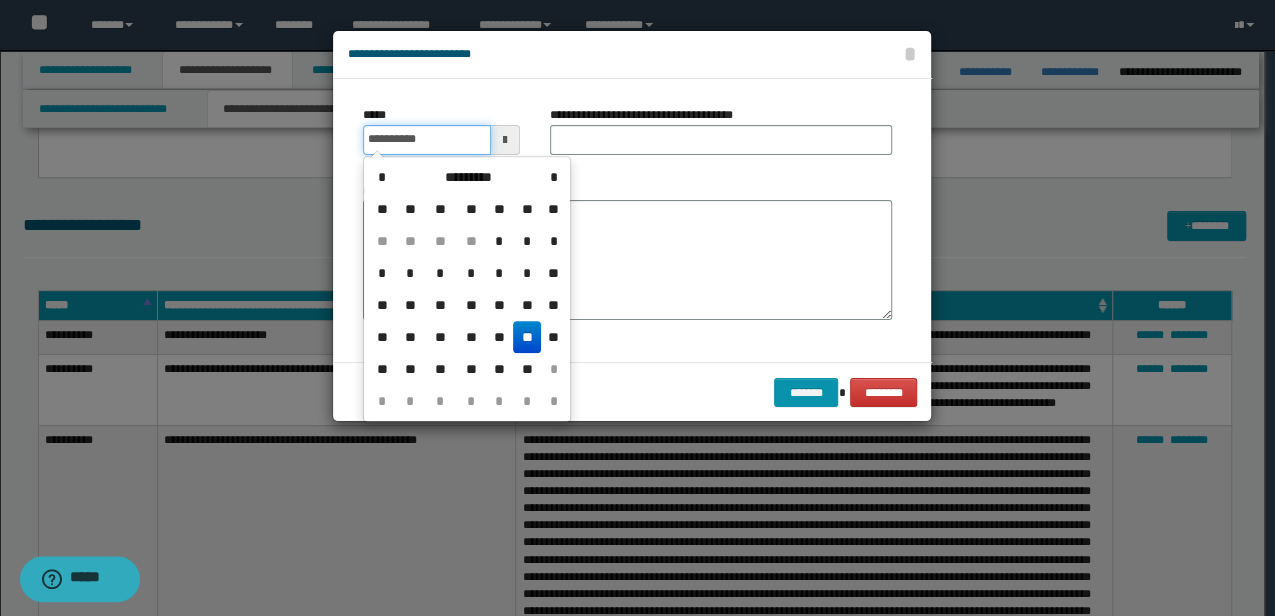 type on "**********" 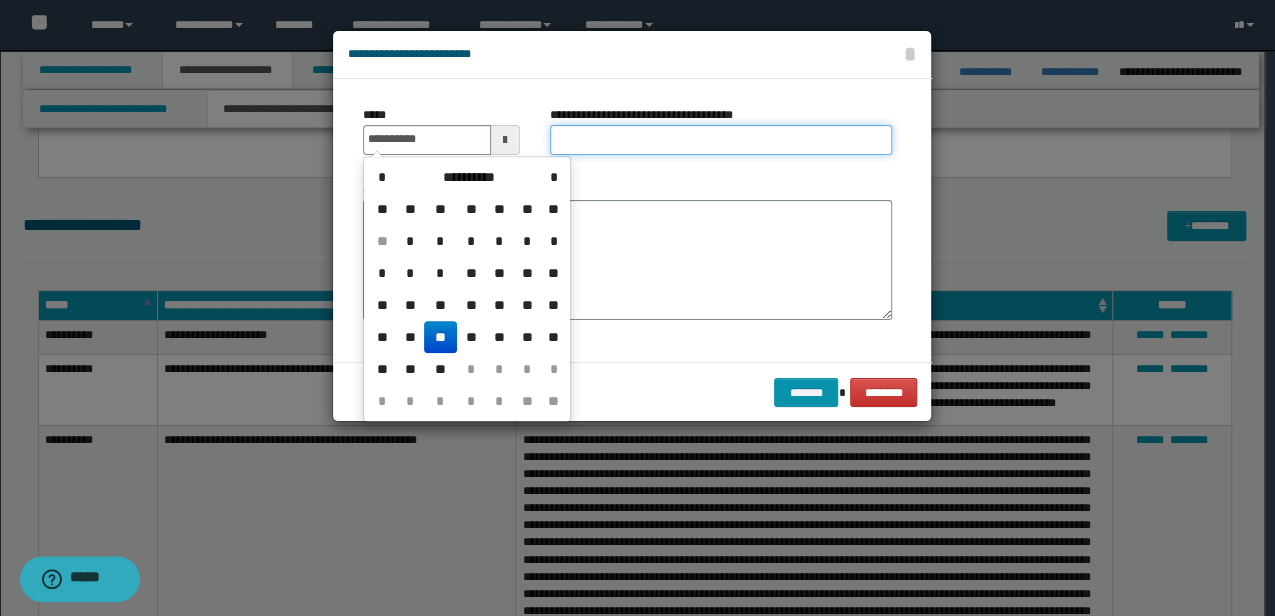click on "**********" at bounding box center (721, 140) 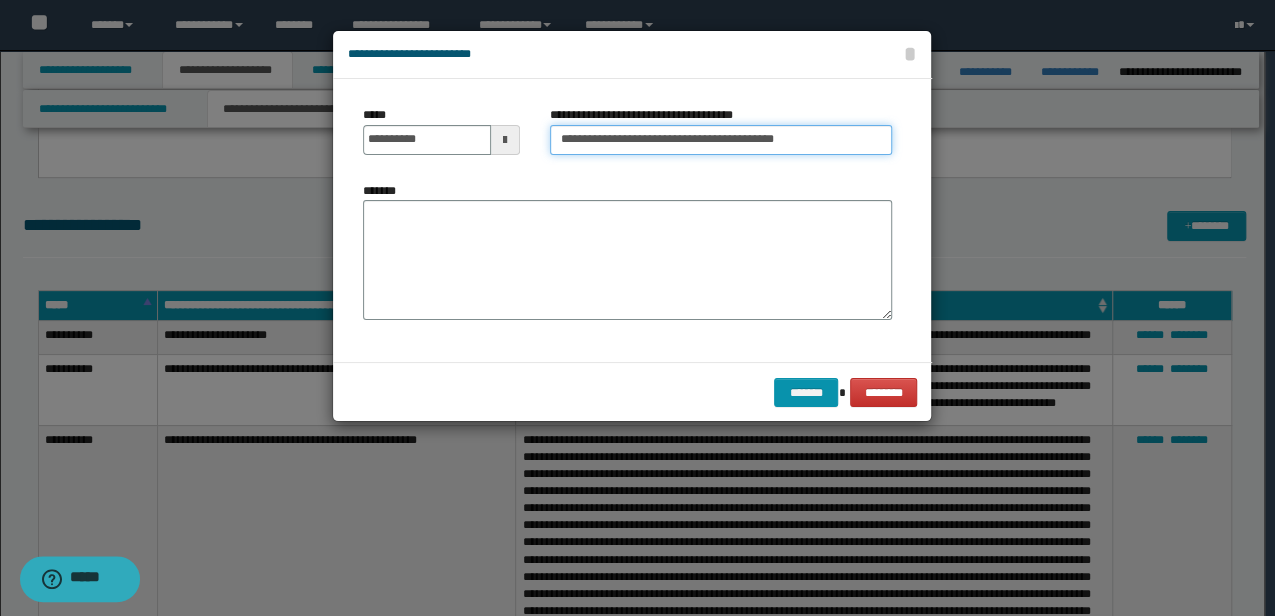 type on "**********" 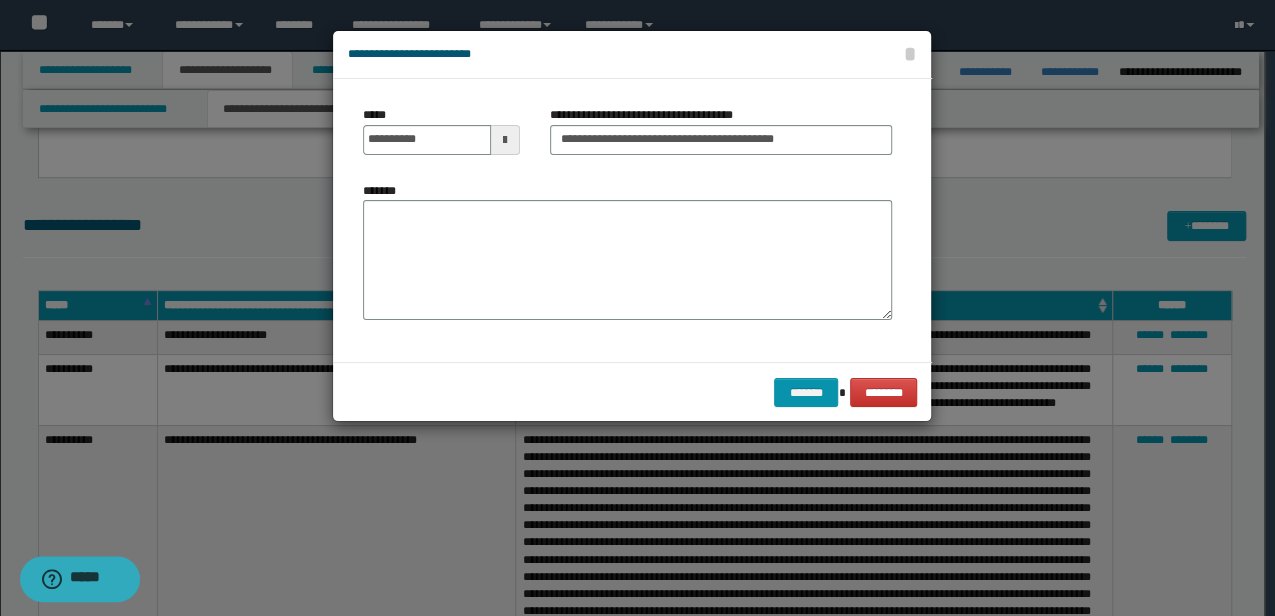 click on "*******" at bounding box center (627, 251) 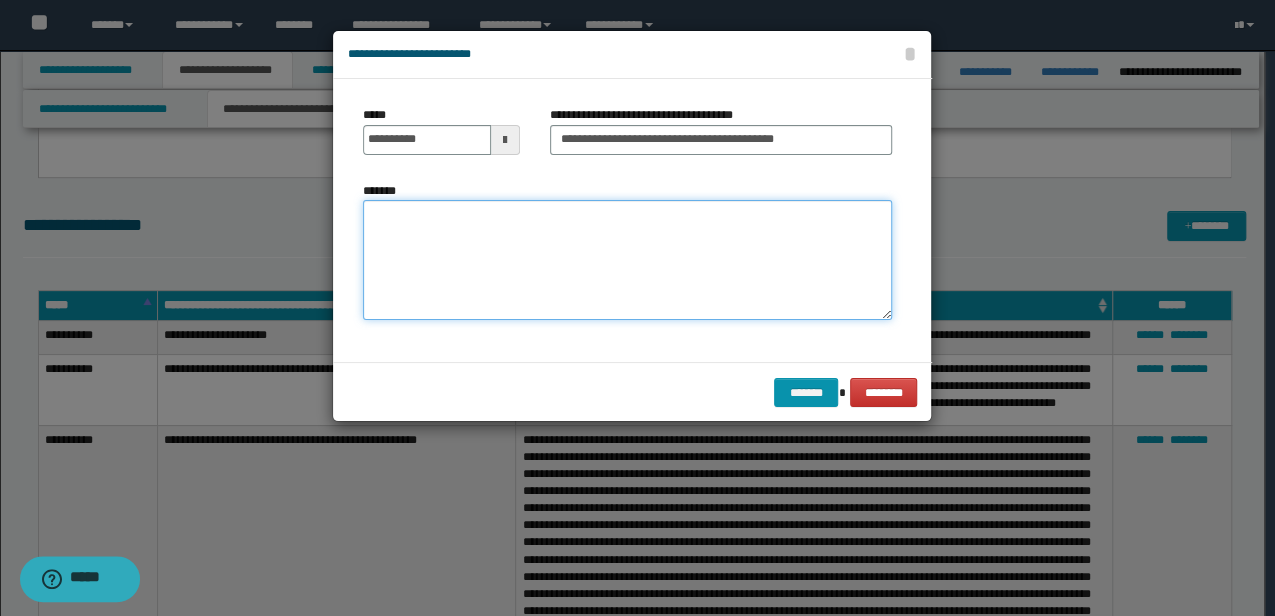 click on "*******" at bounding box center (627, 259) 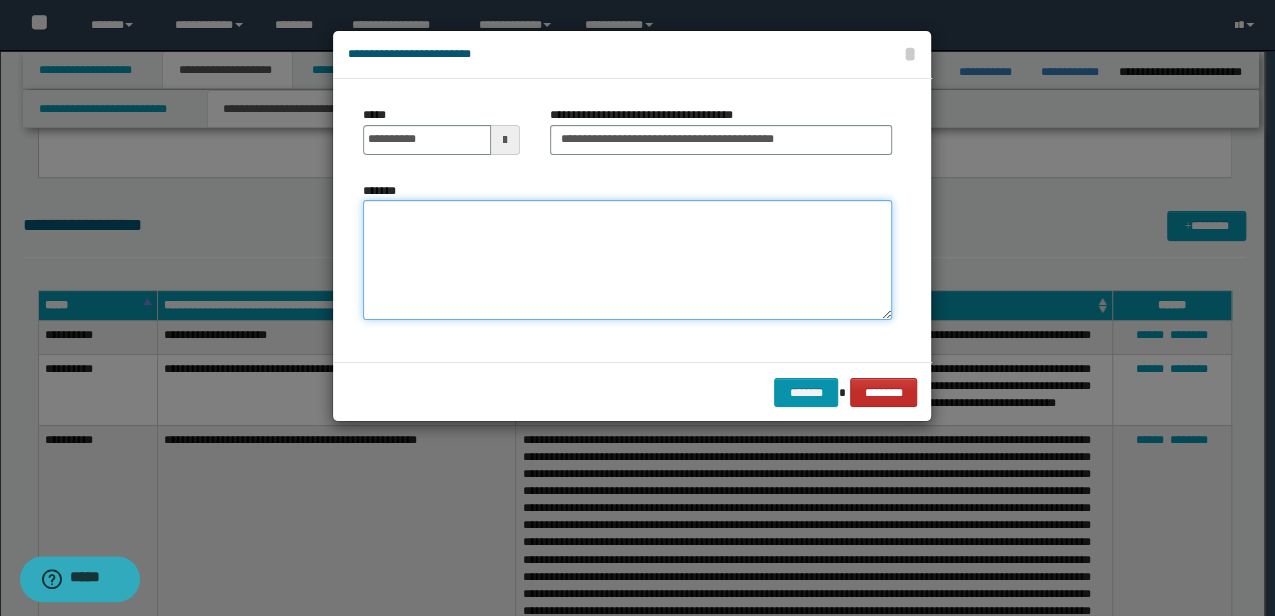 paste on "**********" 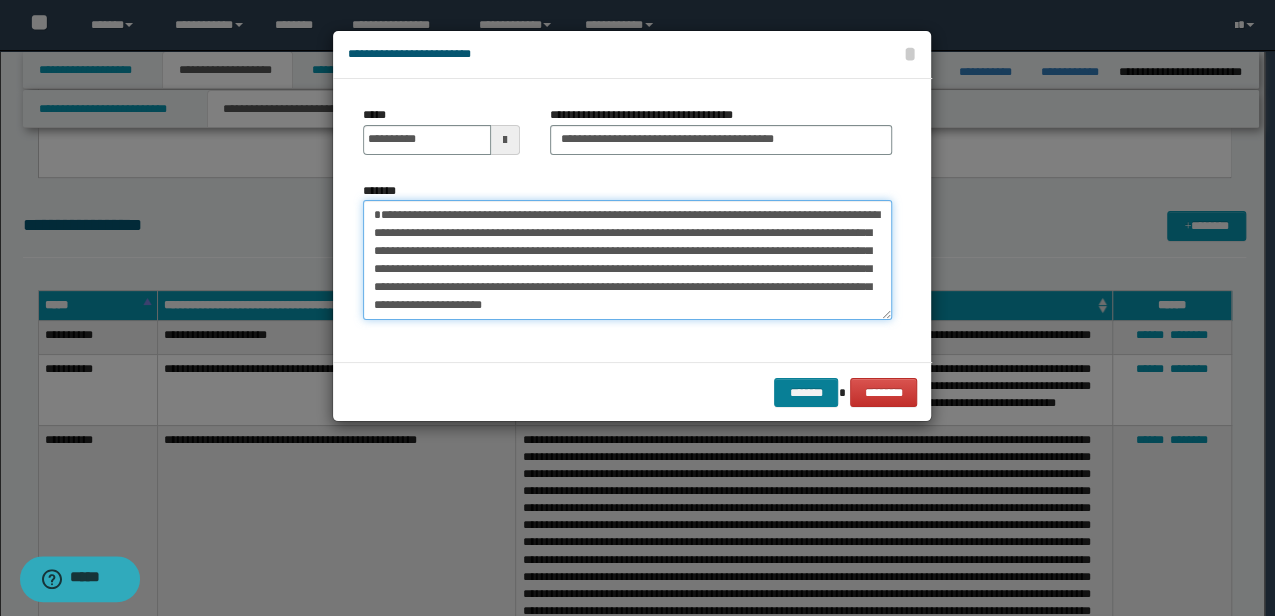 type on "**********" 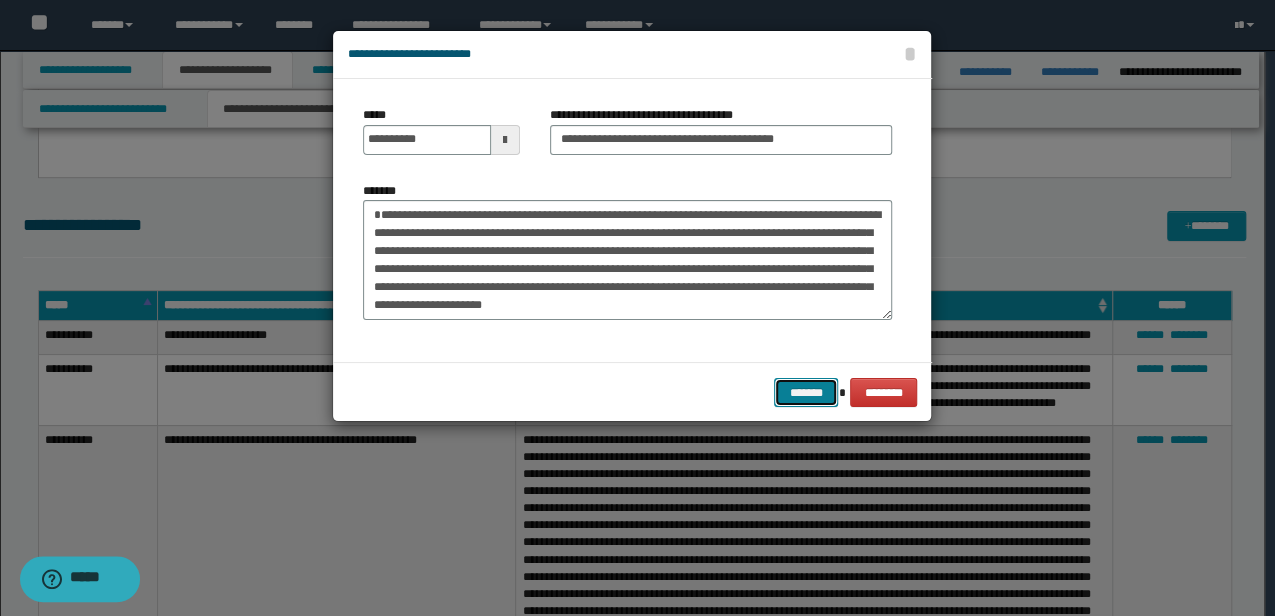 click on "*******" at bounding box center (806, 392) 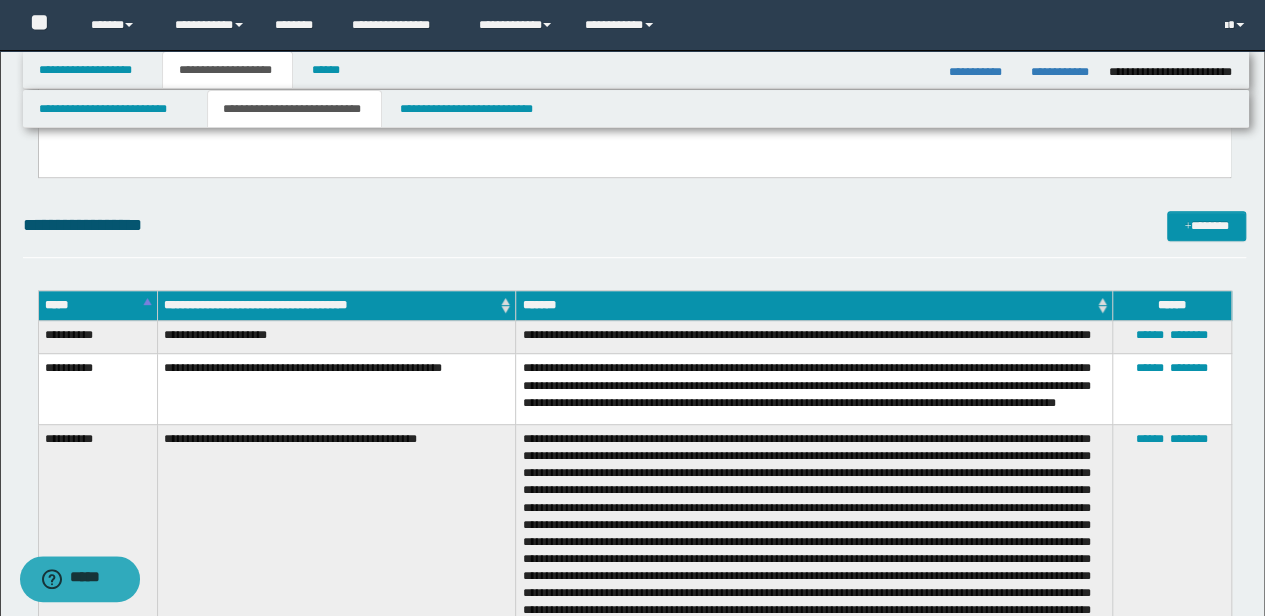 scroll, scrollTop: 1526, scrollLeft: 0, axis: vertical 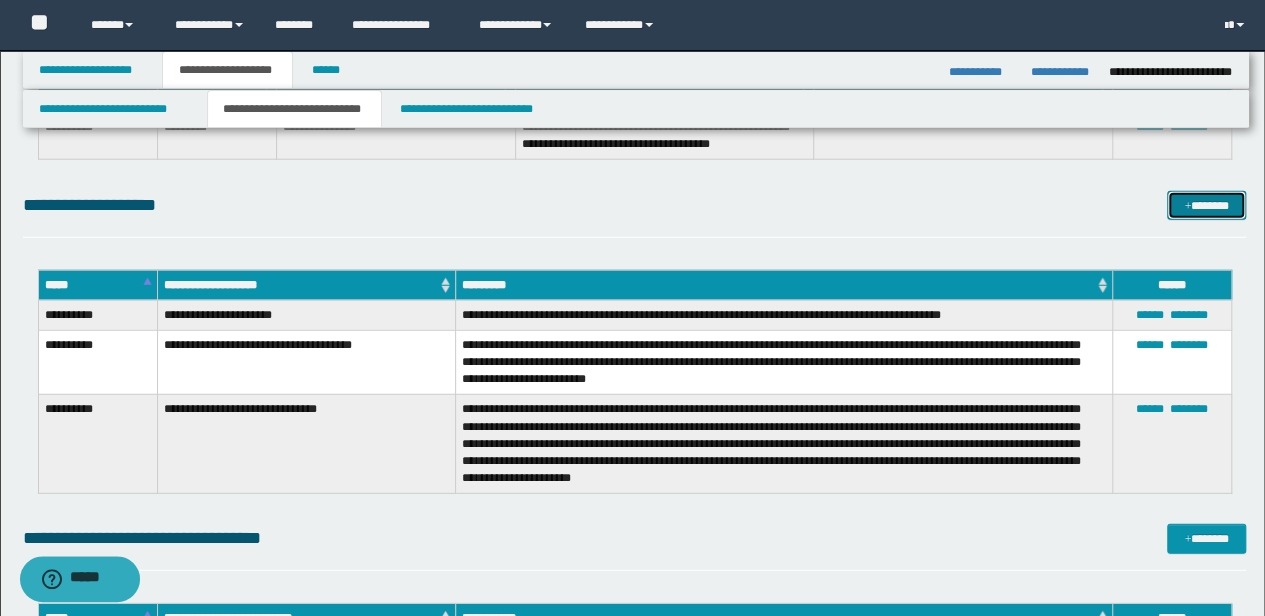 click on "*******" at bounding box center (1206, 205) 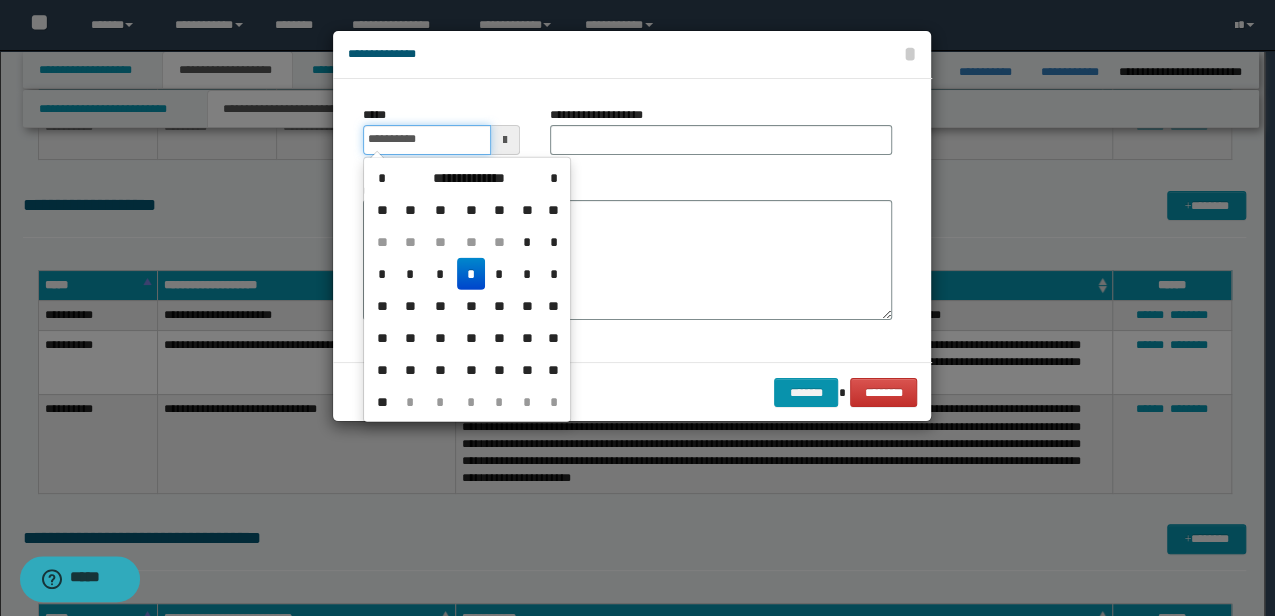 drag, startPoint x: 438, startPoint y: 130, endPoint x: 40, endPoint y: 136, distance: 398.04523 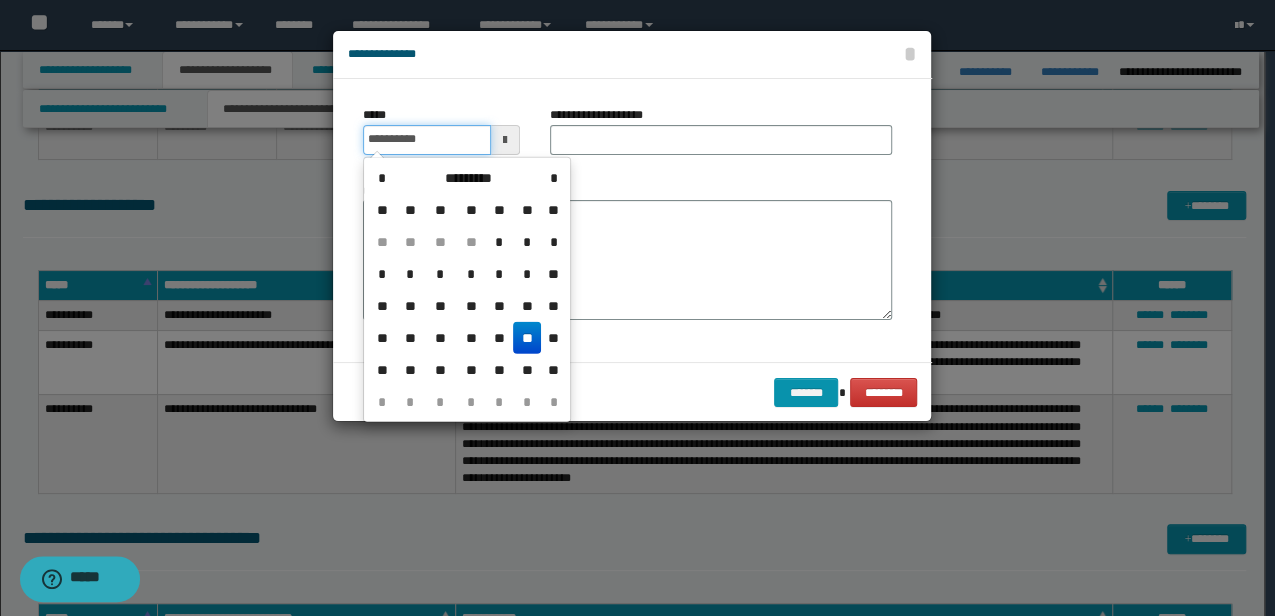 type on "**********" 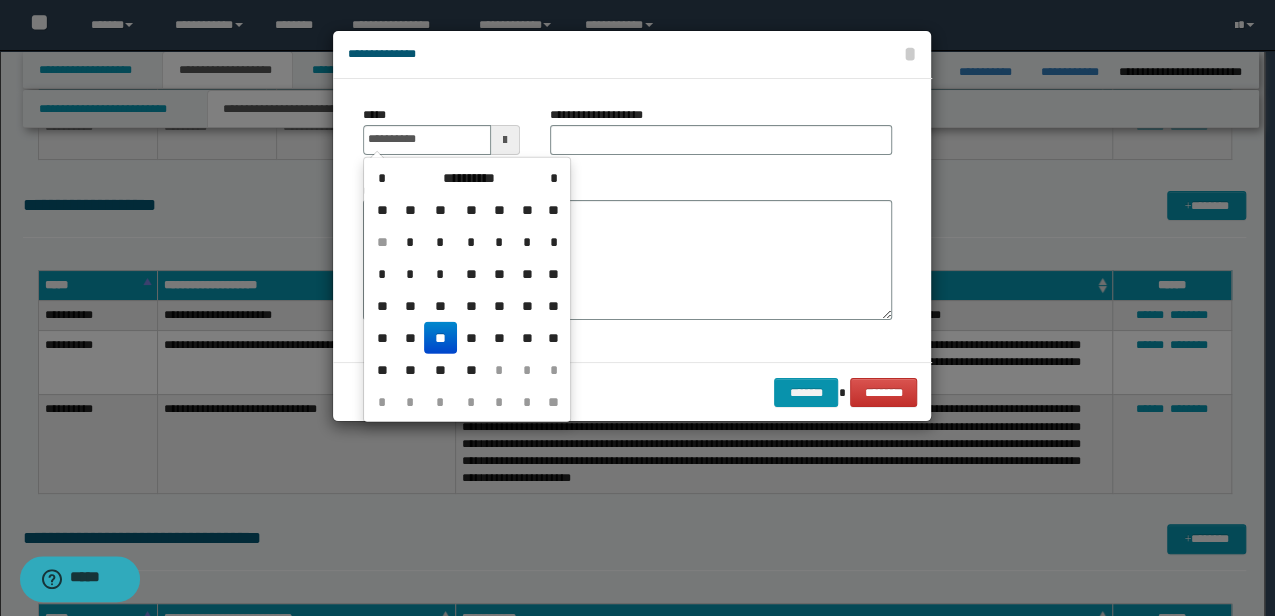 click on "**********" at bounding box center [721, 138] 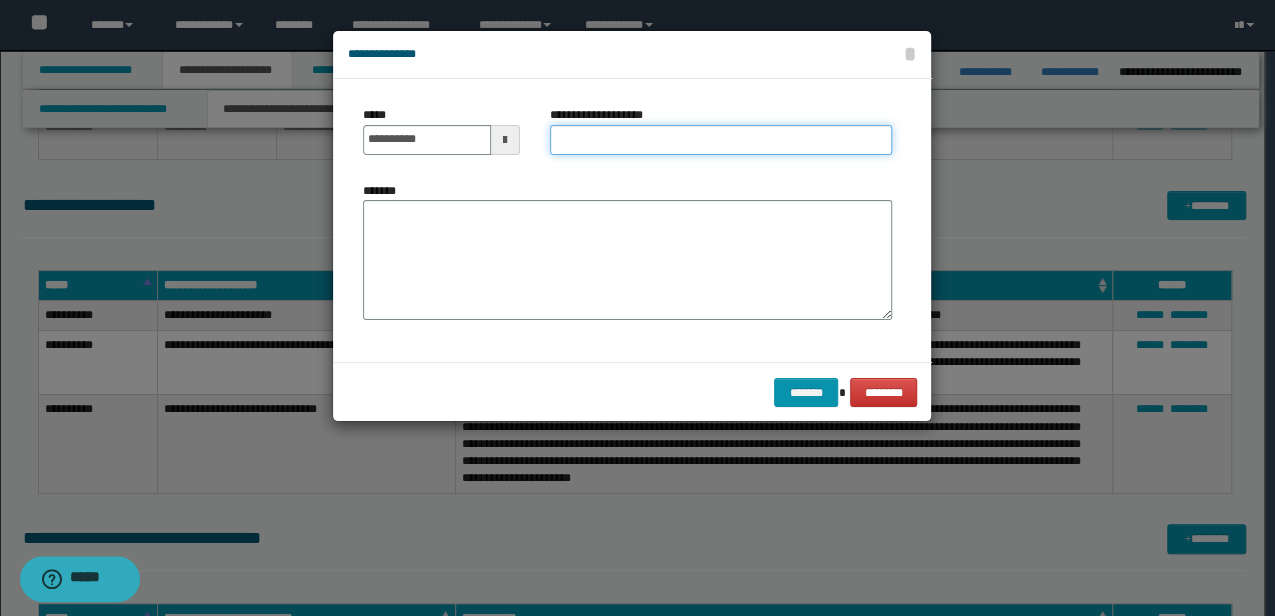 click on "**********" at bounding box center (721, 140) 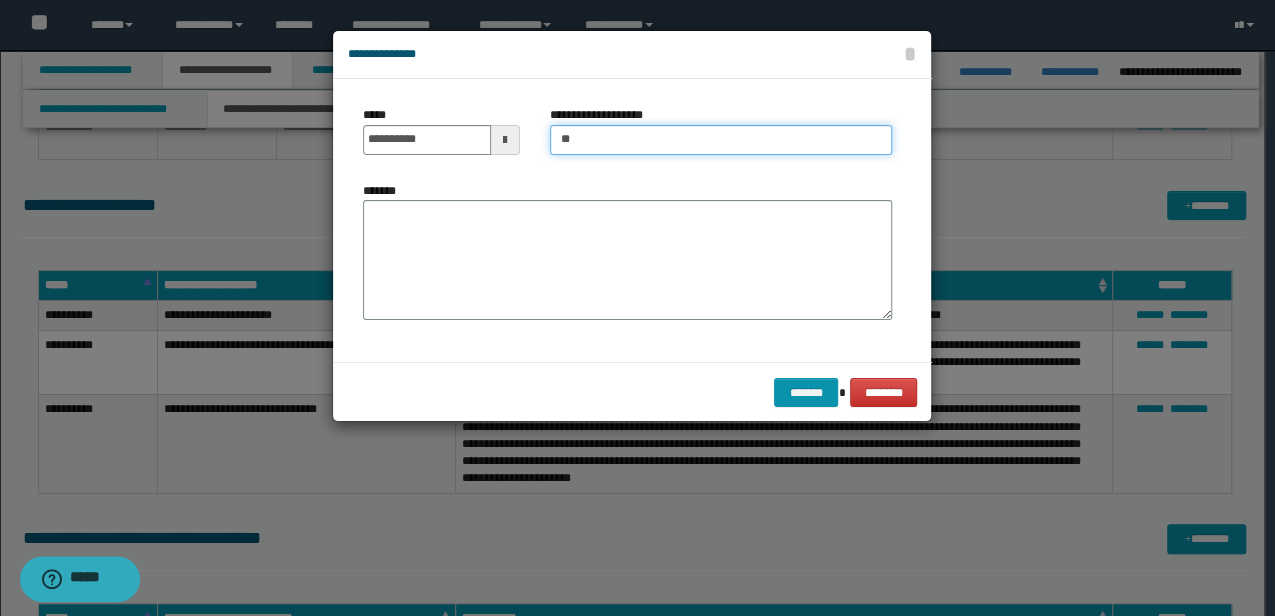type on "**********" 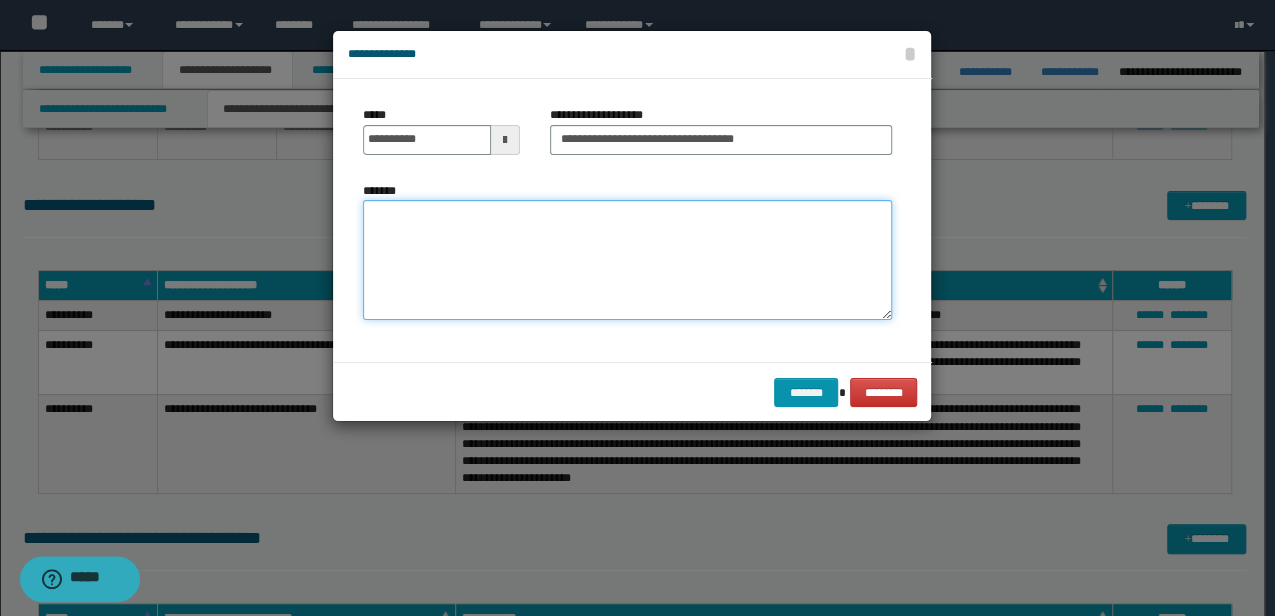 click on "*******" at bounding box center (627, 260) 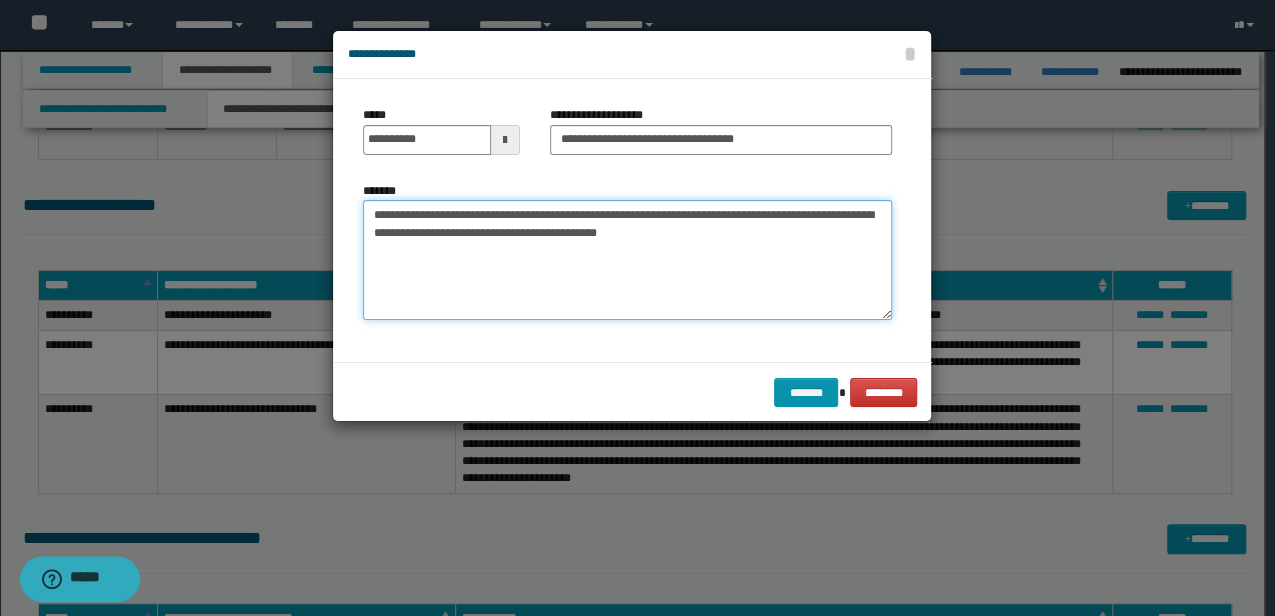 click on "**********" at bounding box center (627, 260) 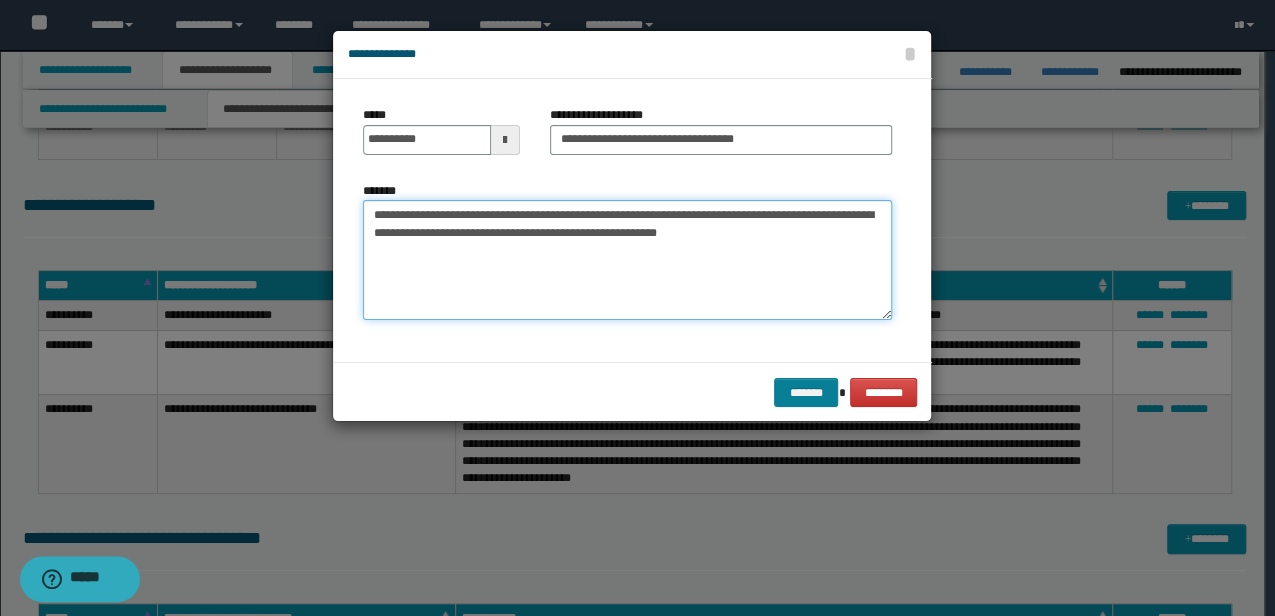 type on "**********" 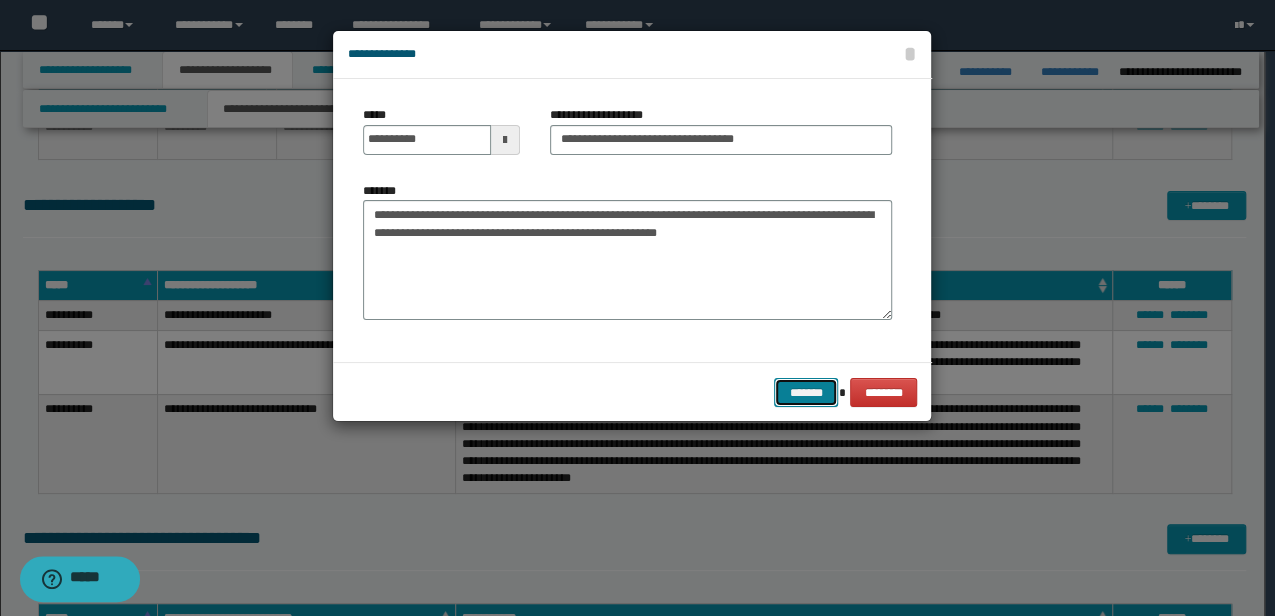 click on "*******" at bounding box center (806, 392) 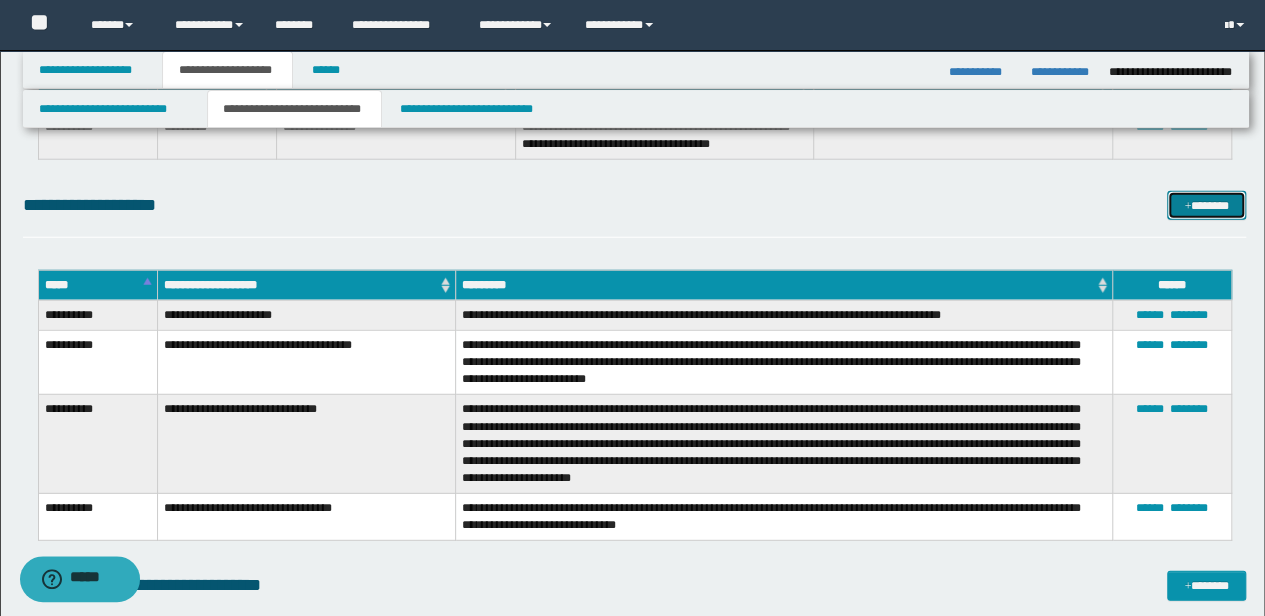 scroll, scrollTop: 2991, scrollLeft: 0, axis: vertical 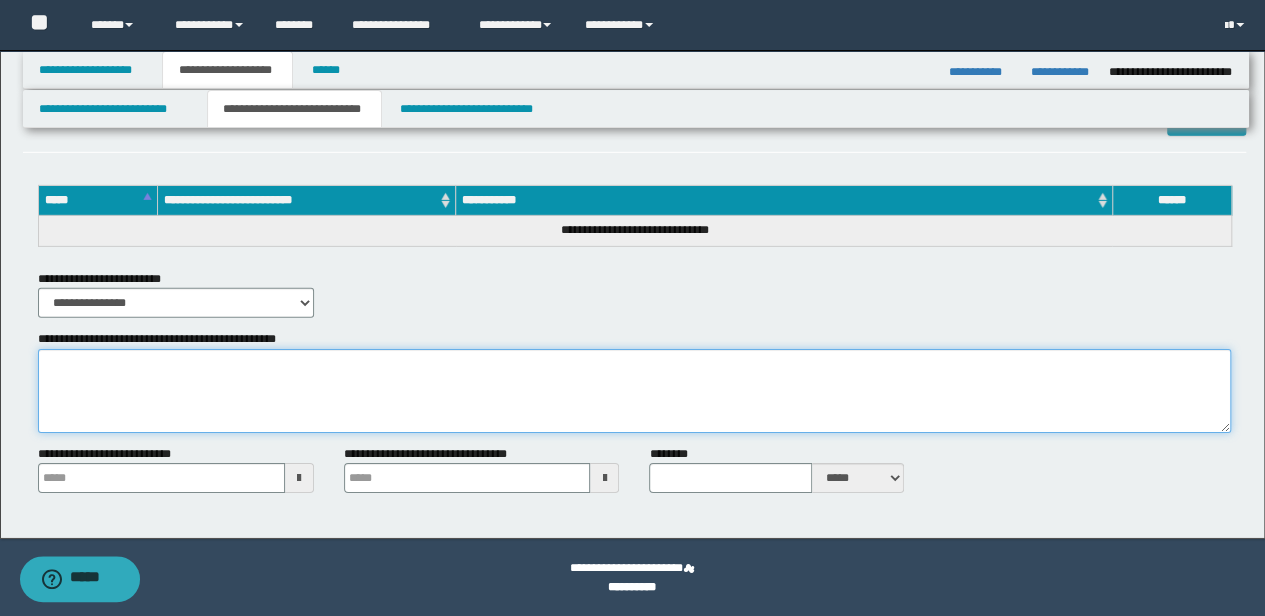 click on "**********" at bounding box center [635, -1162] 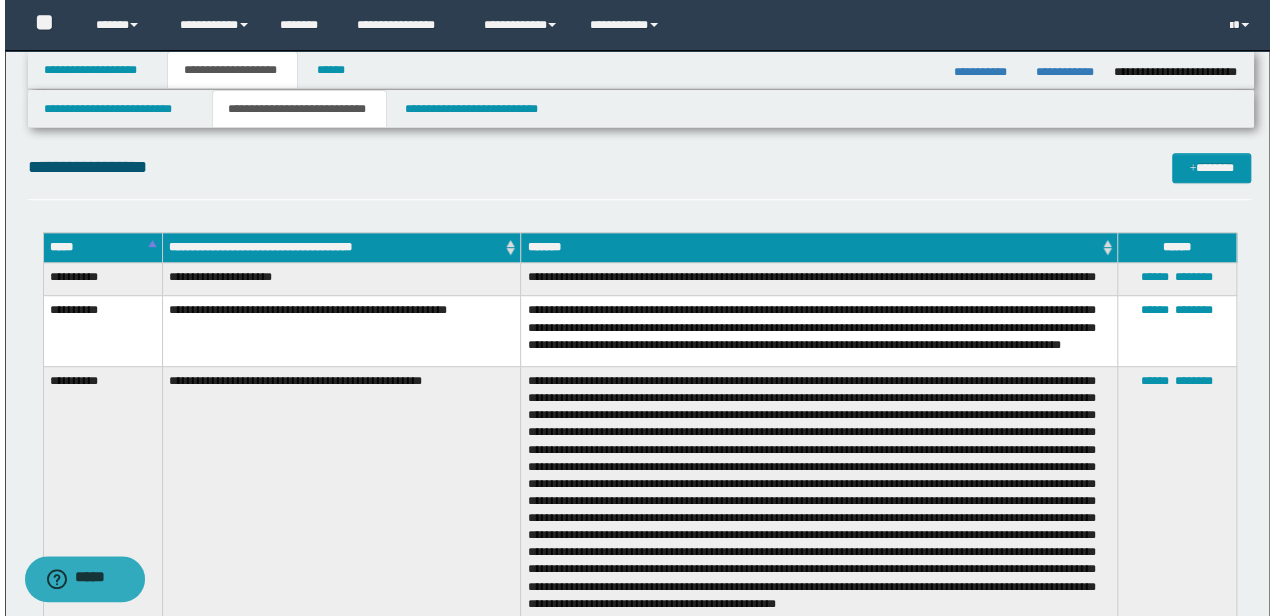 scroll, scrollTop: 258, scrollLeft: 0, axis: vertical 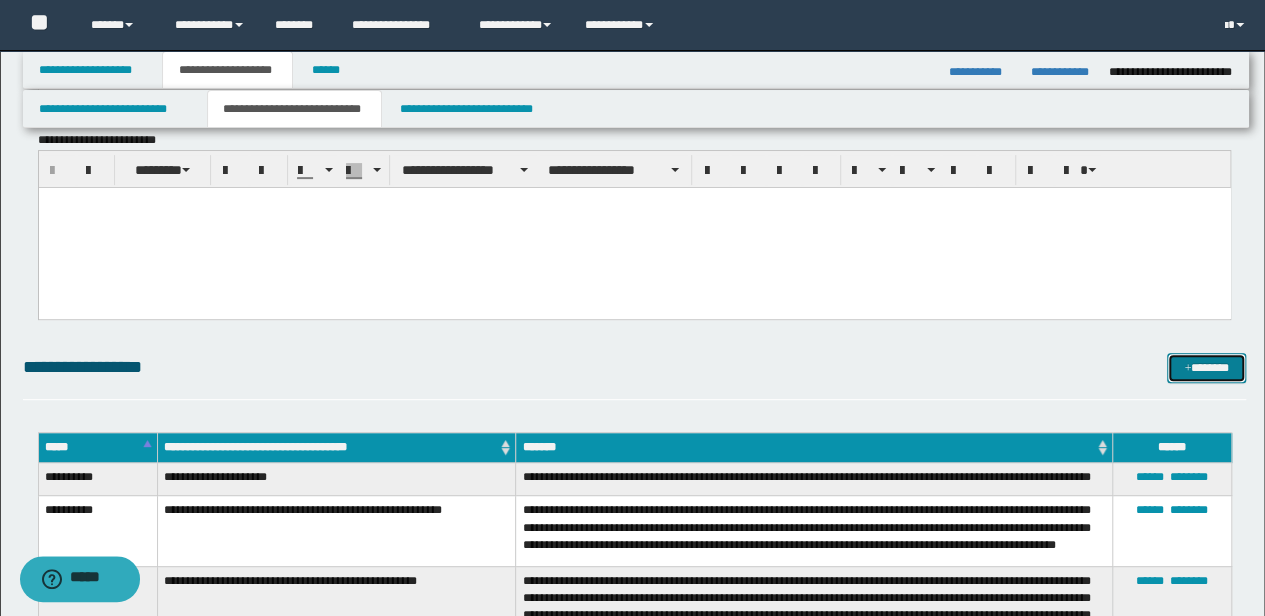 click on "*******" at bounding box center (1206, 367) 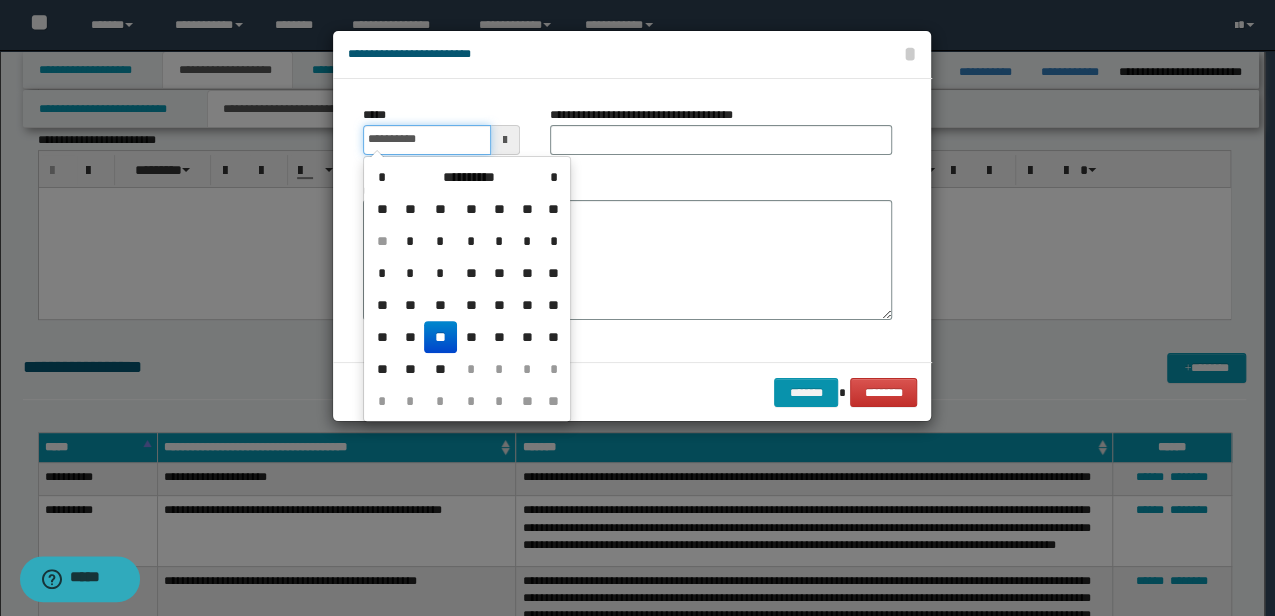 drag, startPoint x: 442, startPoint y: 148, endPoint x: 293, endPoint y: 136, distance: 149.48244 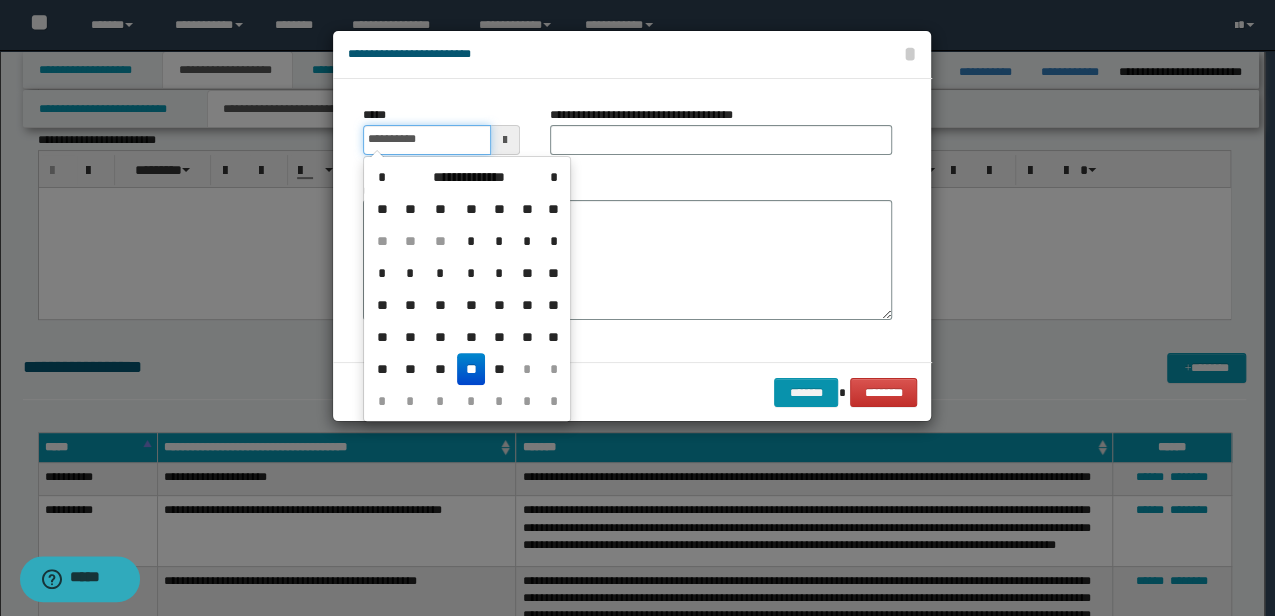 type on "**********" 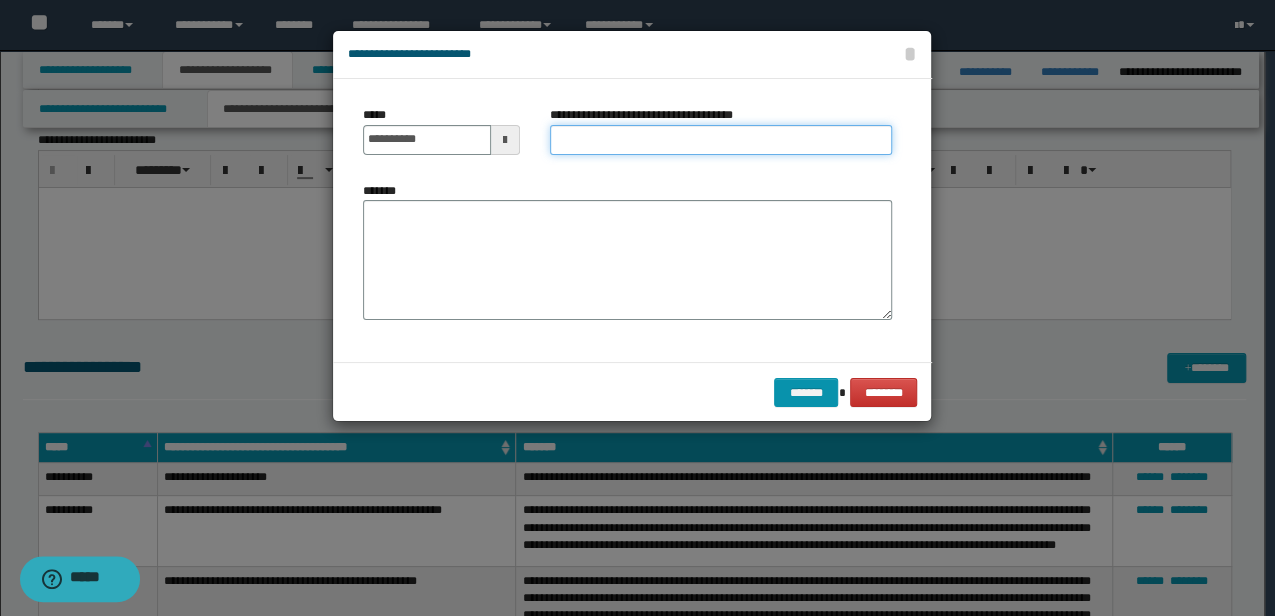 drag, startPoint x: 616, startPoint y: 133, endPoint x: 356, endPoint y: 186, distance: 265.34695 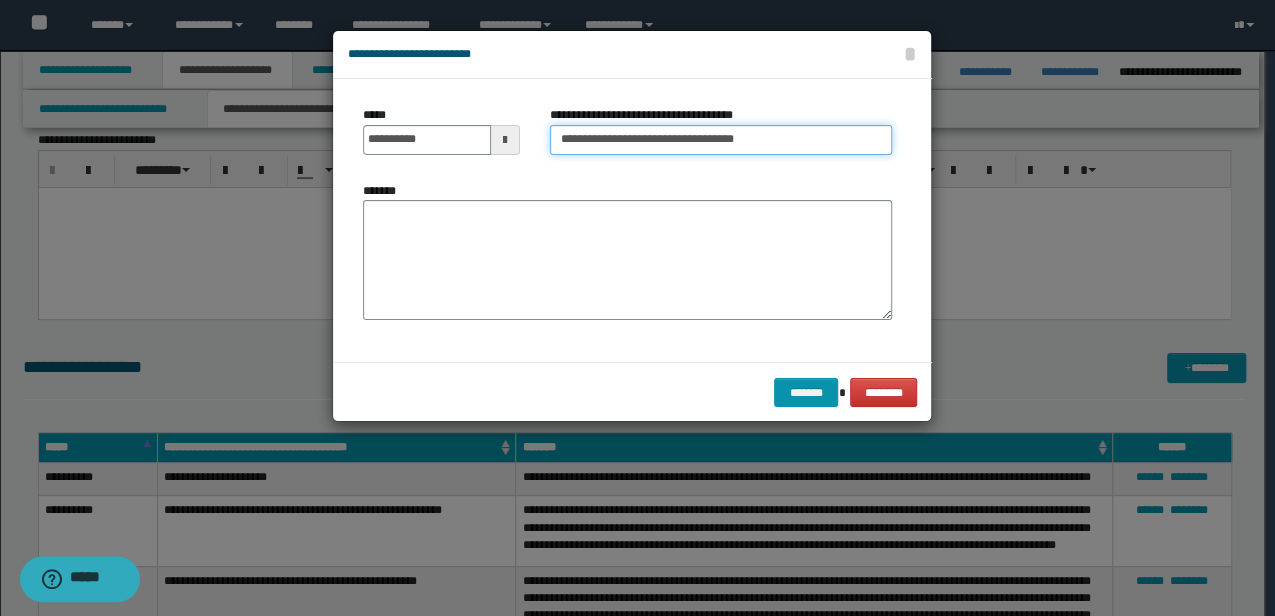 type on "**********" 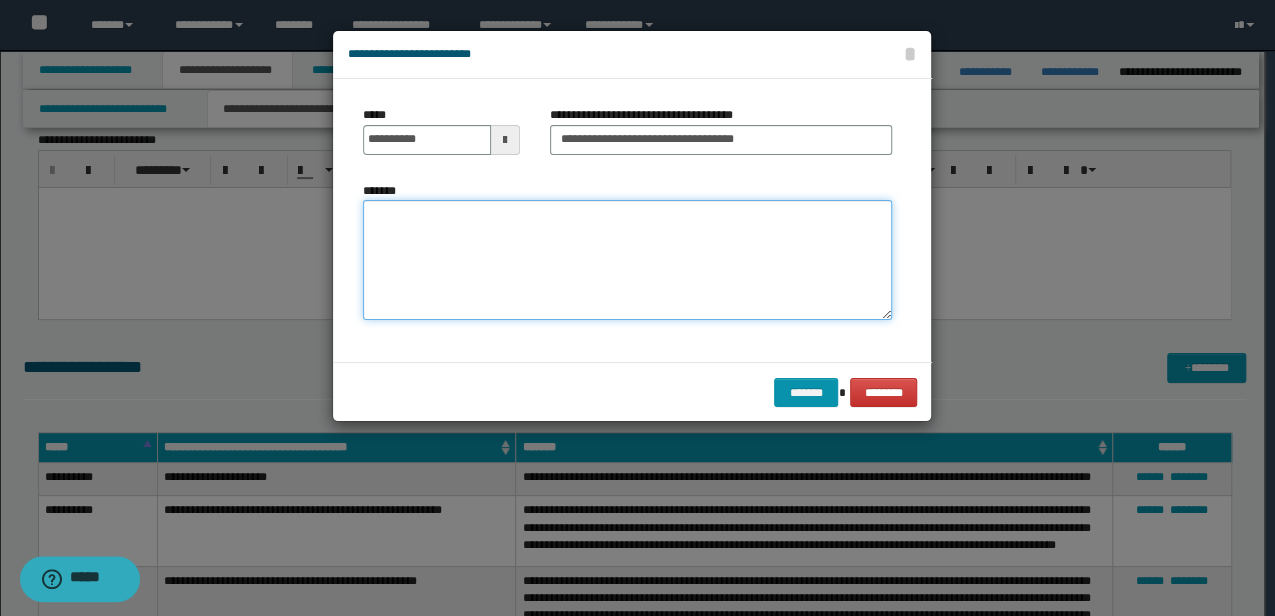 click on "*******" at bounding box center (627, 259) 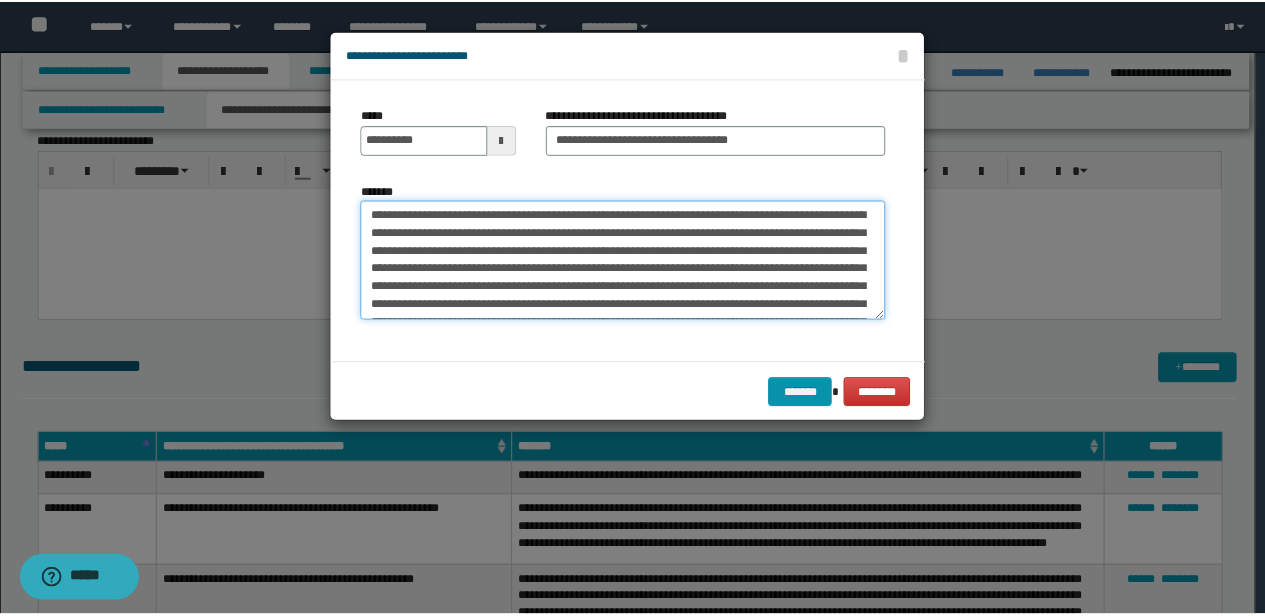 scroll, scrollTop: 66, scrollLeft: 0, axis: vertical 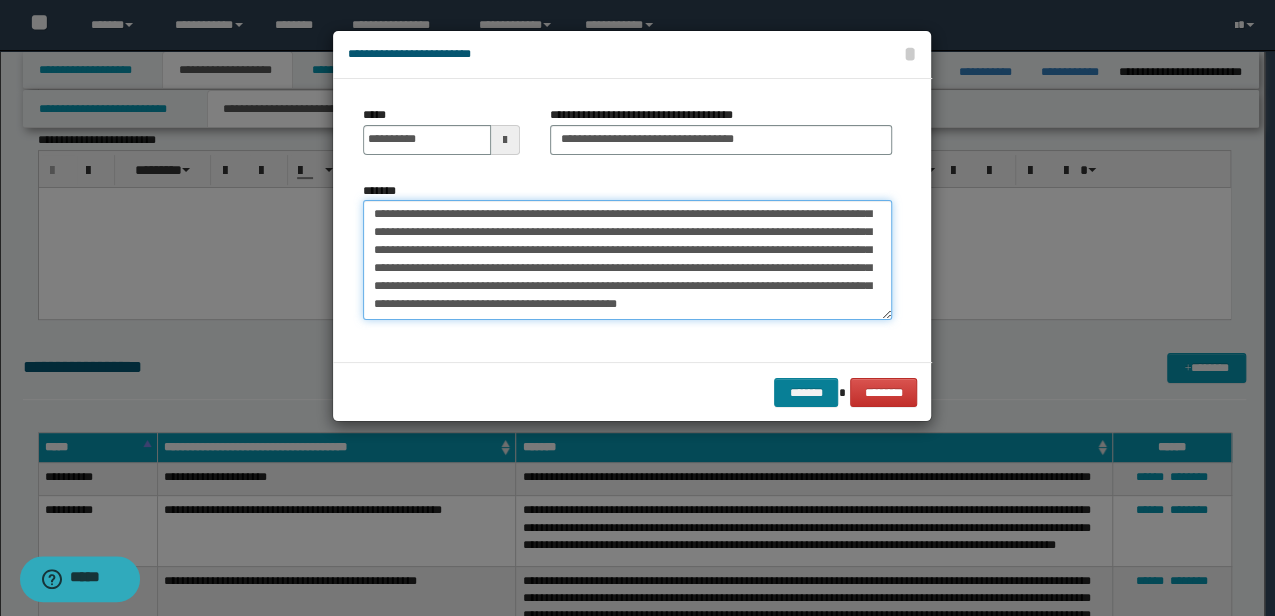 type on "**********" 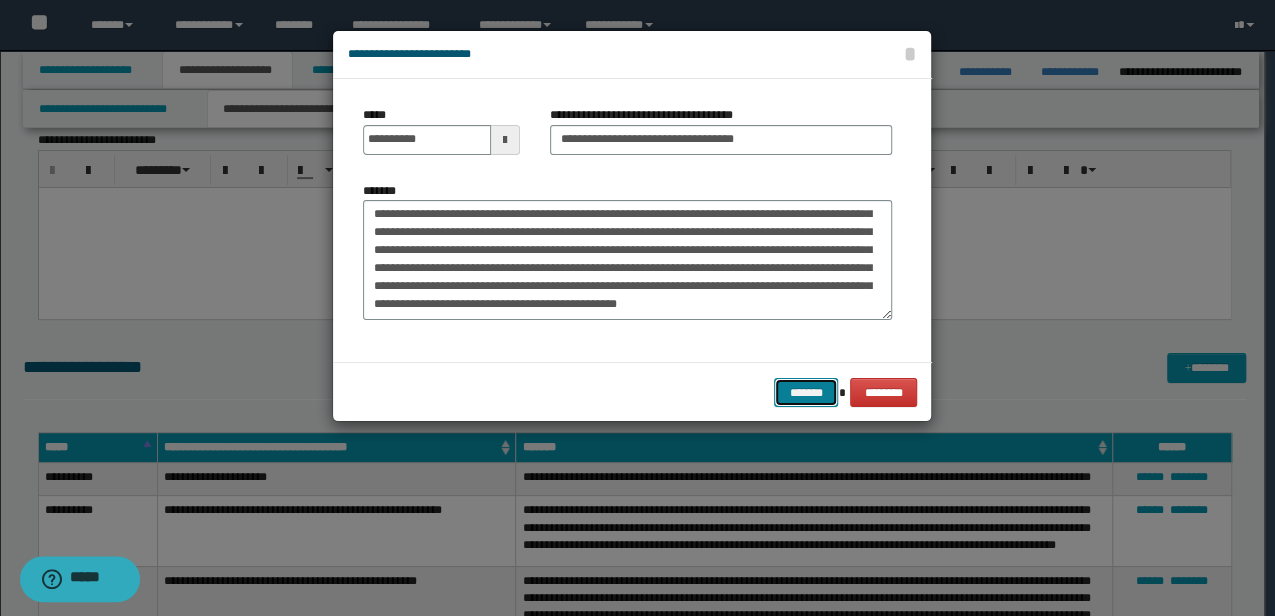 click on "*******" at bounding box center (806, 392) 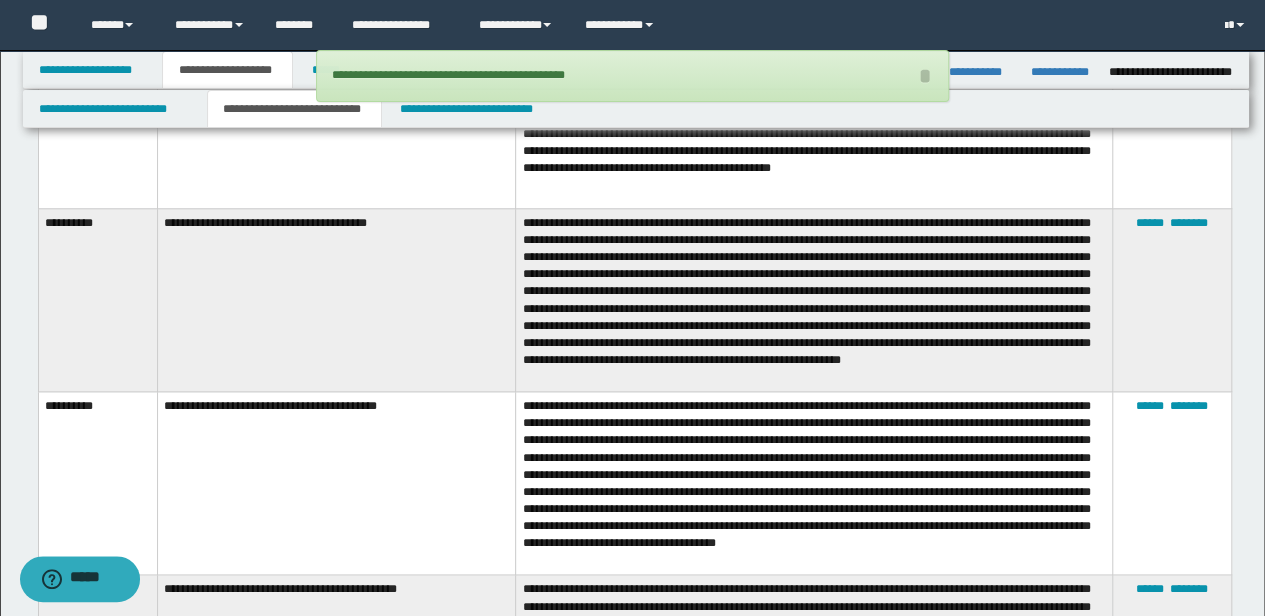 scroll, scrollTop: 1524, scrollLeft: 0, axis: vertical 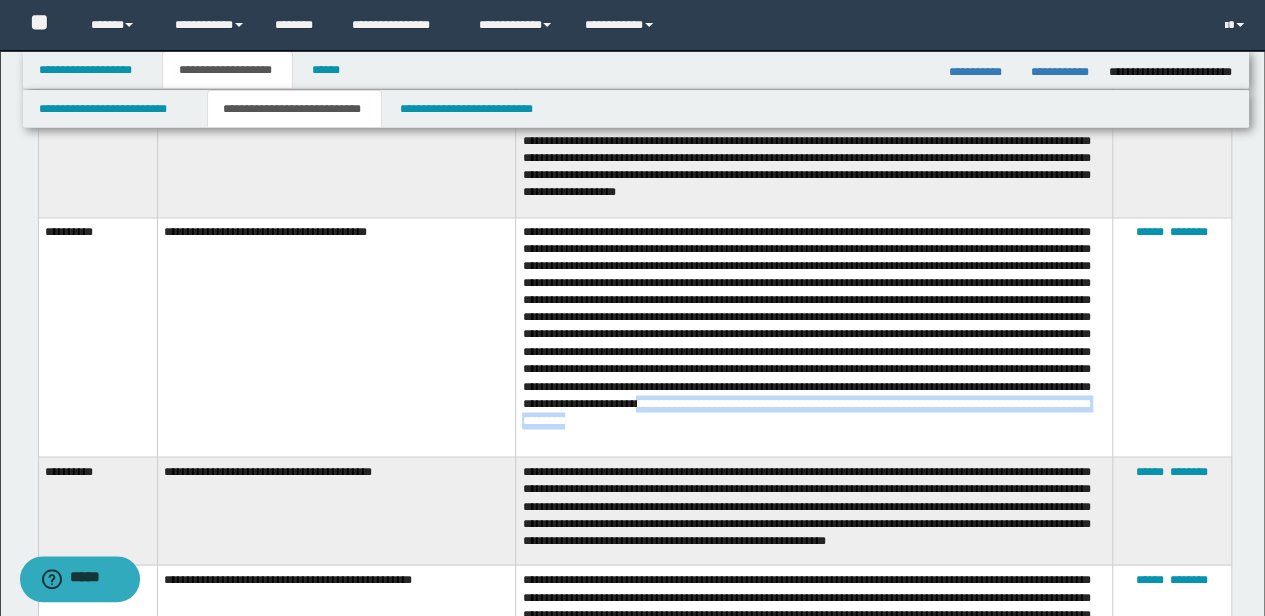 click at bounding box center [814, 337] 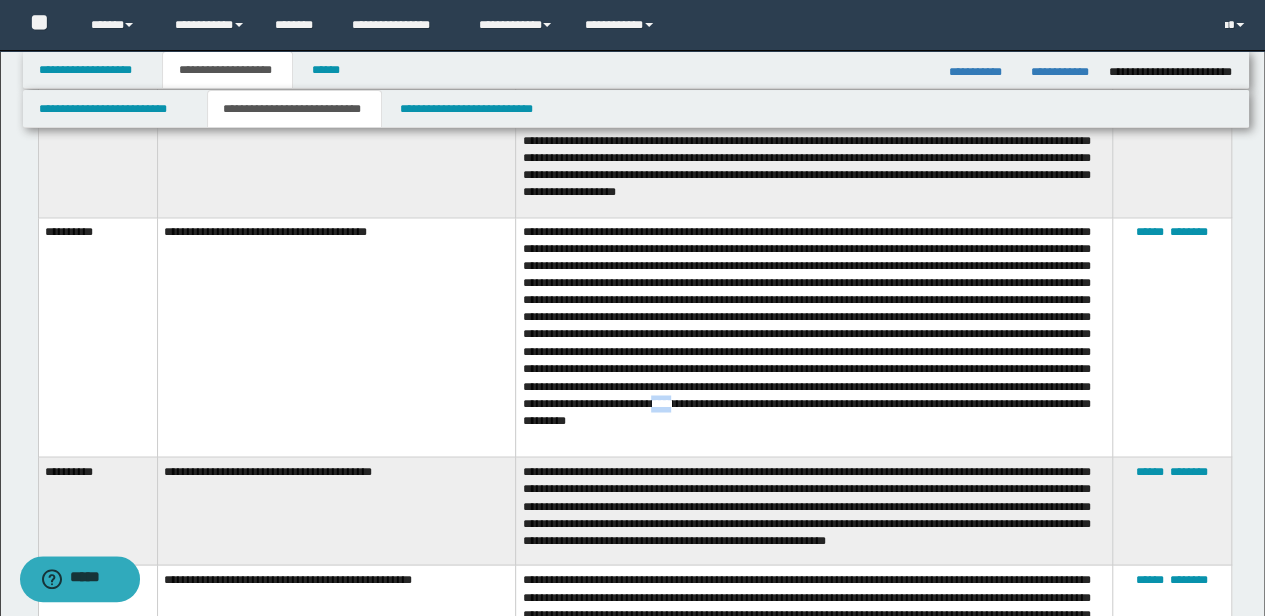 drag, startPoint x: 661, startPoint y: 434, endPoint x: 684, endPoint y: 434, distance: 23 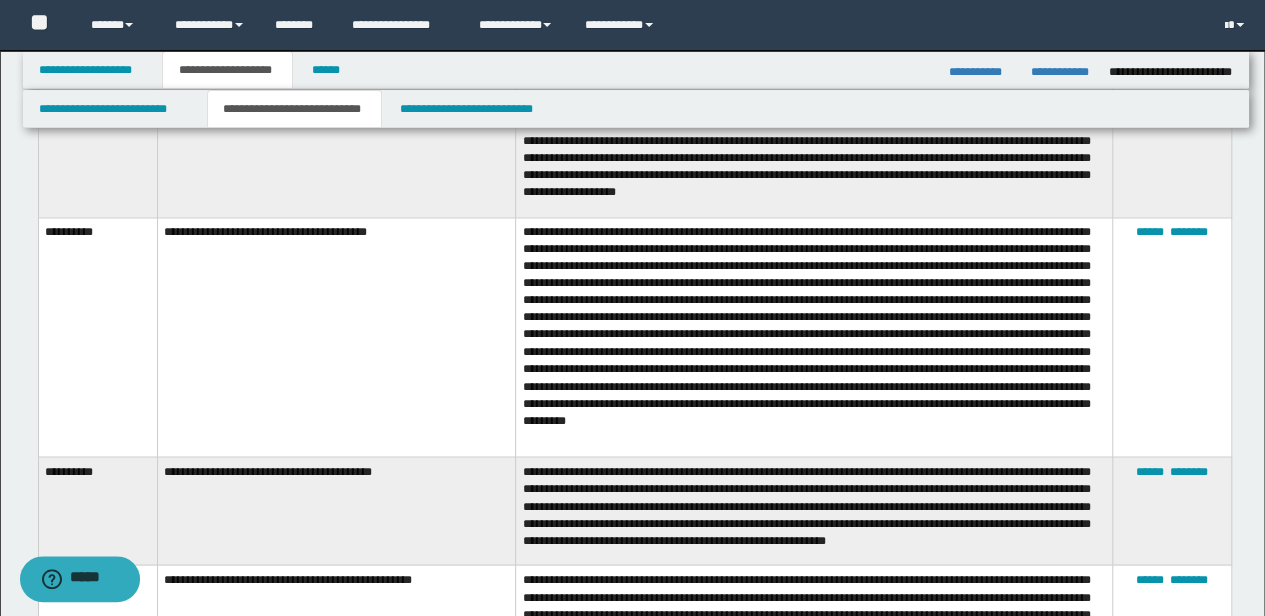 click at bounding box center [814, 337] 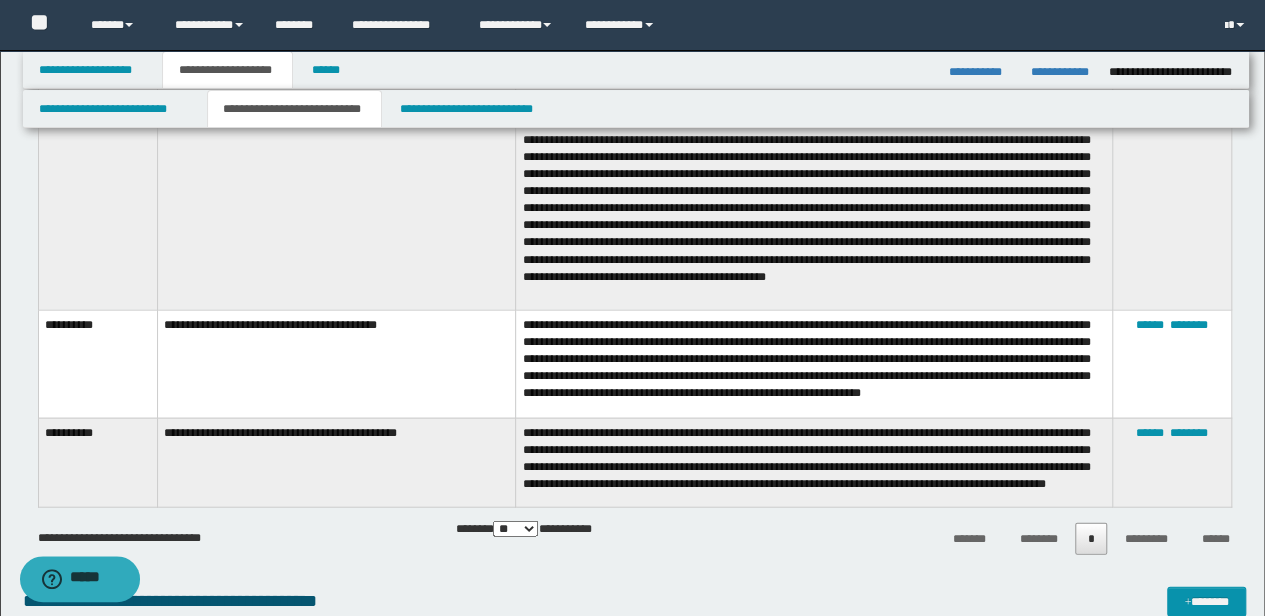 click on "**********" at bounding box center (336, 364) 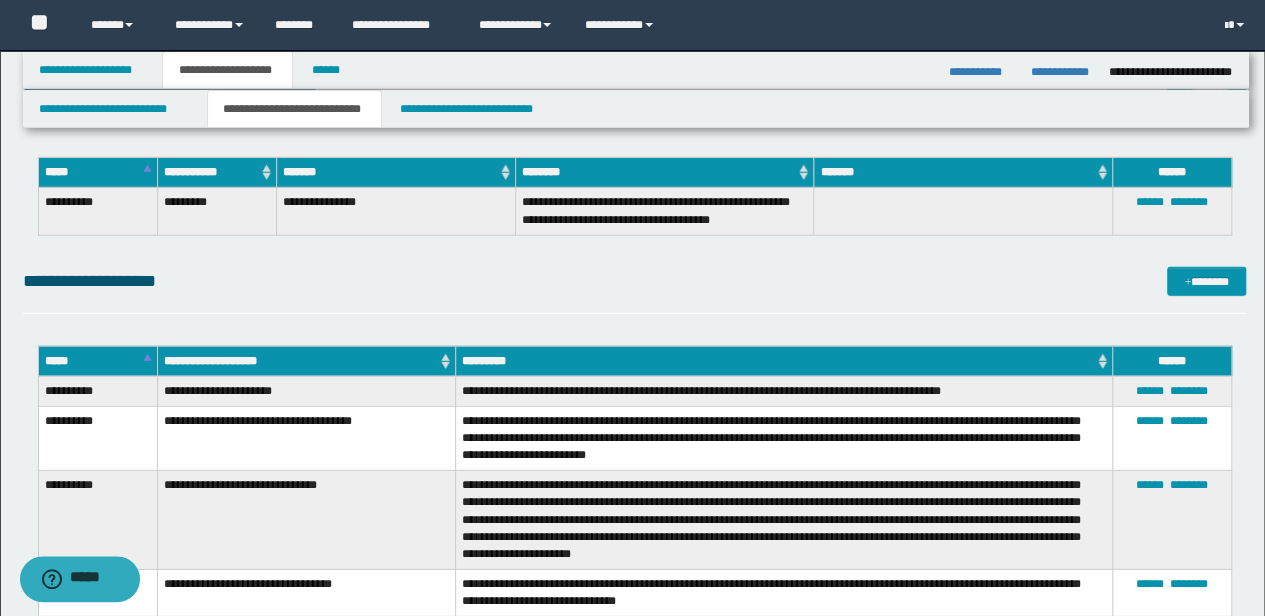 scroll, scrollTop: 2708, scrollLeft: 0, axis: vertical 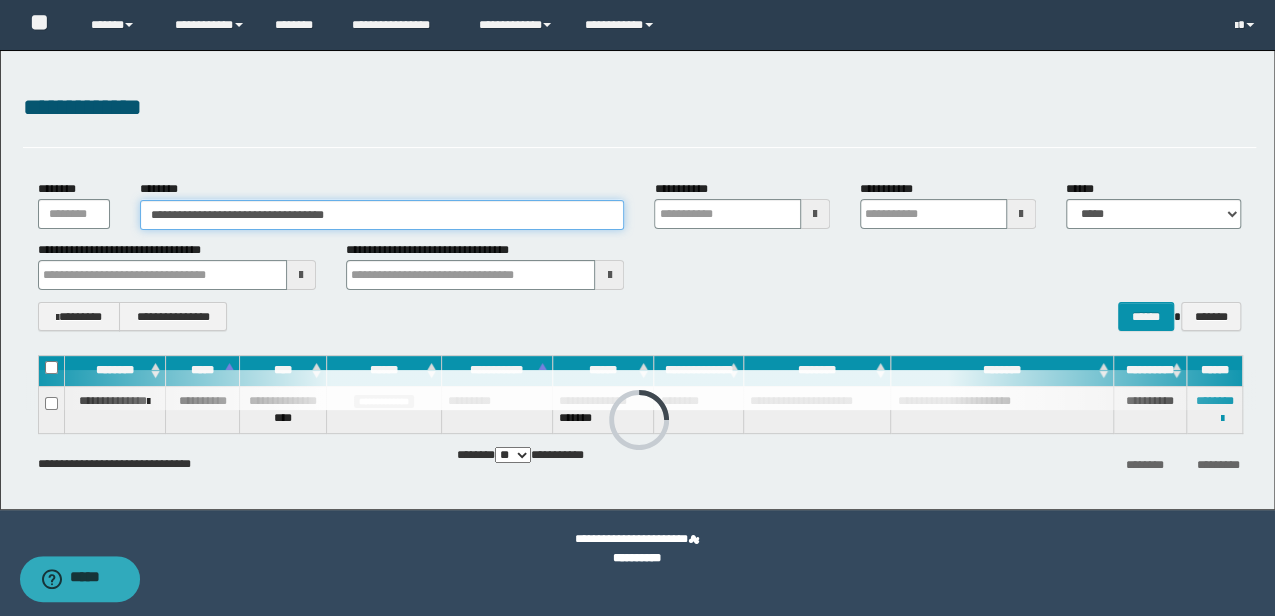 drag, startPoint x: 378, startPoint y: 219, endPoint x: 12, endPoint y: 245, distance: 366.92233 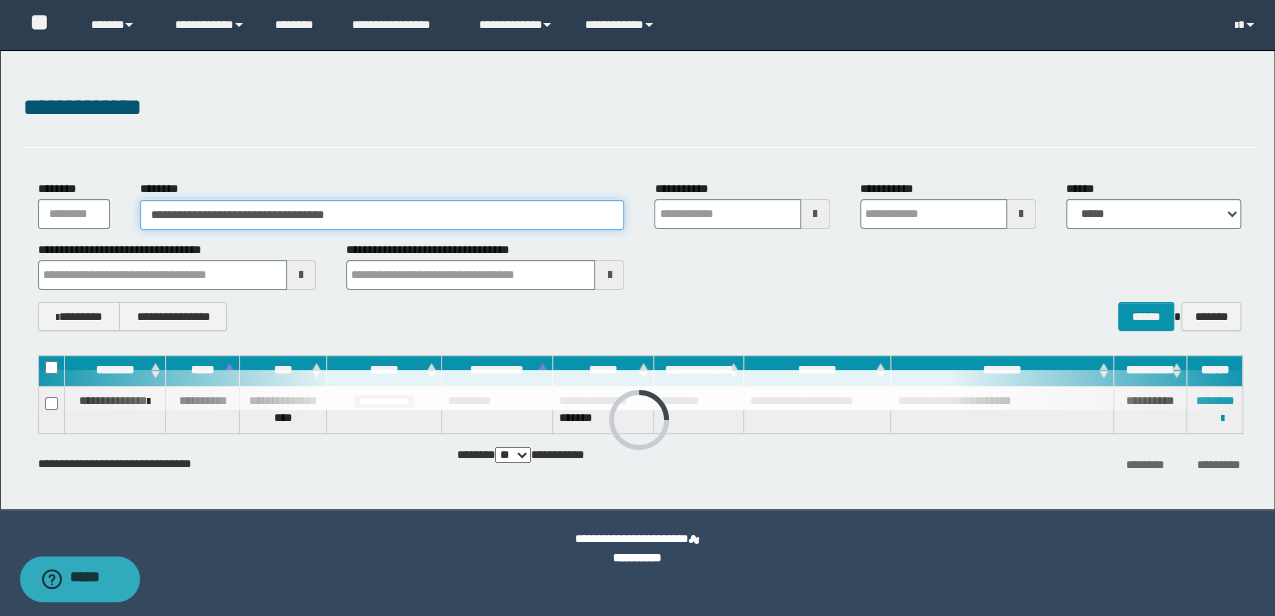 click on "**********" at bounding box center [637, 308] 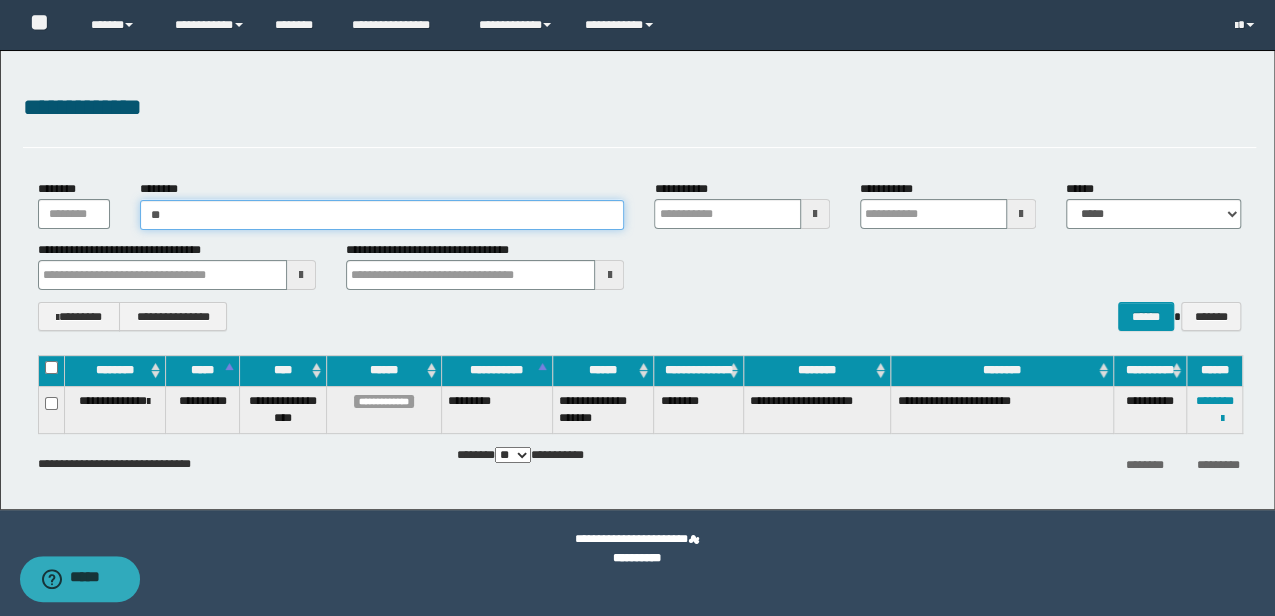 type on "***" 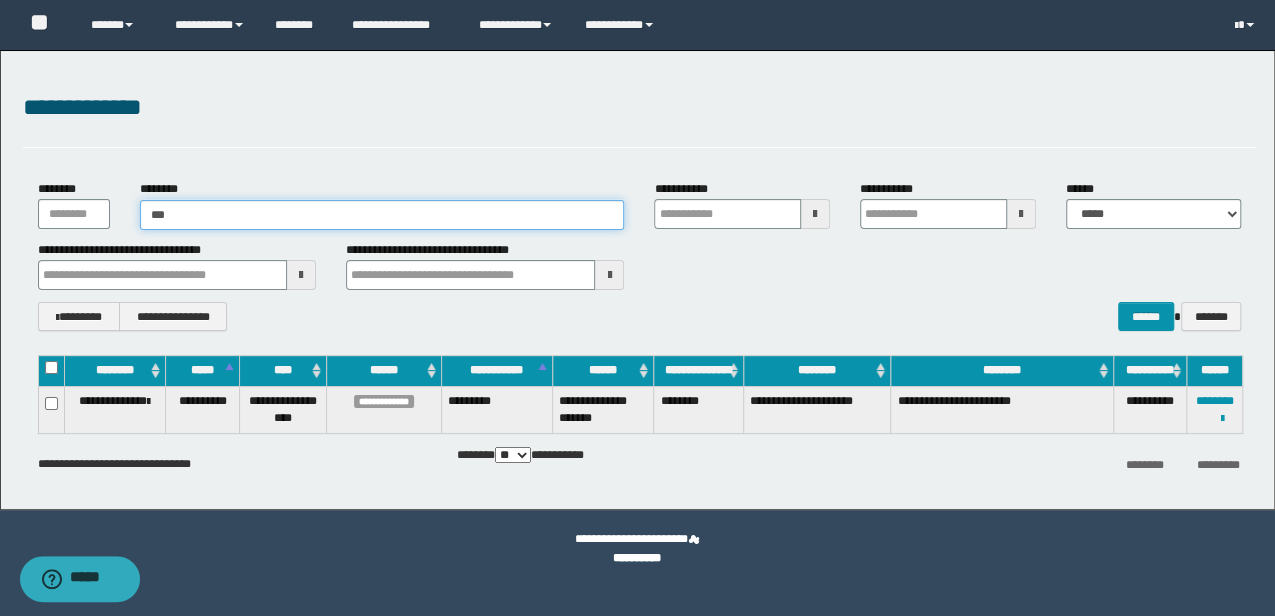 type on "***" 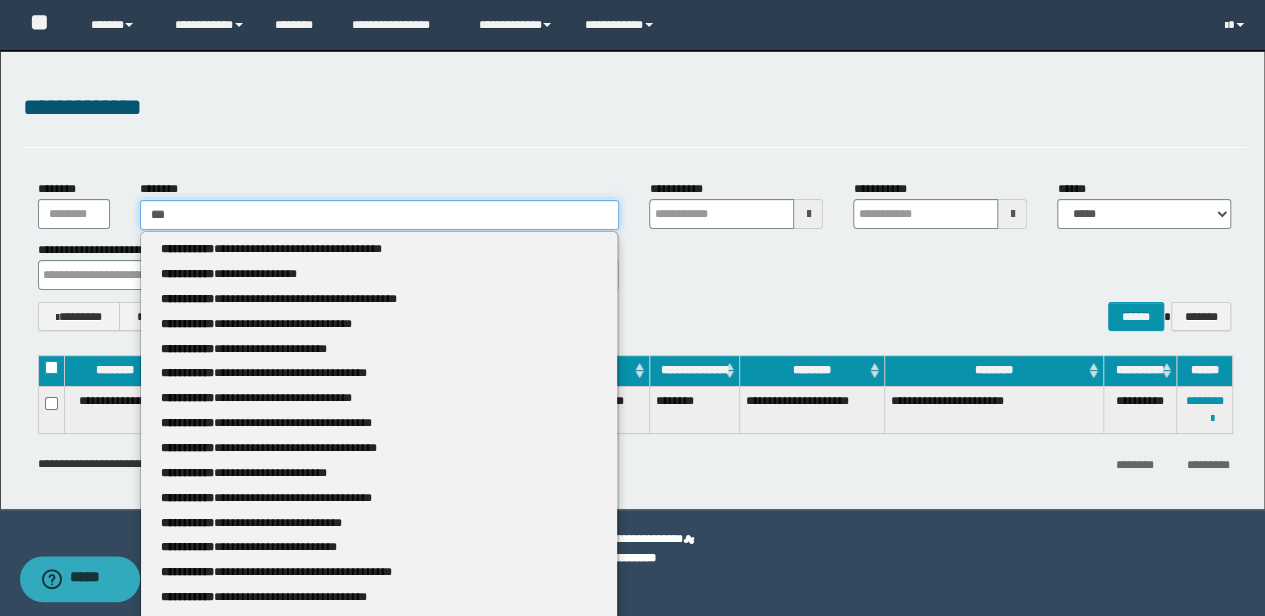 type 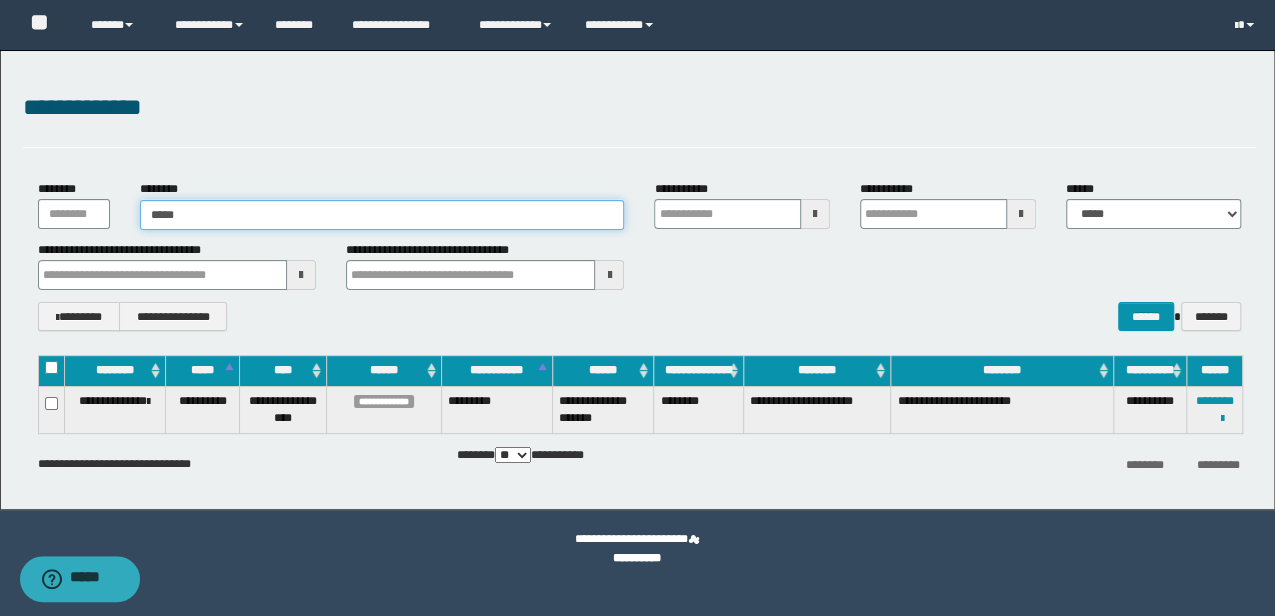 type on "******" 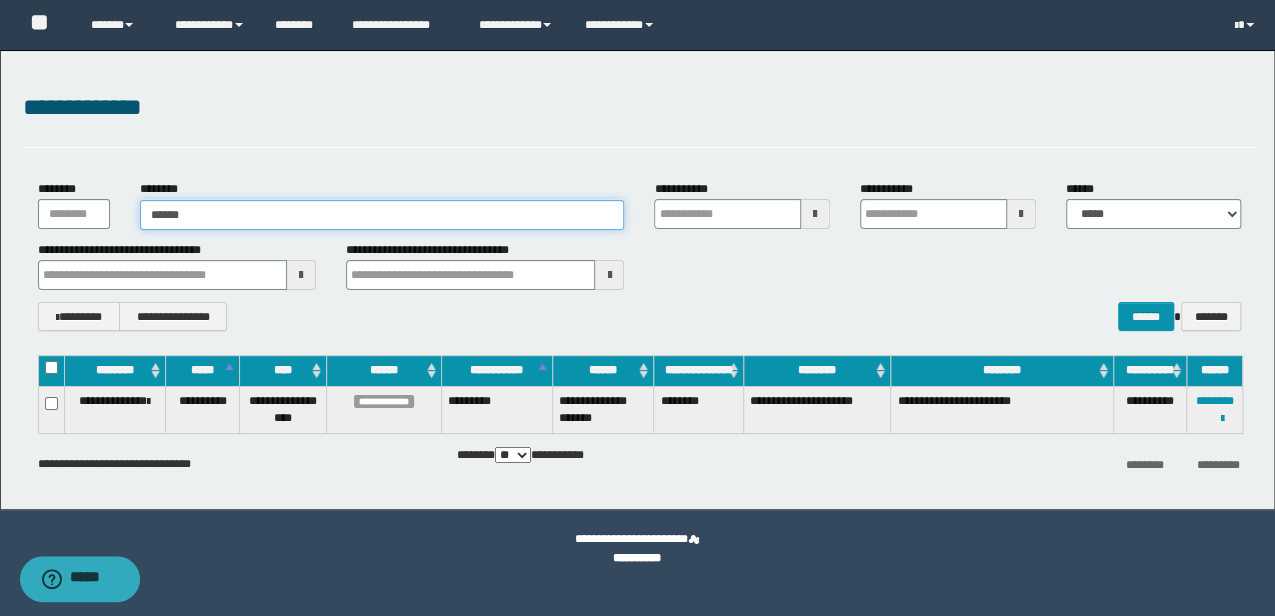type on "******" 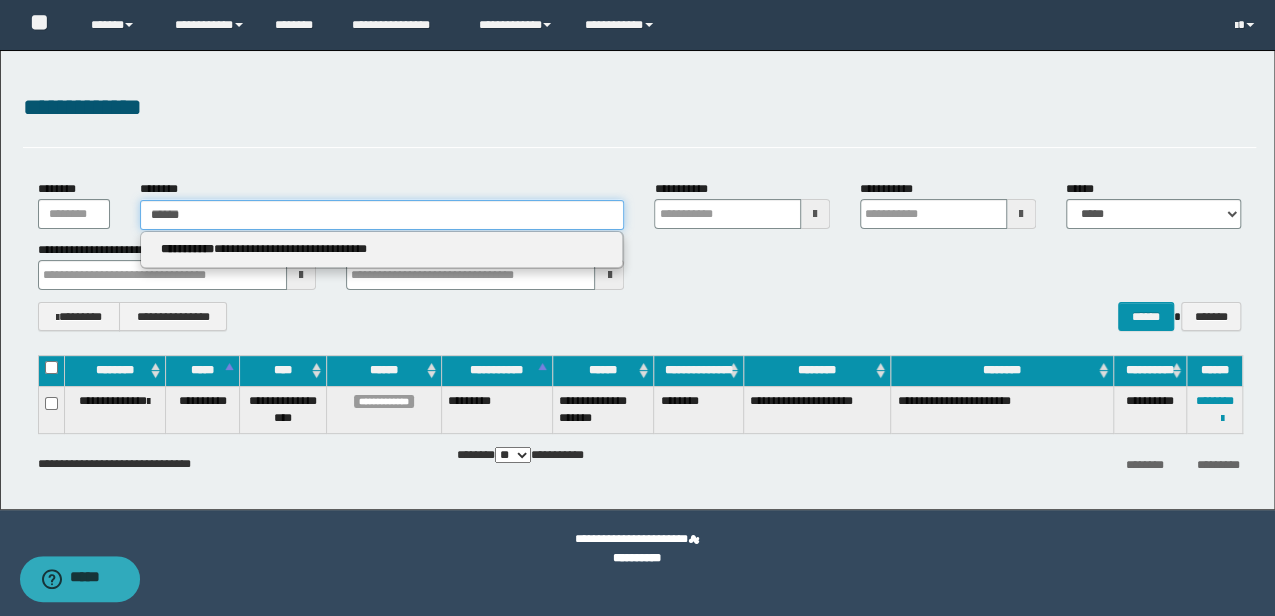 type 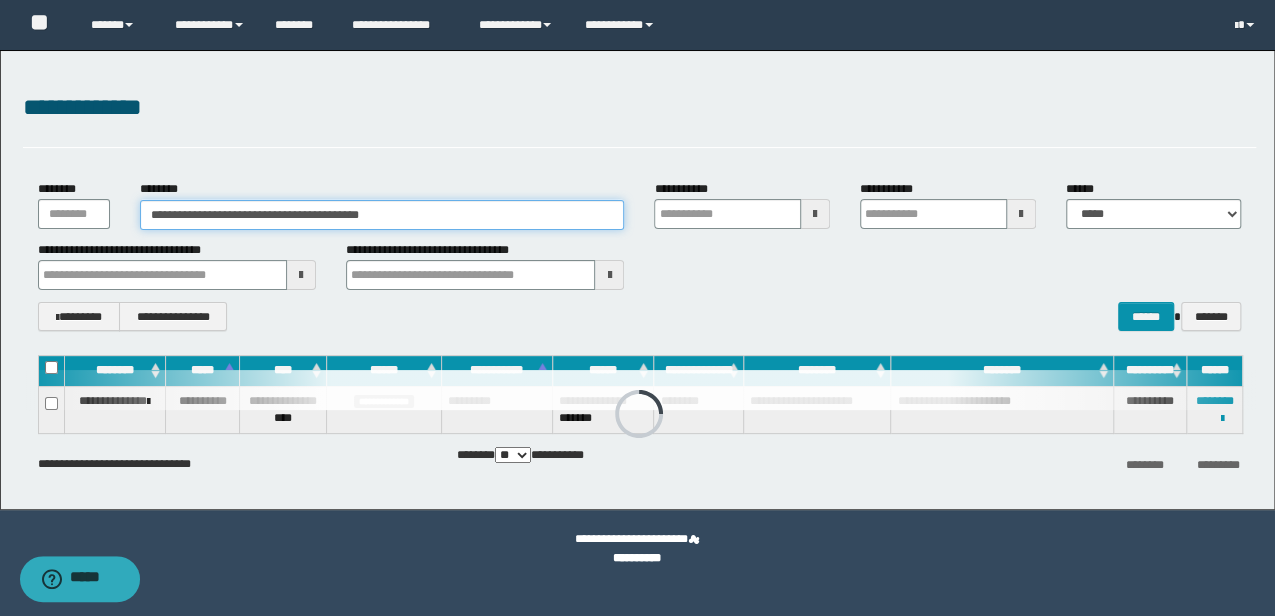 type on "**********" 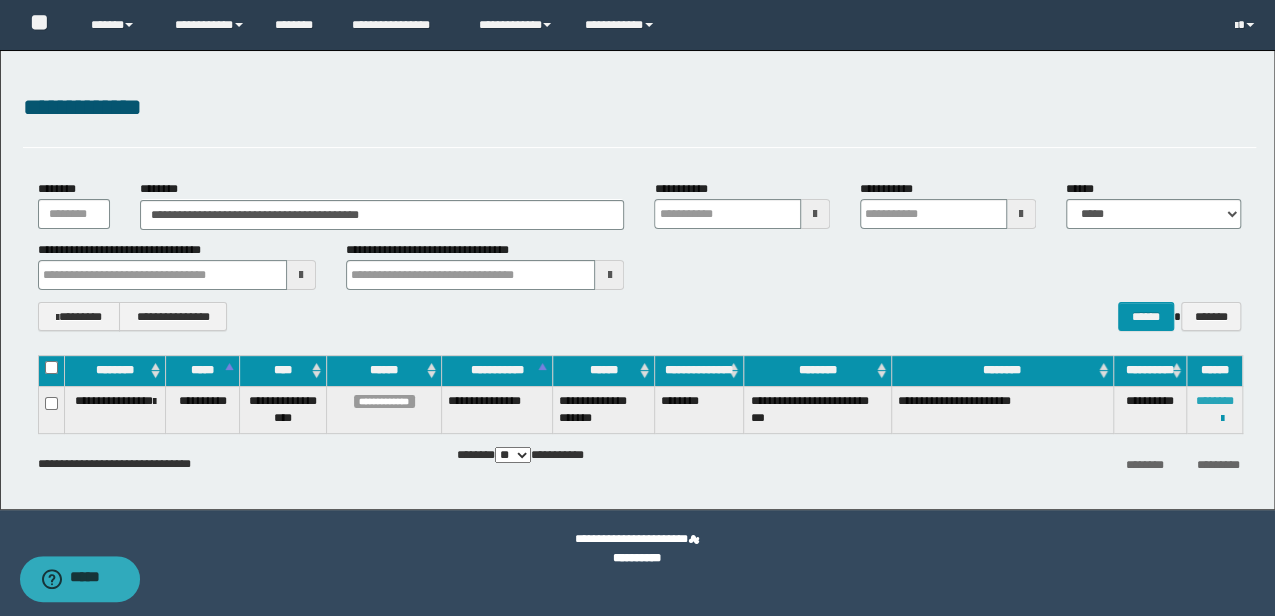 click on "********" at bounding box center [1215, 401] 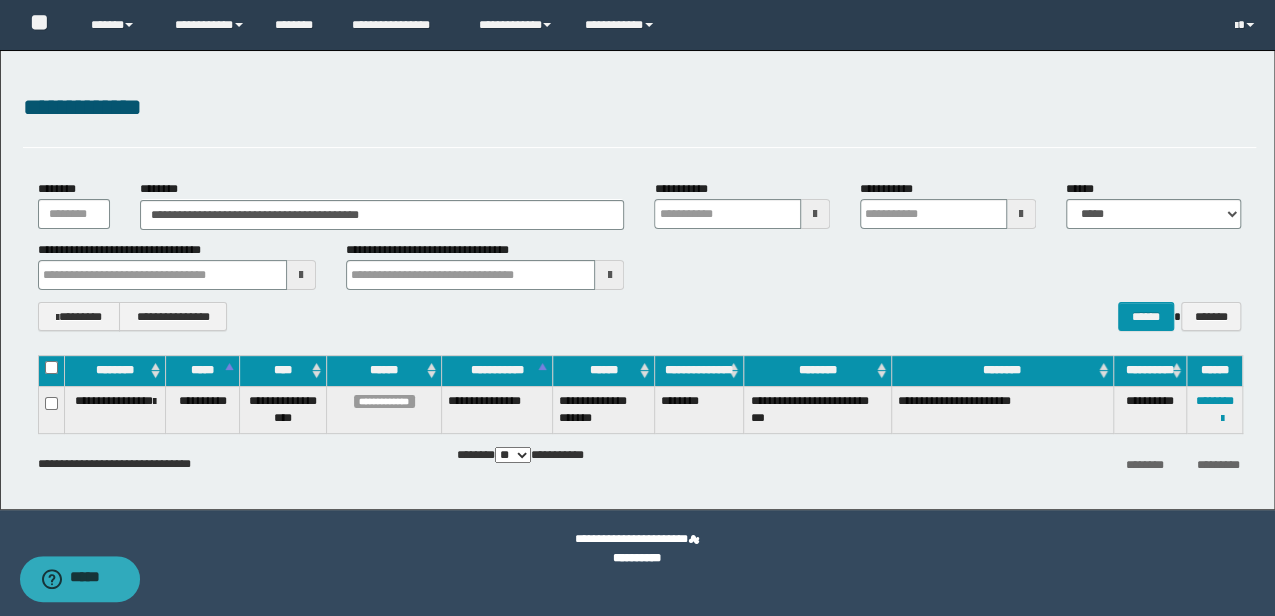 click at bounding box center [0, 0] 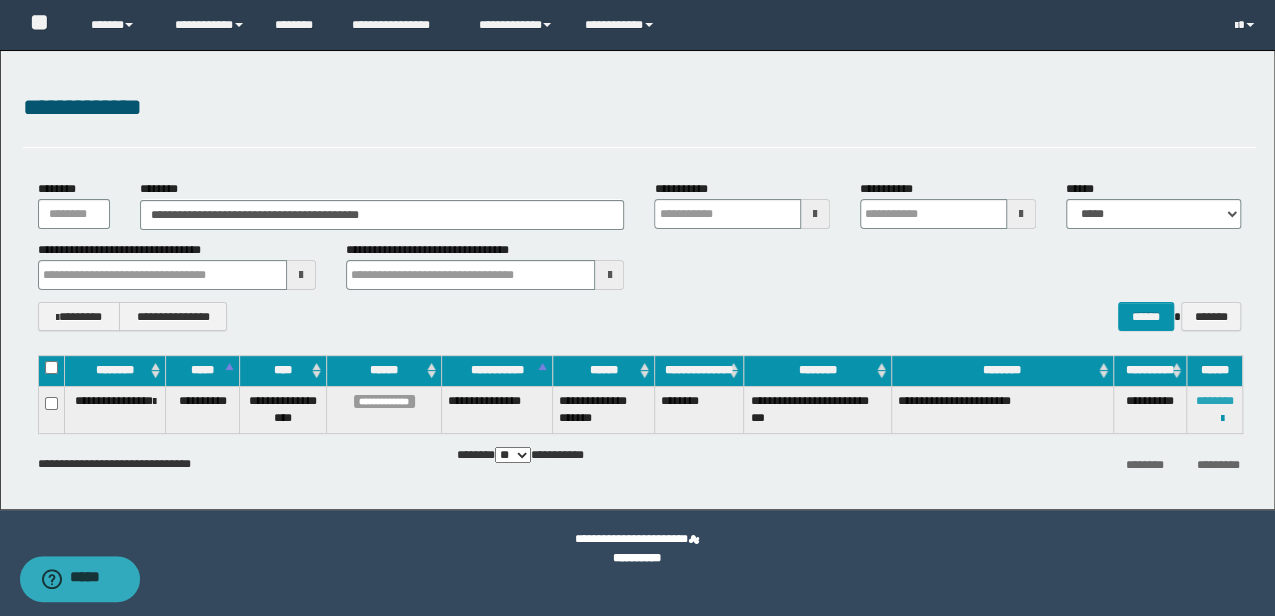click on "********" at bounding box center (1215, 401) 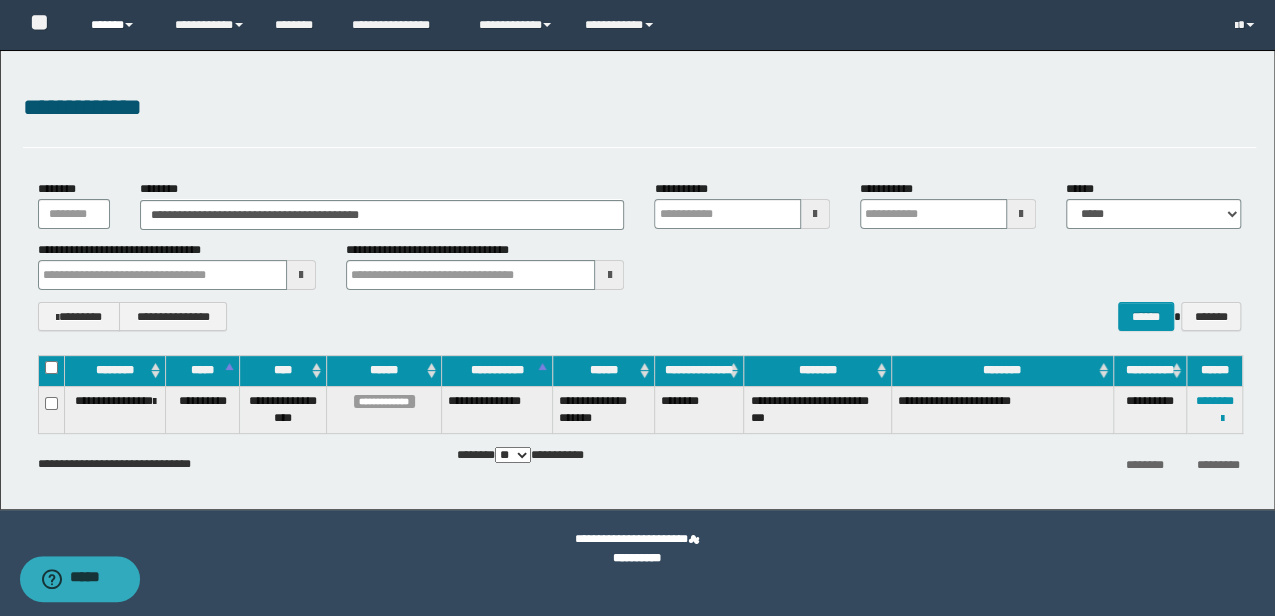 click on "******" at bounding box center (117, 25) 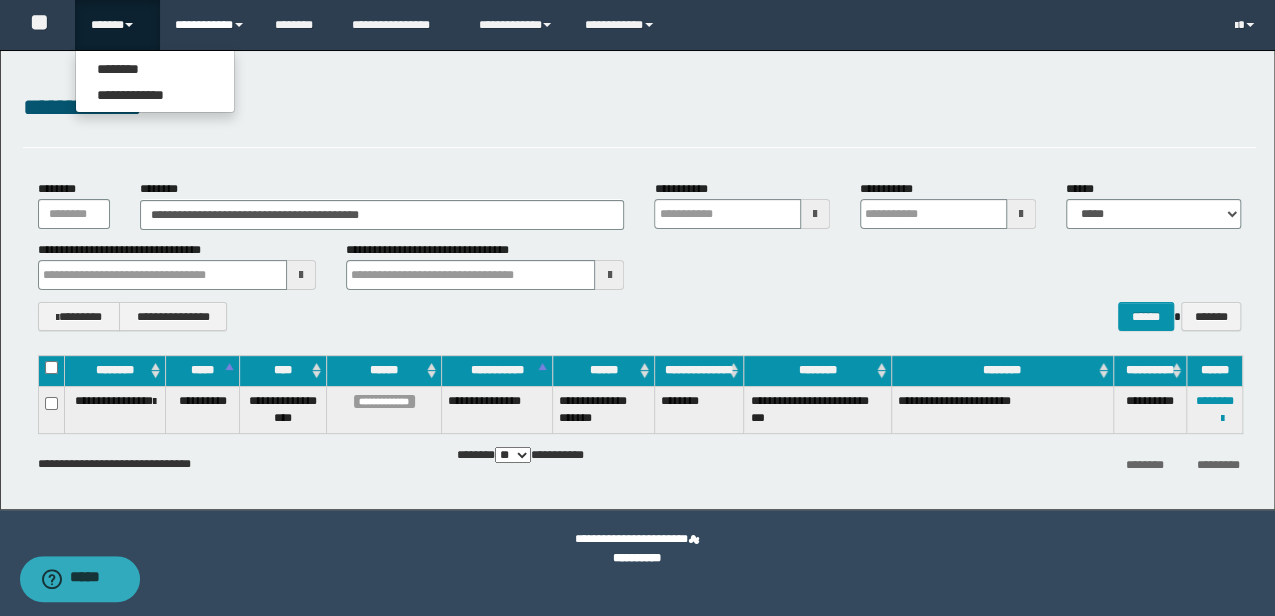 click on "**********" at bounding box center (210, 25) 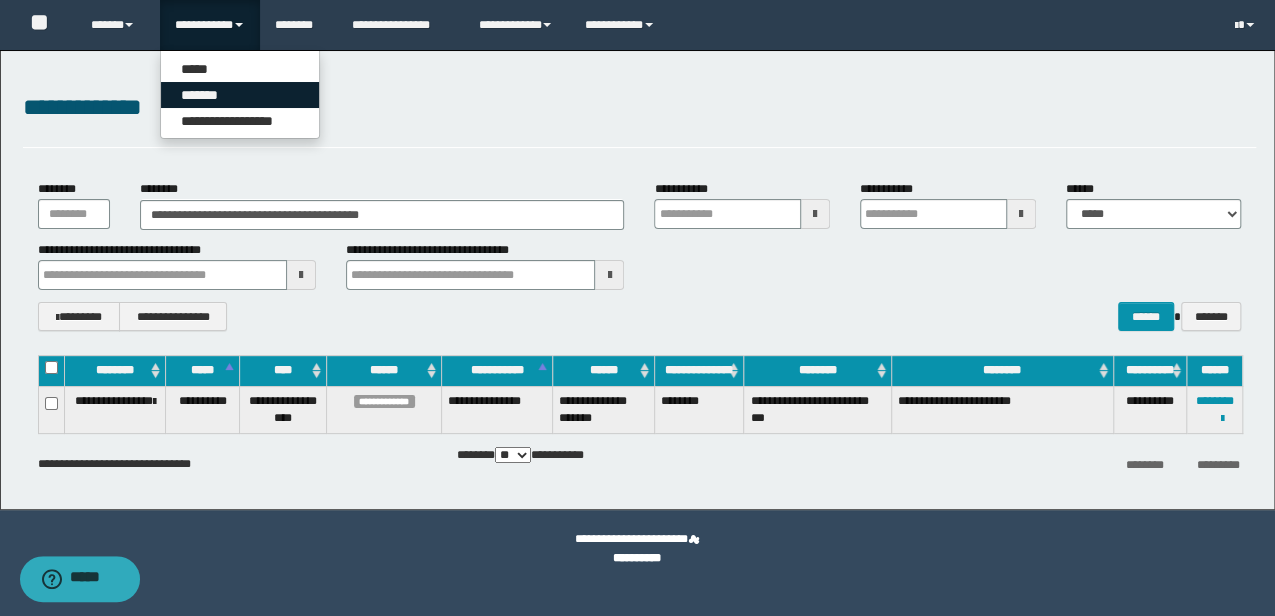 click on "*******" at bounding box center (240, 95) 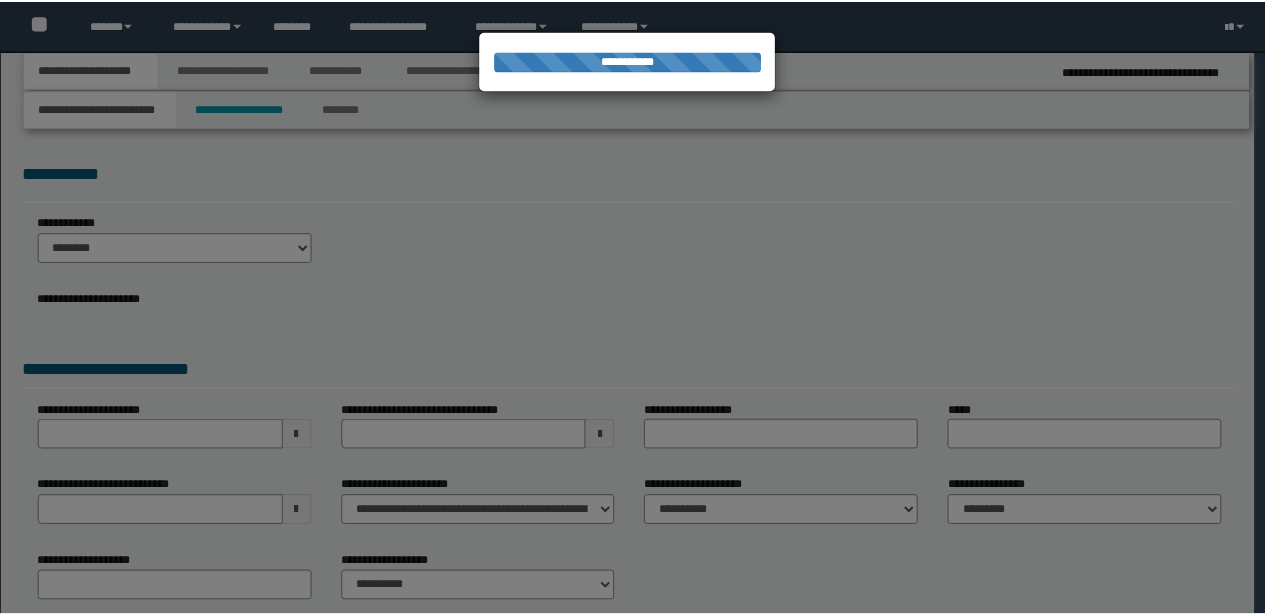 scroll, scrollTop: 0, scrollLeft: 0, axis: both 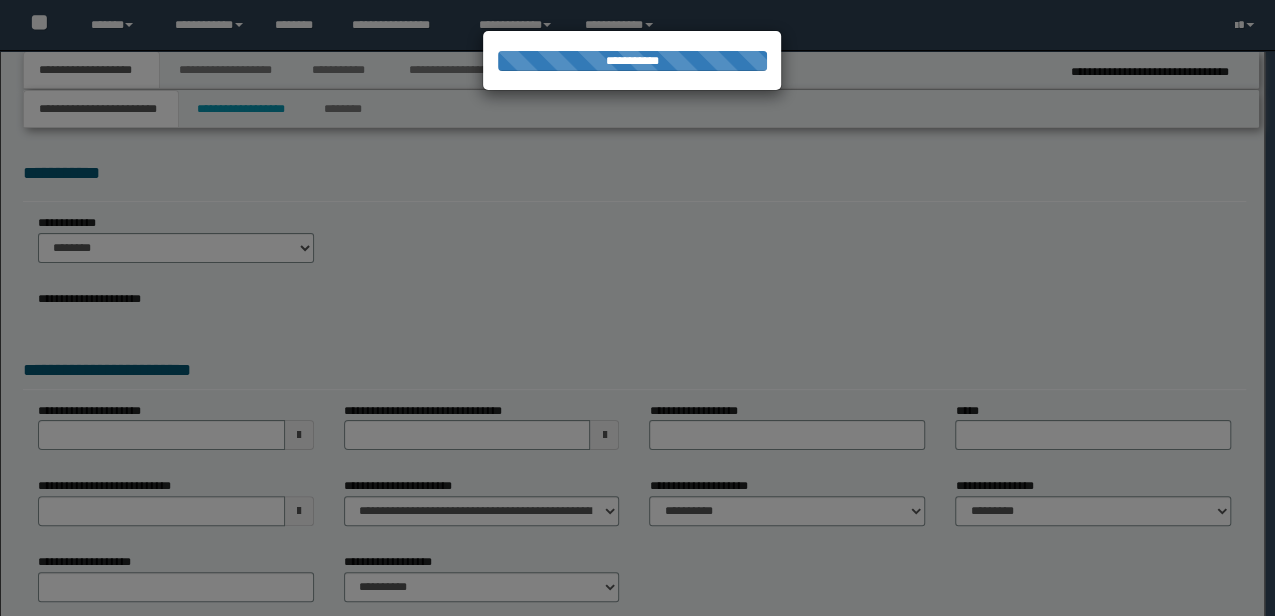 type on "**********" 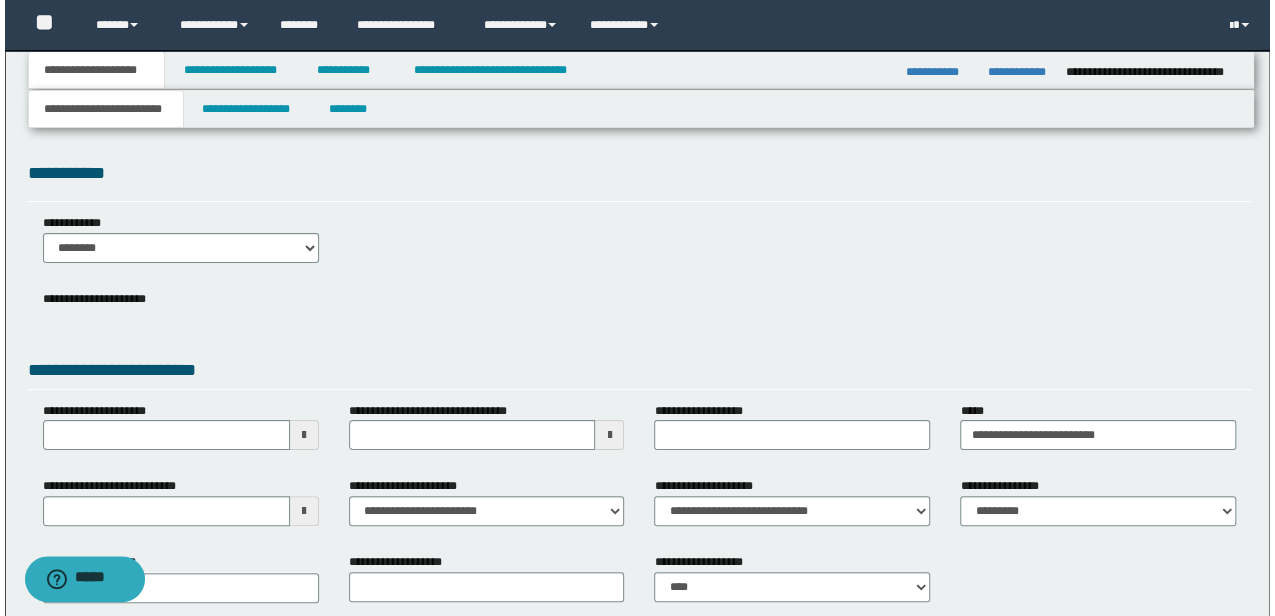 scroll, scrollTop: 0, scrollLeft: 0, axis: both 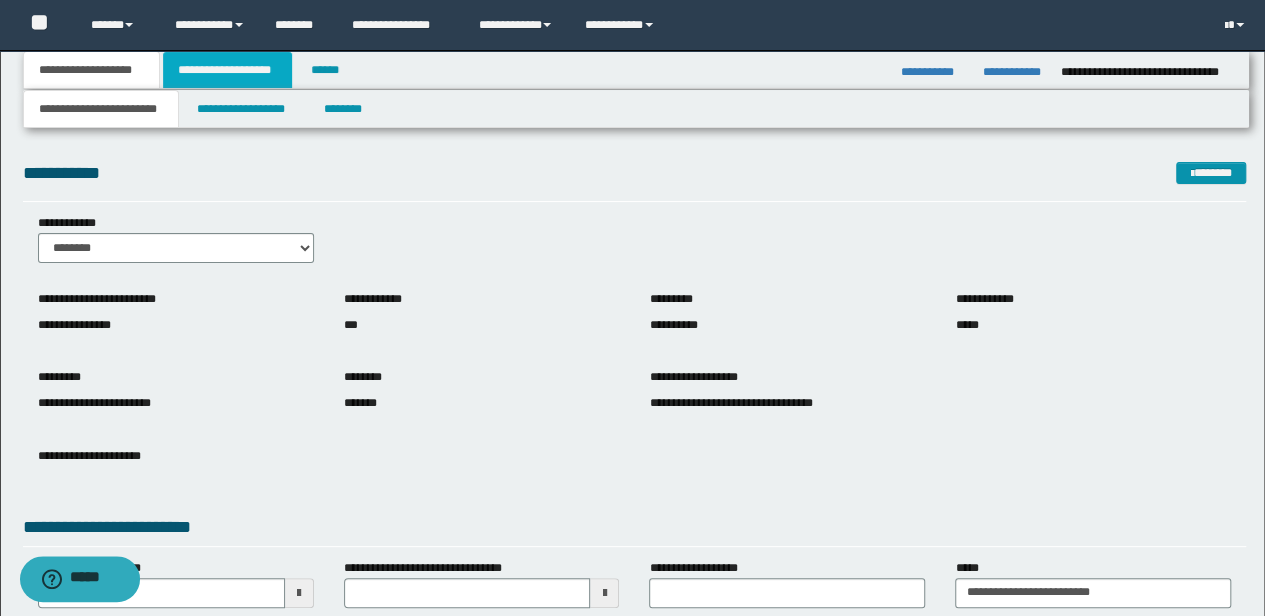 click on "**********" at bounding box center [227, 70] 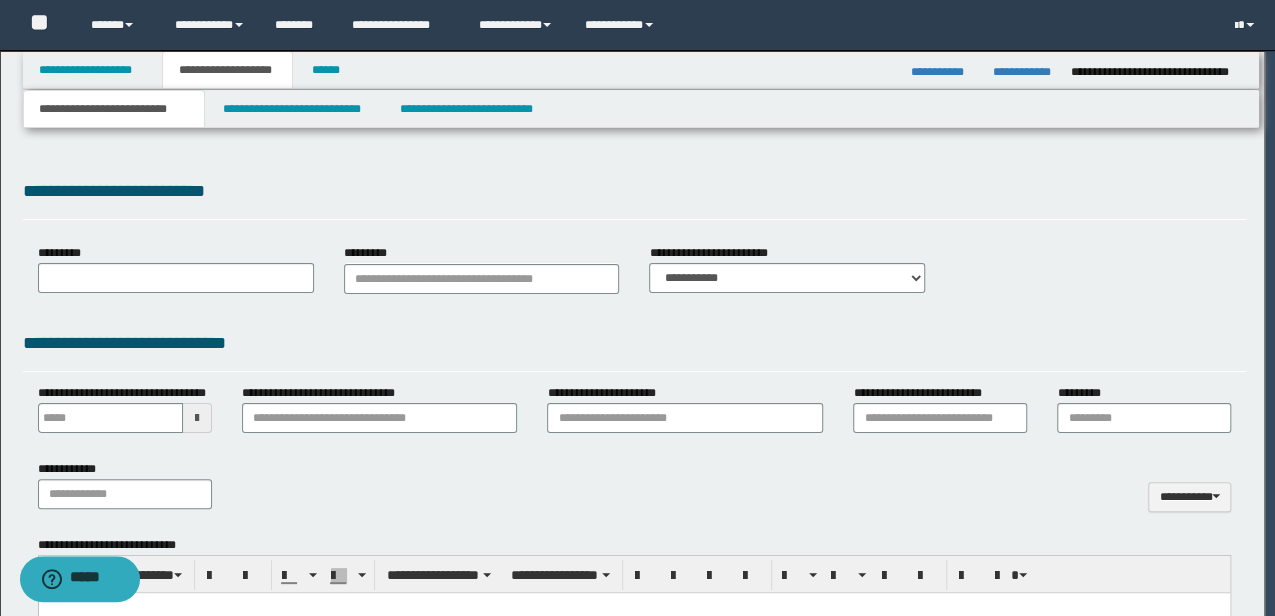 type 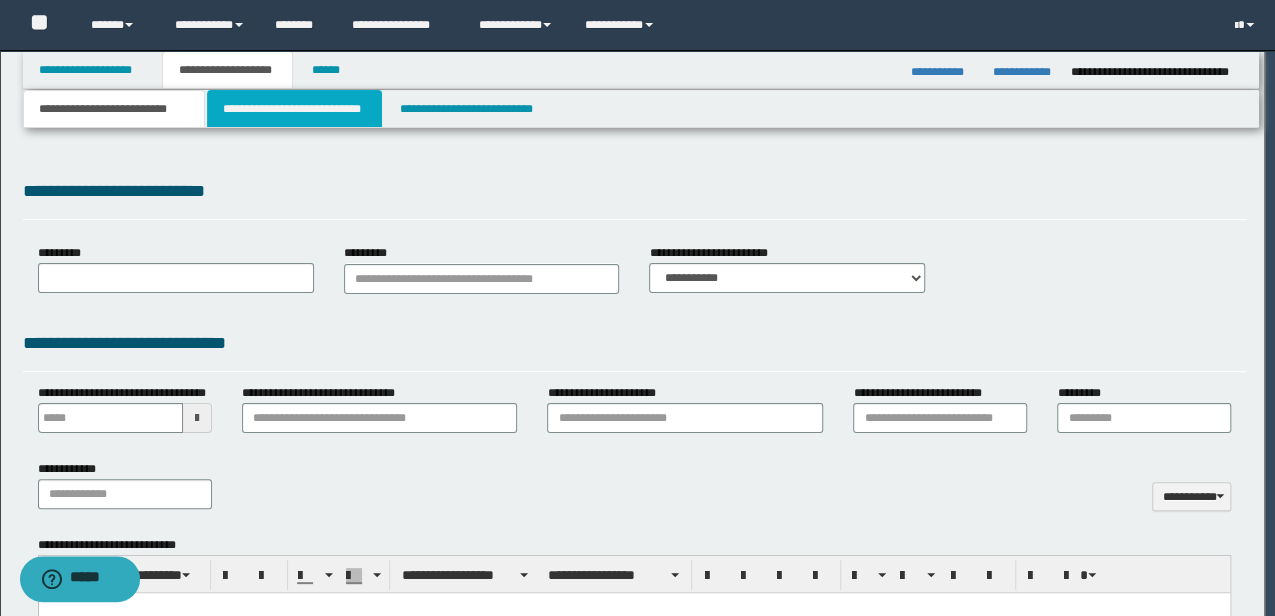 click on "**********" at bounding box center (294, 109) 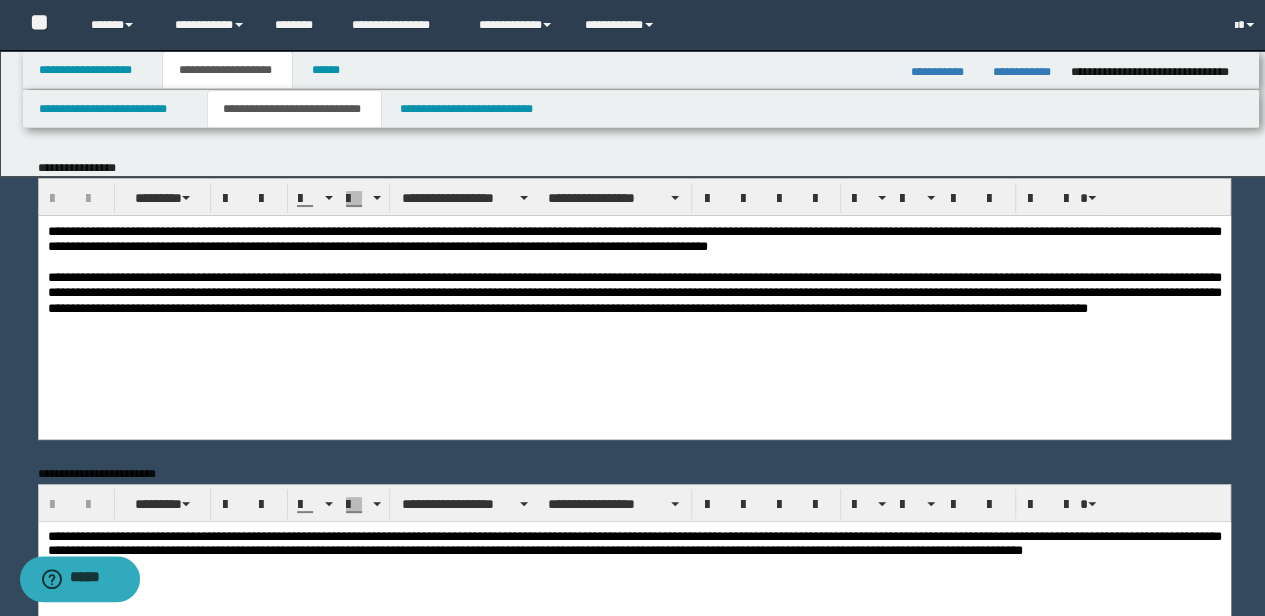 scroll, scrollTop: 0, scrollLeft: 0, axis: both 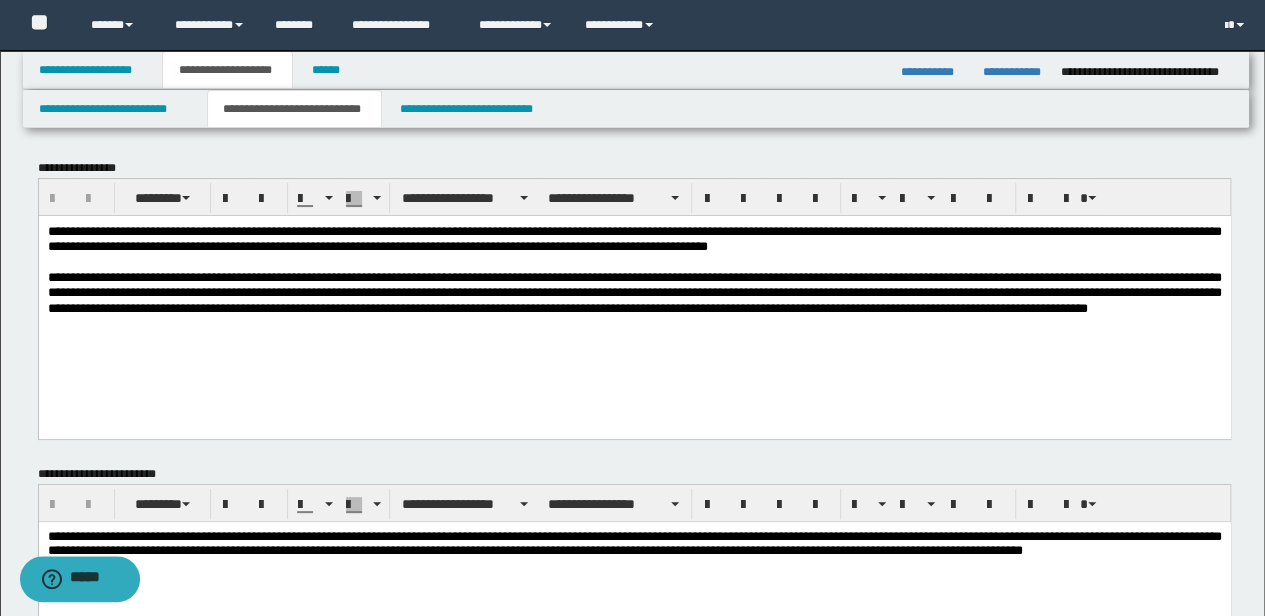 click on "**********" at bounding box center [634, 294] 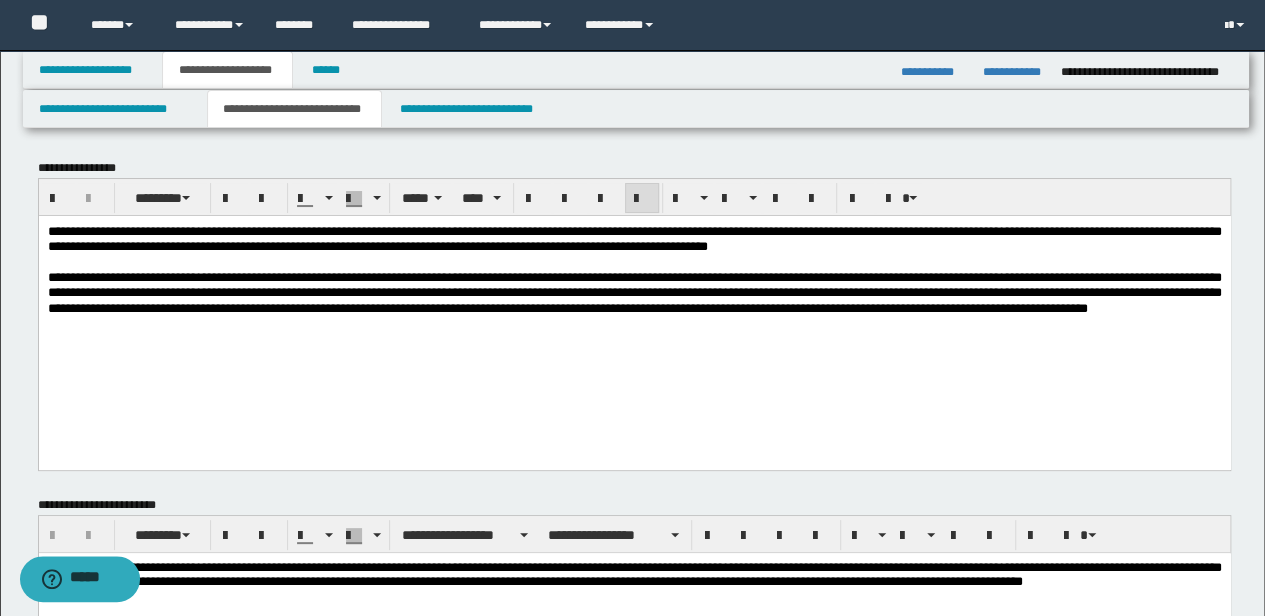 type 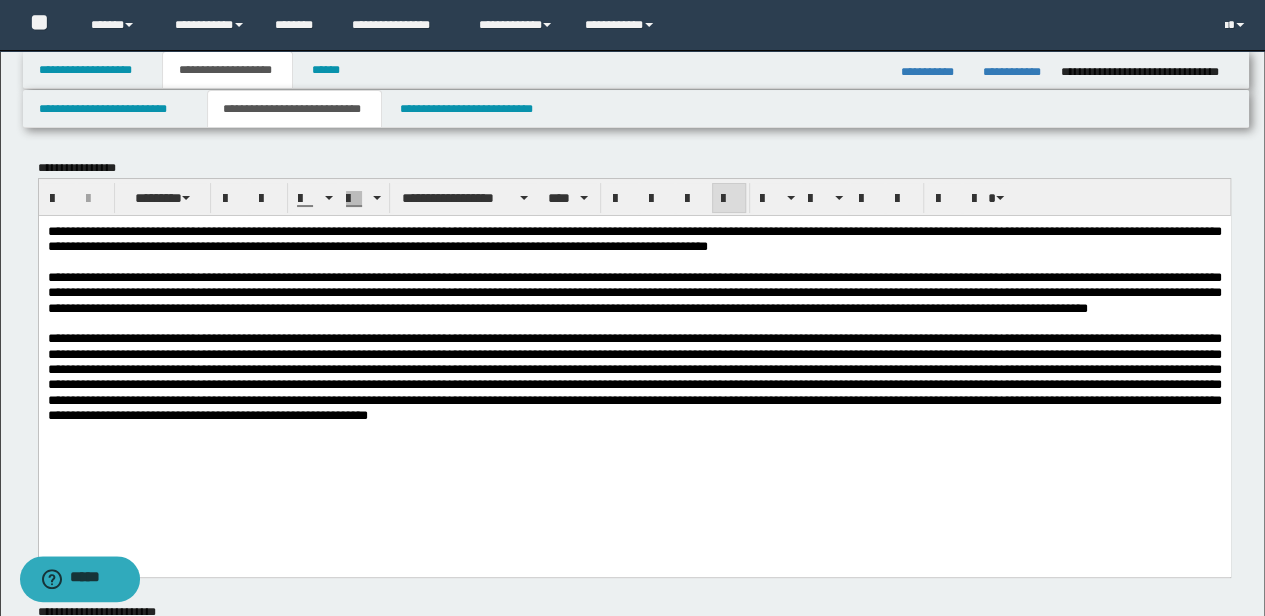 click at bounding box center [634, 376] 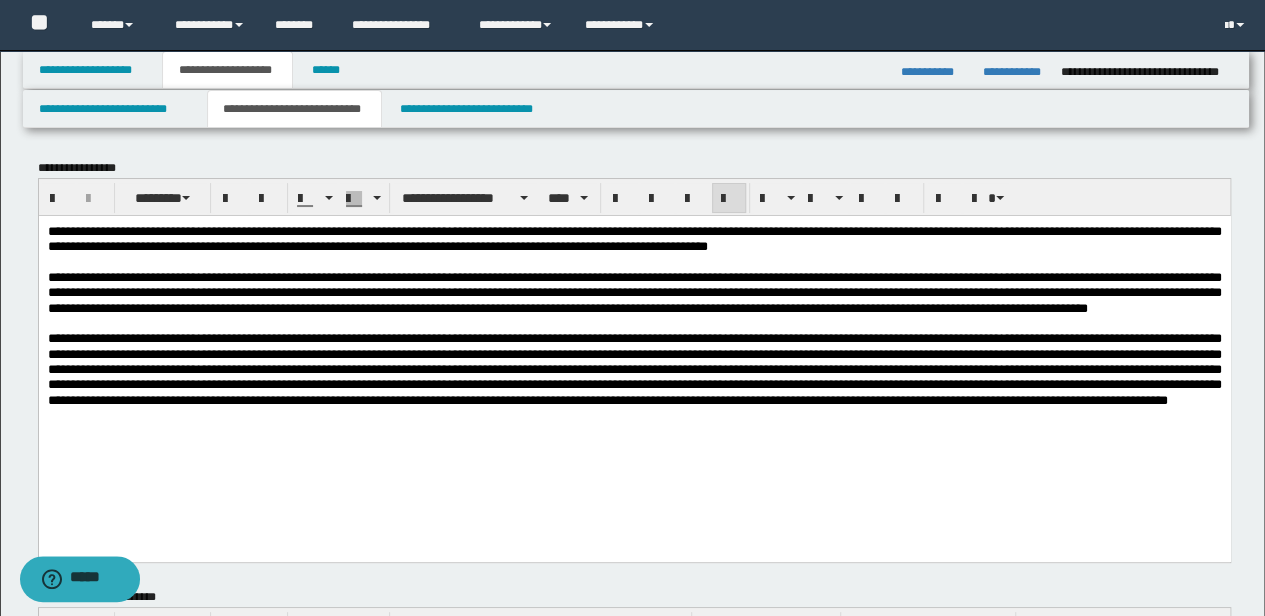 click at bounding box center (634, 368) 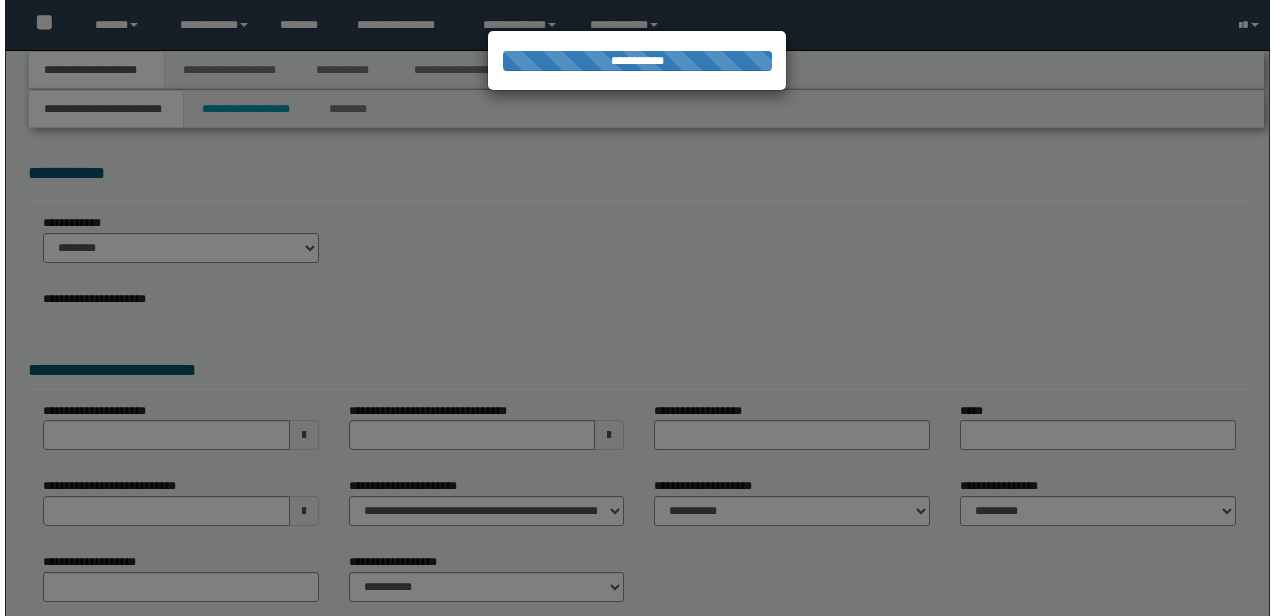 scroll, scrollTop: 0, scrollLeft: 0, axis: both 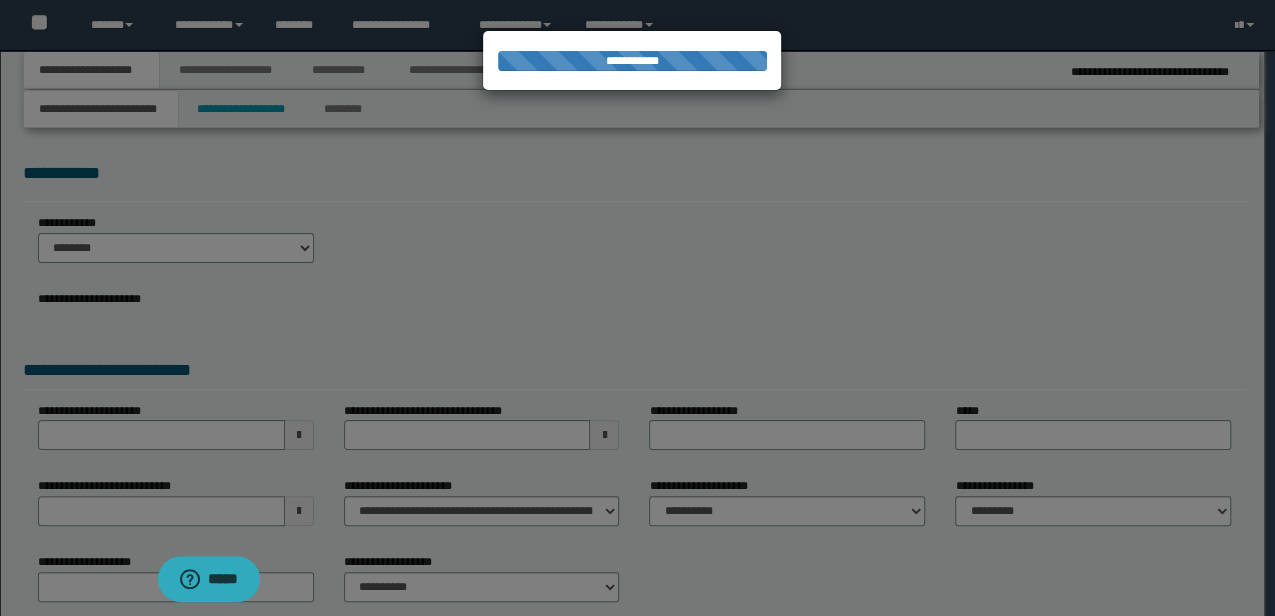 type on "**********" 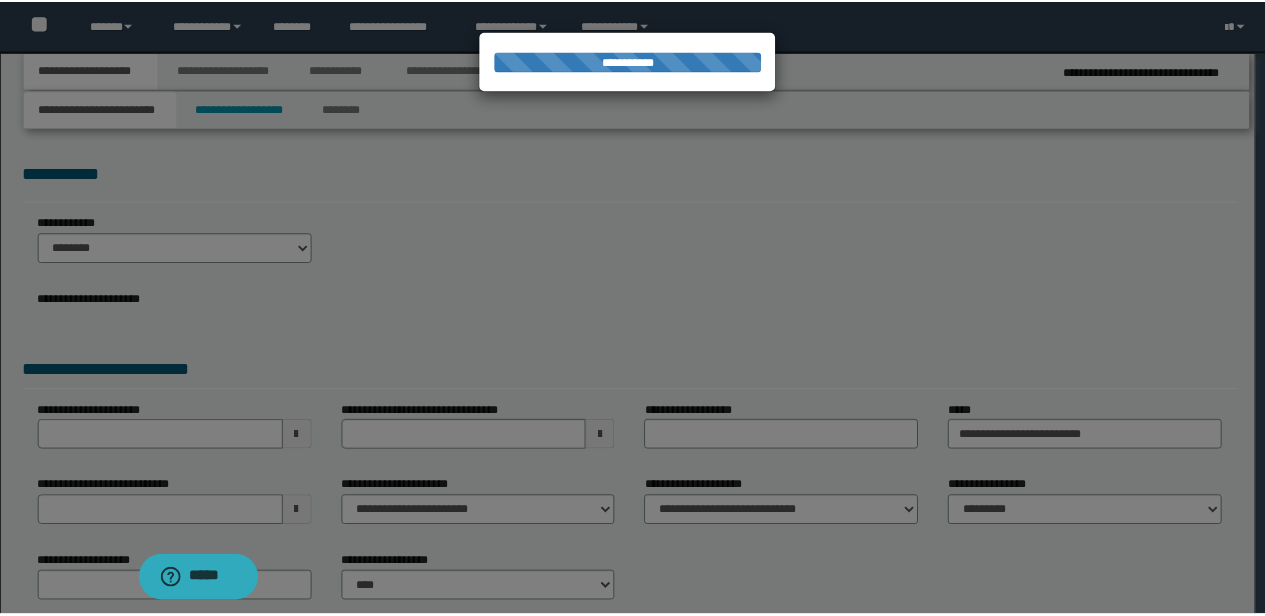 scroll, scrollTop: 0, scrollLeft: 0, axis: both 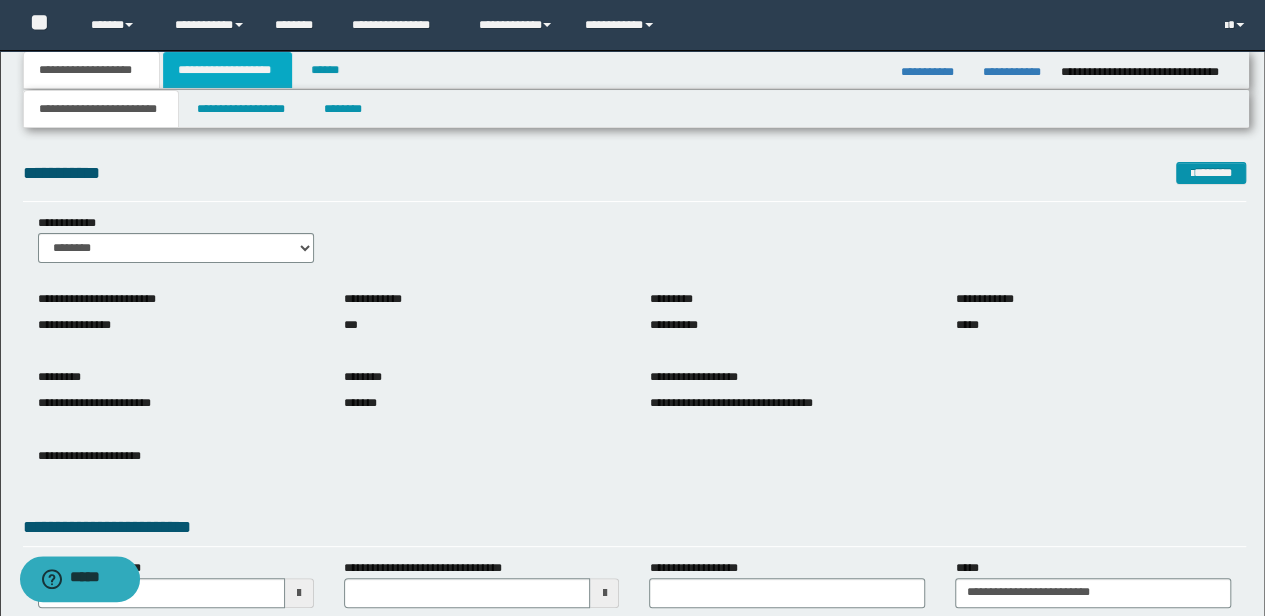 click on "**********" at bounding box center (227, 70) 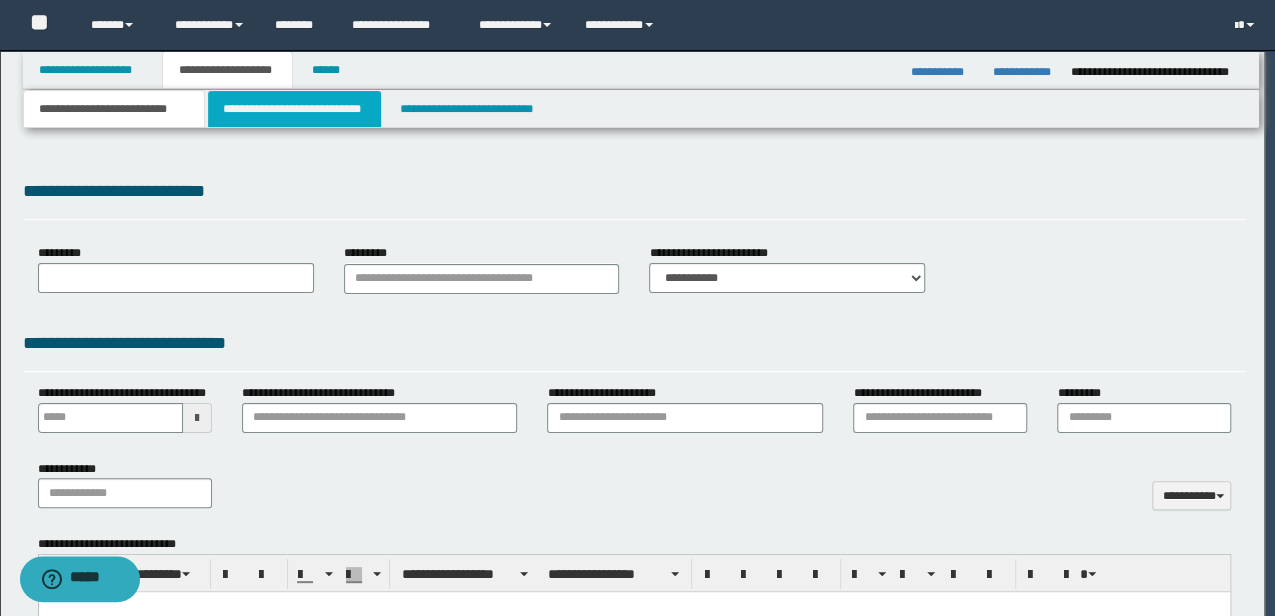 type 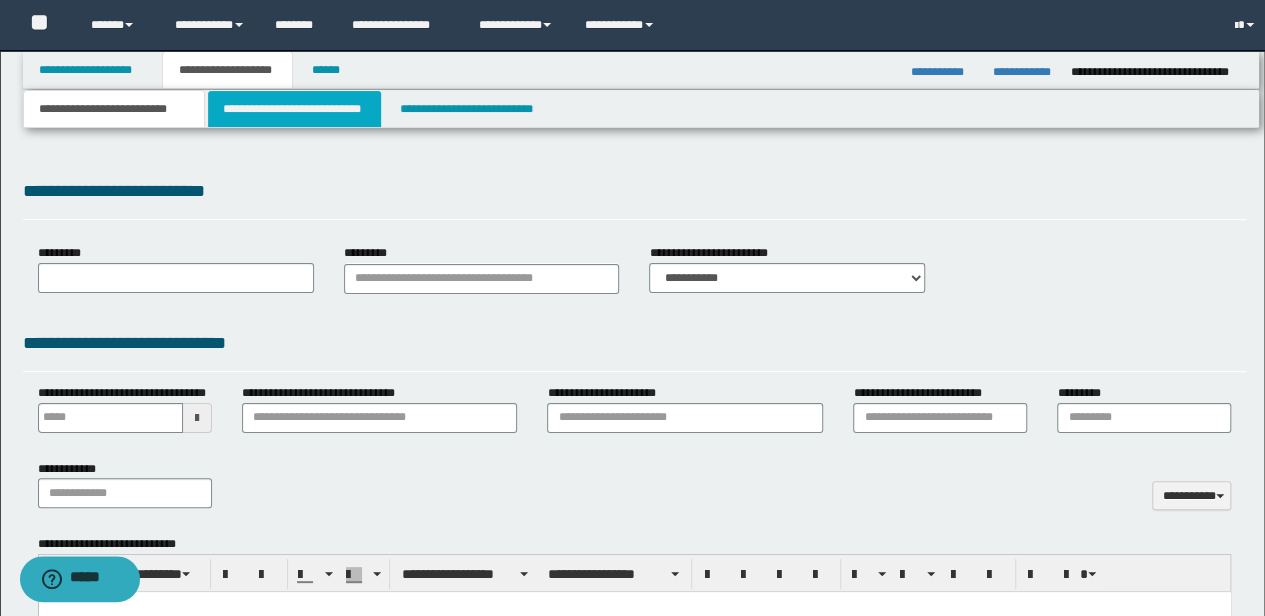 scroll, scrollTop: 0, scrollLeft: 0, axis: both 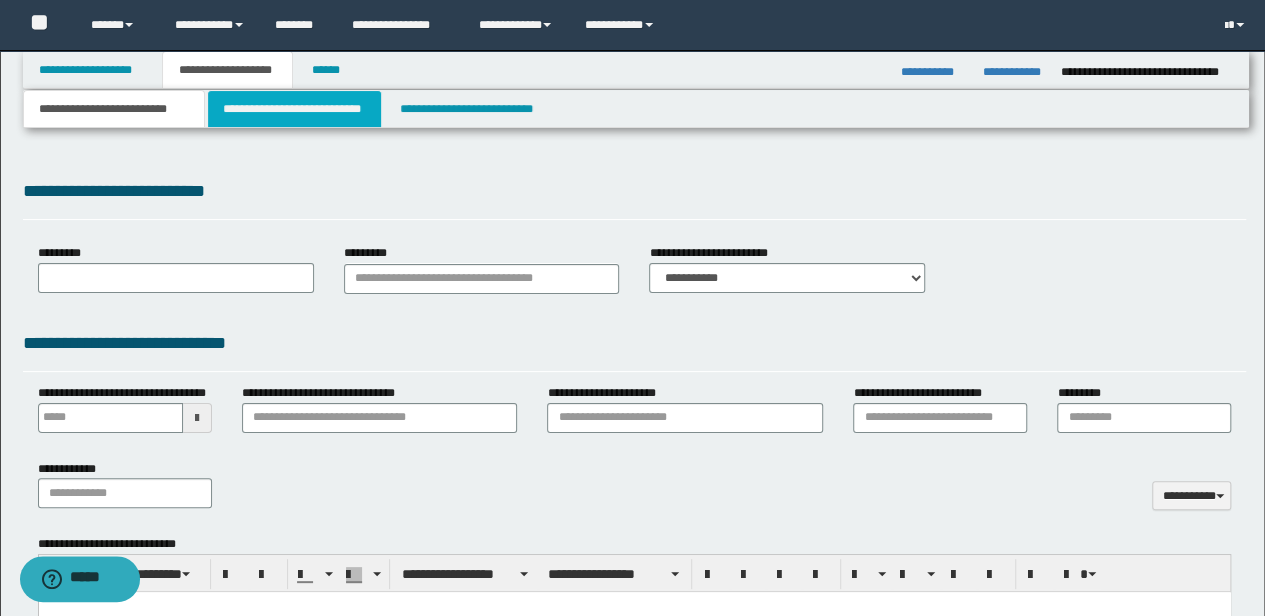 click on "**********" at bounding box center (294, 109) 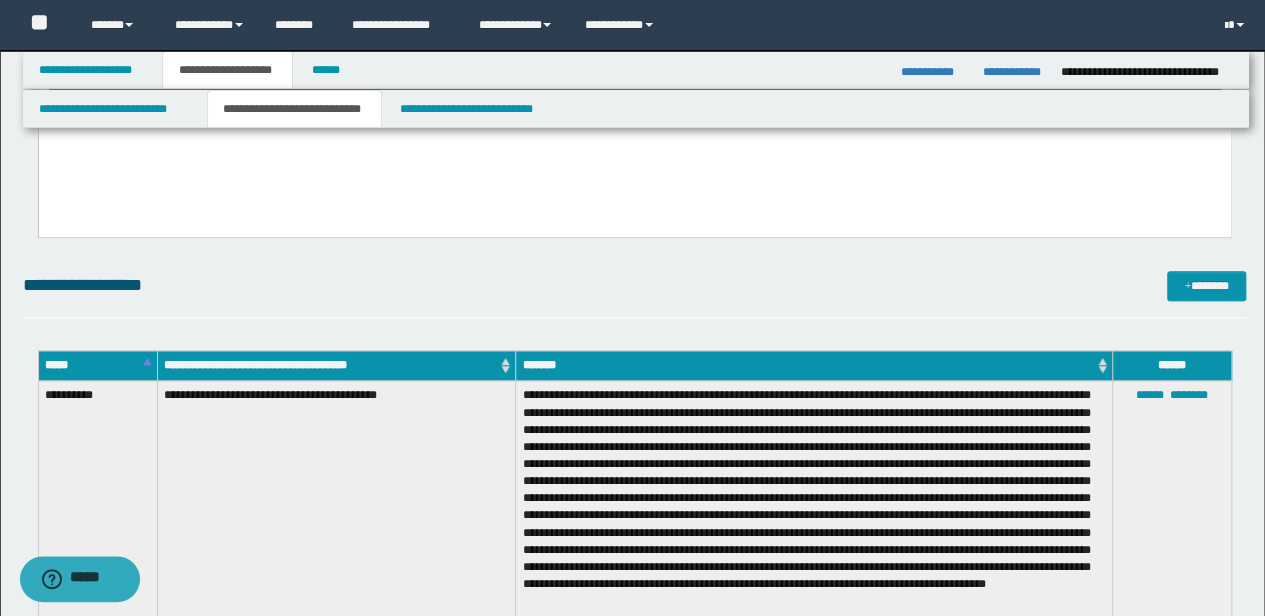 scroll, scrollTop: 600, scrollLeft: 0, axis: vertical 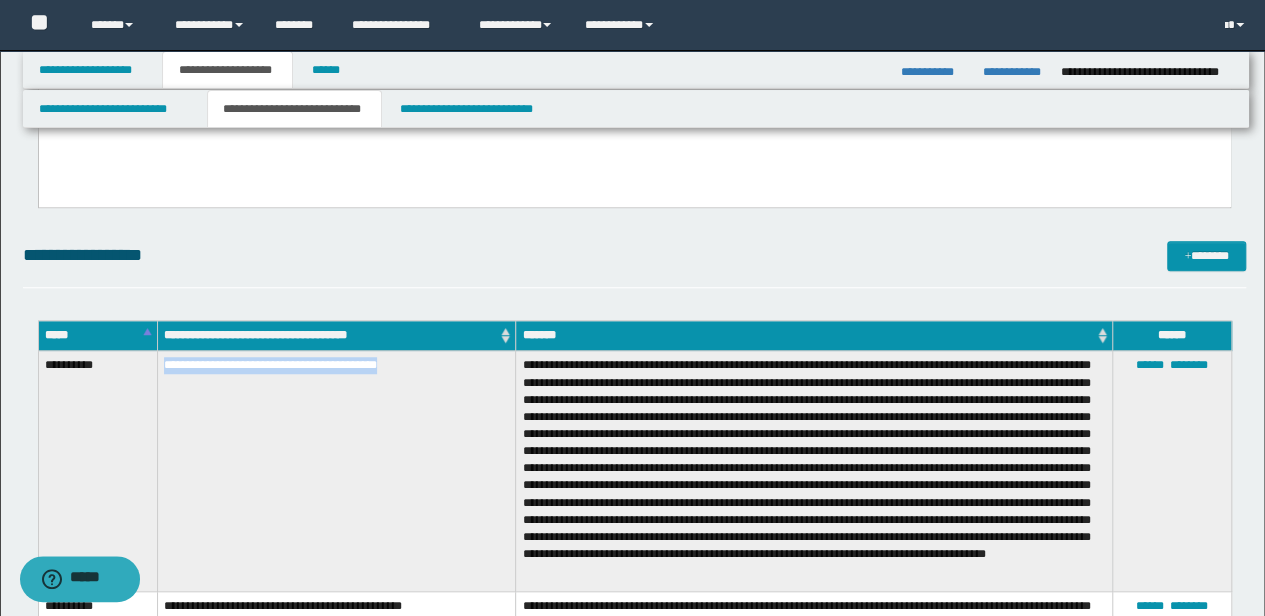 drag, startPoint x: 367, startPoint y: 370, endPoint x: 154, endPoint y: 370, distance: 213 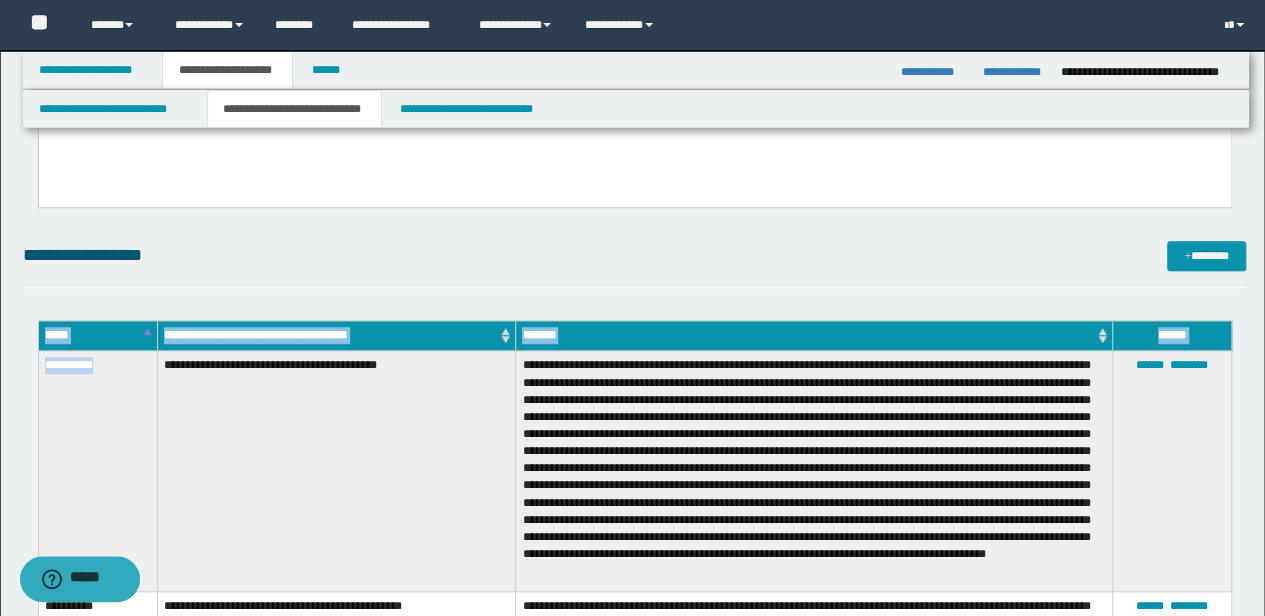 drag, startPoint x: 110, startPoint y: 363, endPoint x: 36, endPoint y: 372, distance: 74.54529 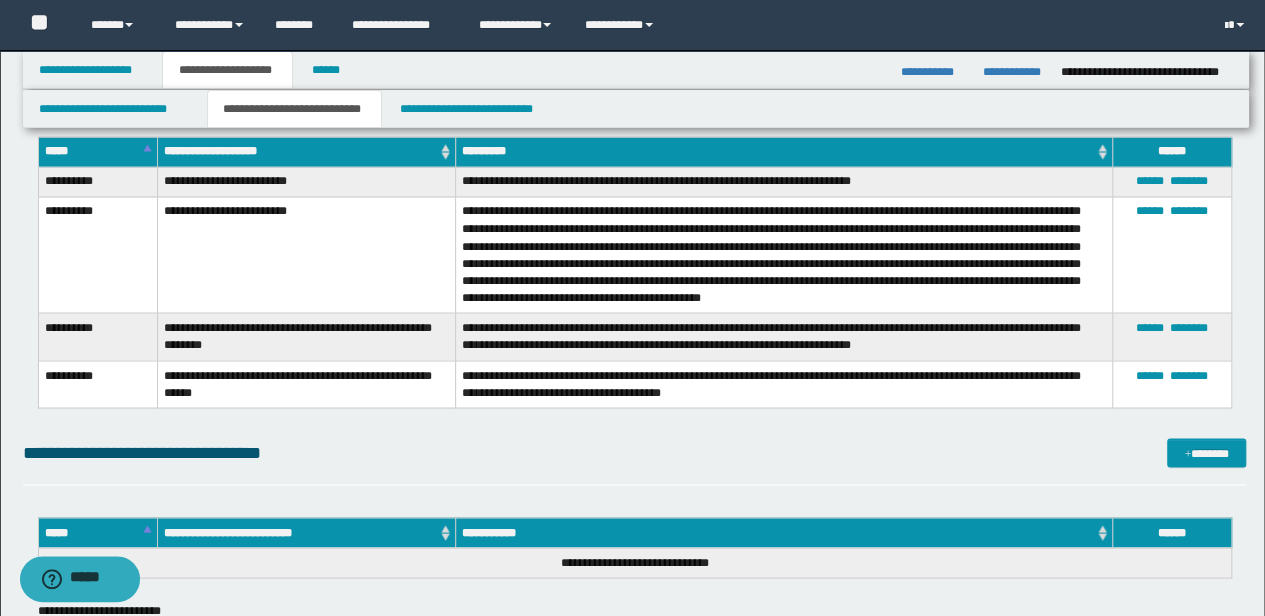 scroll, scrollTop: 1600, scrollLeft: 0, axis: vertical 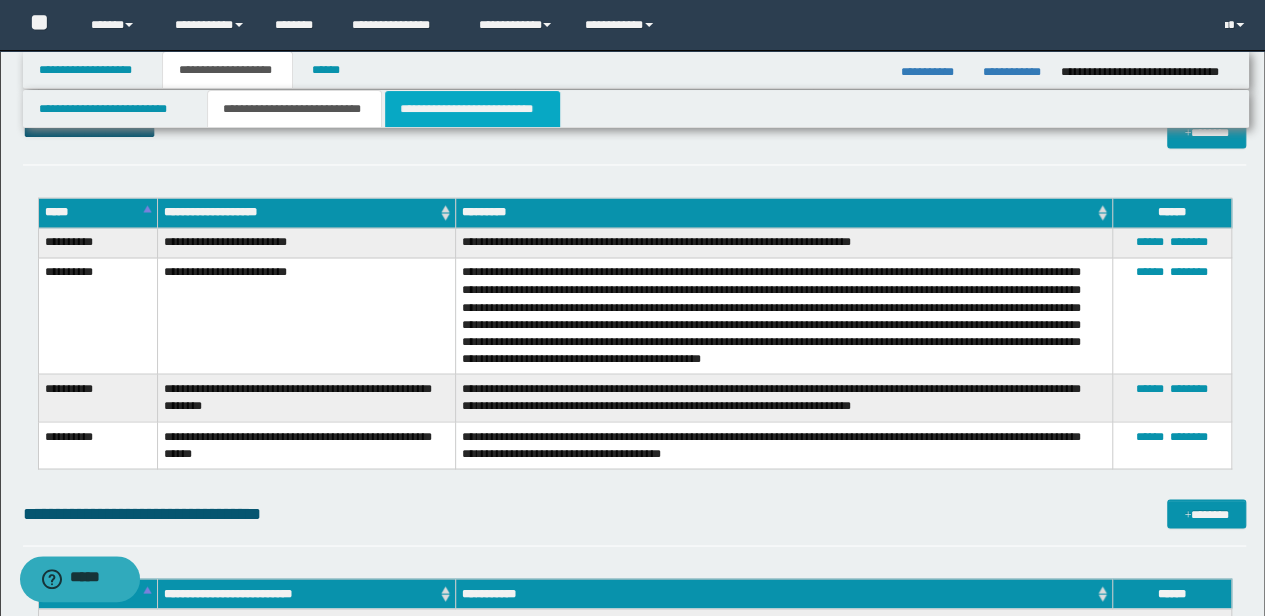 click on "**********" at bounding box center [472, 109] 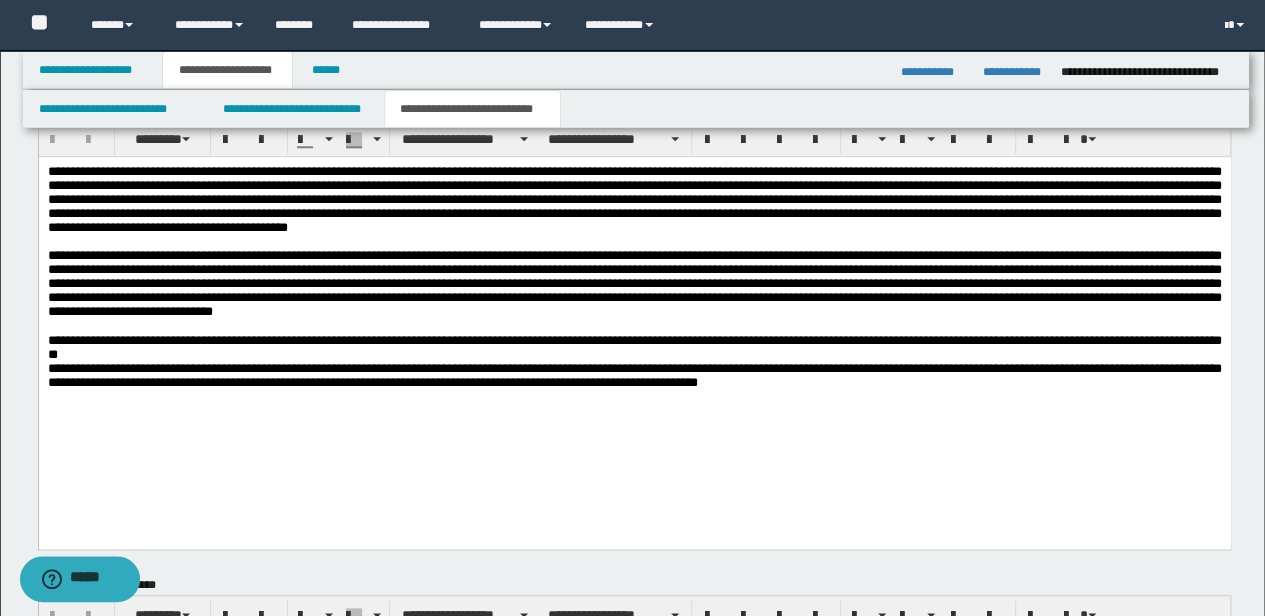 scroll, scrollTop: 666, scrollLeft: 0, axis: vertical 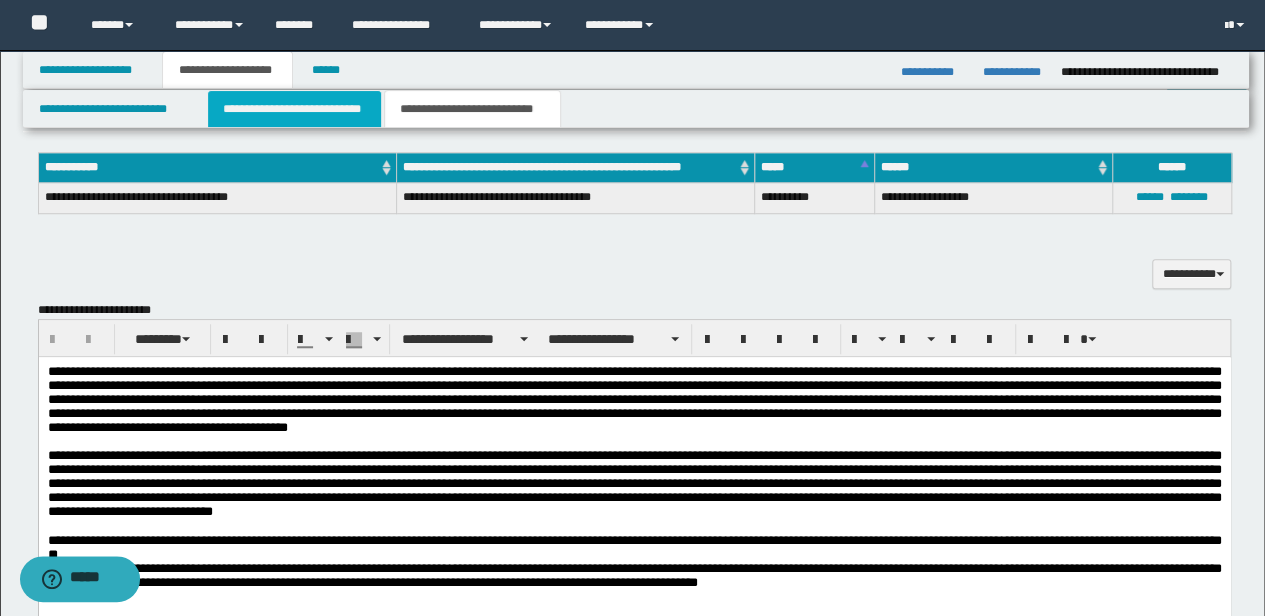 click on "**********" at bounding box center (294, 109) 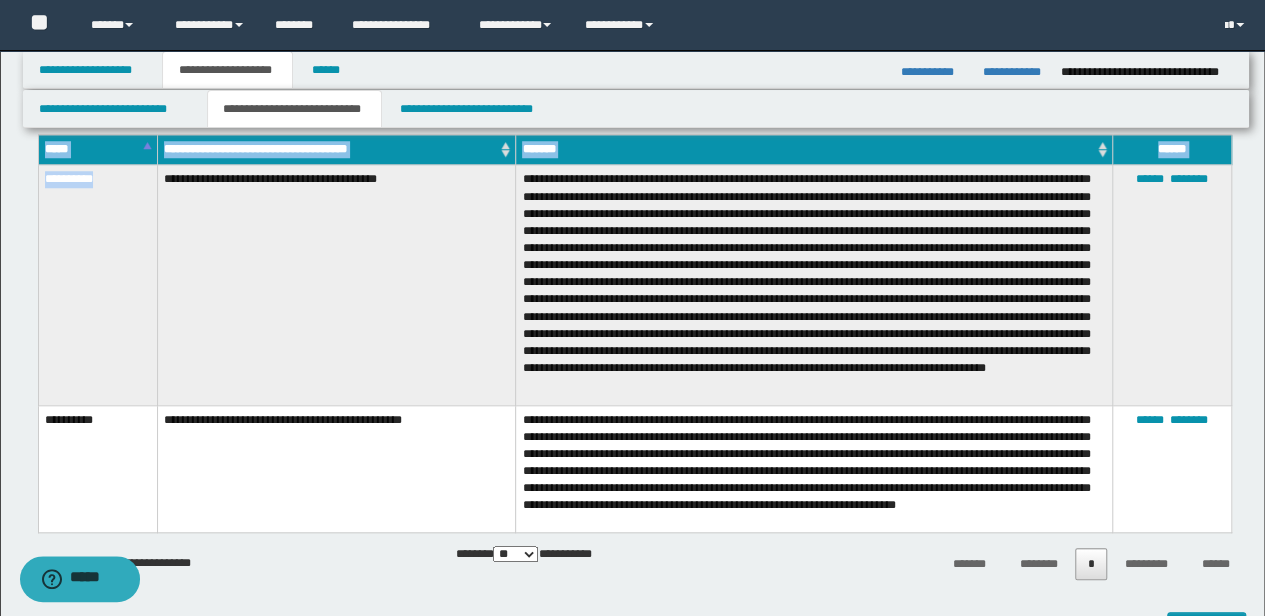 scroll, scrollTop: 733, scrollLeft: 0, axis: vertical 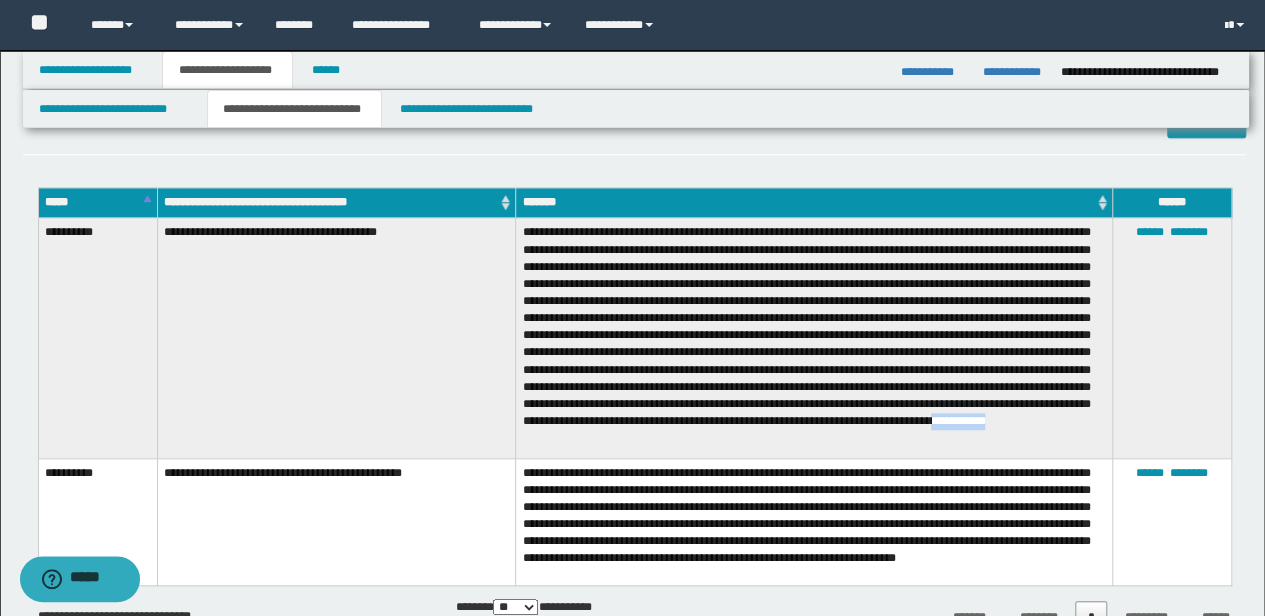 drag, startPoint x: 1072, startPoint y: 432, endPoint x: 1018, endPoint y: 444, distance: 55.31727 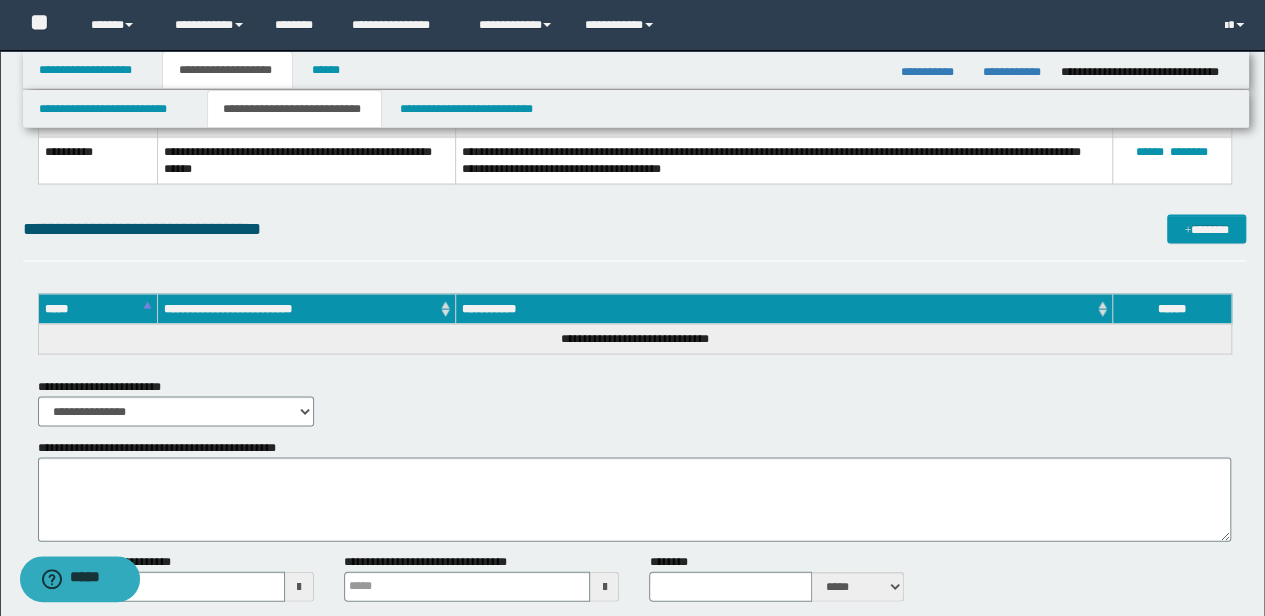 scroll, scrollTop: 1726, scrollLeft: 0, axis: vertical 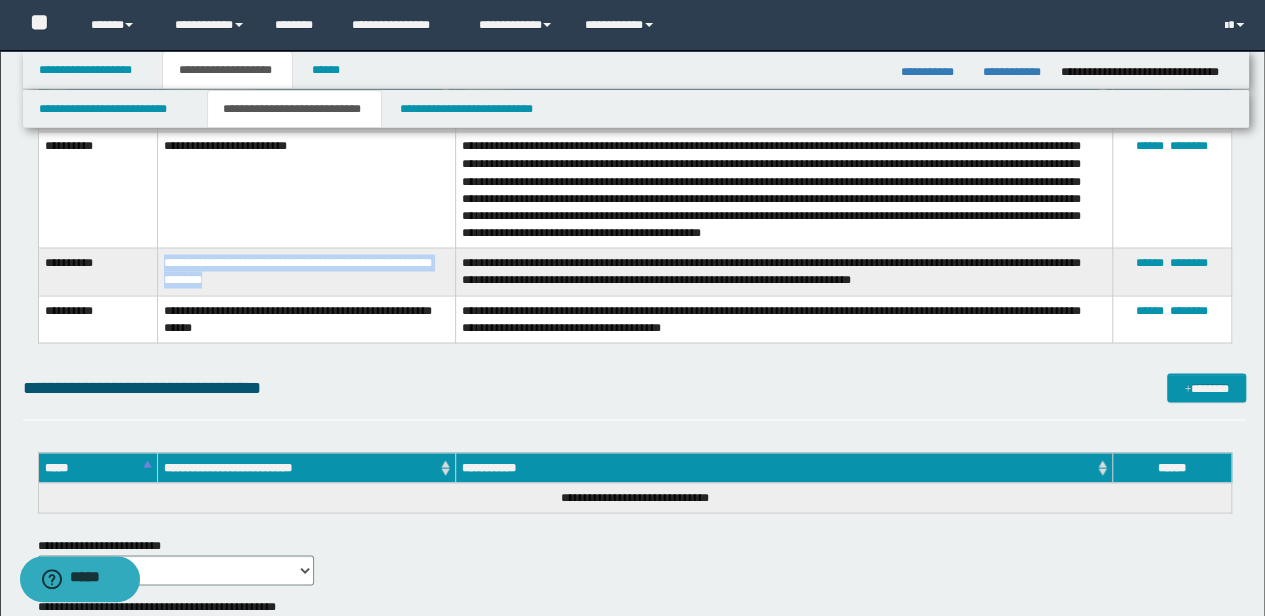drag, startPoint x: 267, startPoint y: 274, endPoint x: 166, endPoint y: 261, distance: 101.8332 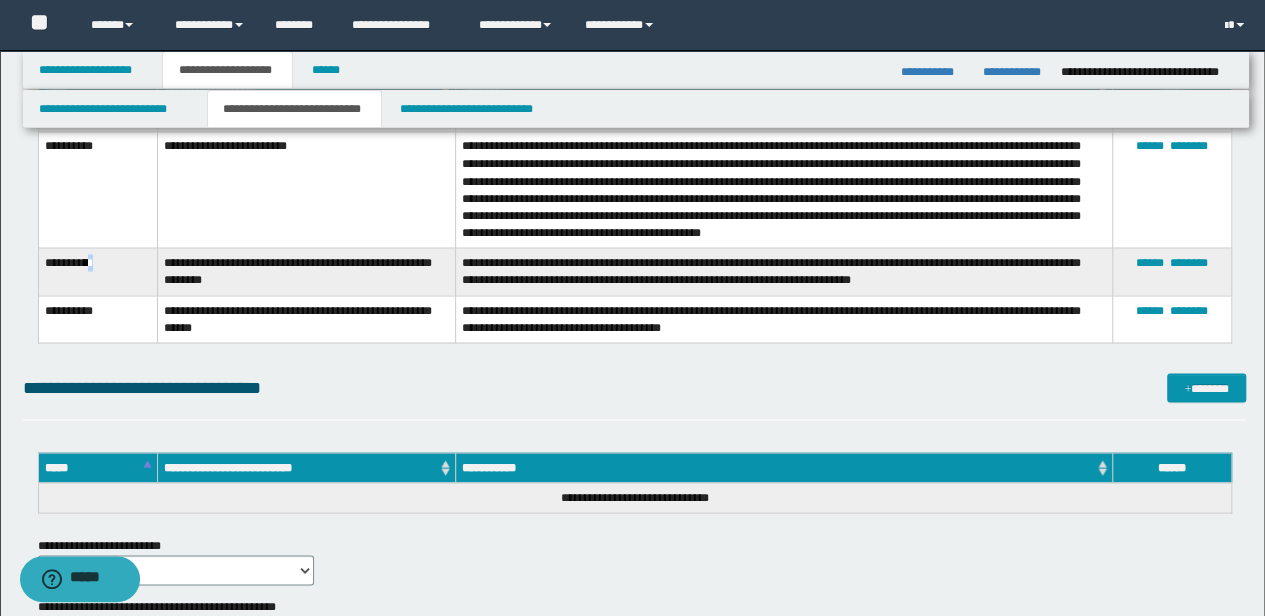 drag, startPoint x: 128, startPoint y: 268, endPoint x: 129, endPoint y: 246, distance: 22.022715 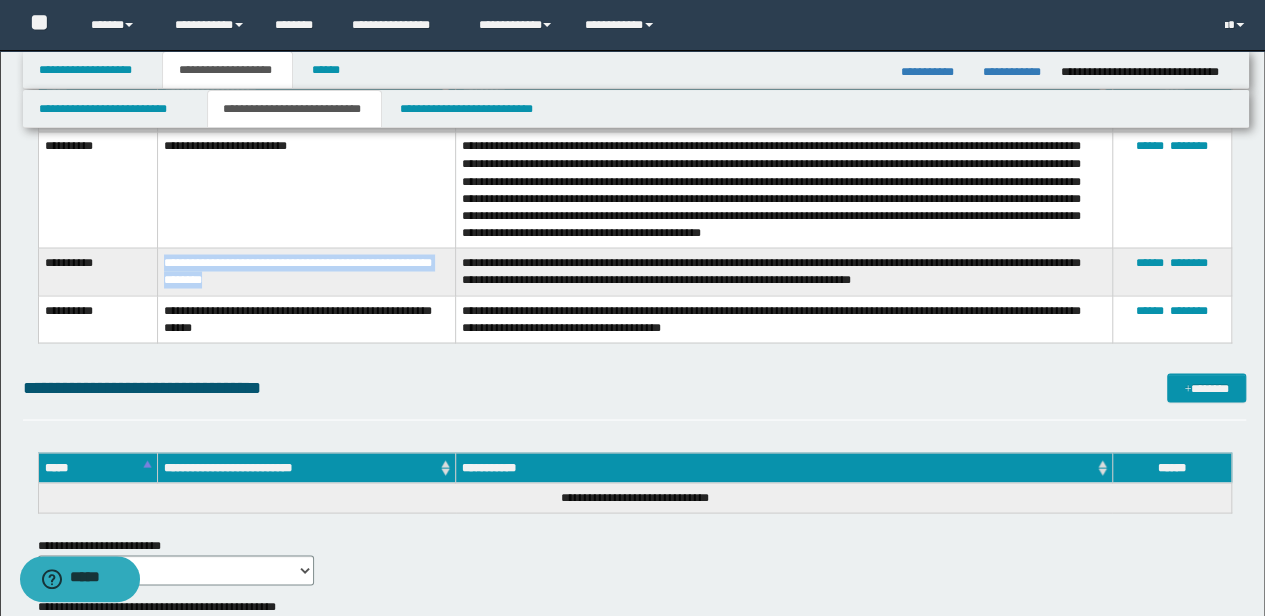 drag, startPoint x: 270, startPoint y: 274, endPoint x: 165, endPoint y: 264, distance: 105.47511 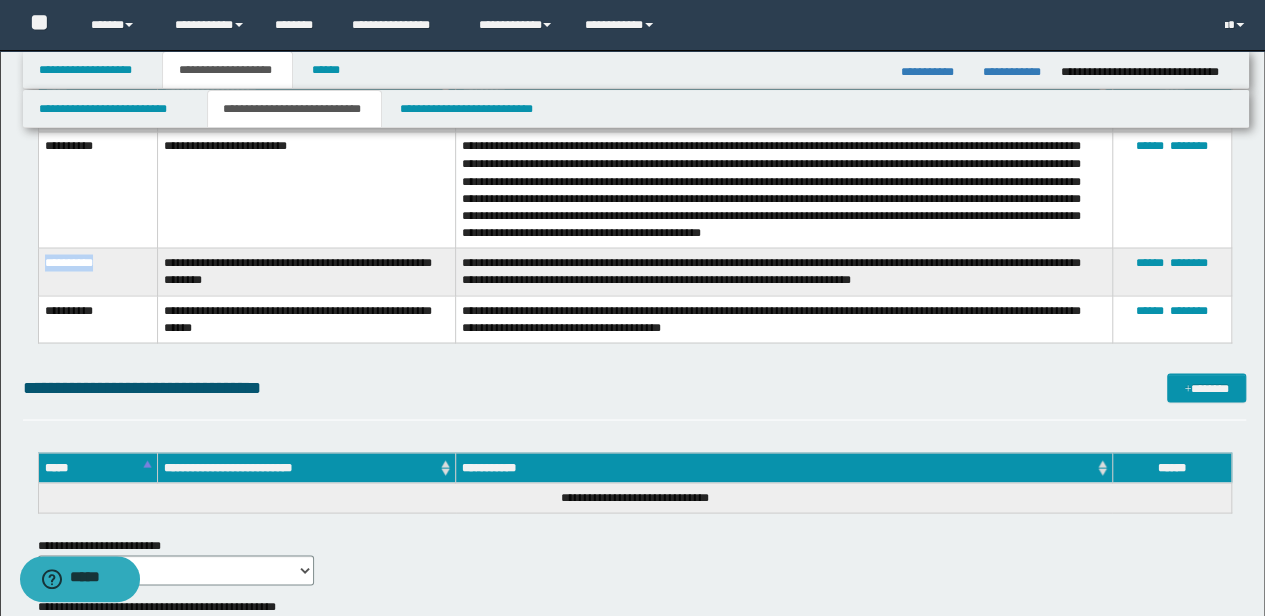drag, startPoint x: 95, startPoint y: 260, endPoint x: 46, endPoint y: 253, distance: 49.497475 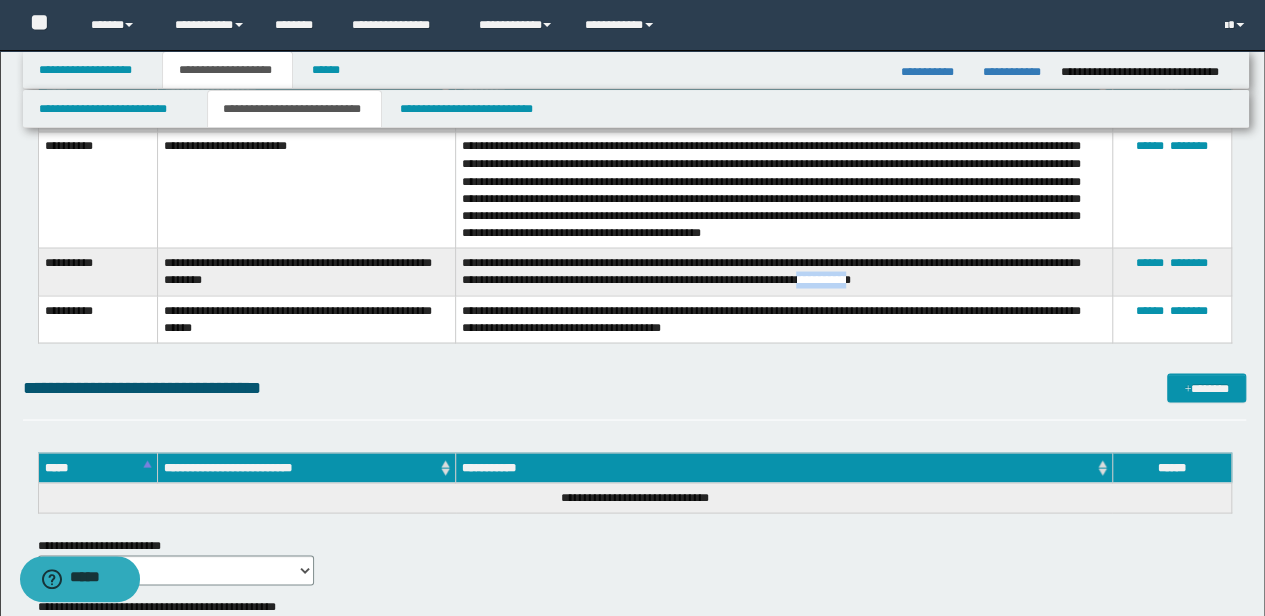 drag, startPoint x: 942, startPoint y: 276, endPoint x: 894, endPoint y: 283, distance: 48.507732 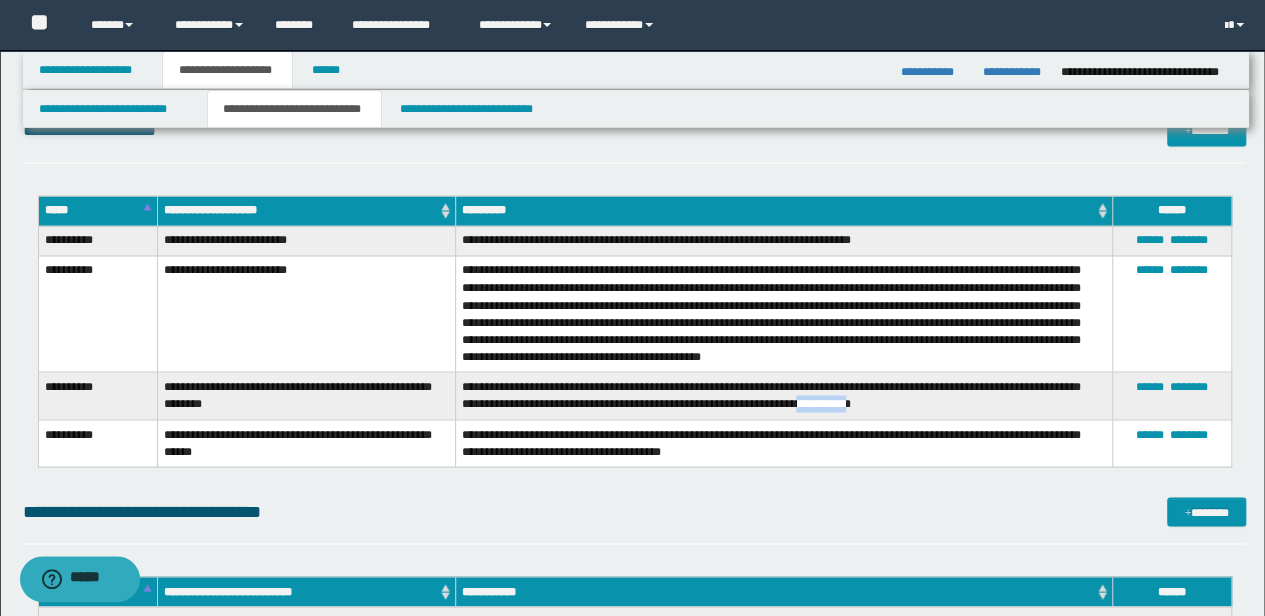 scroll, scrollTop: 1592, scrollLeft: 0, axis: vertical 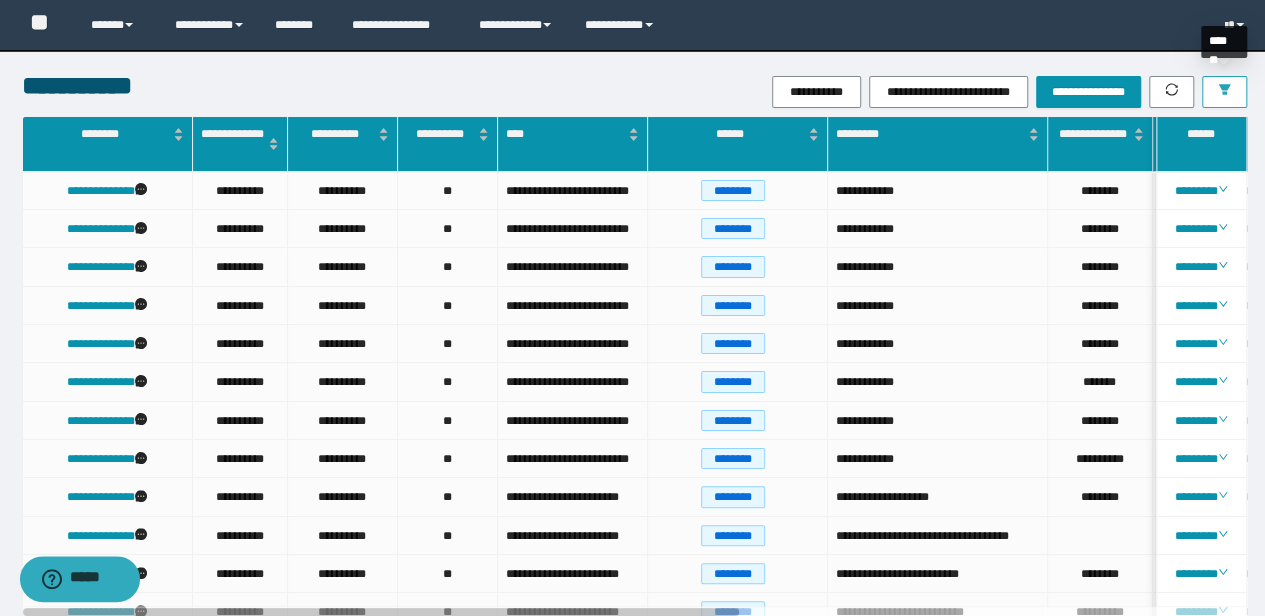 click at bounding box center [1224, 92] 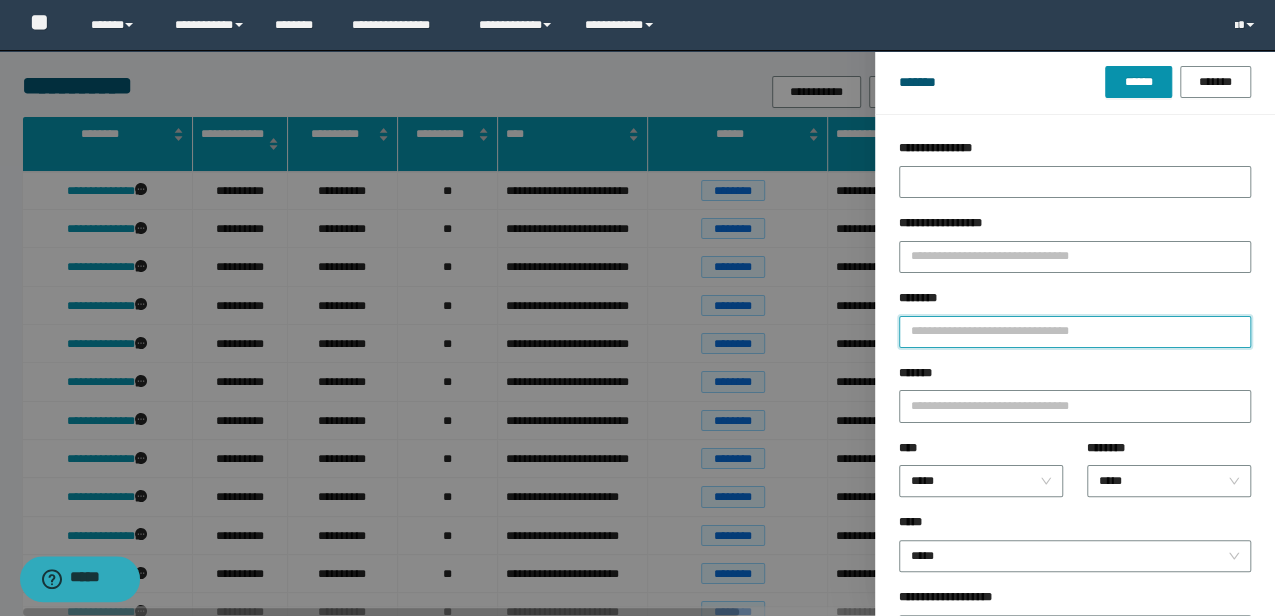 click on "********" at bounding box center (1075, 332) 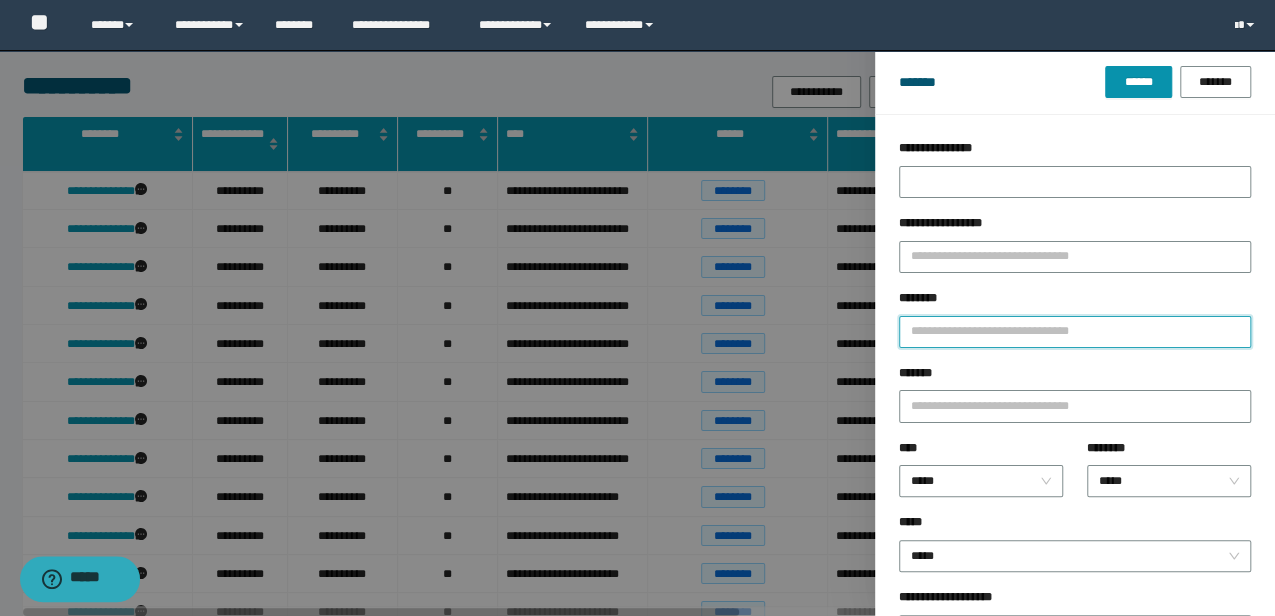 type on "*" 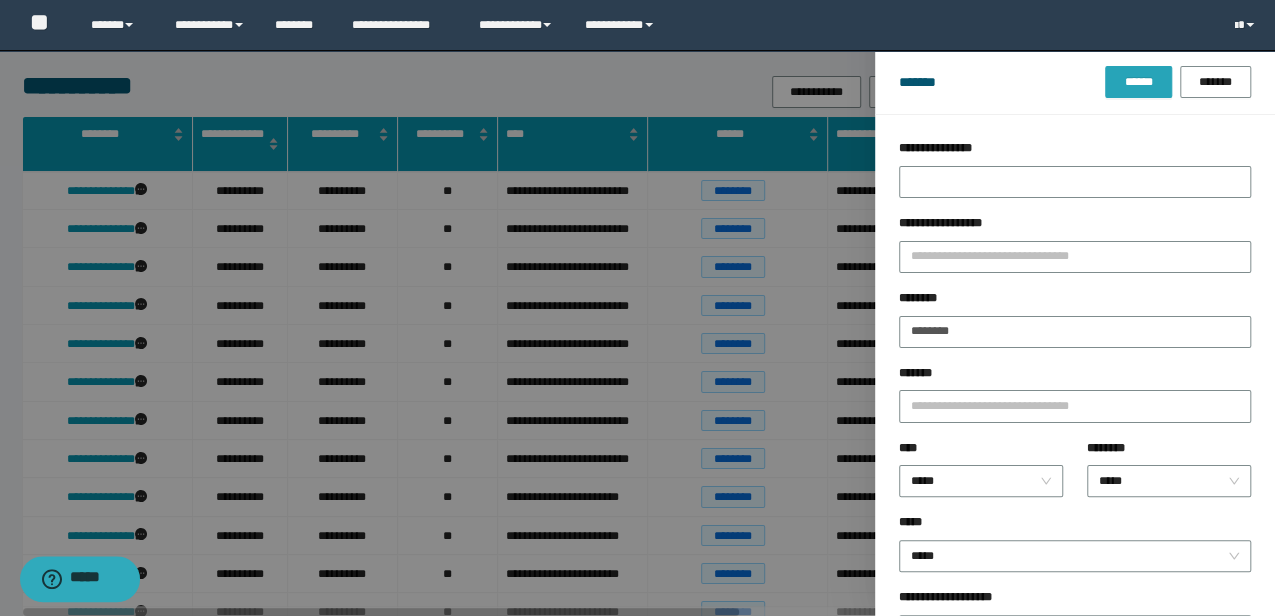 drag, startPoint x: 1135, startPoint y: 81, endPoint x: 933, endPoint y: 208, distance: 238.60637 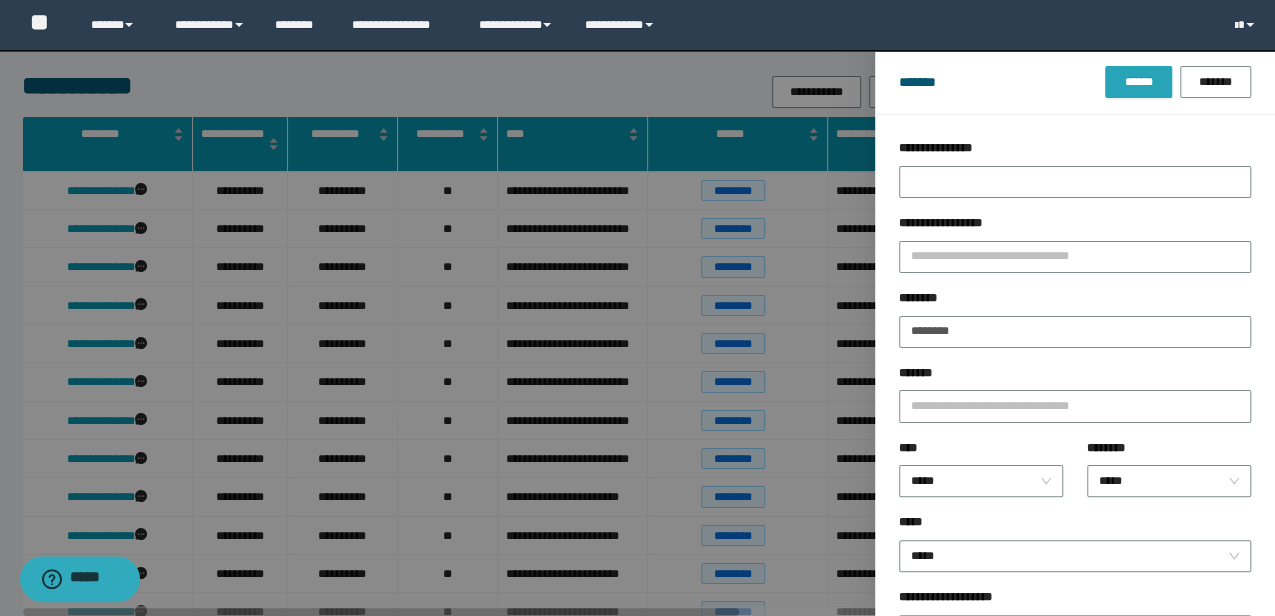 click on "******" at bounding box center [1138, 82] 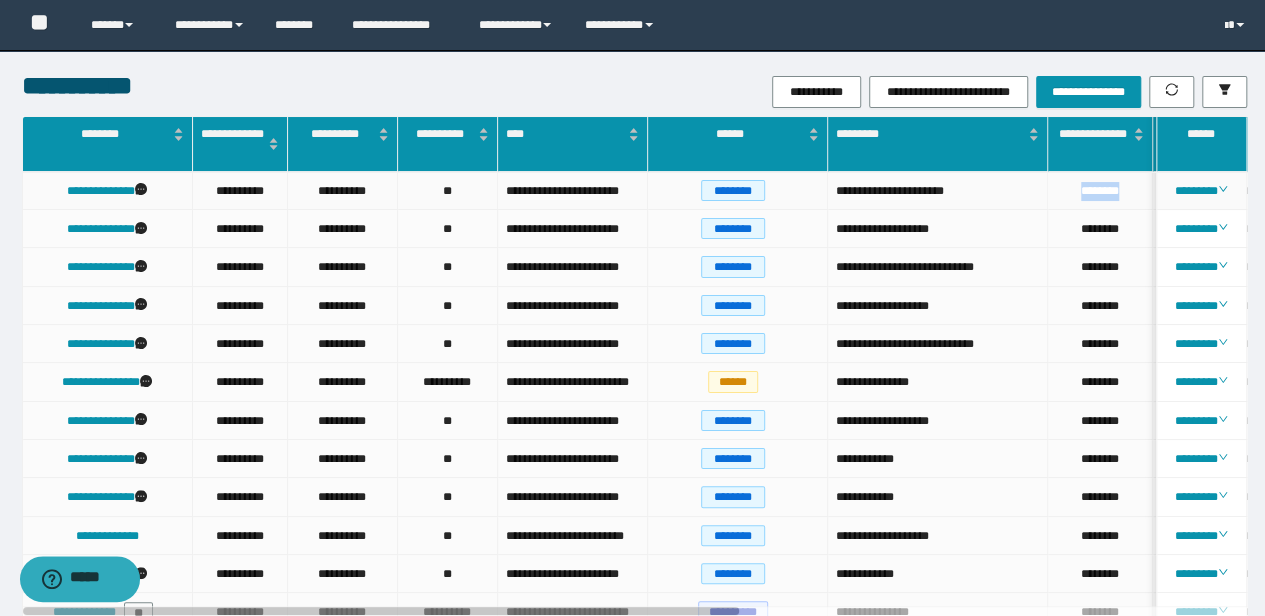 drag, startPoint x: 1133, startPoint y: 191, endPoint x: 1071, endPoint y: 178, distance: 63.348244 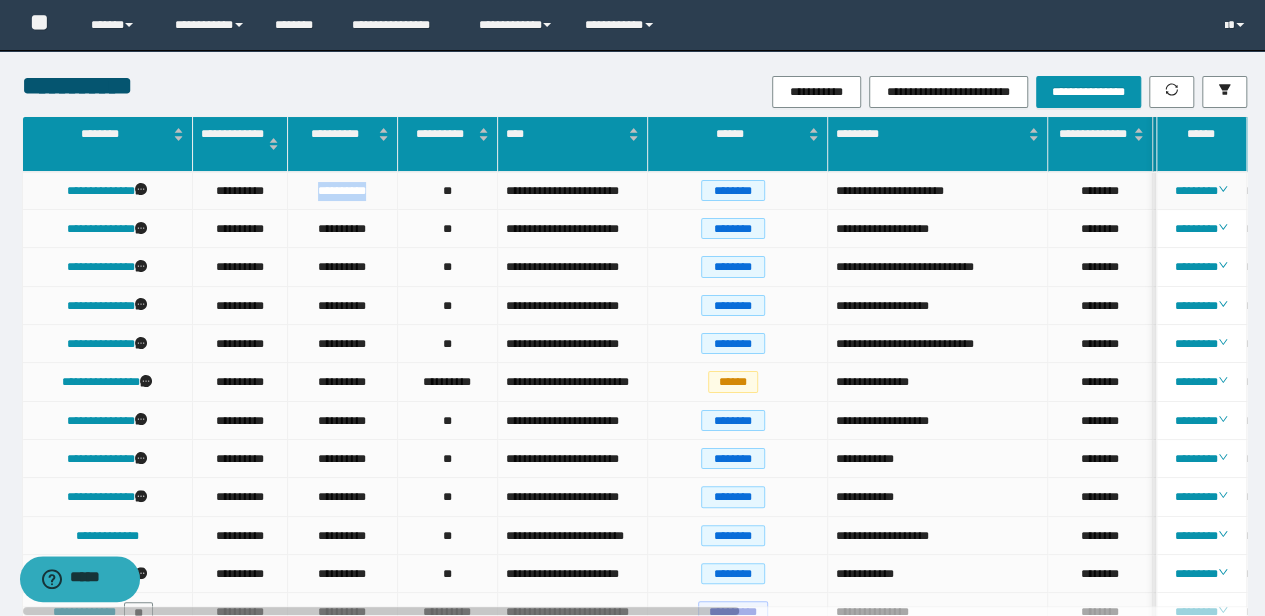 drag, startPoint x: 378, startPoint y: 196, endPoint x: 311, endPoint y: 191, distance: 67.18631 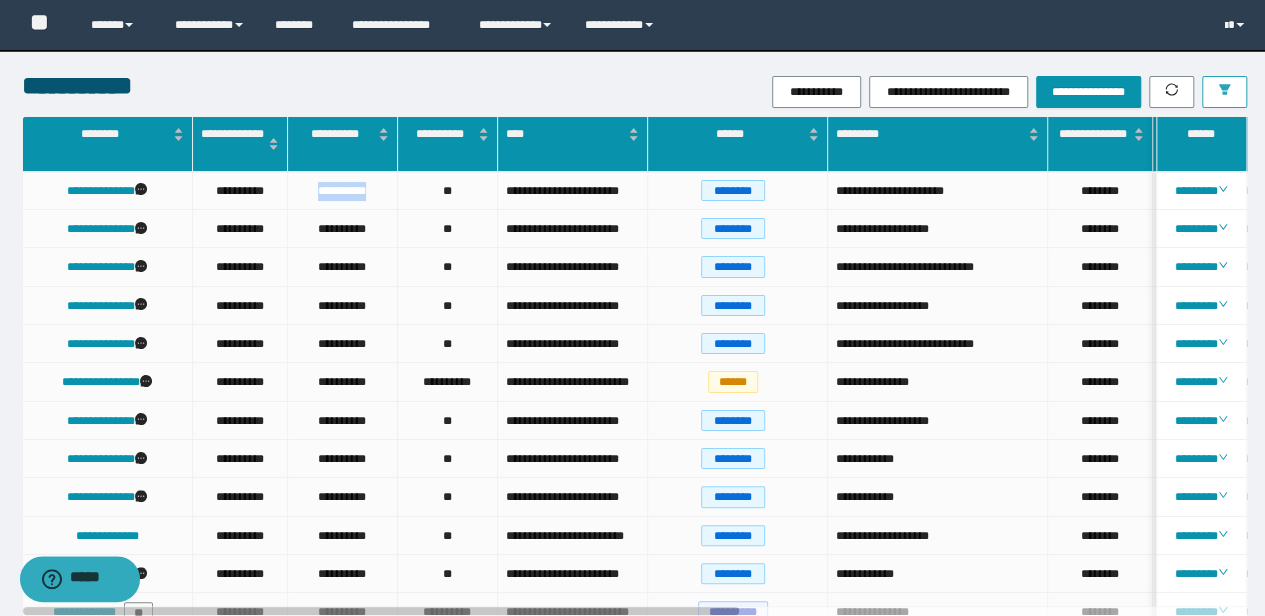 click at bounding box center (1224, 92) 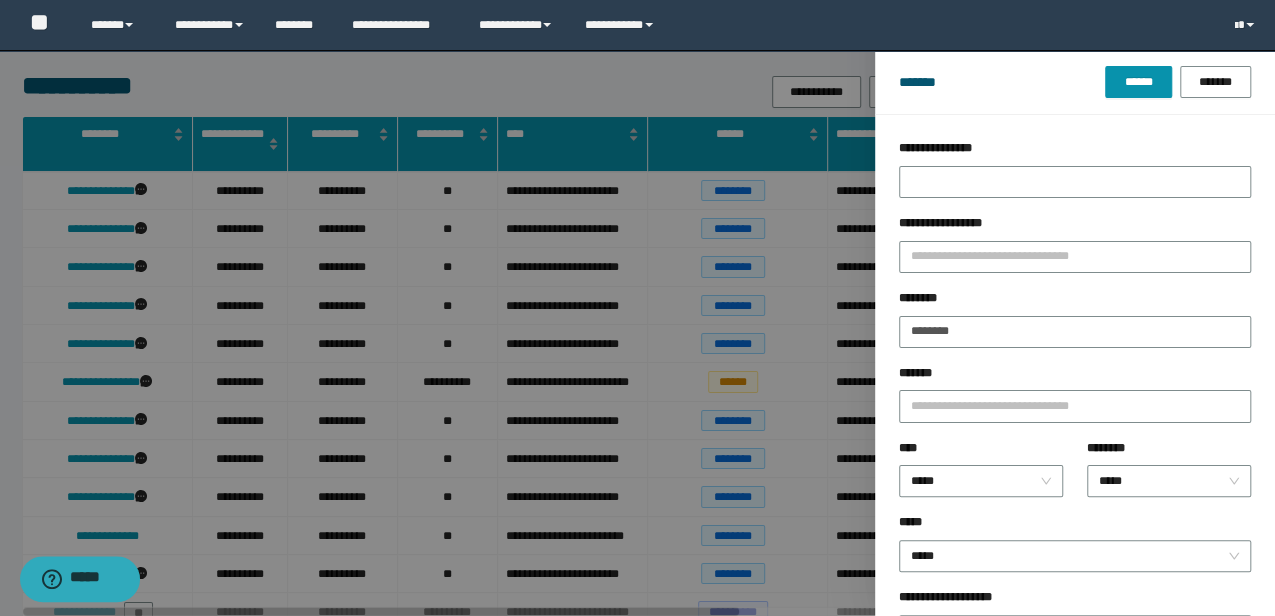 click on "******** ********" at bounding box center [1075, 326] 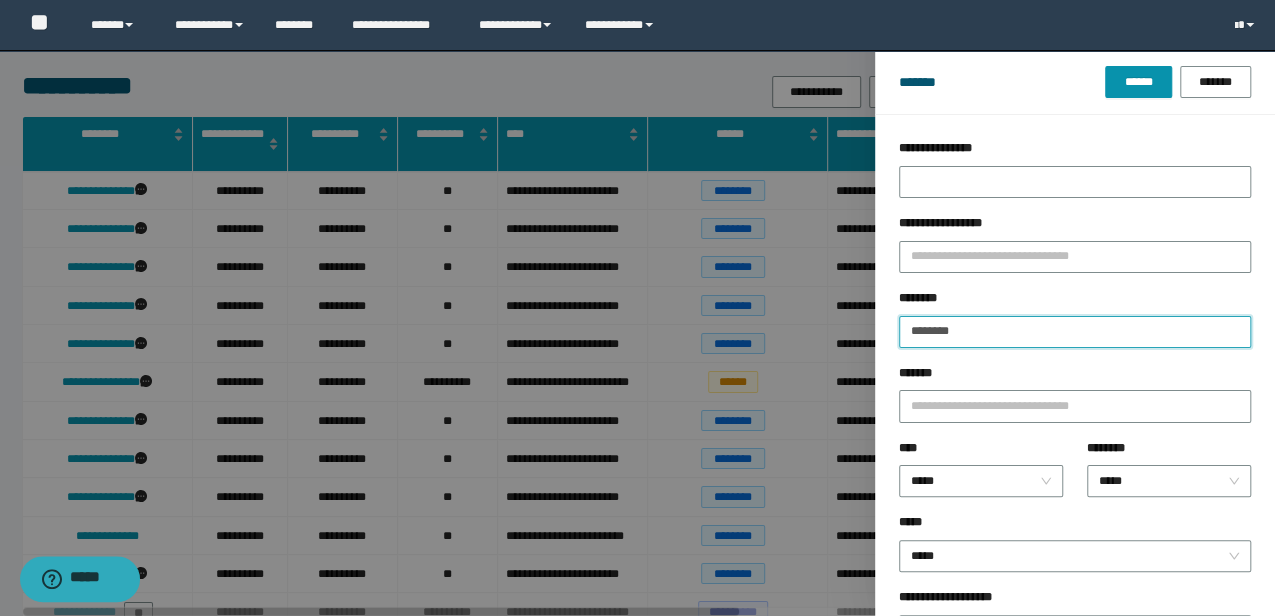 drag, startPoint x: 993, startPoint y: 333, endPoint x: 652, endPoint y: 337, distance: 341.02347 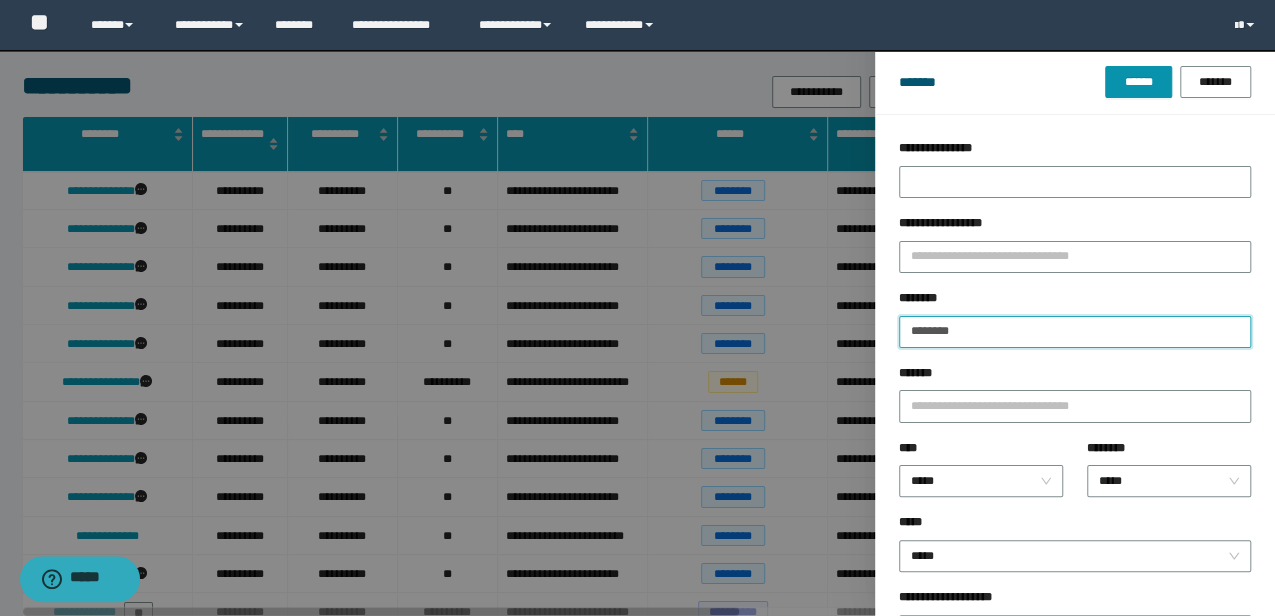 click on "**********" at bounding box center (637, 308) 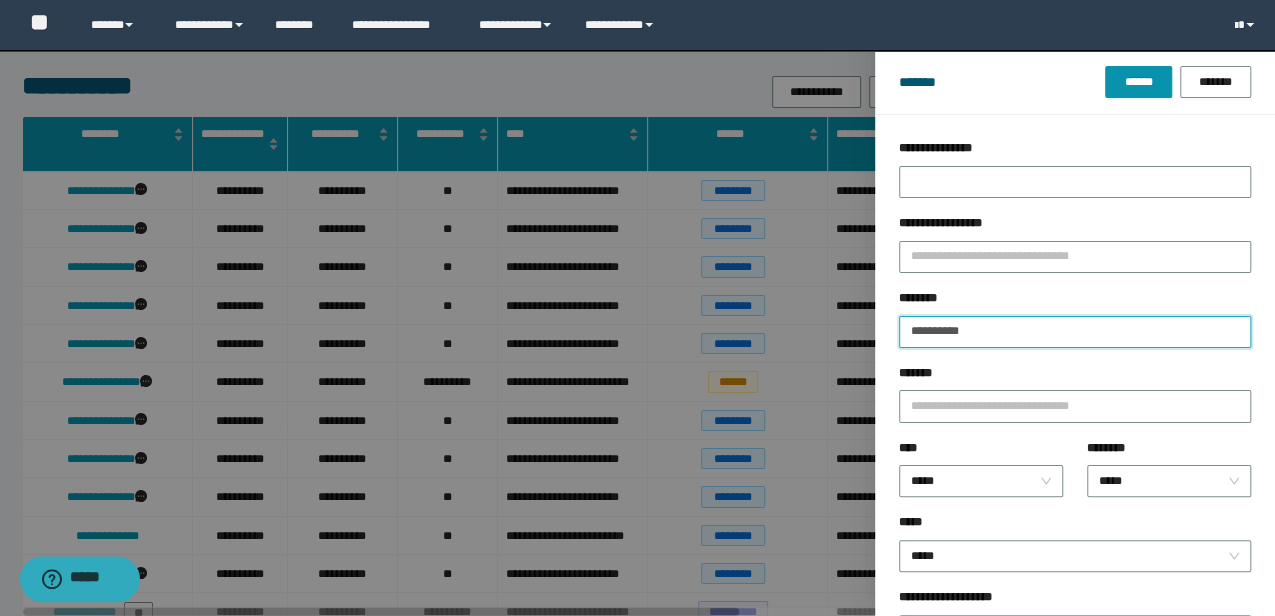 type on "**********" 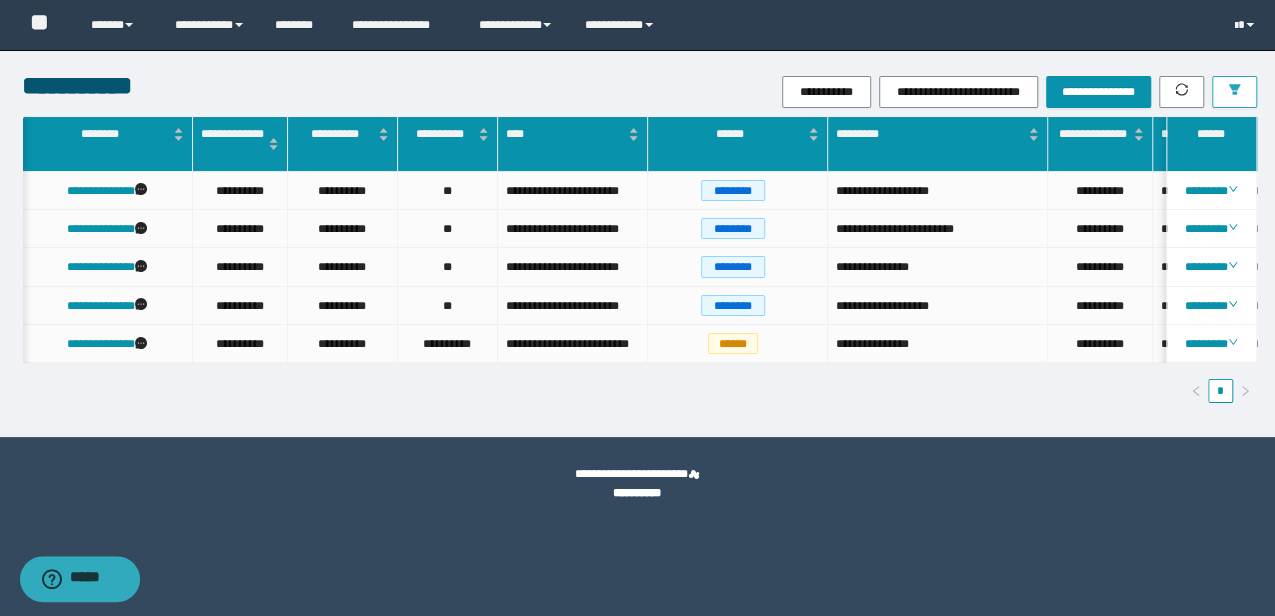 scroll, scrollTop: 0, scrollLeft: 86, axis: horizontal 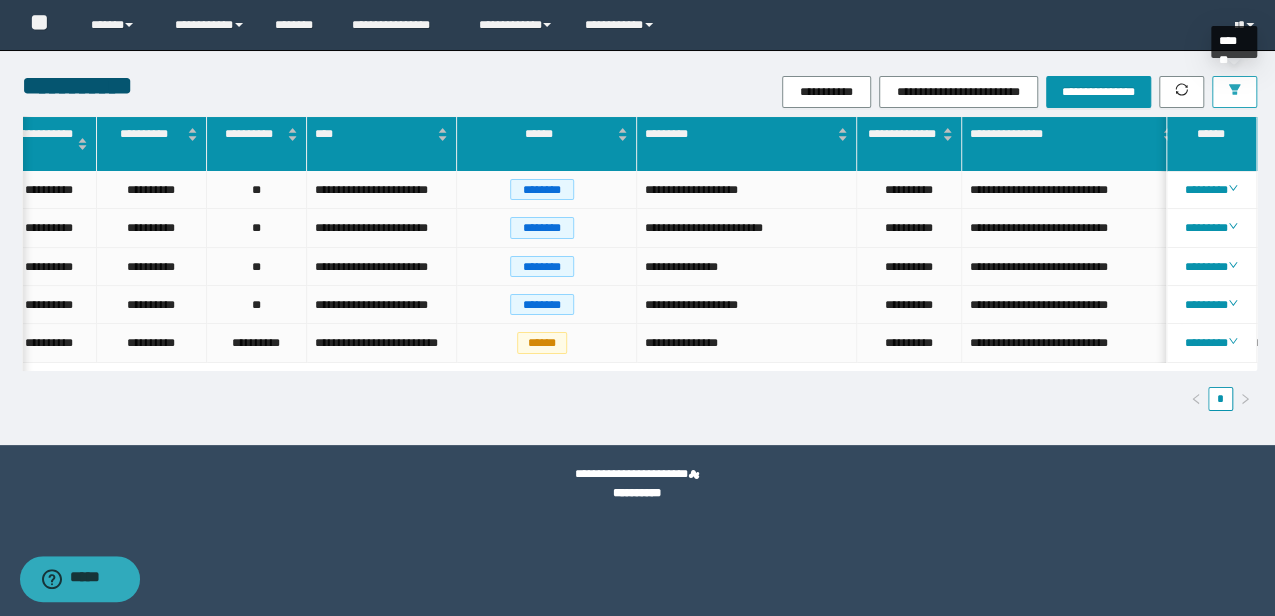 type 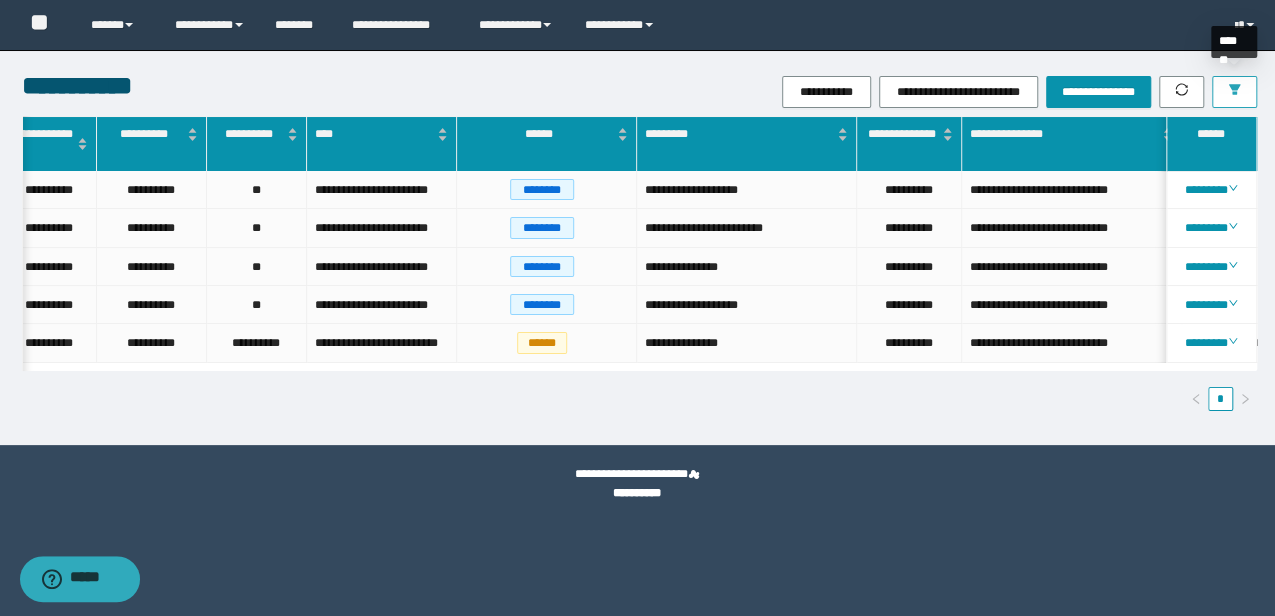 click 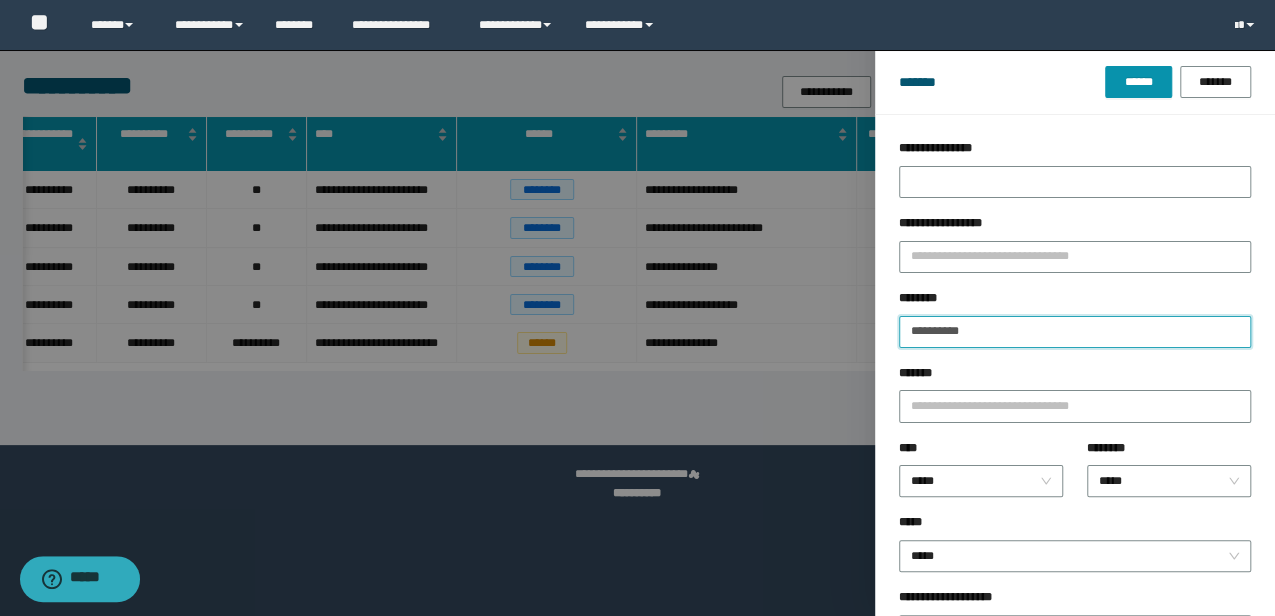 drag, startPoint x: 1006, startPoint y: 341, endPoint x: 453, endPoint y: 336, distance: 553.0226 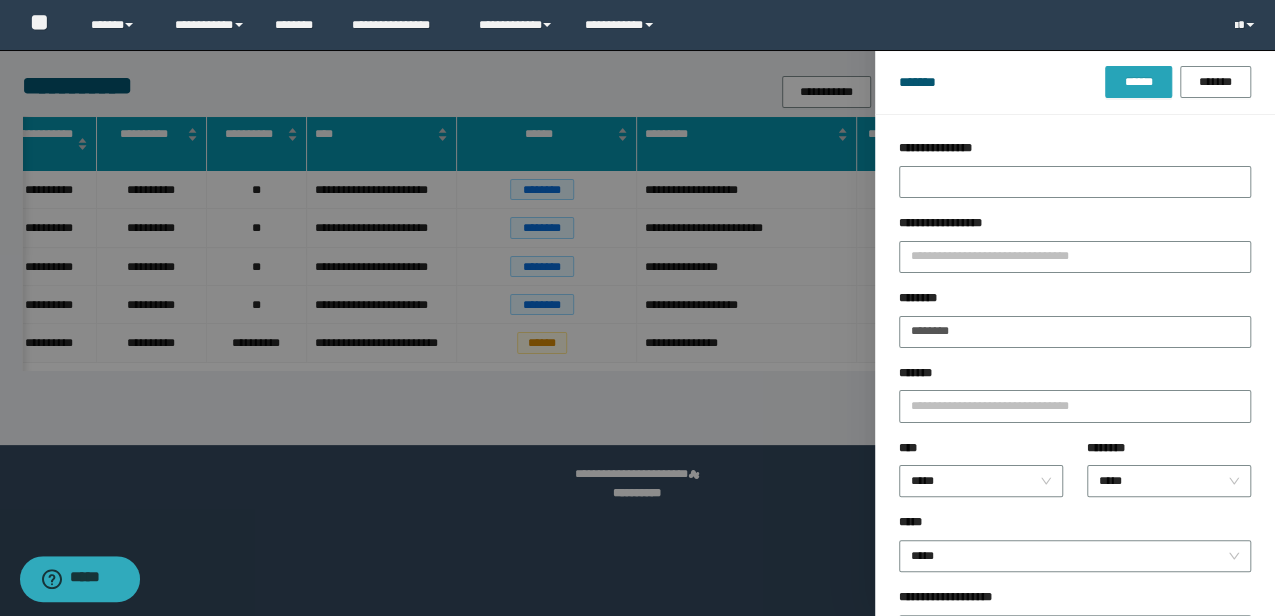 click on "******" at bounding box center [1138, 82] 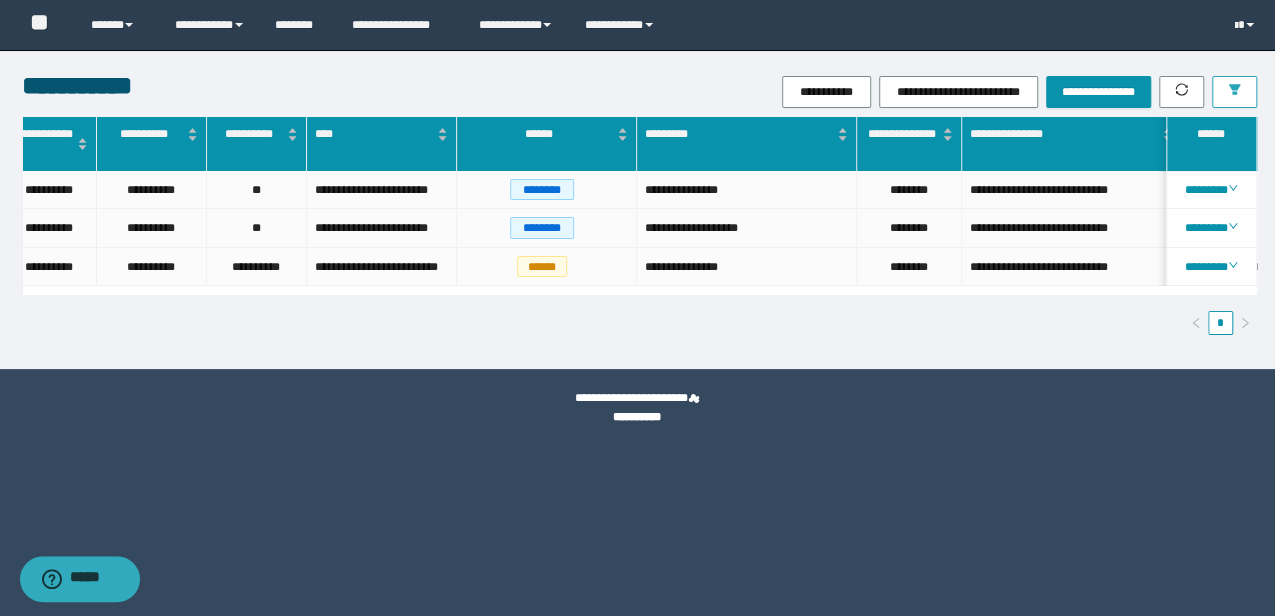 scroll, scrollTop: 0, scrollLeft: 0, axis: both 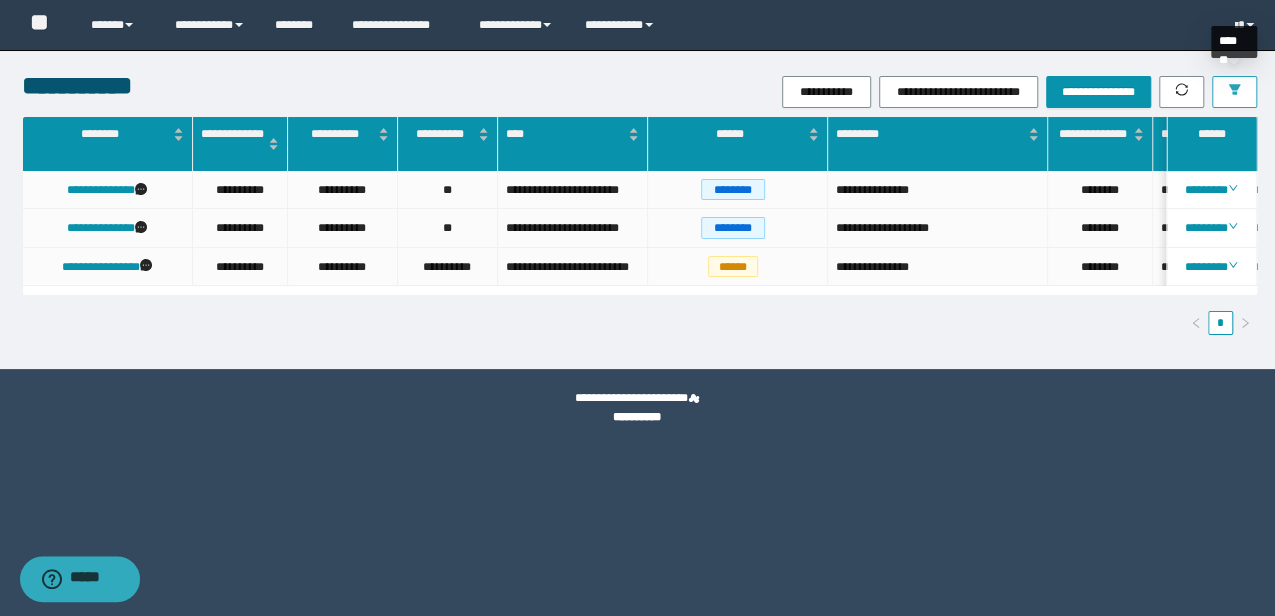 click at bounding box center (1234, 92) 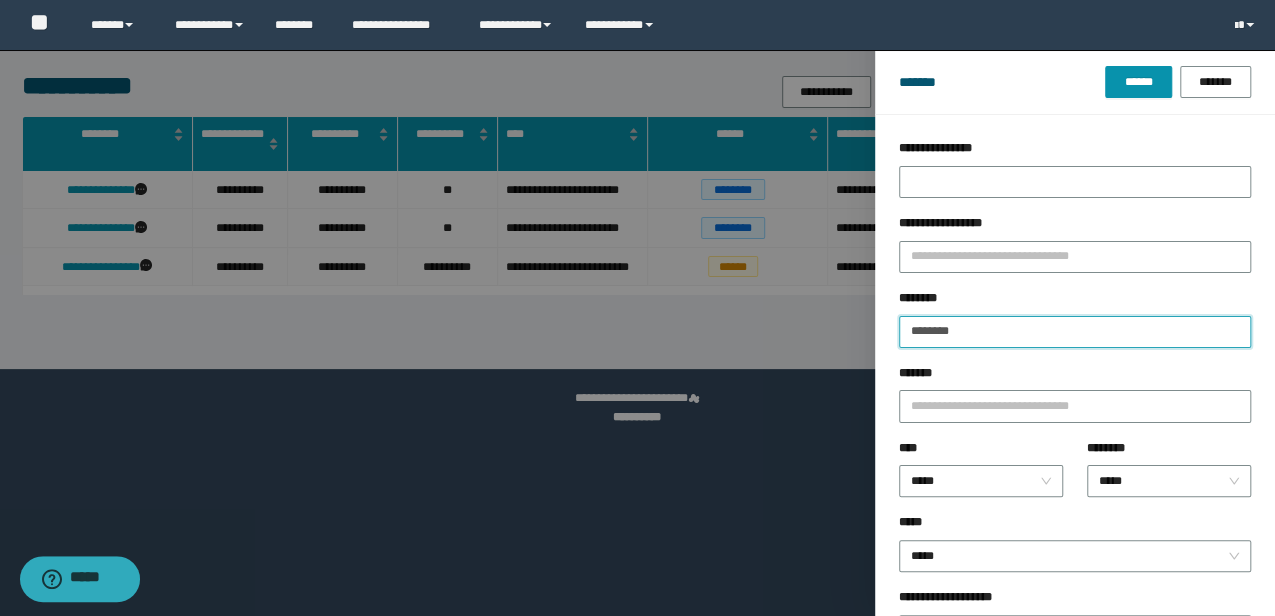 drag, startPoint x: 997, startPoint y: 330, endPoint x: 705, endPoint y: 316, distance: 292.33542 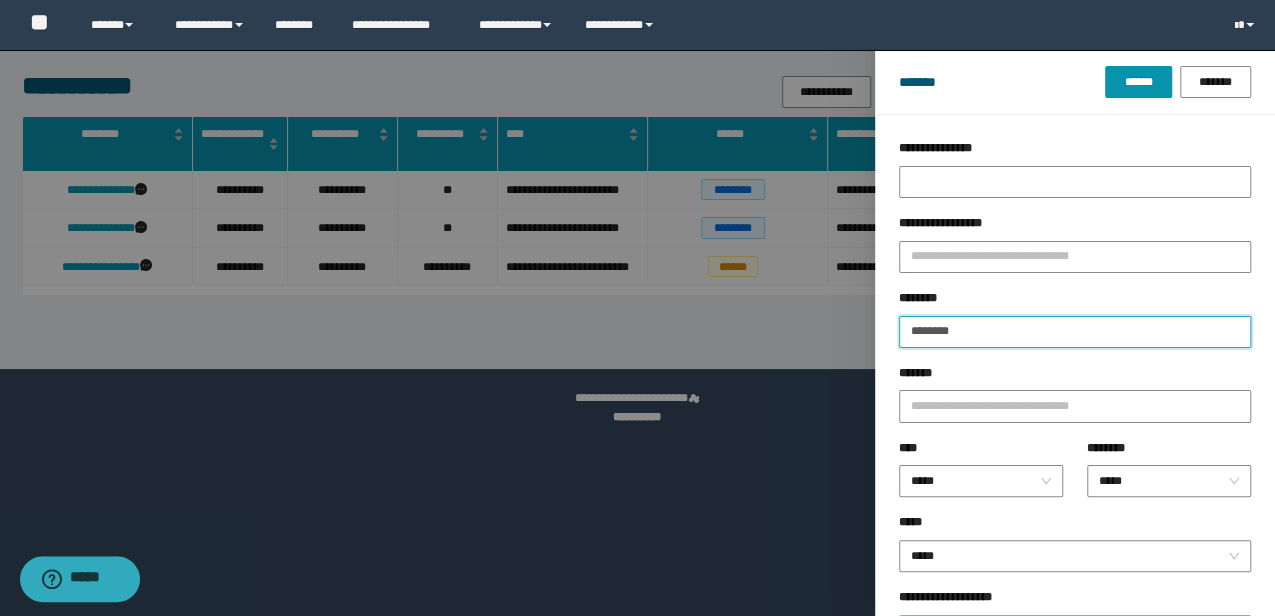 click on "**********" at bounding box center [637, 308] 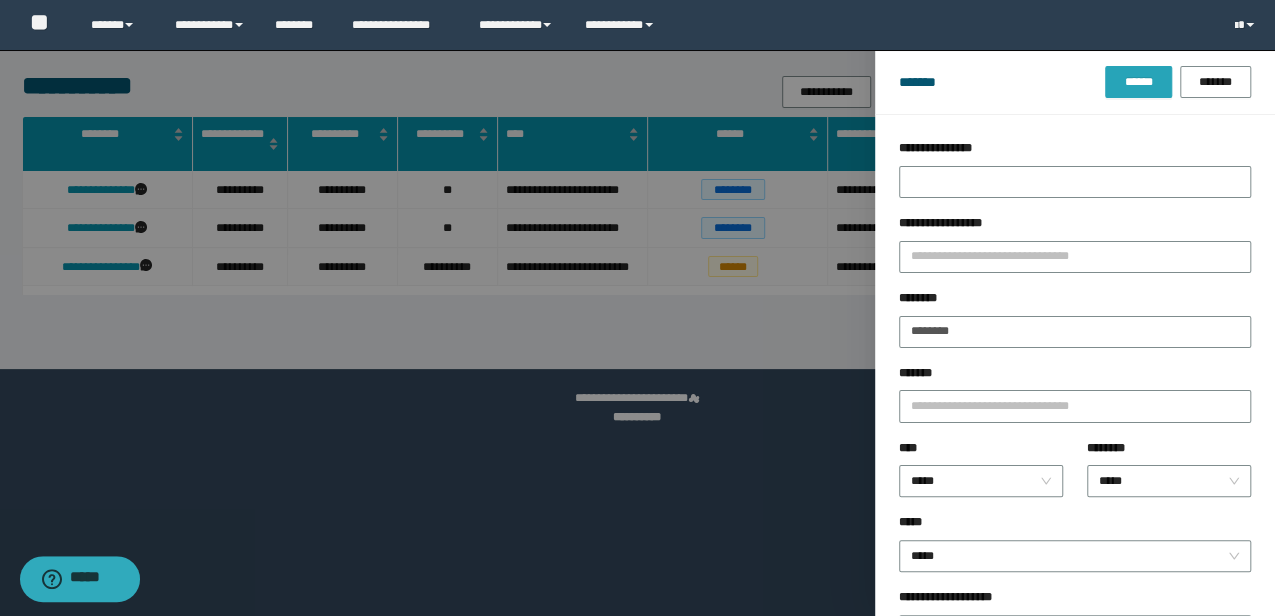 click on "******" at bounding box center (1138, 82) 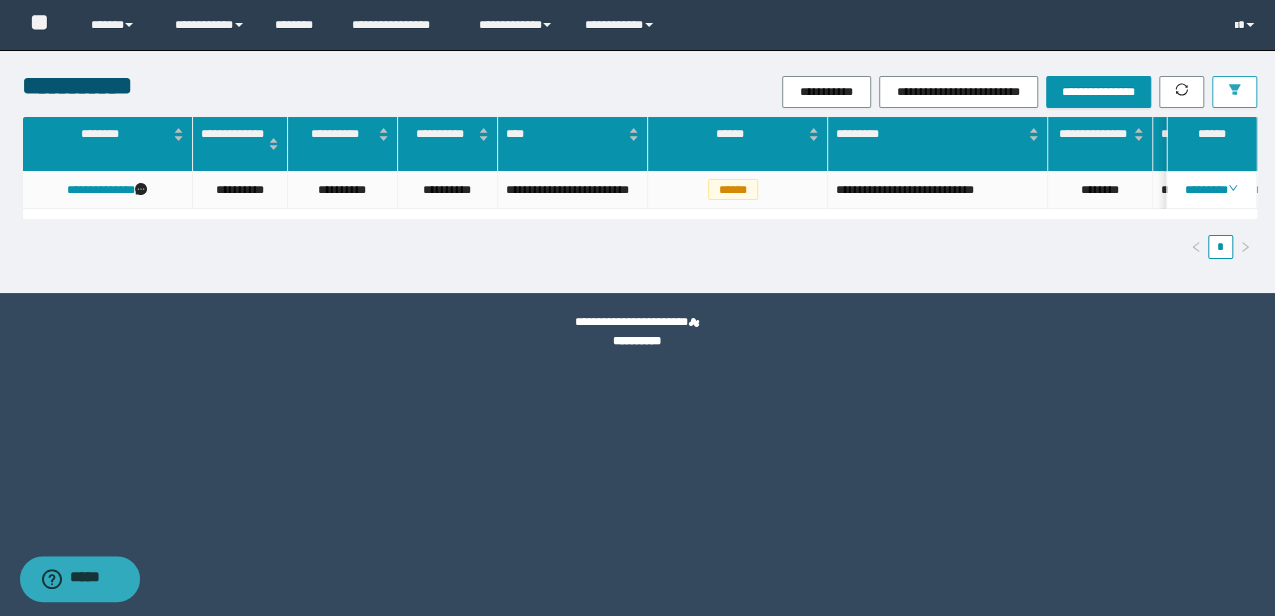click at bounding box center [1234, 92] 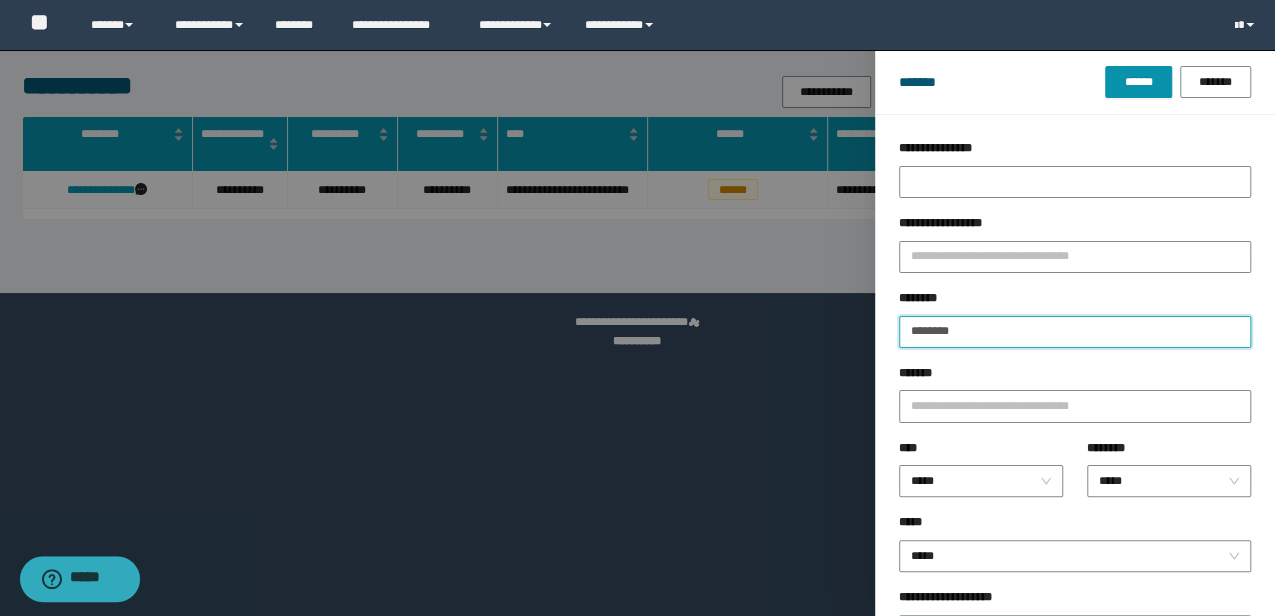 drag, startPoint x: 975, startPoint y: 335, endPoint x: 821, endPoint y: 328, distance: 154.15901 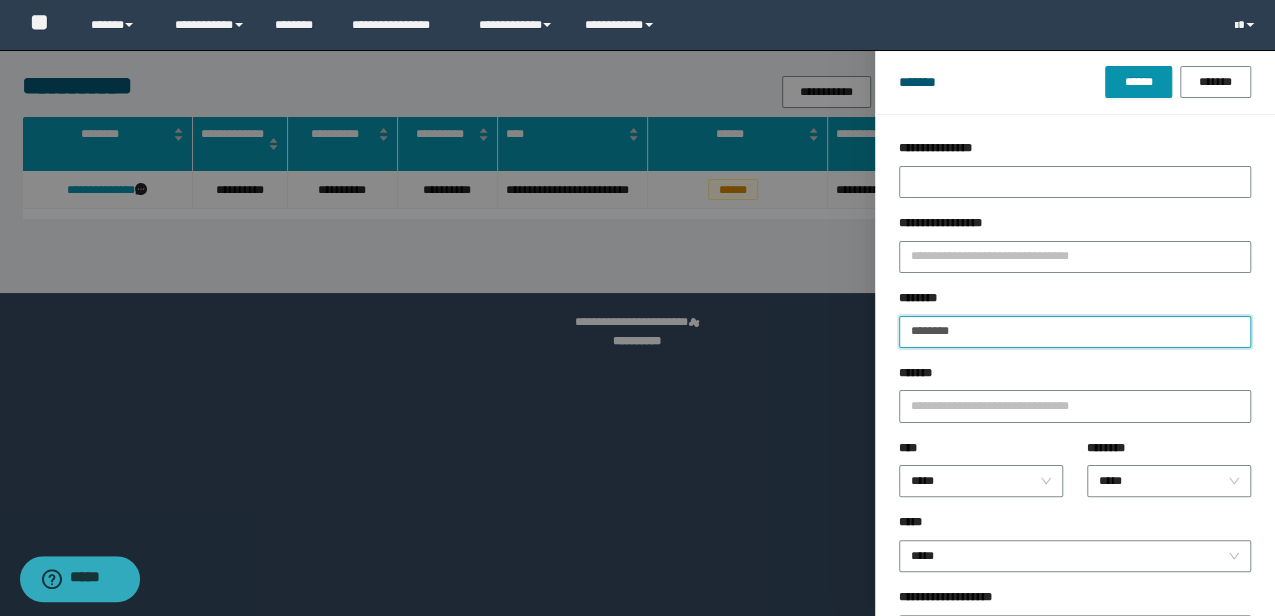 click on "**********" at bounding box center (637, 308) 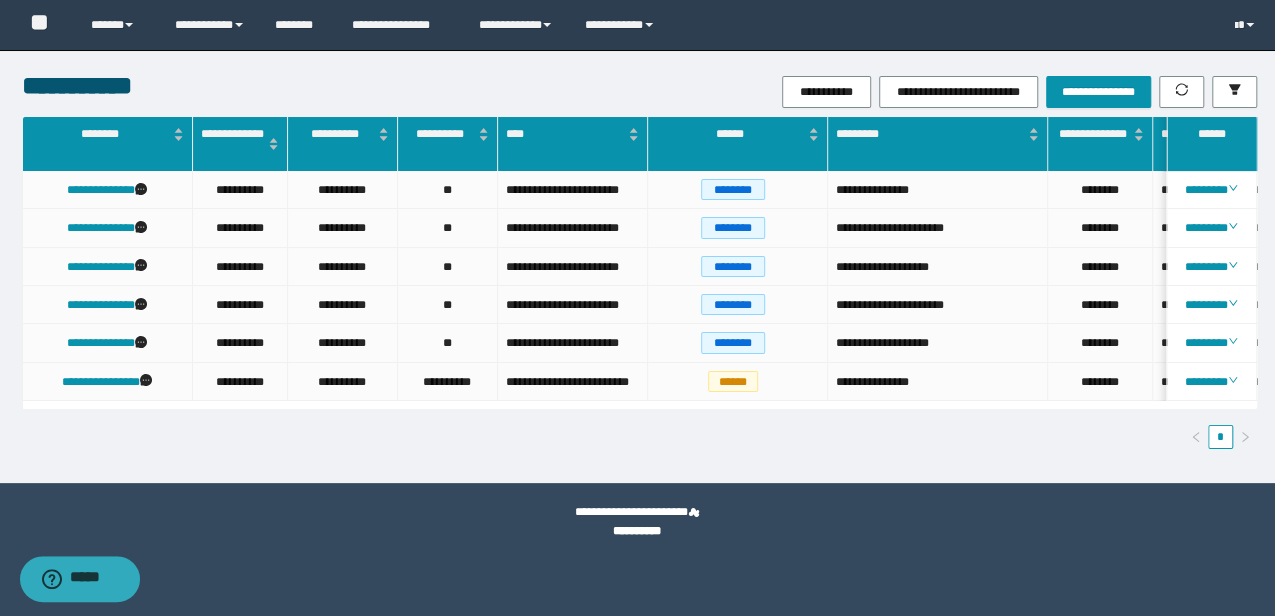 click on "**********" at bounding box center [637, 266] 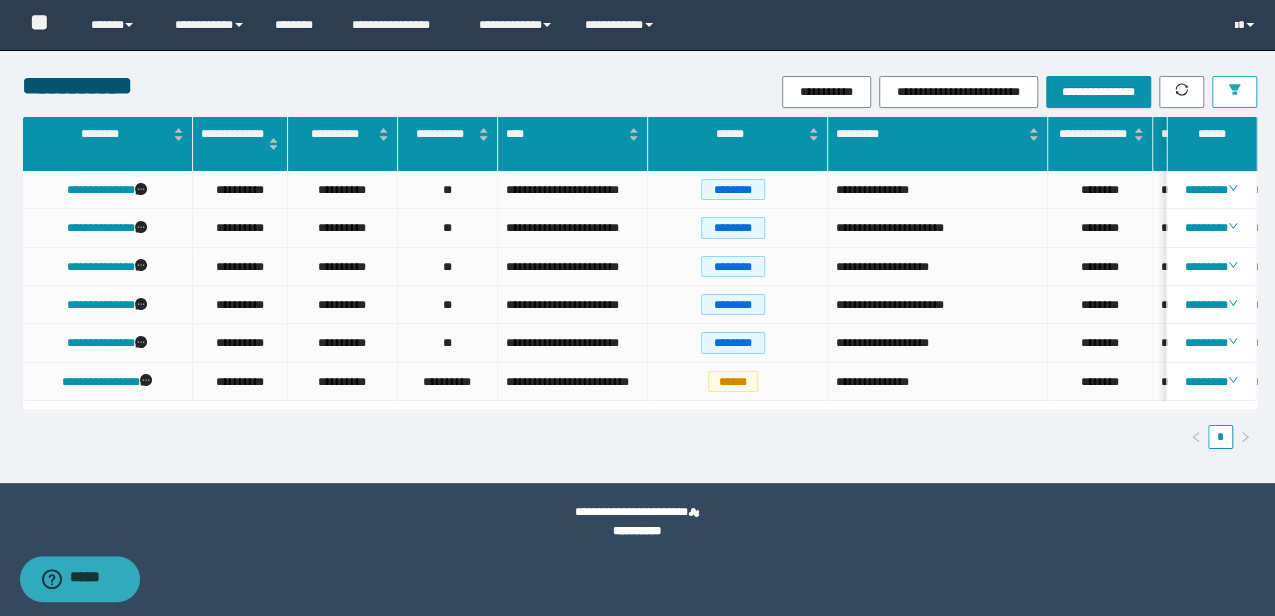 click at bounding box center [1234, 92] 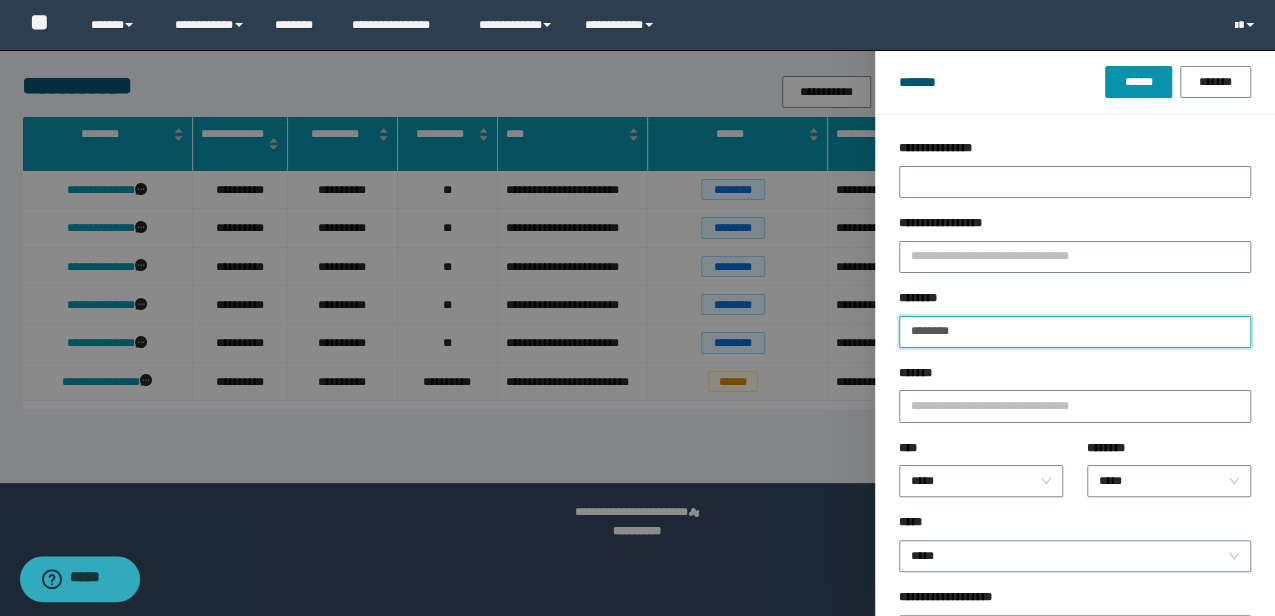 drag, startPoint x: 935, startPoint y: 338, endPoint x: 1038, endPoint y: 340, distance: 103.01942 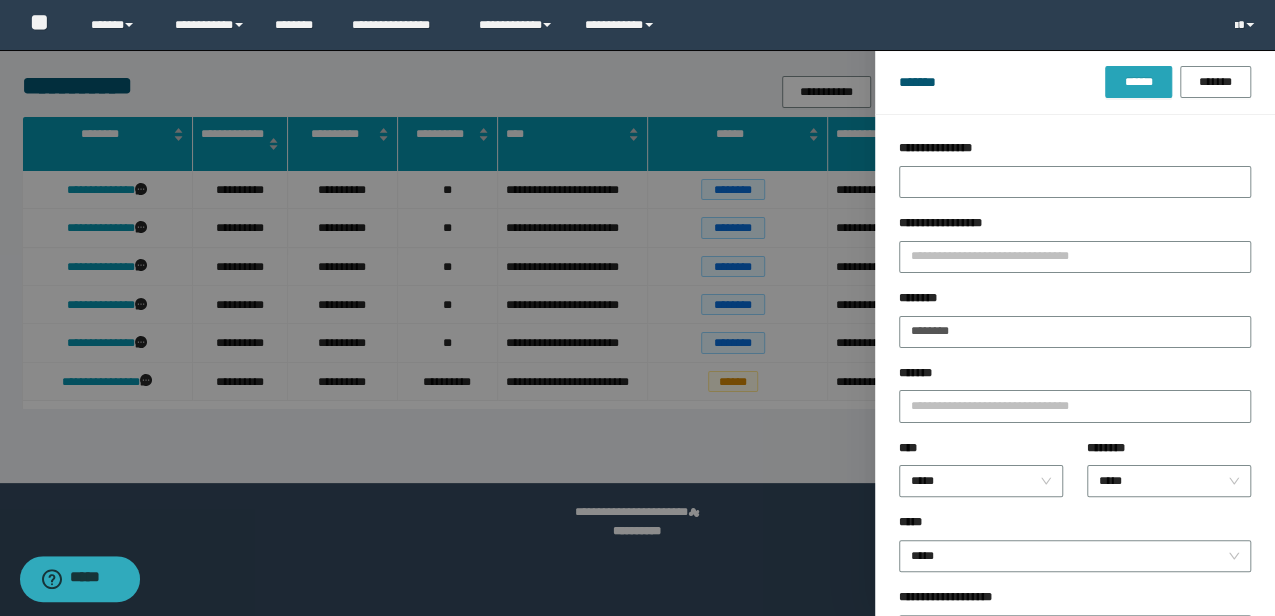 click on "******" at bounding box center (1138, 82) 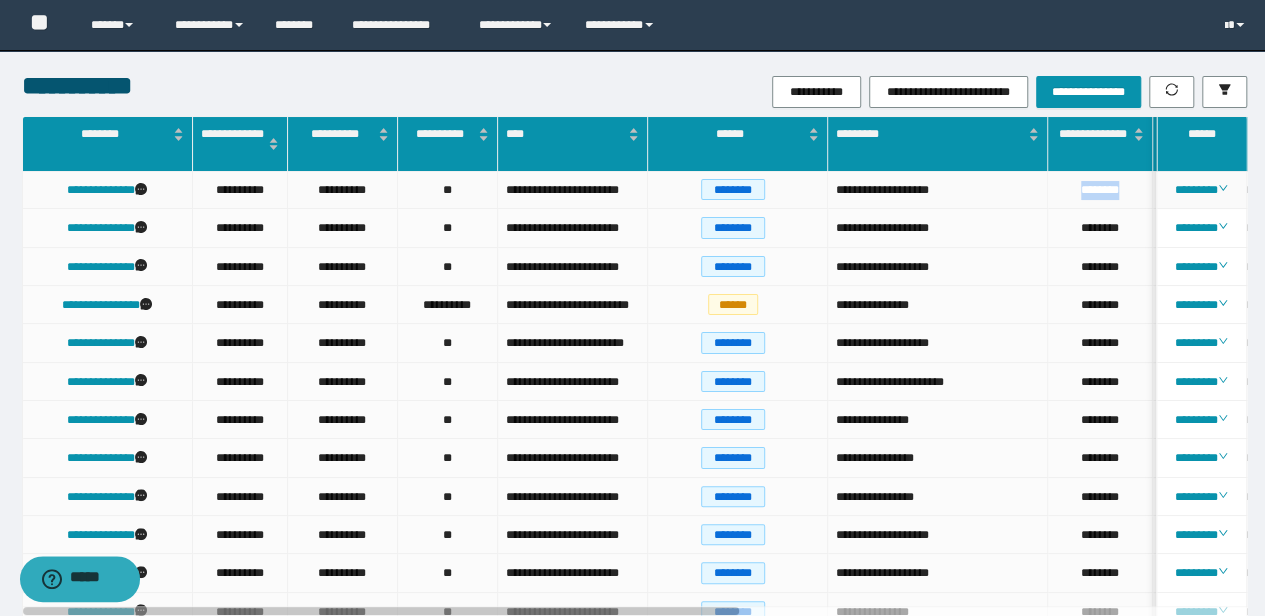 drag, startPoint x: 1134, startPoint y: 190, endPoint x: 1068, endPoint y: 184, distance: 66.27216 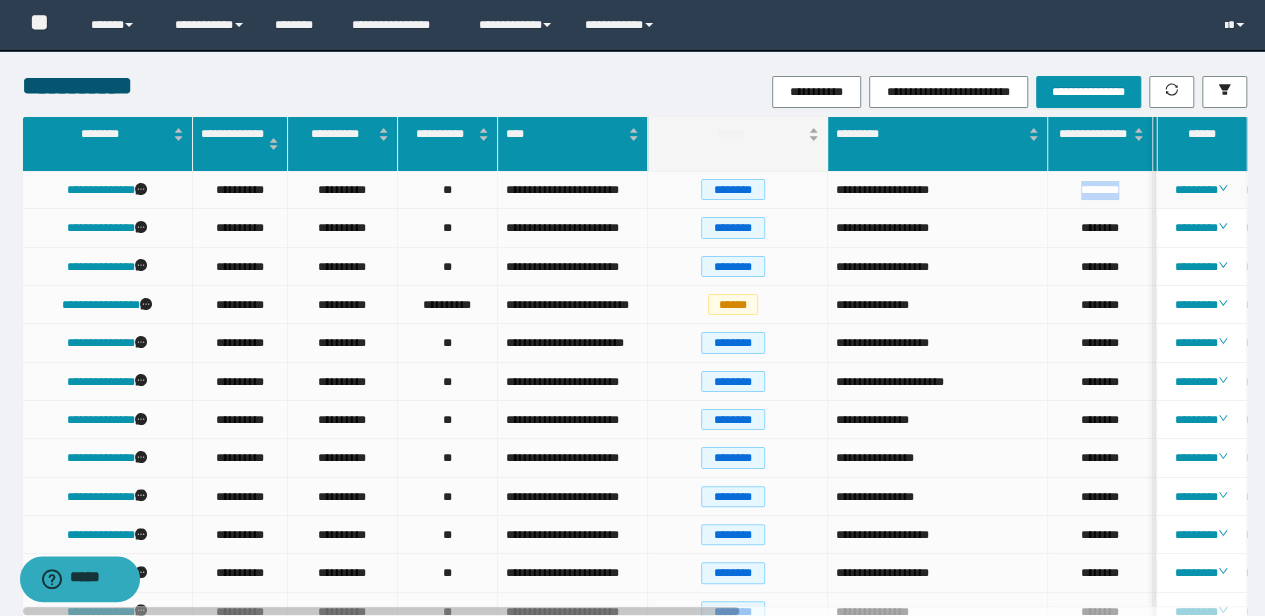 copy on "********" 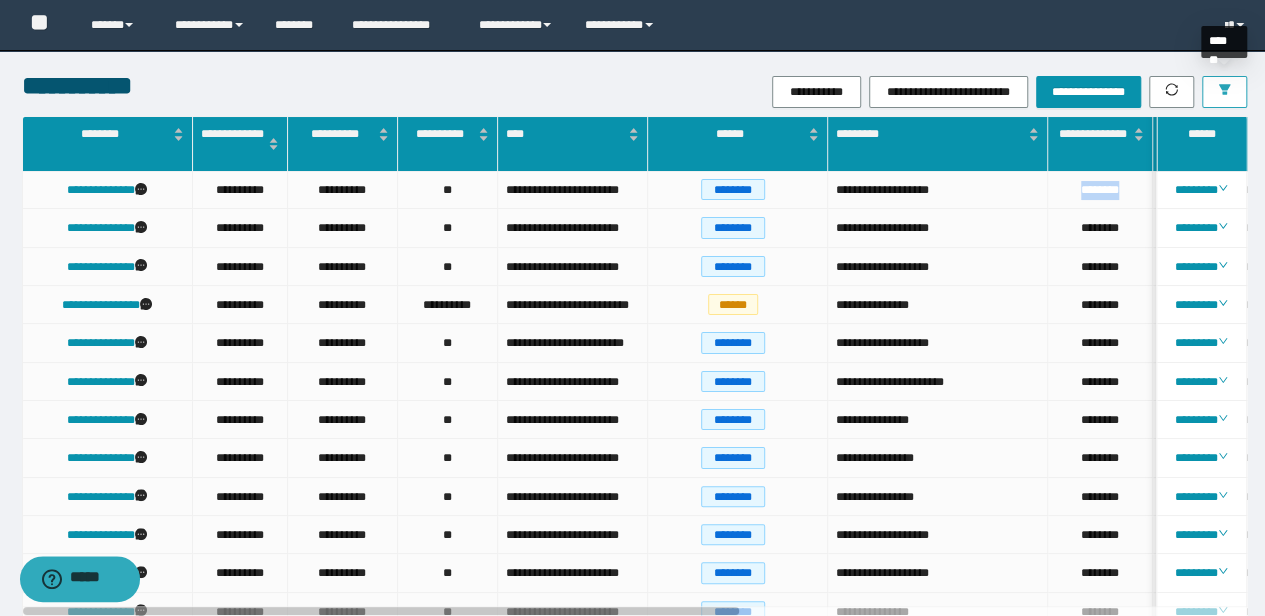 click 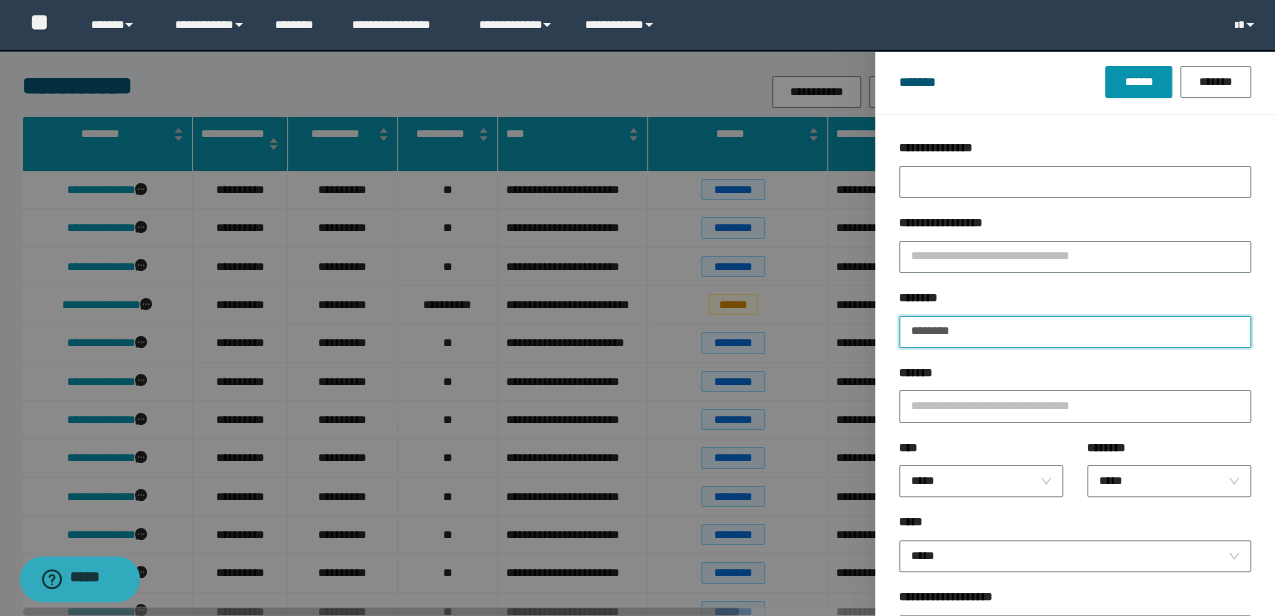 drag, startPoint x: 990, startPoint y: 332, endPoint x: 735, endPoint y: 342, distance: 255.196 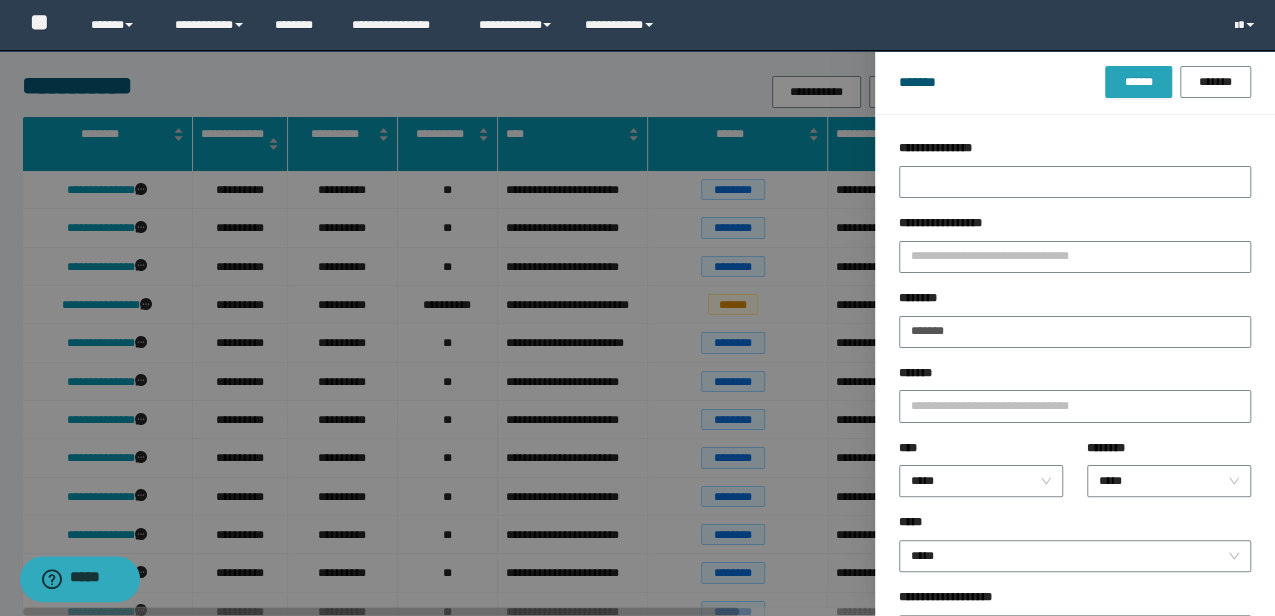 click on "******" at bounding box center [1138, 82] 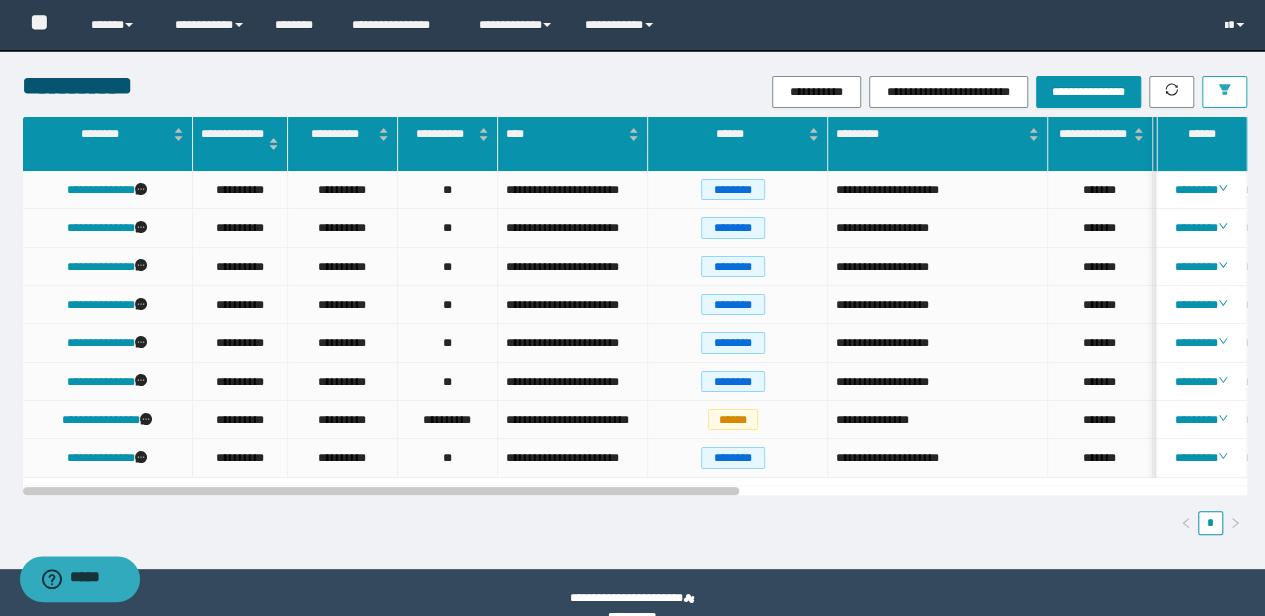 click at bounding box center [1224, 92] 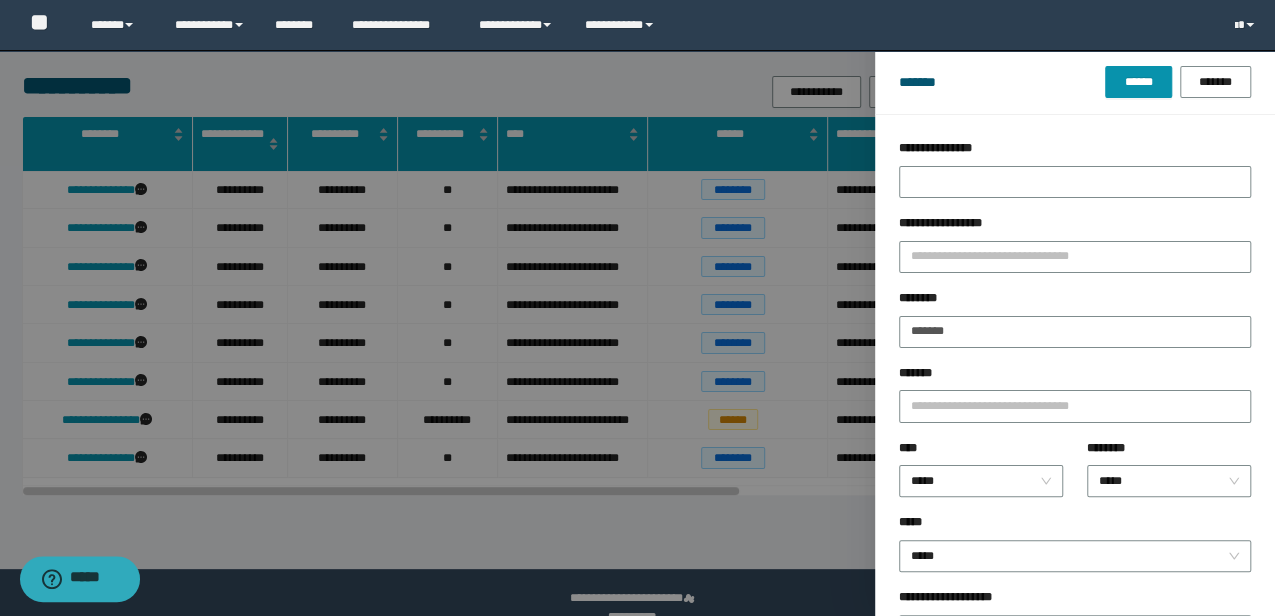 drag, startPoint x: 1004, startPoint y: 314, endPoint x: 926, endPoint y: 313, distance: 78.00641 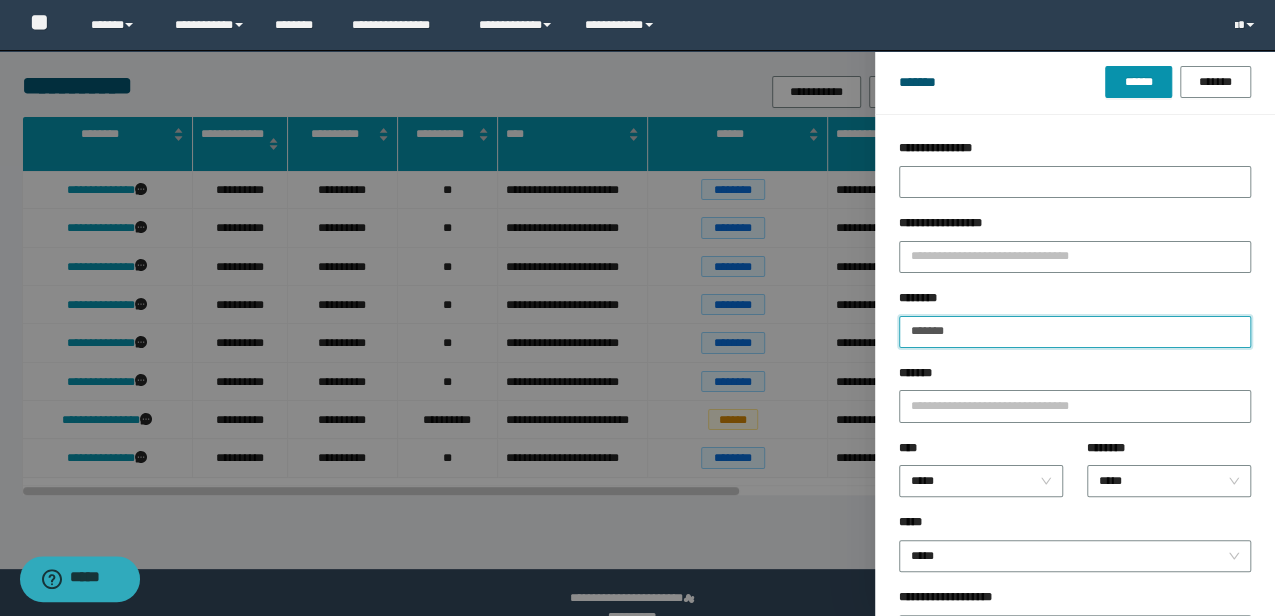 drag, startPoint x: 1000, startPoint y: 330, endPoint x: 744, endPoint y: 300, distance: 257.75183 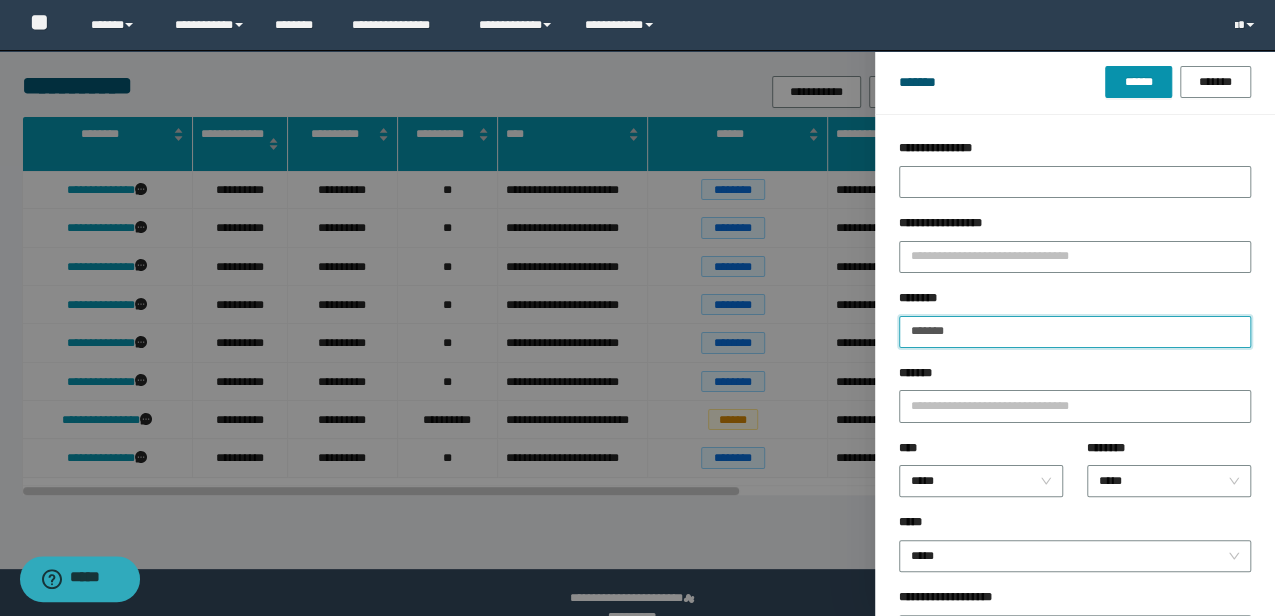 click on "**********" at bounding box center (637, 308) 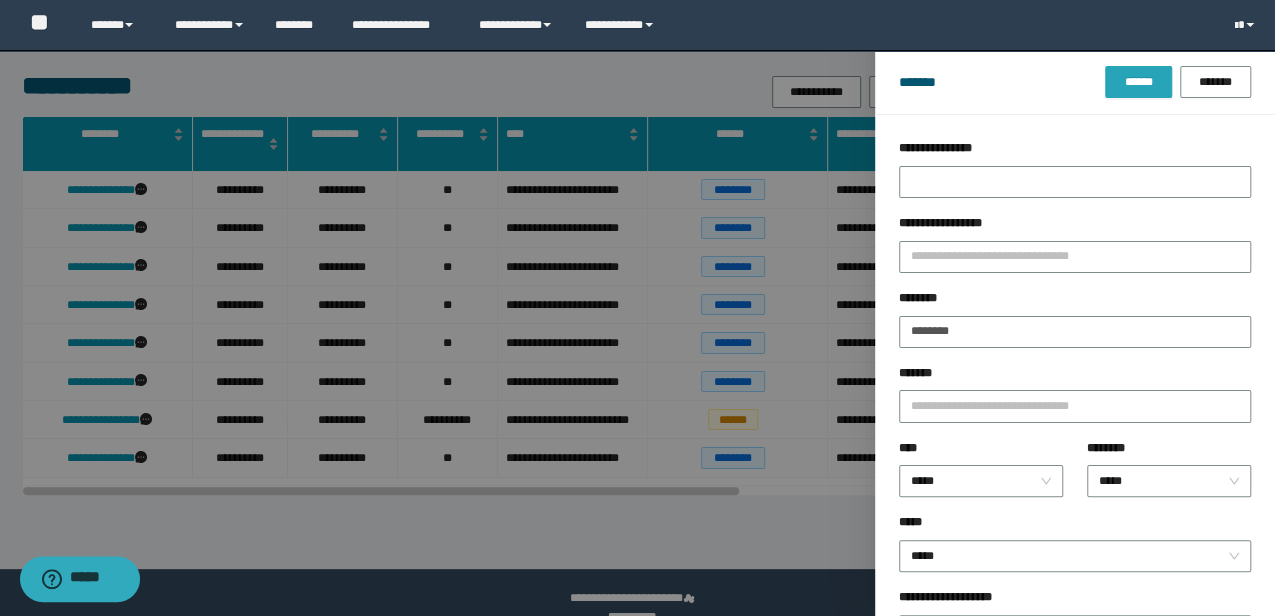 click on "******" at bounding box center (1138, 82) 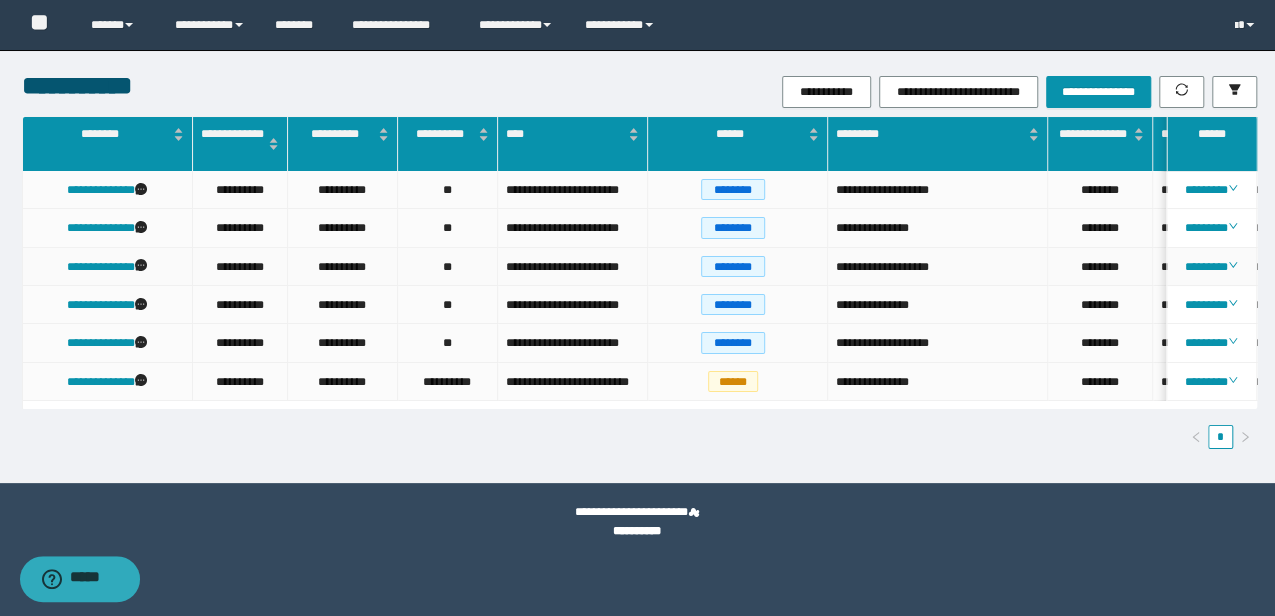 click on "********" at bounding box center [733, 266] 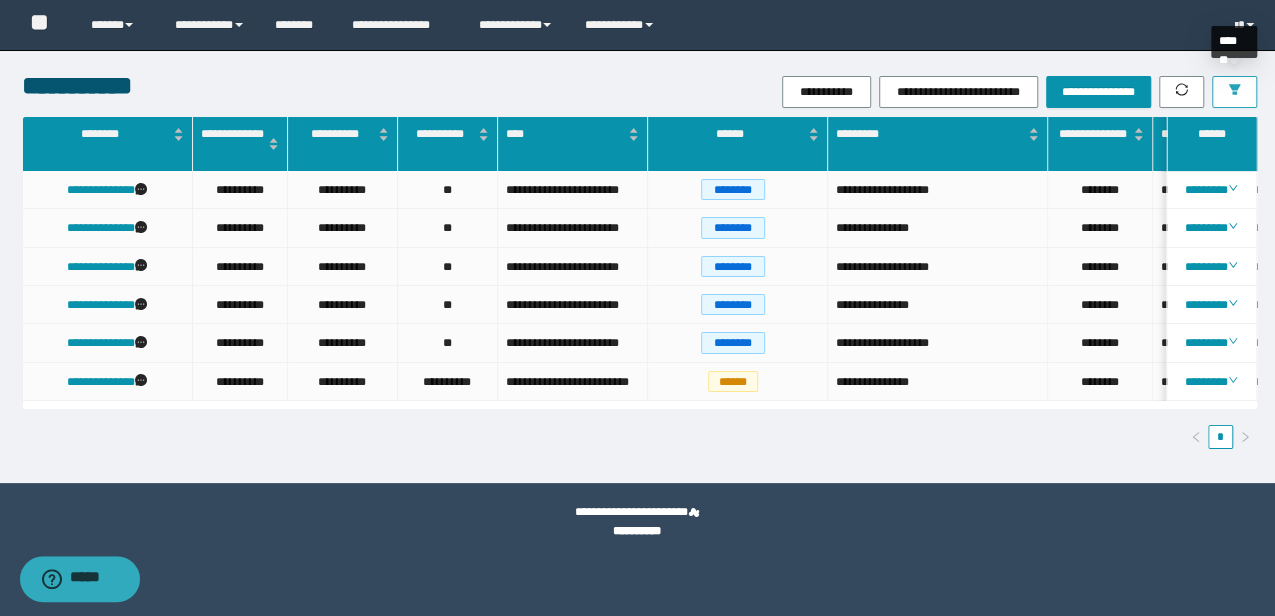 click at bounding box center [1234, 92] 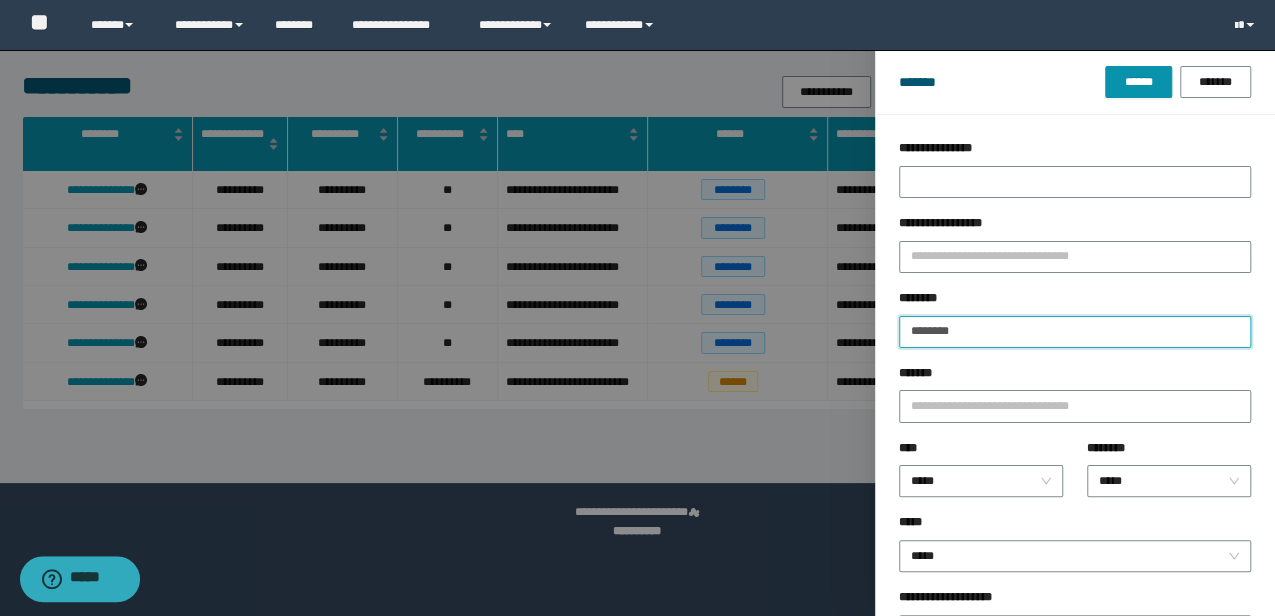drag, startPoint x: 862, startPoint y: 312, endPoint x: 734, endPoint y: 303, distance: 128.31601 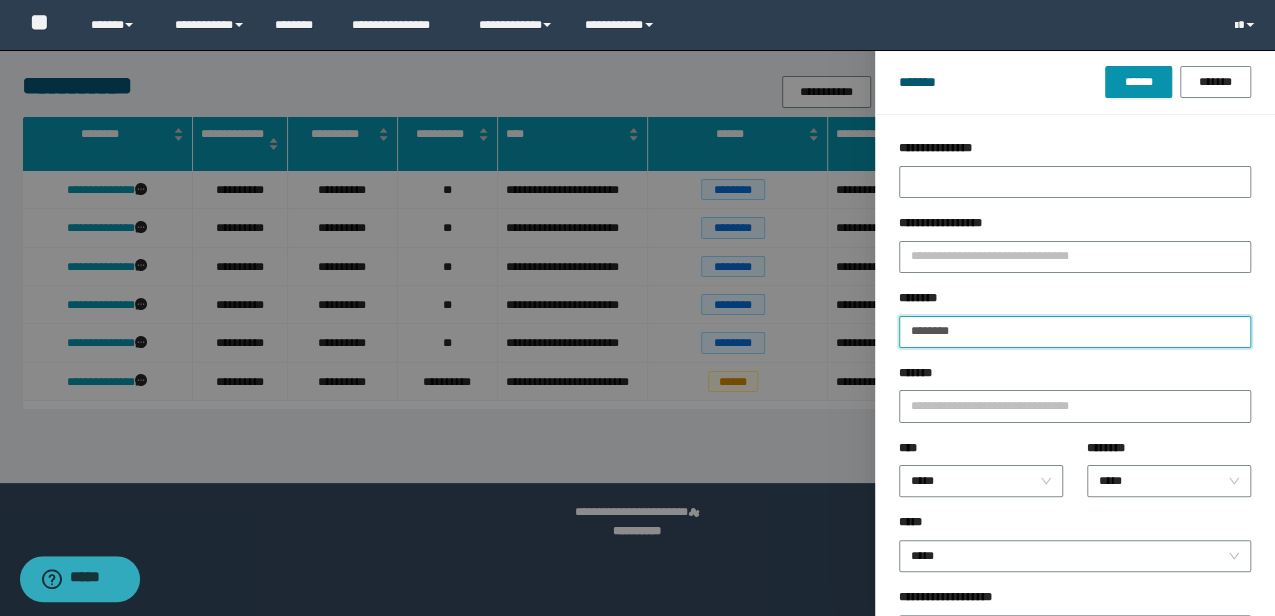 click on "**********" at bounding box center (637, 308) 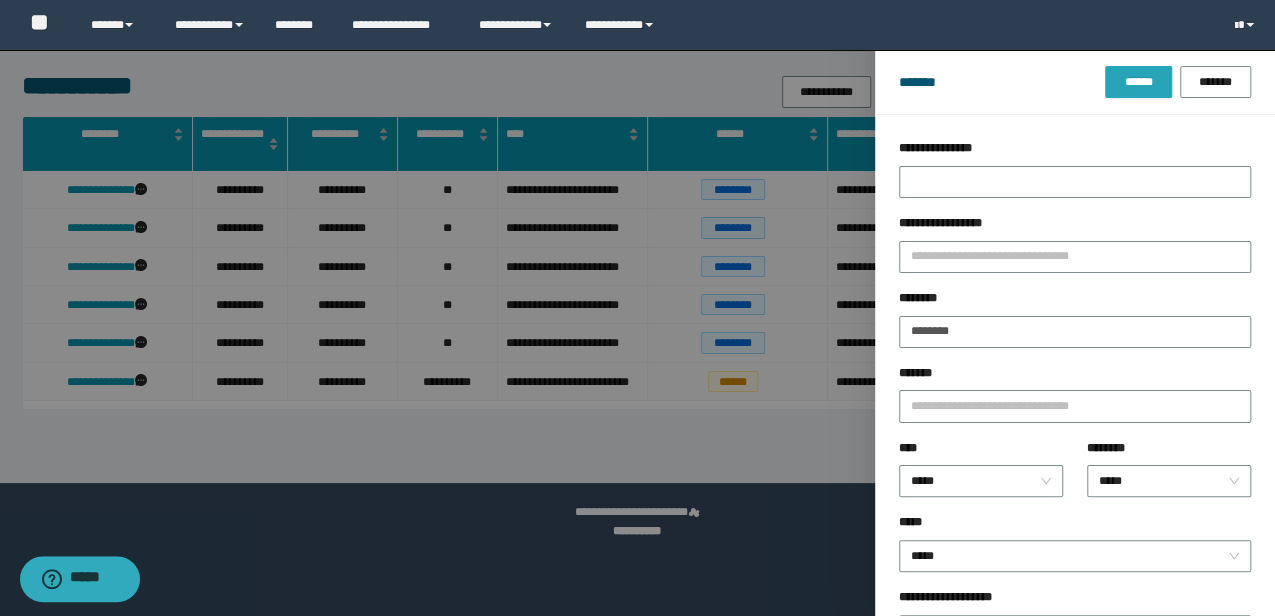 click on "******" at bounding box center (1138, 82) 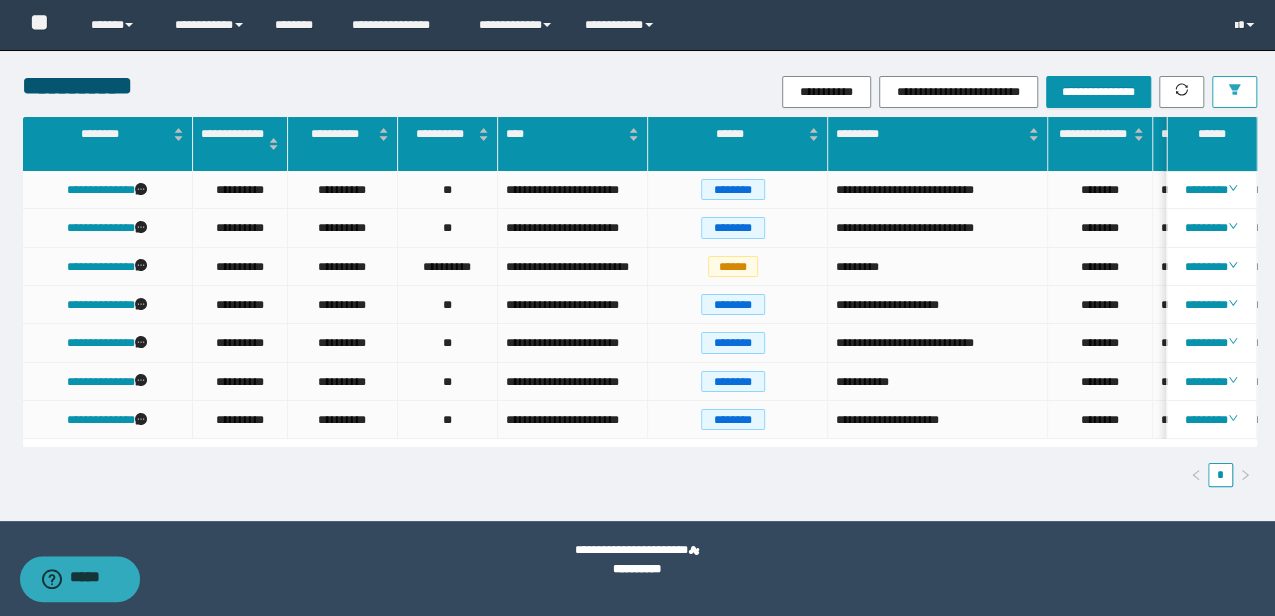 scroll, scrollTop: 0, scrollLeft: 242, axis: horizontal 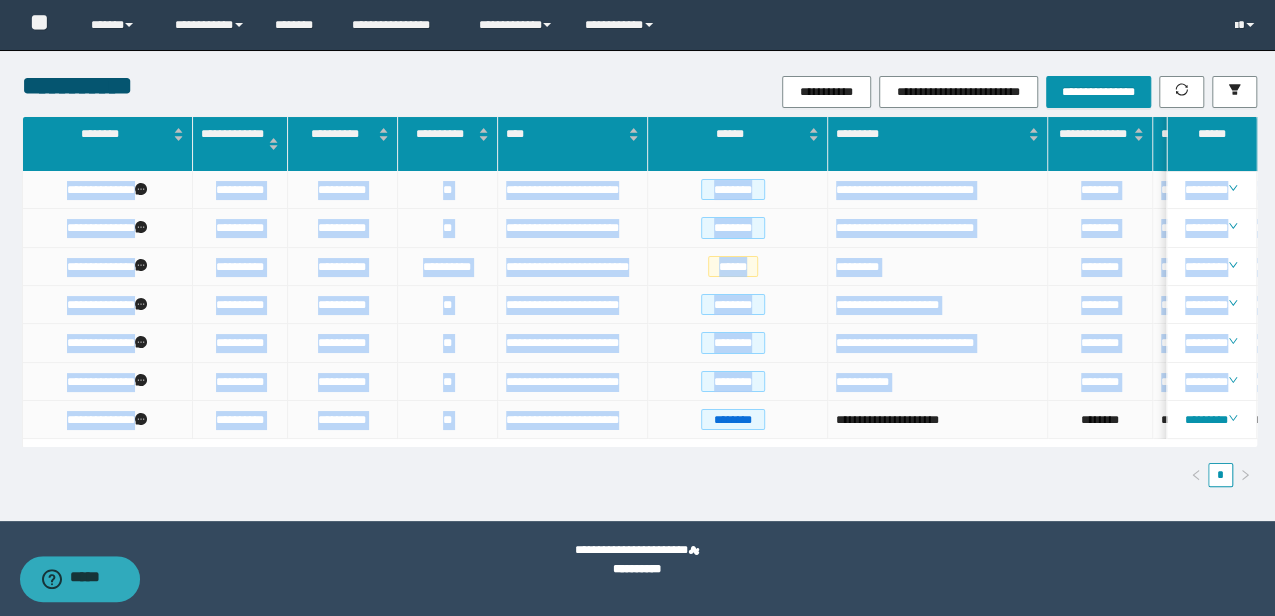 drag, startPoint x: 636, startPoint y: 436, endPoint x: 678, endPoint y: 440, distance: 42.190044 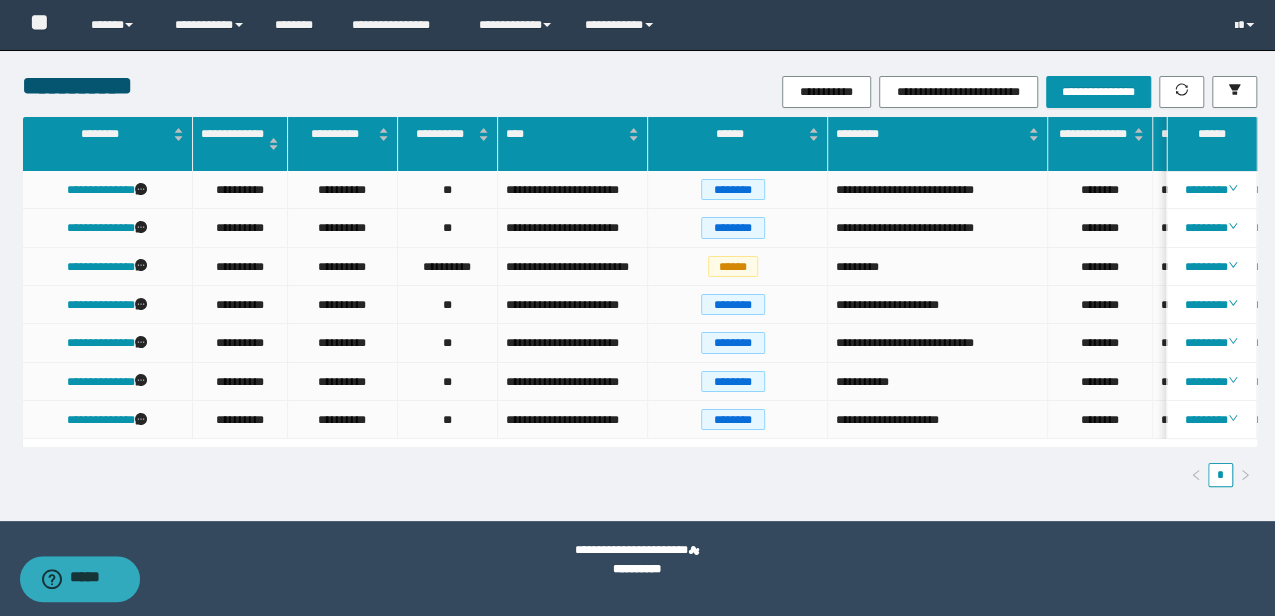 click on "**********" at bounding box center [639, 301] 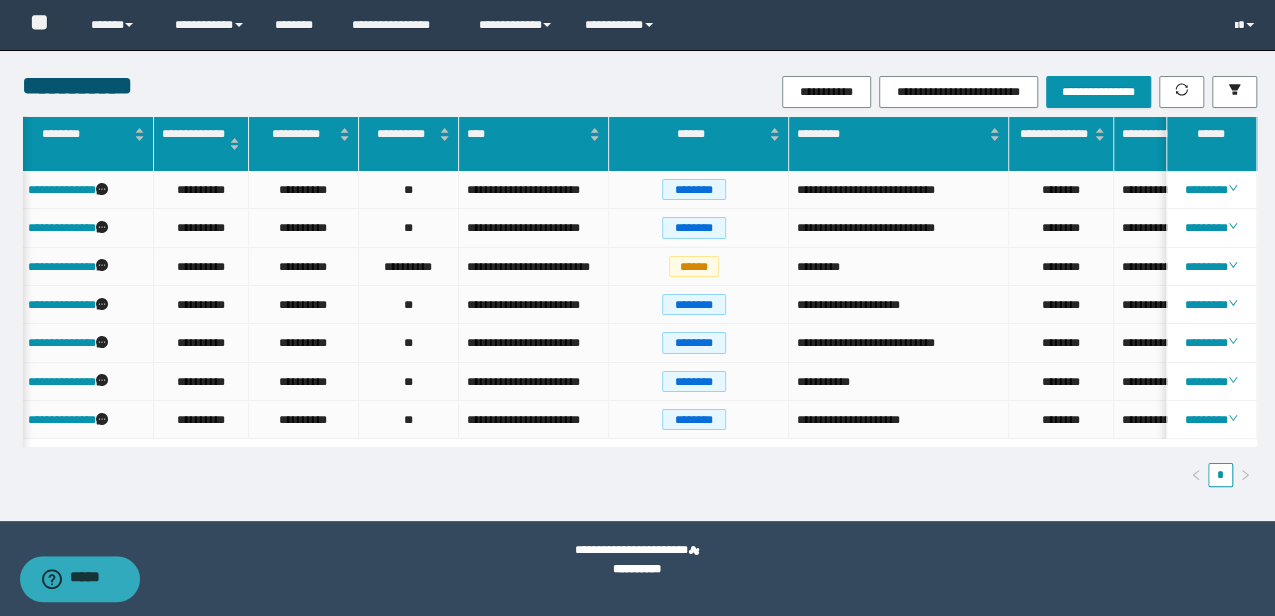 scroll, scrollTop: 0, scrollLeft: 93, axis: horizontal 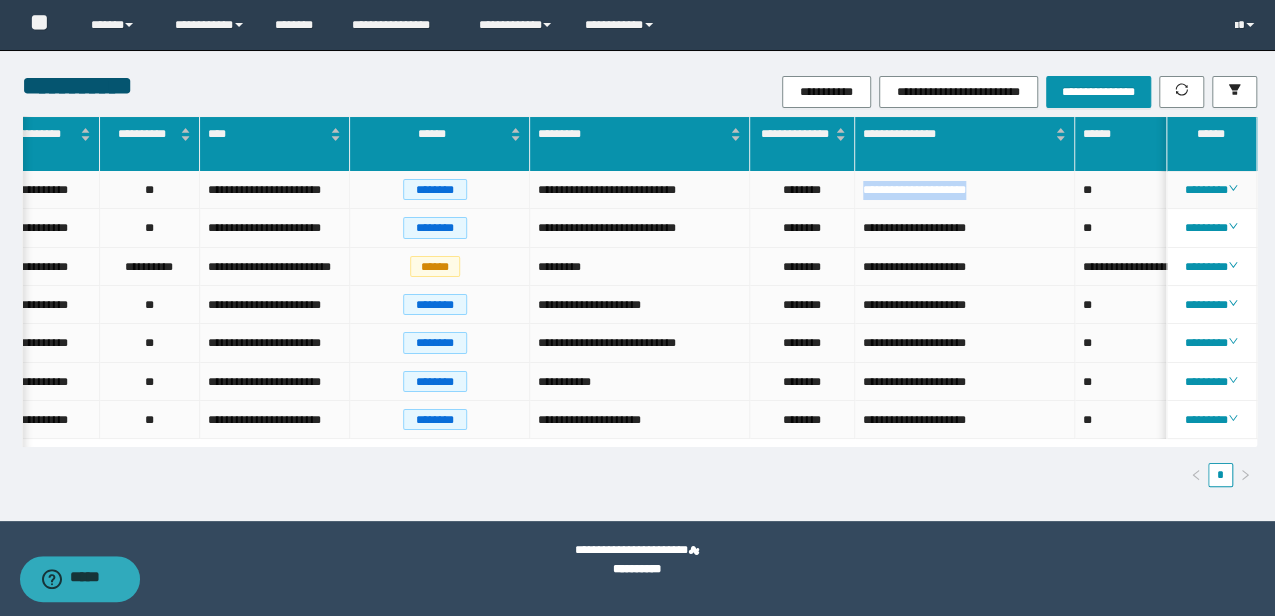 drag, startPoint x: 1010, startPoint y: 190, endPoint x: 841, endPoint y: 198, distance: 169.18924 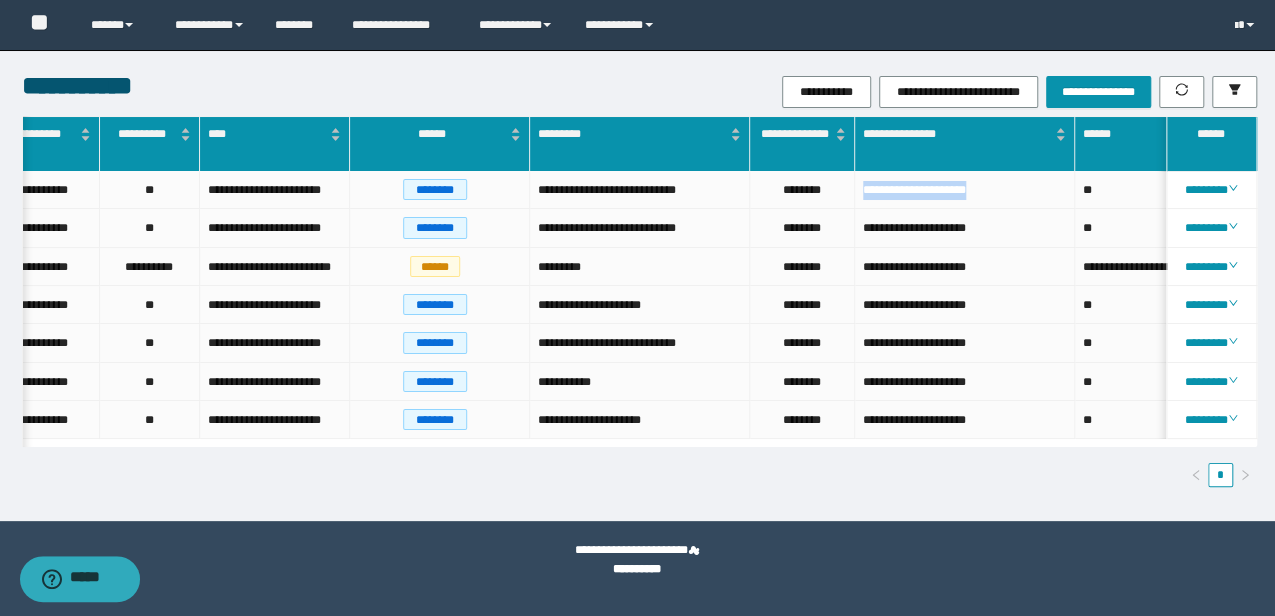 scroll, scrollTop: 0, scrollLeft: 0, axis: both 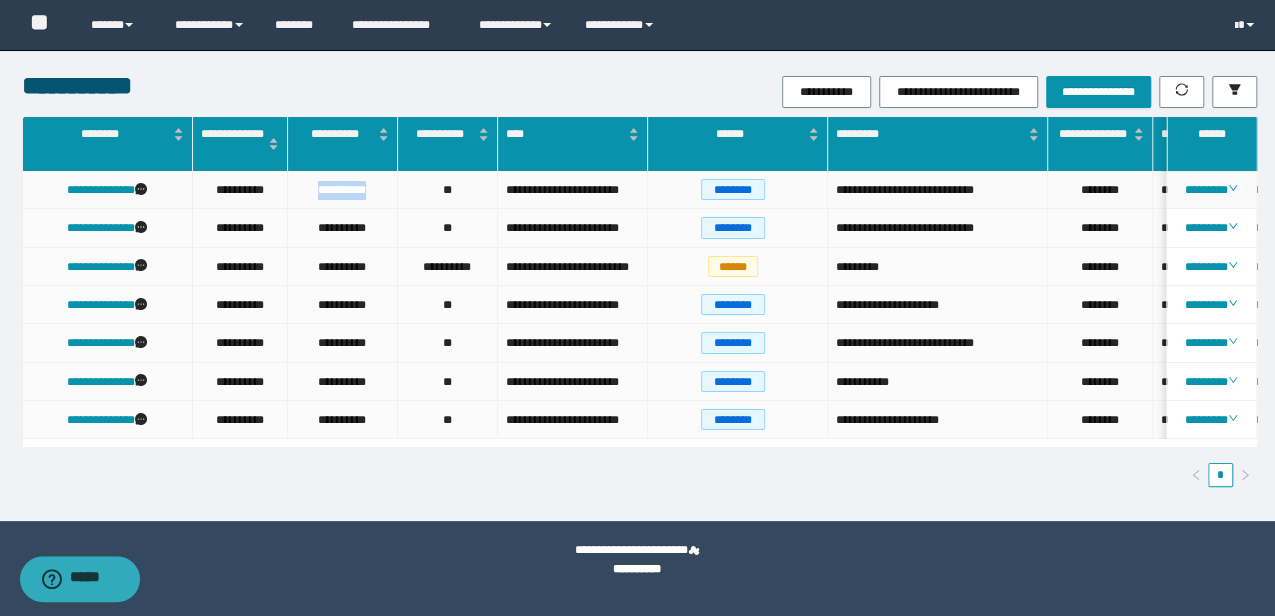 drag, startPoint x: 372, startPoint y: 192, endPoint x: 308, endPoint y: 184, distance: 64.49806 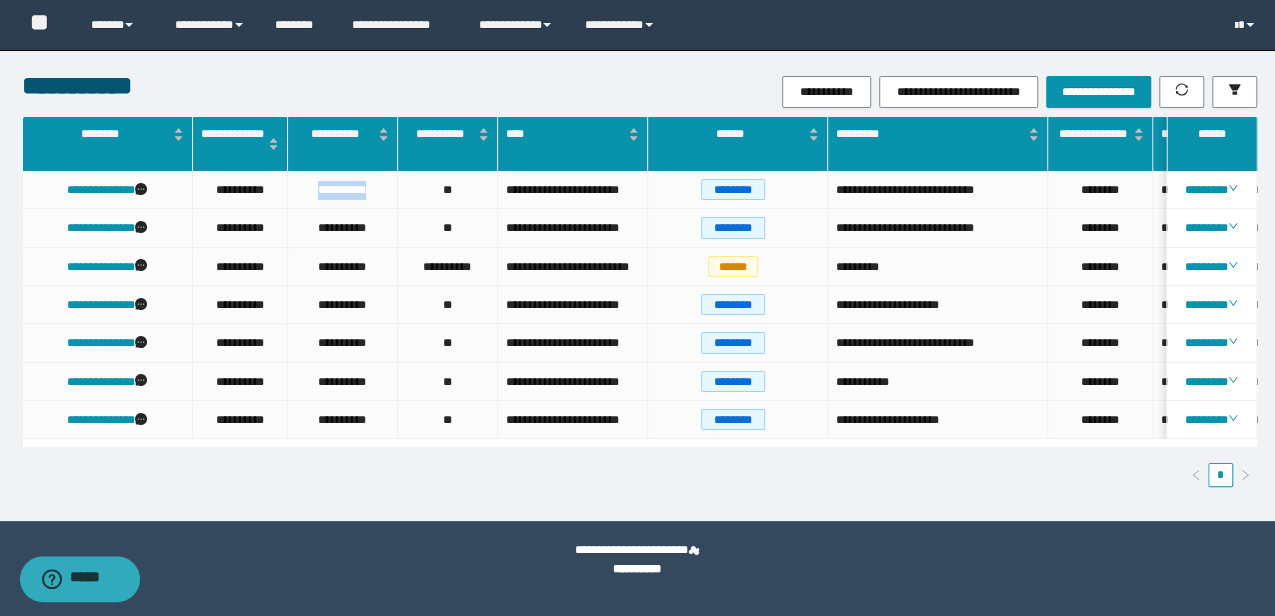 scroll, scrollTop: 0, scrollLeft: 70, axis: horizontal 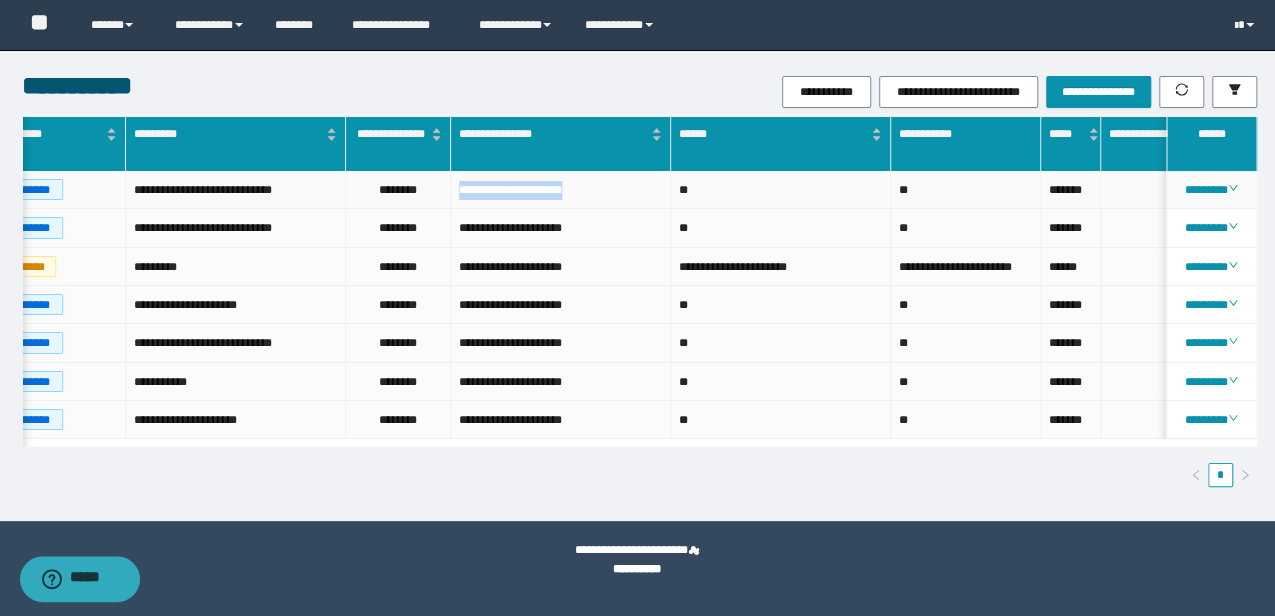 drag, startPoint x: 601, startPoint y: 192, endPoint x: 455, endPoint y: 191, distance: 146.00342 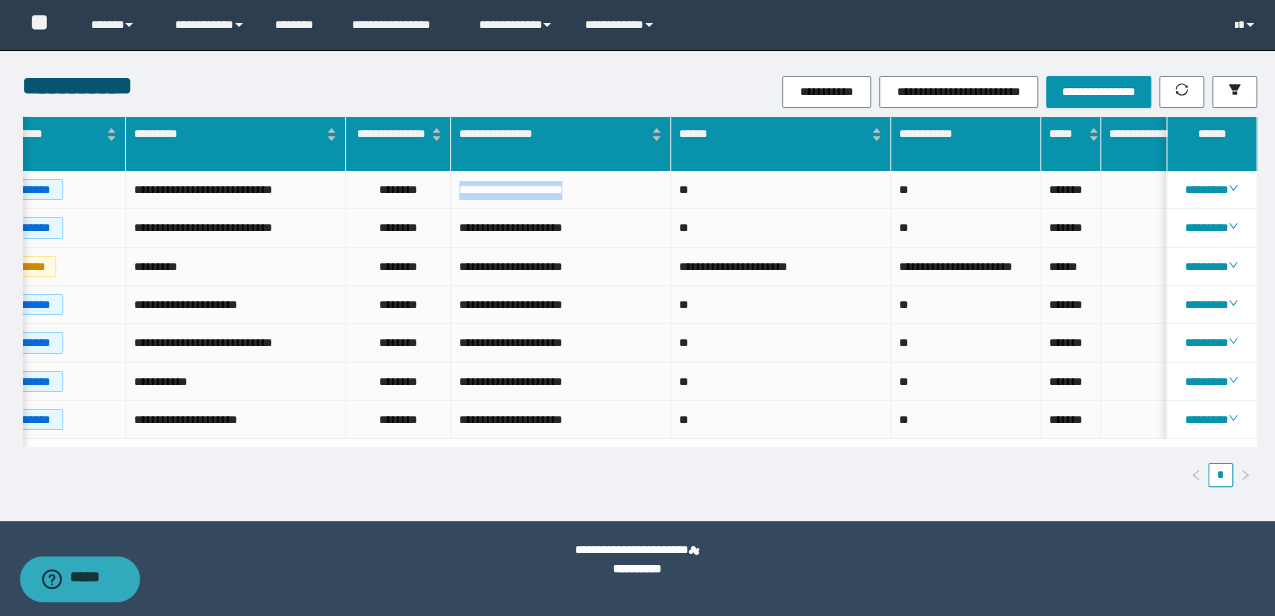 scroll, scrollTop: 0, scrollLeft: 186, axis: horizontal 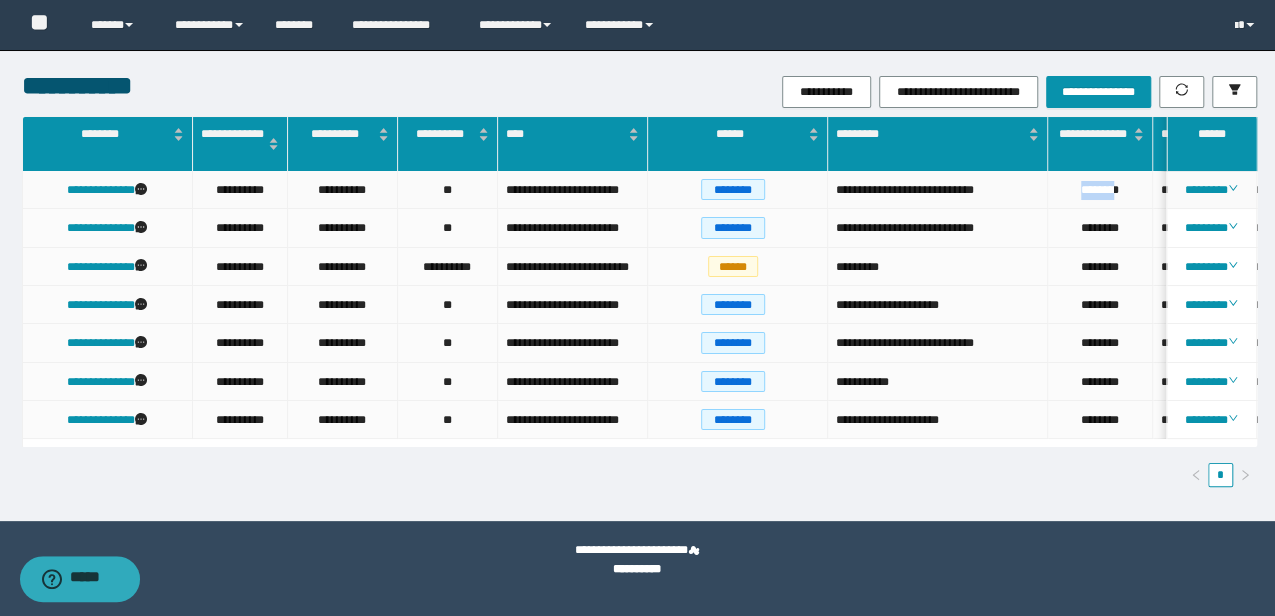 drag, startPoint x: 1121, startPoint y: 187, endPoint x: 1094, endPoint y: 191, distance: 27.294687 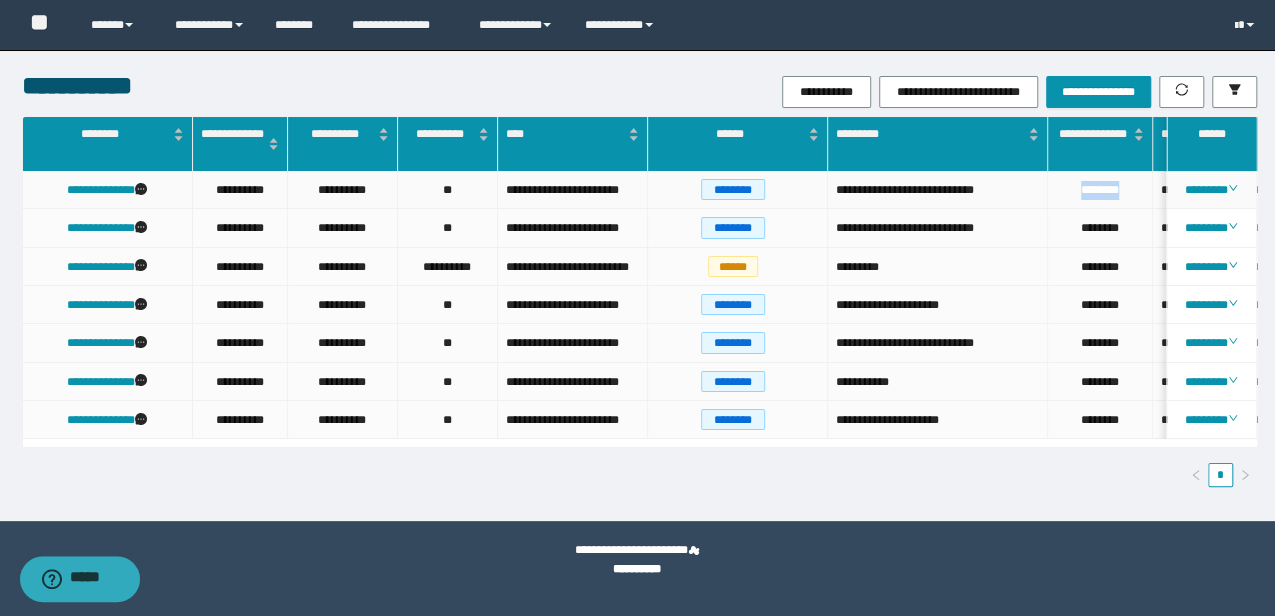 drag, startPoint x: 1125, startPoint y: 193, endPoint x: 1068, endPoint y: 192, distance: 57.00877 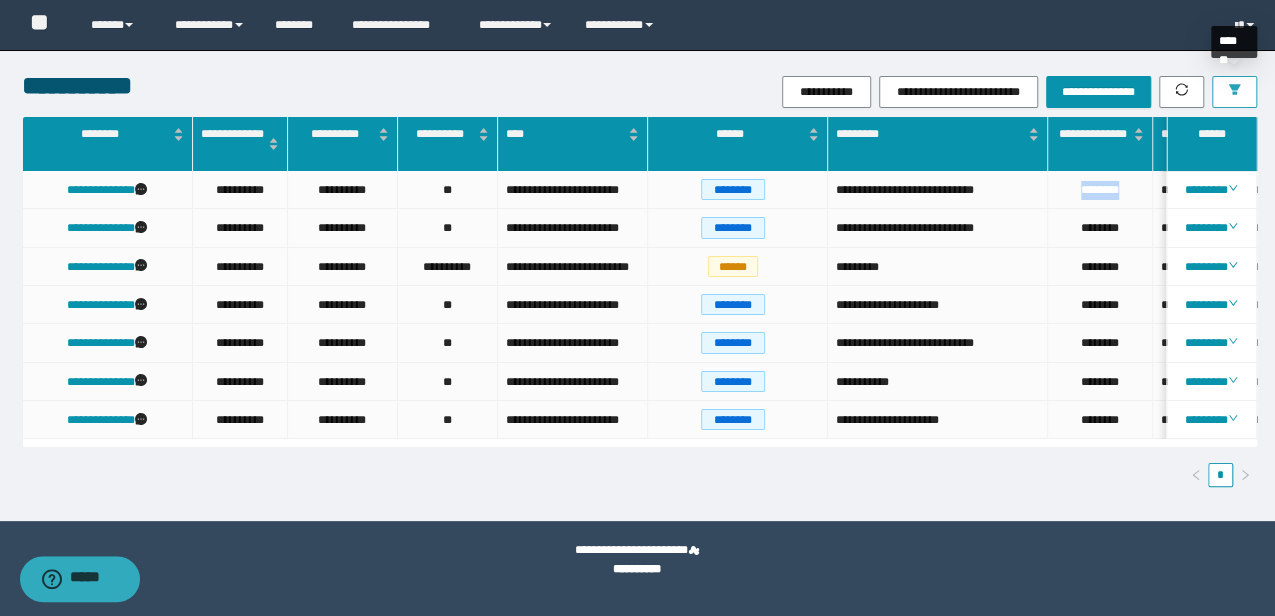 click at bounding box center [1234, 92] 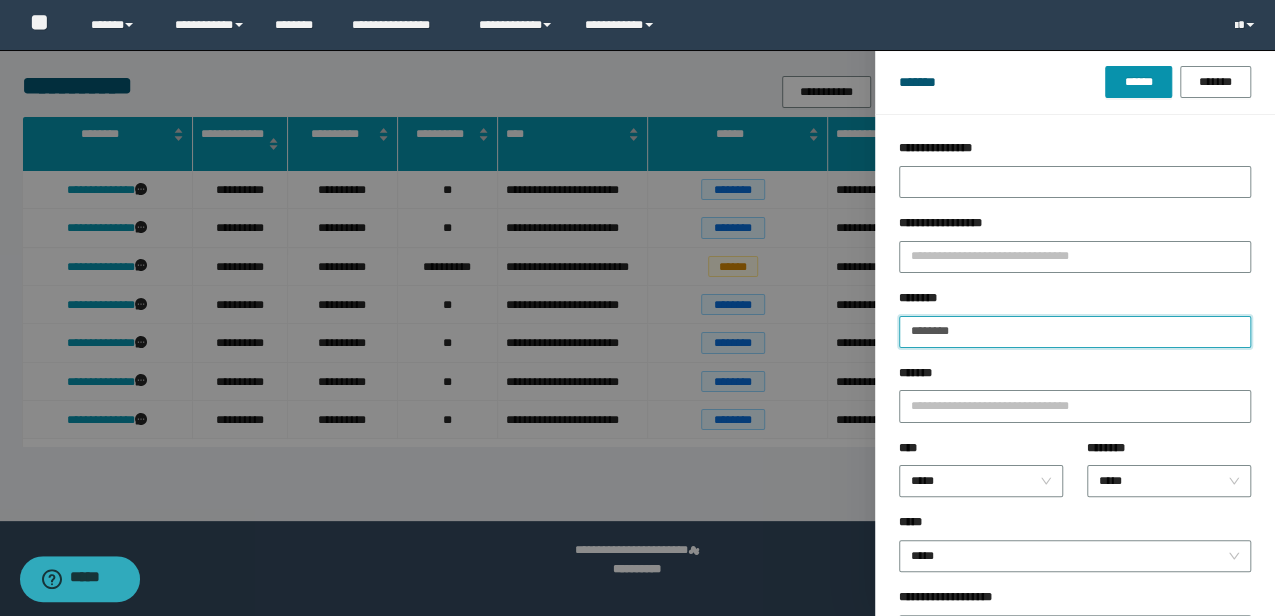 drag, startPoint x: 1031, startPoint y: 324, endPoint x: 748, endPoint y: 306, distance: 283.57187 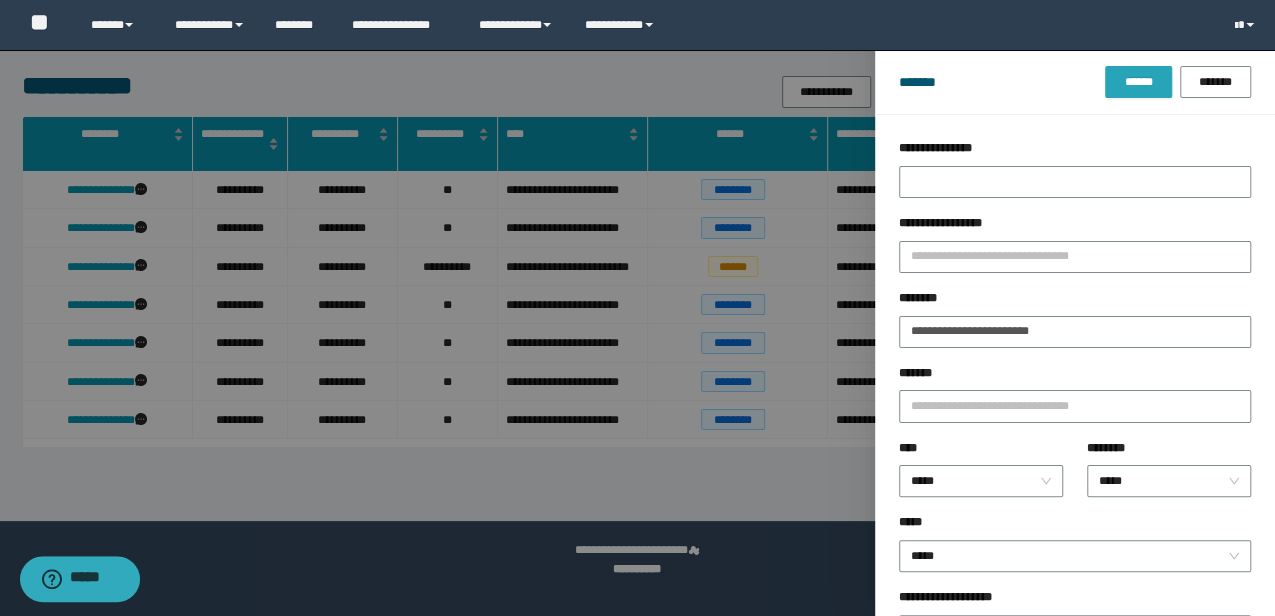click on "******" at bounding box center [1138, 82] 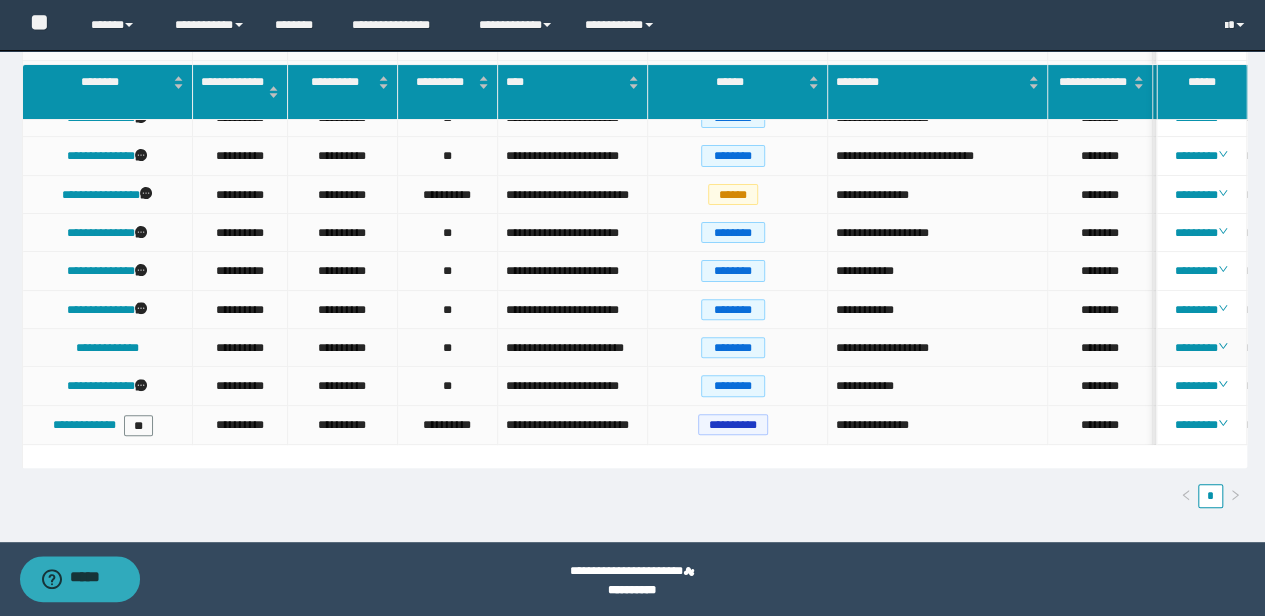 scroll, scrollTop: 190, scrollLeft: 0, axis: vertical 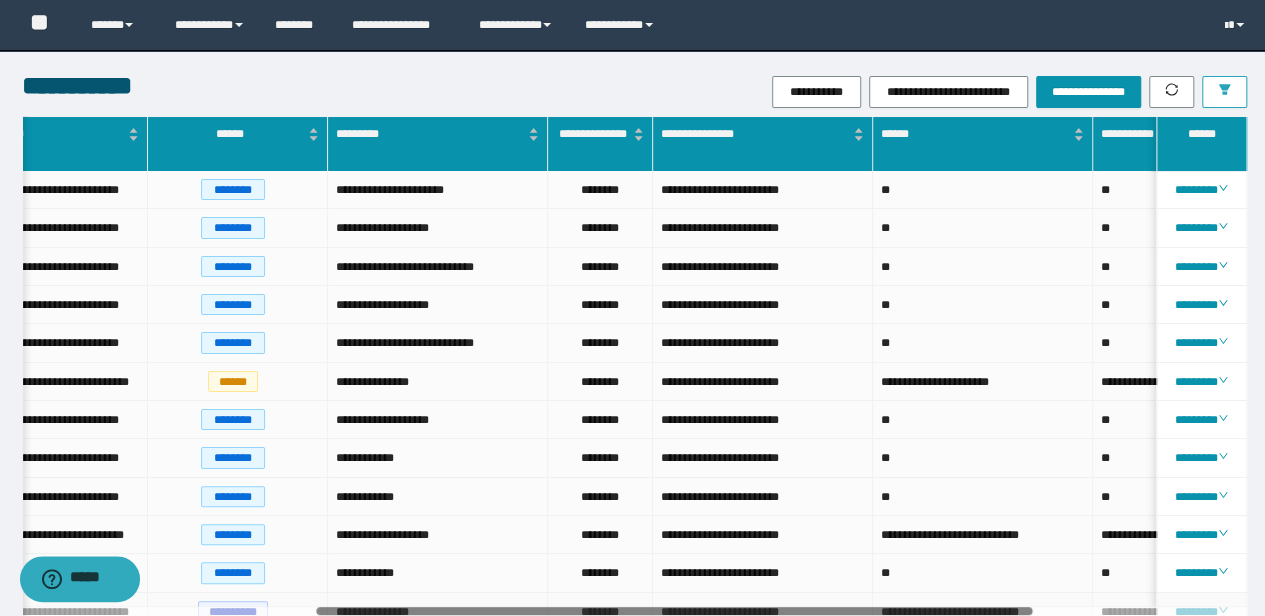 drag, startPoint x: 519, startPoint y: 610, endPoint x: 812, endPoint y: 602, distance: 293.1092 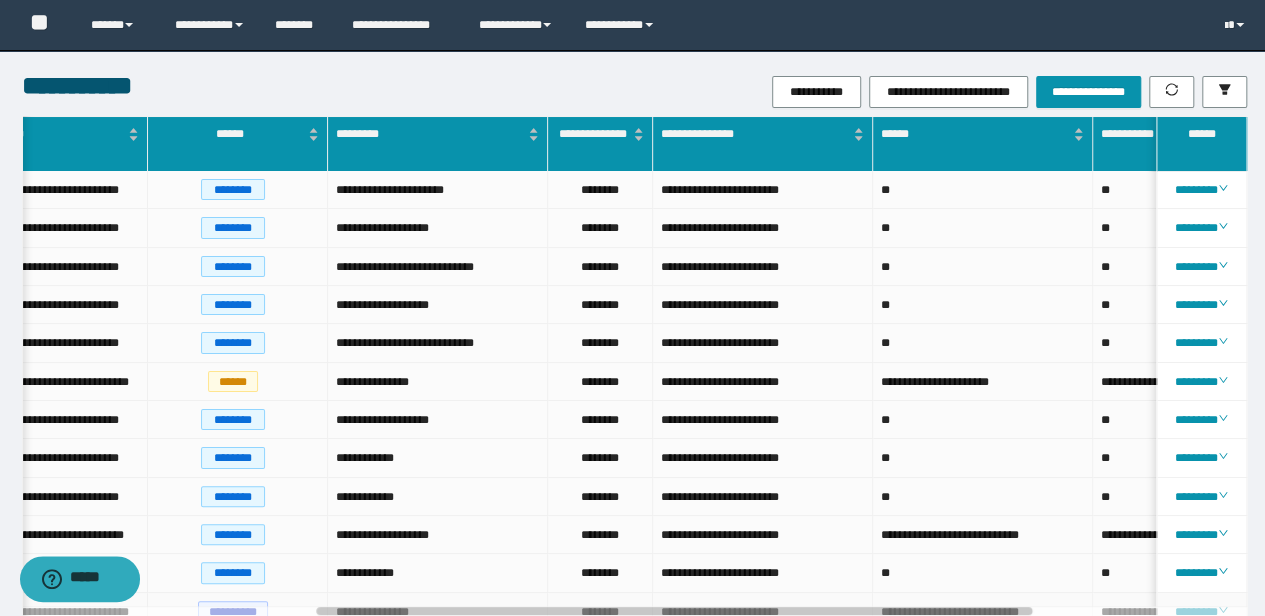 click on "**********" at bounding box center [763, 612] 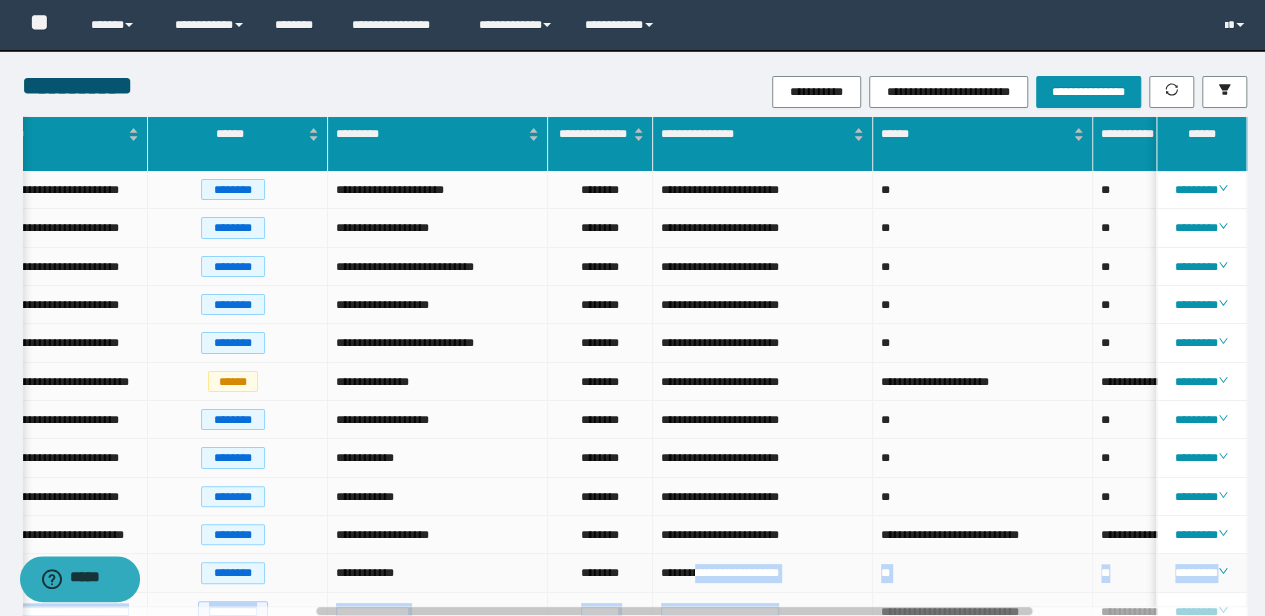 drag, startPoint x: 812, startPoint y: 602, endPoint x: 689, endPoint y: 581, distance: 124.77981 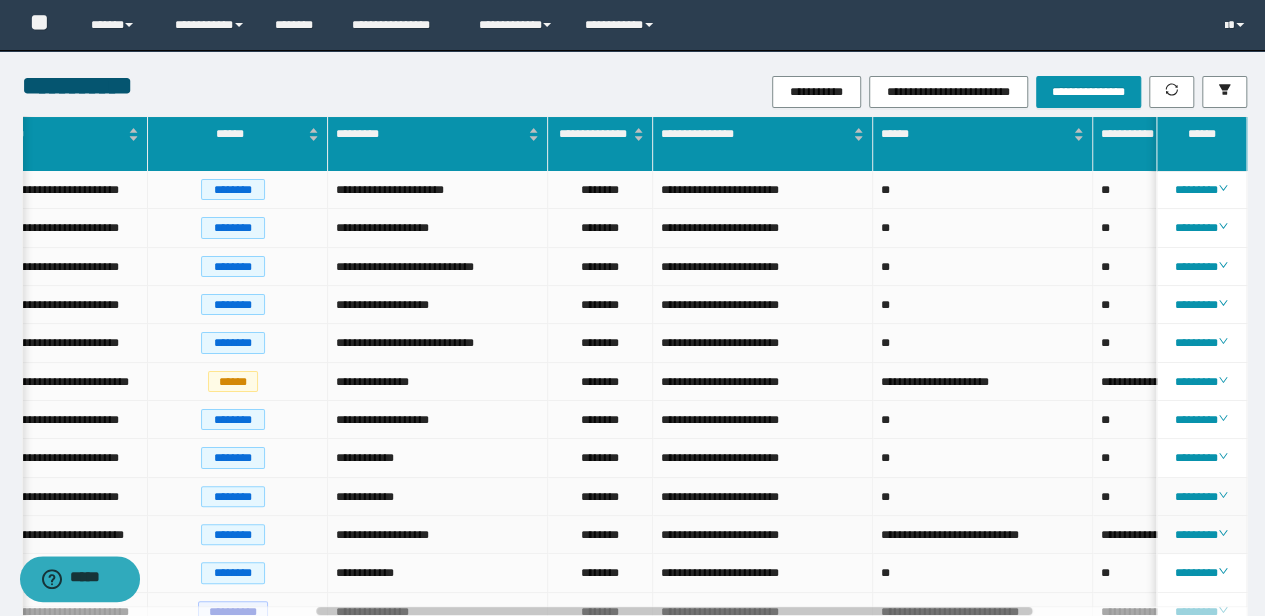 drag, startPoint x: 718, startPoint y: 479, endPoint x: 704, endPoint y: 509, distance: 33.105892 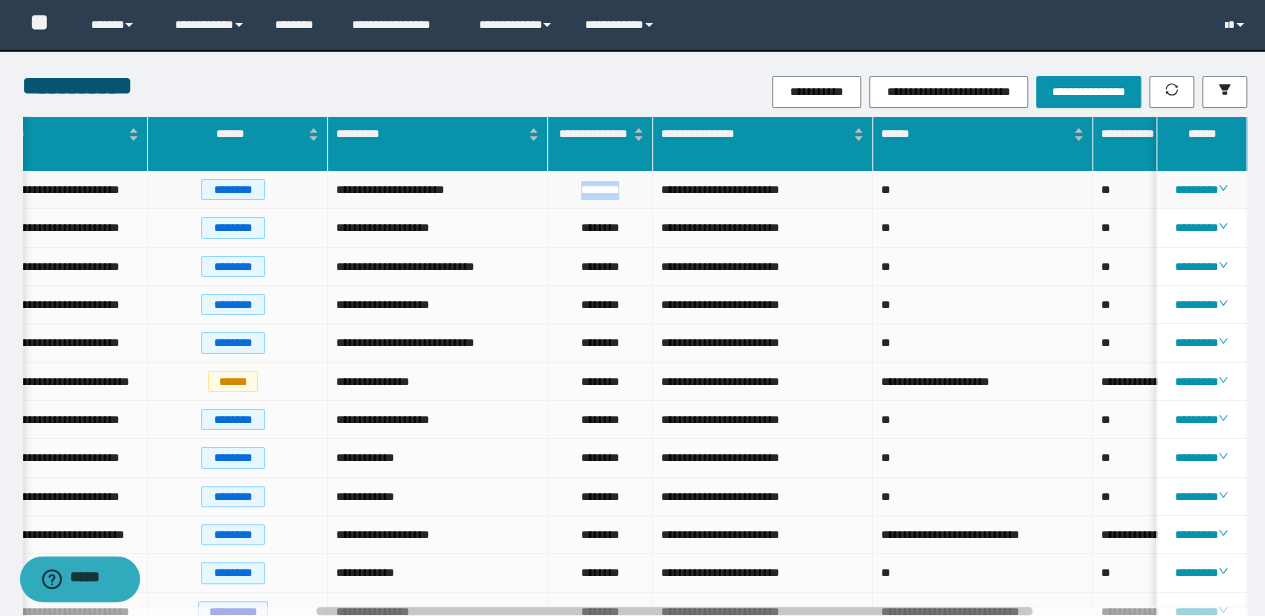 drag, startPoint x: 626, startPoint y: 196, endPoint x: 564, endPoint y: 204, distance: 62.514 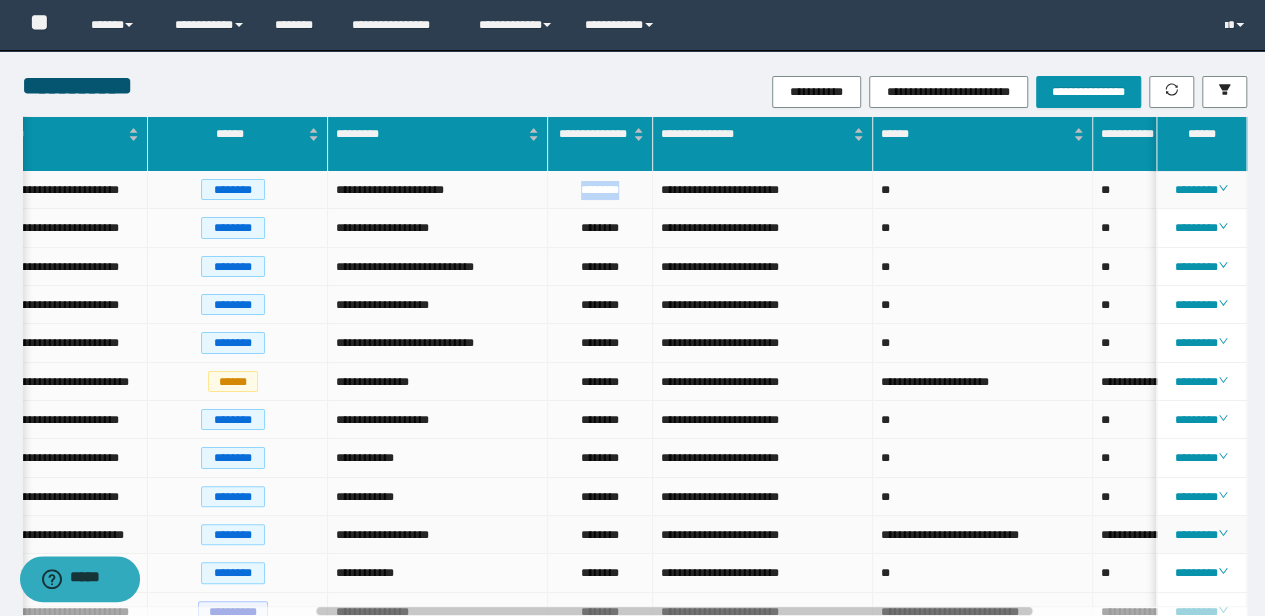 copy on "********" 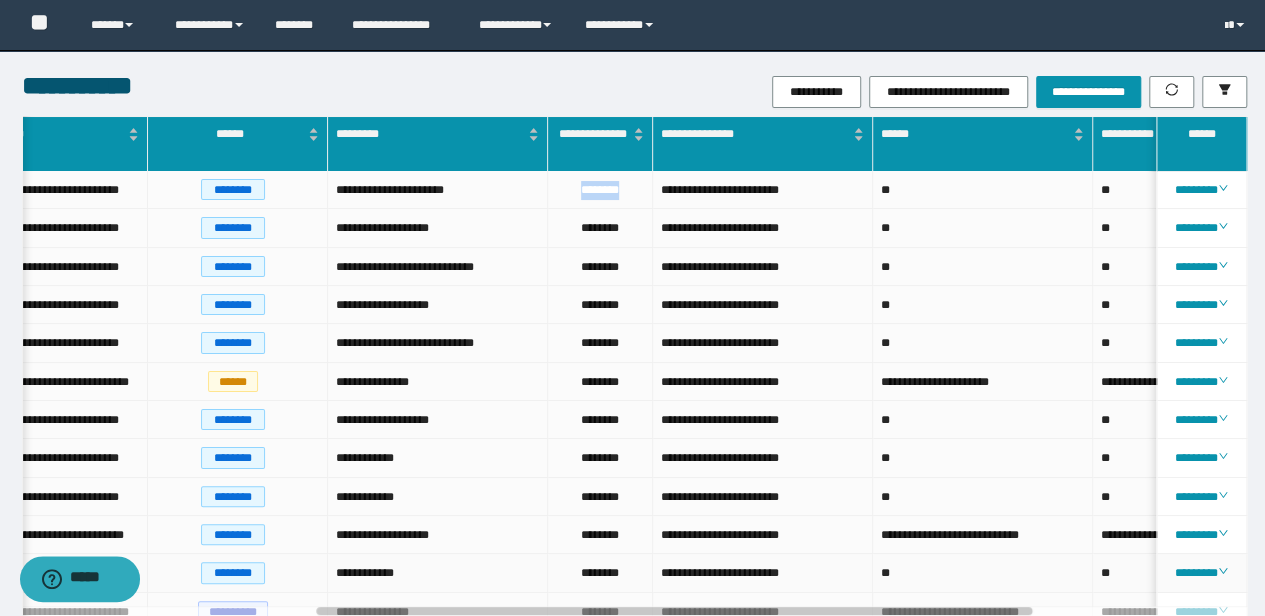 scroll, scrollTop: 0, scrollLeft: 328, axis: horizontal 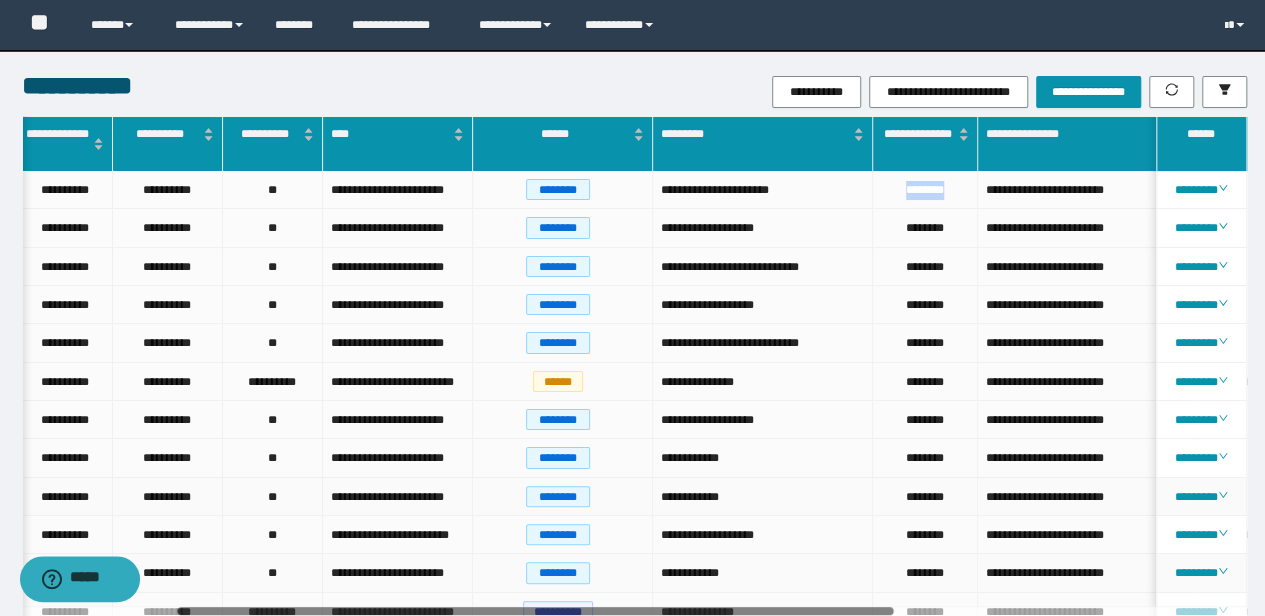 drag, startPoint x: 556, startPoint y: 610, endPoint x: 321, endPoint y: 490, distance: 263.8655 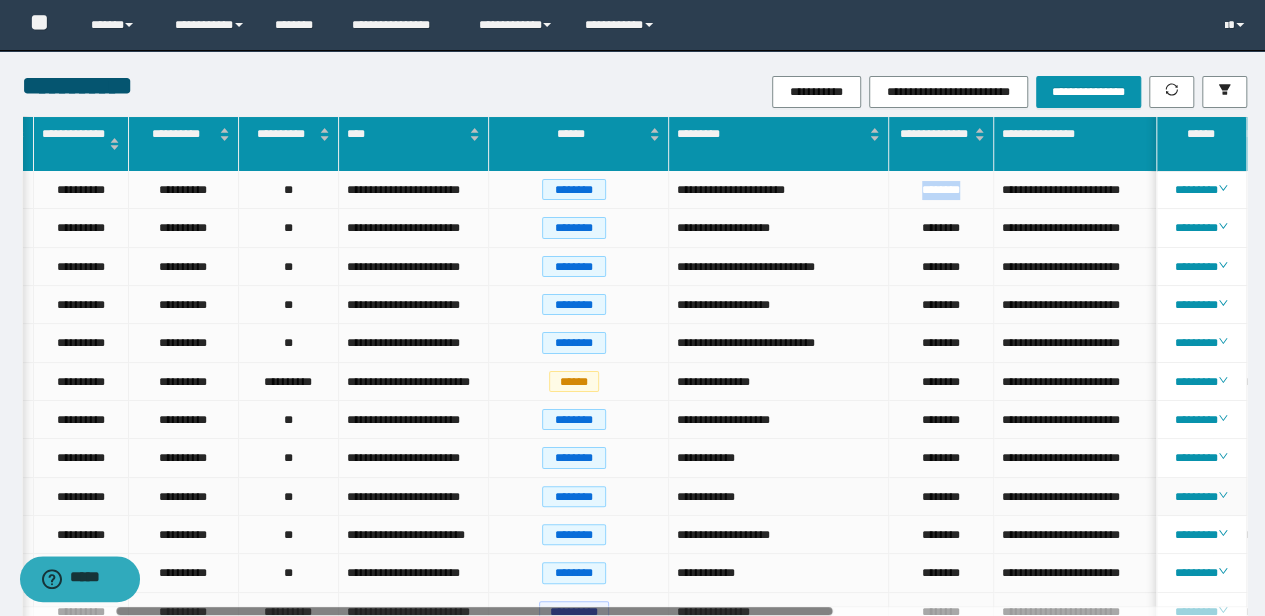 scroll, scrollTop: 0, scrollLeft: 0, axis: both 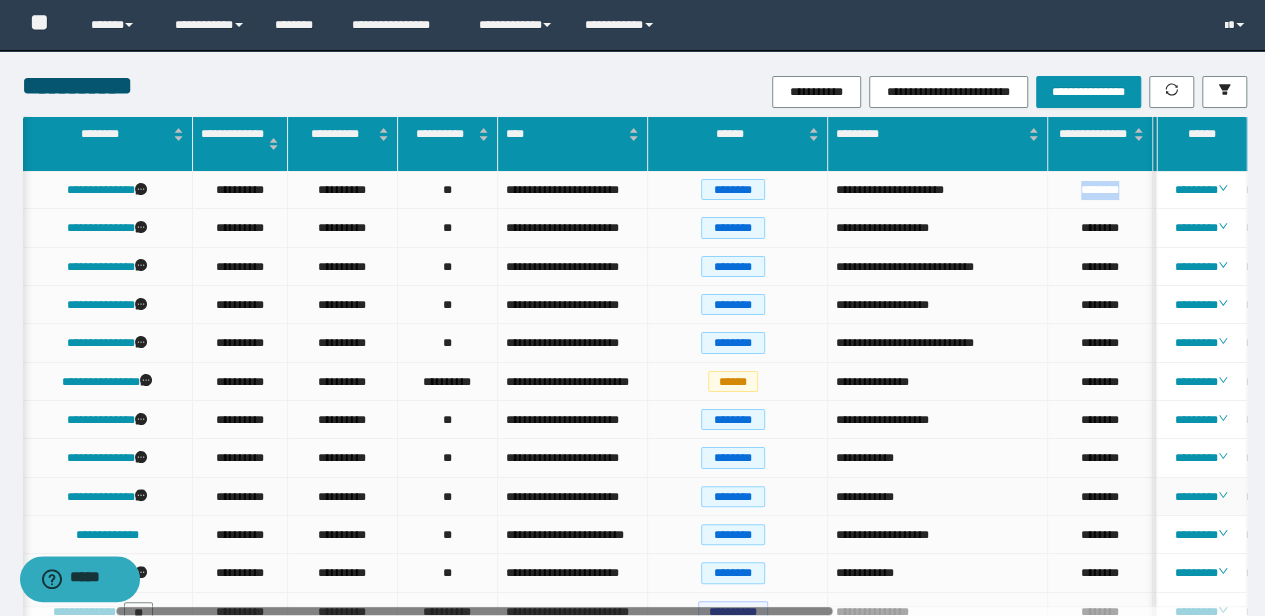 drag, startPoint x: 454, startPoint y: 610, endPoint x: 278, endPoint y: 479, distance: 219.40146 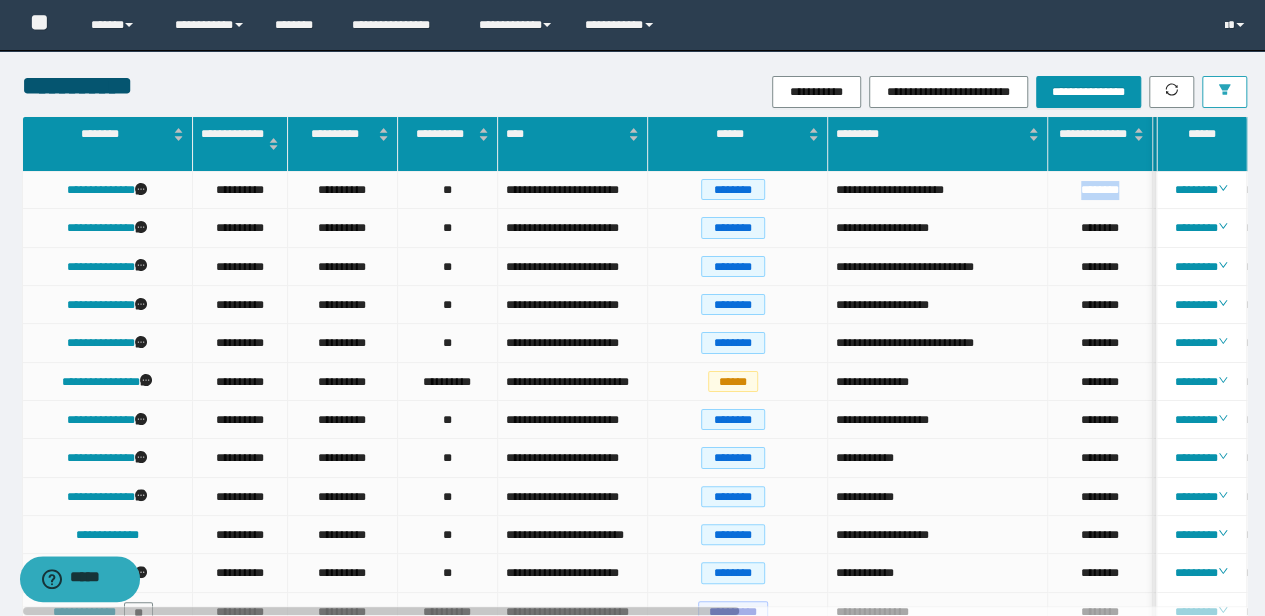 click at bounding box center (1224, 92) 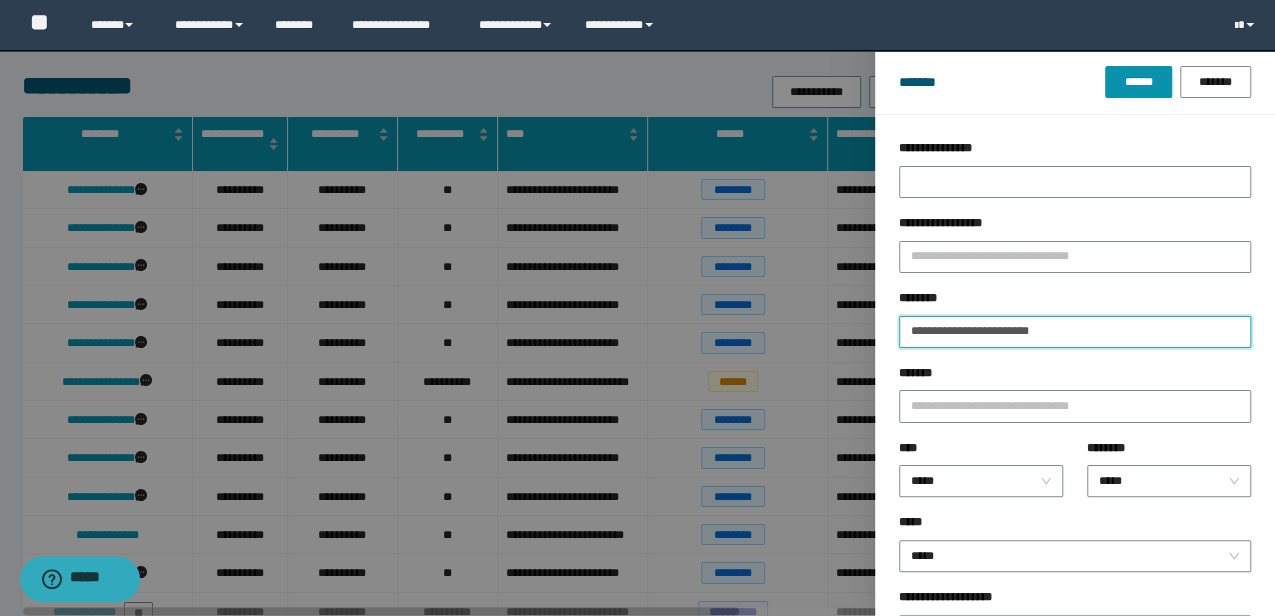 drag, startPoint x: 1090, startPoint y: 320, endPoint x: 791, endPoint y: 294, distance: 300.1283 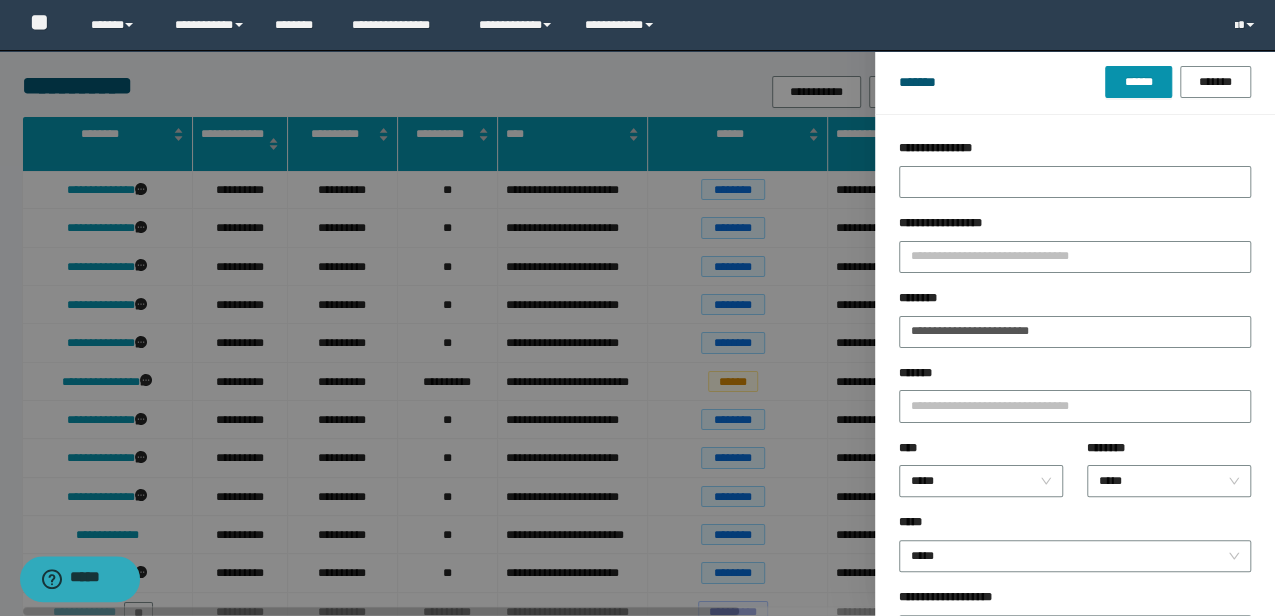 click at bounding box center (637, 308) 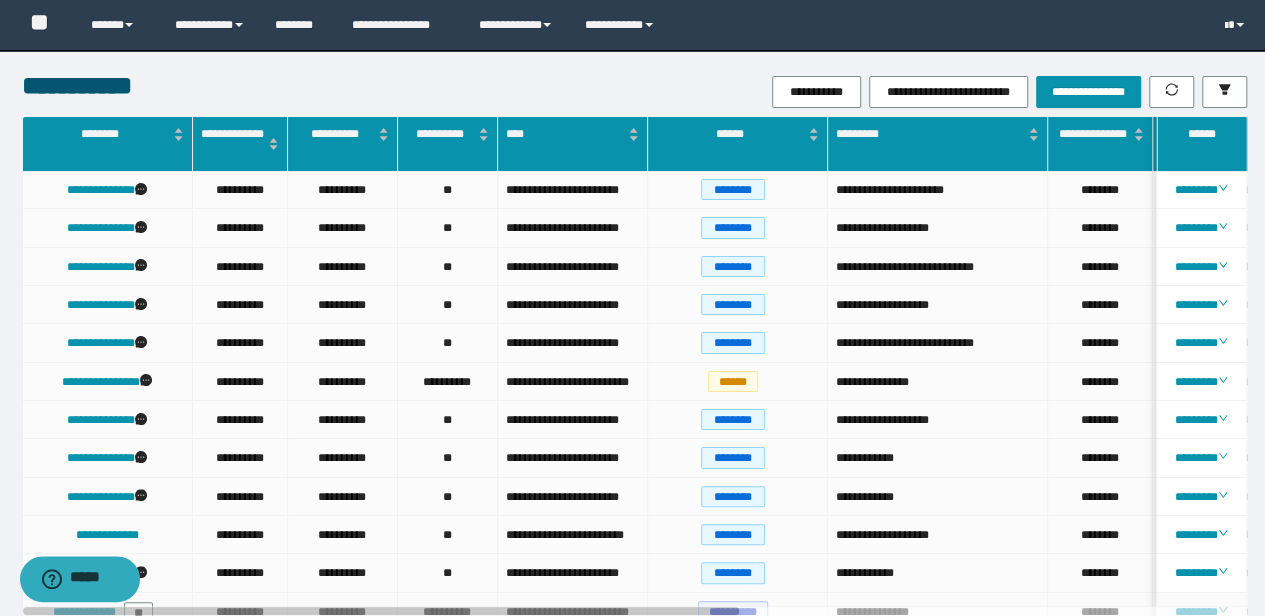 click on "**********" at bounding box center (572, 612) 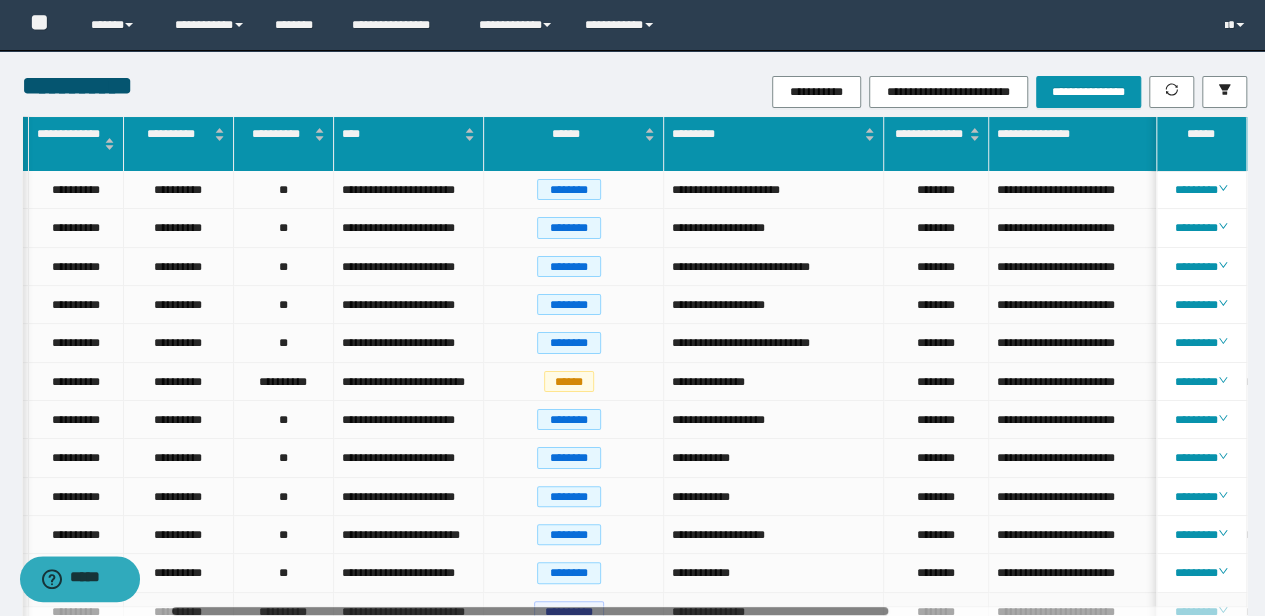 scroll, scrollTop: 0, scrollLeft: 386, axis: horizontal 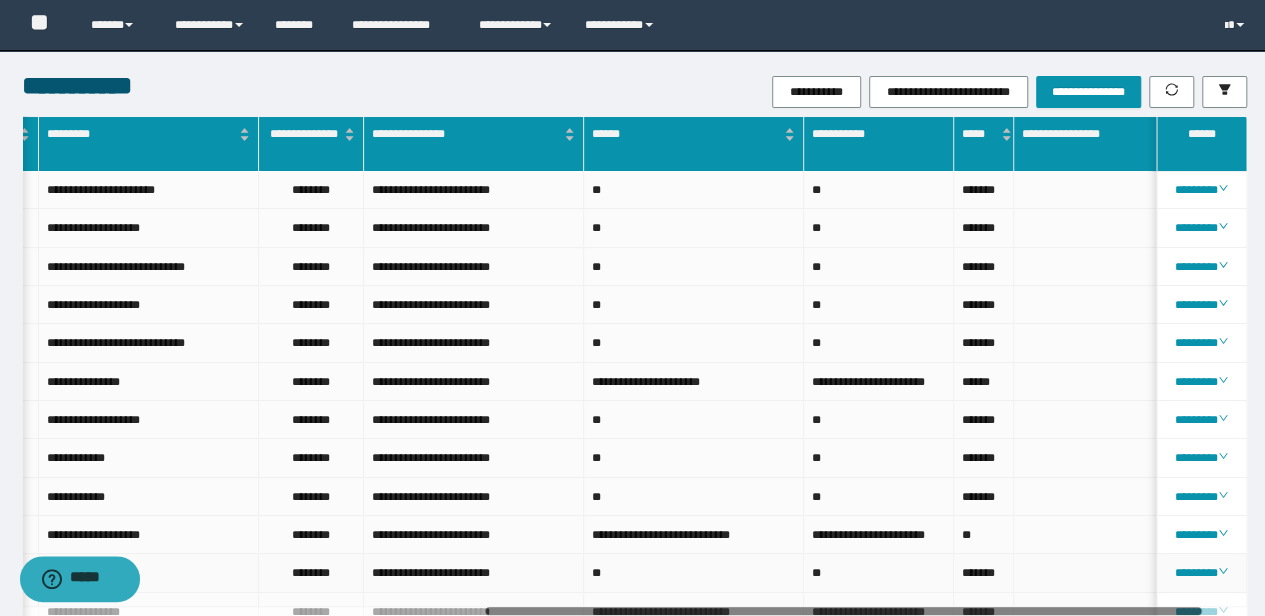 drag, startPoint x: 619, startPoint y: 611, endPoint x: 1081, endPoint y: 582, distance: 462.90927 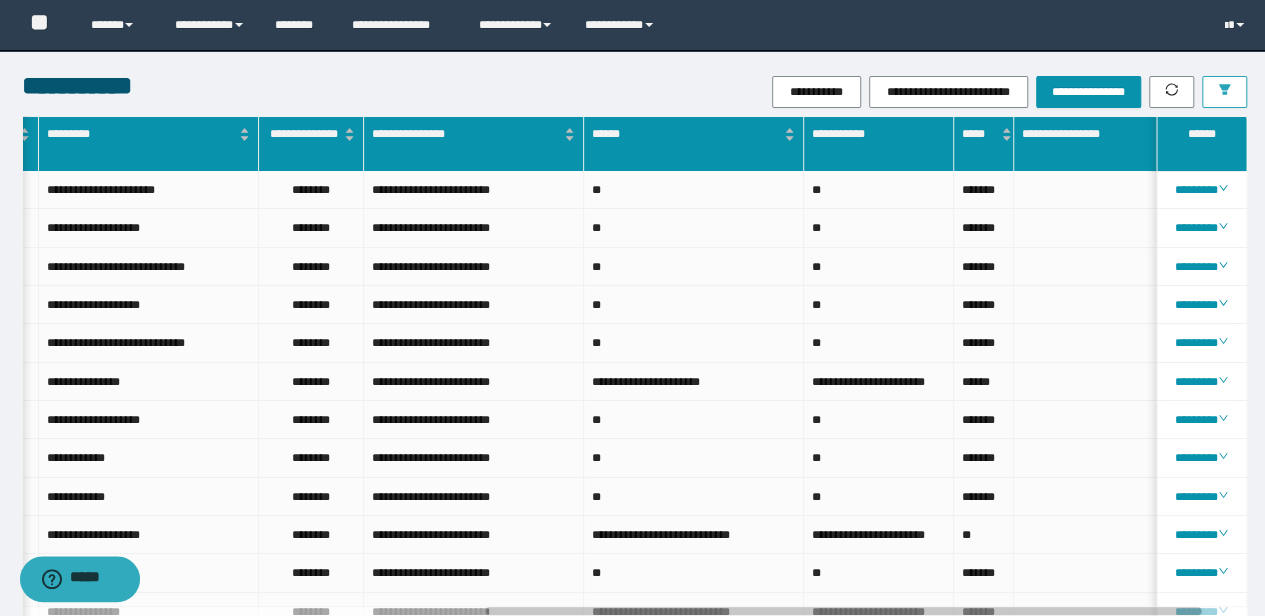 click at bounding box center (1224, 92) 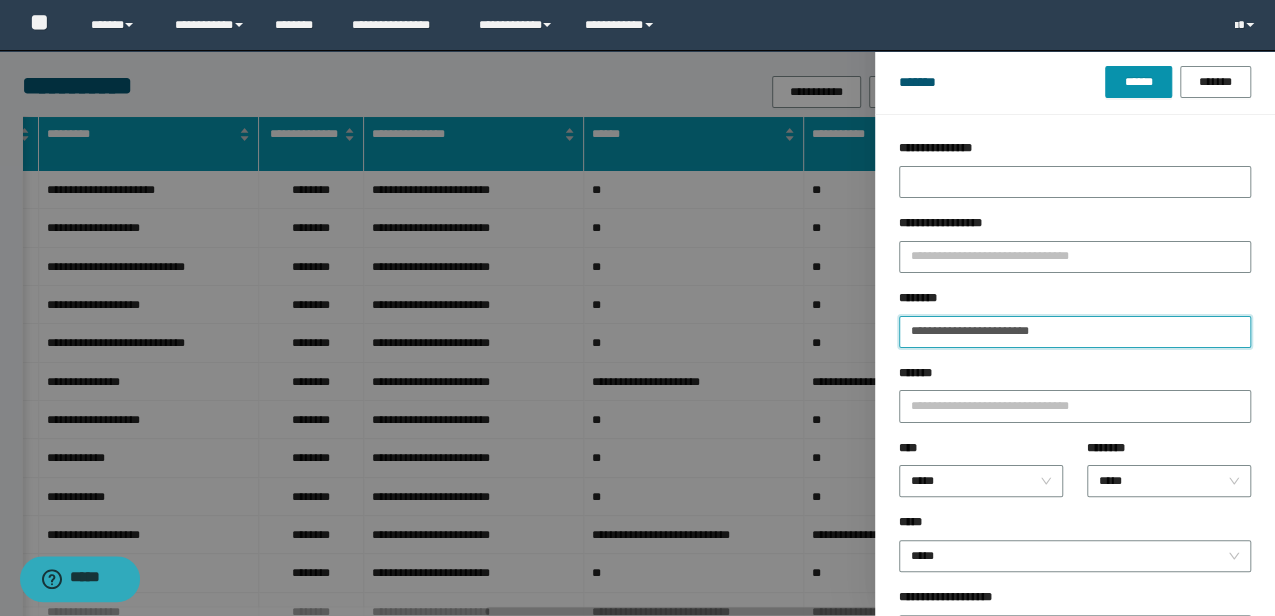 drag, startPoint x: 814, startPoint y: 343, endPoint x: 611, endPoint y: 343, distance: 203 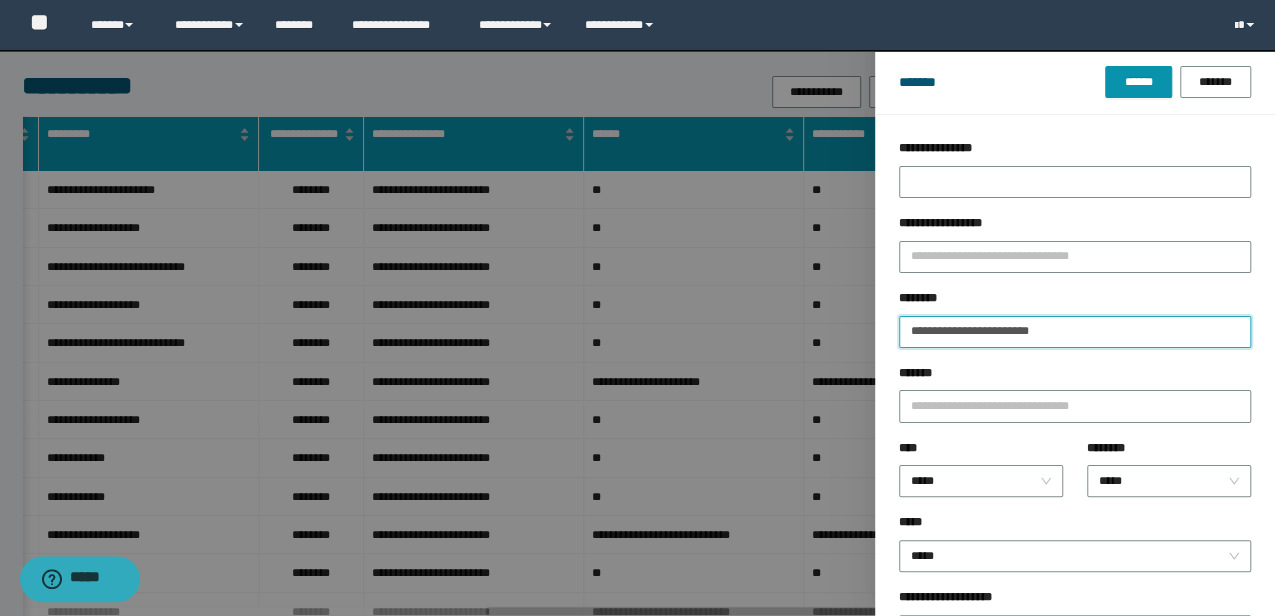 click on "**********" at bounding box center [637, 308] 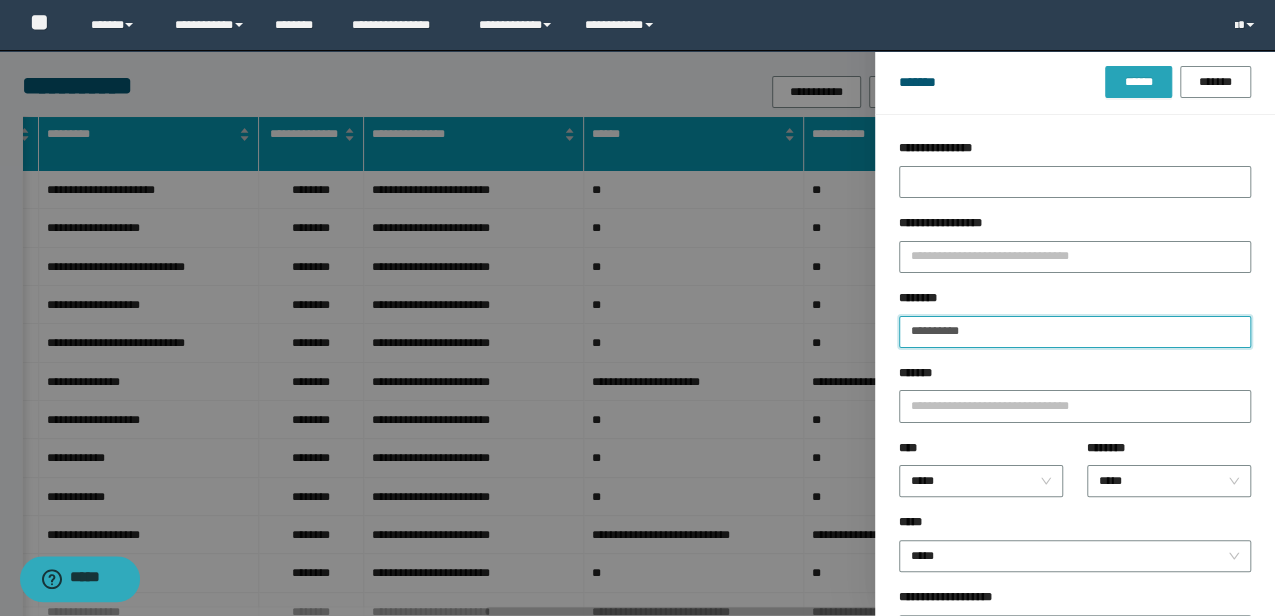 type on "**********" 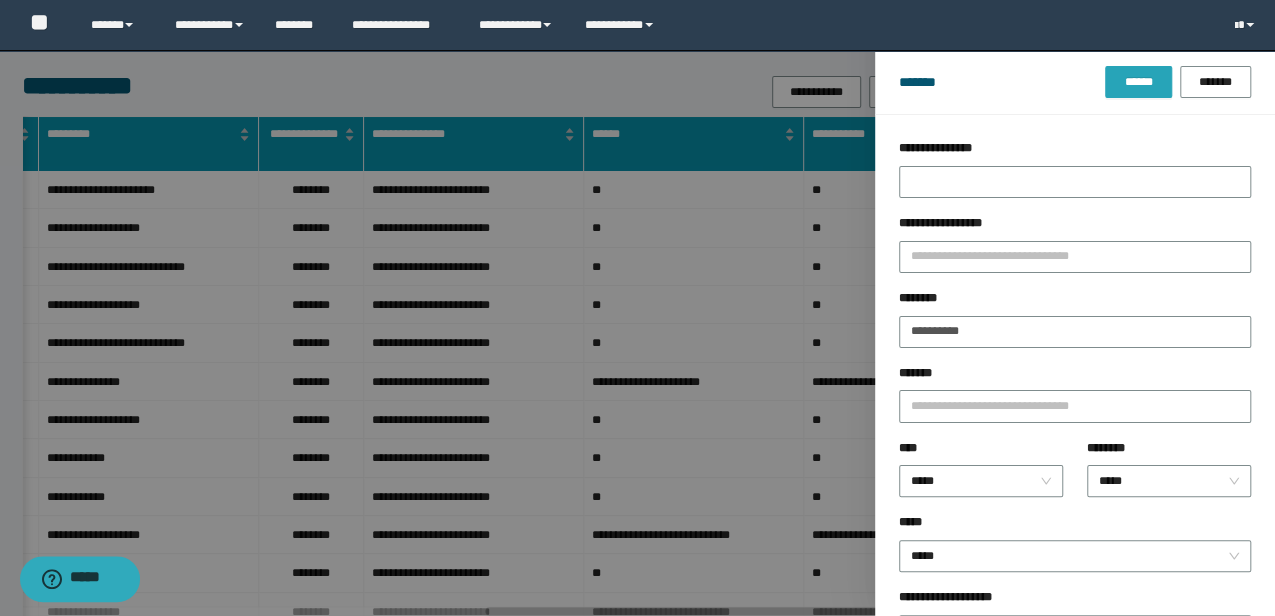 click on "******" at bounding box center [1138, 82] 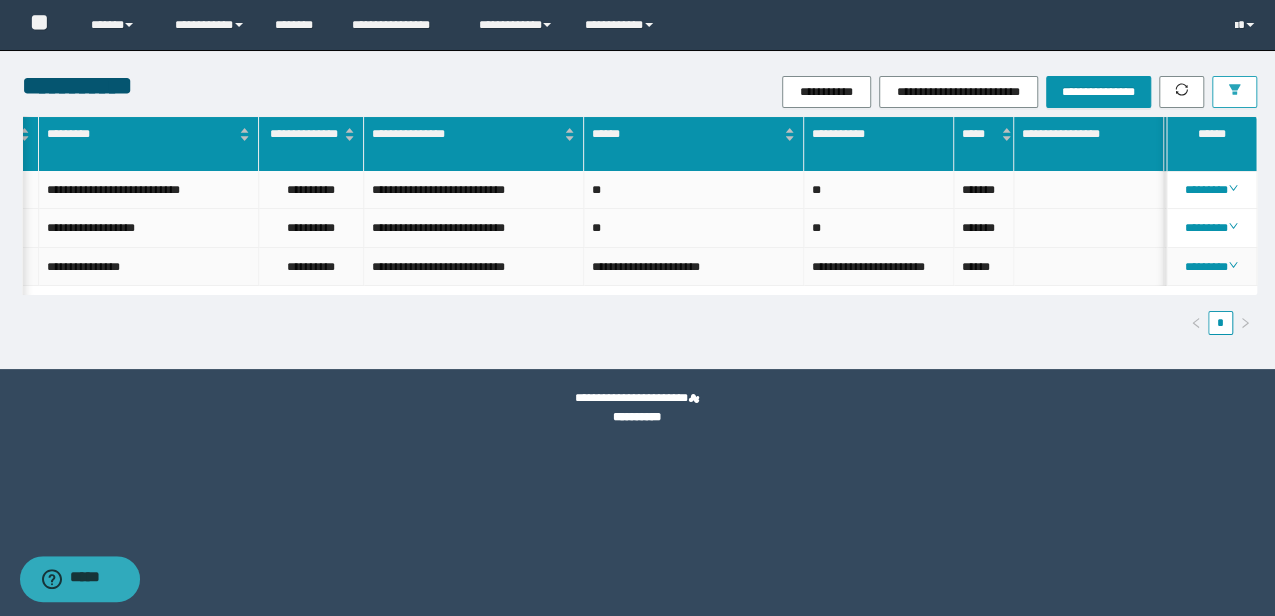scroll, scrollTop: 0, scrollLeft: 45, axis: horizontal 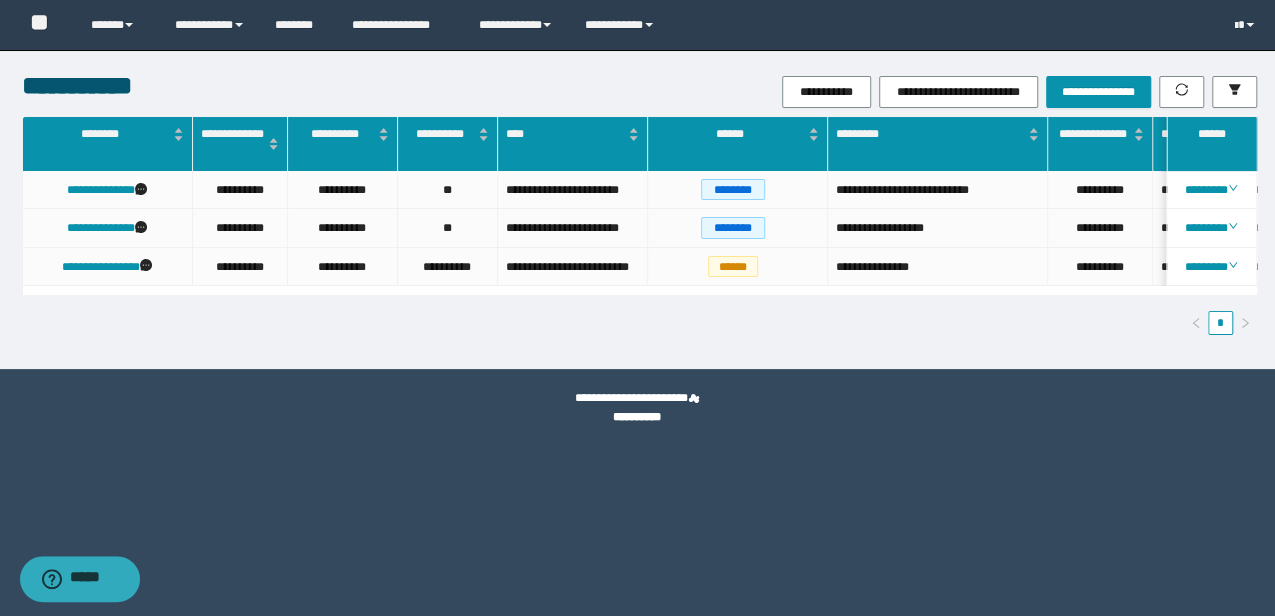 click on "**********" at bounding box center (637, 209) 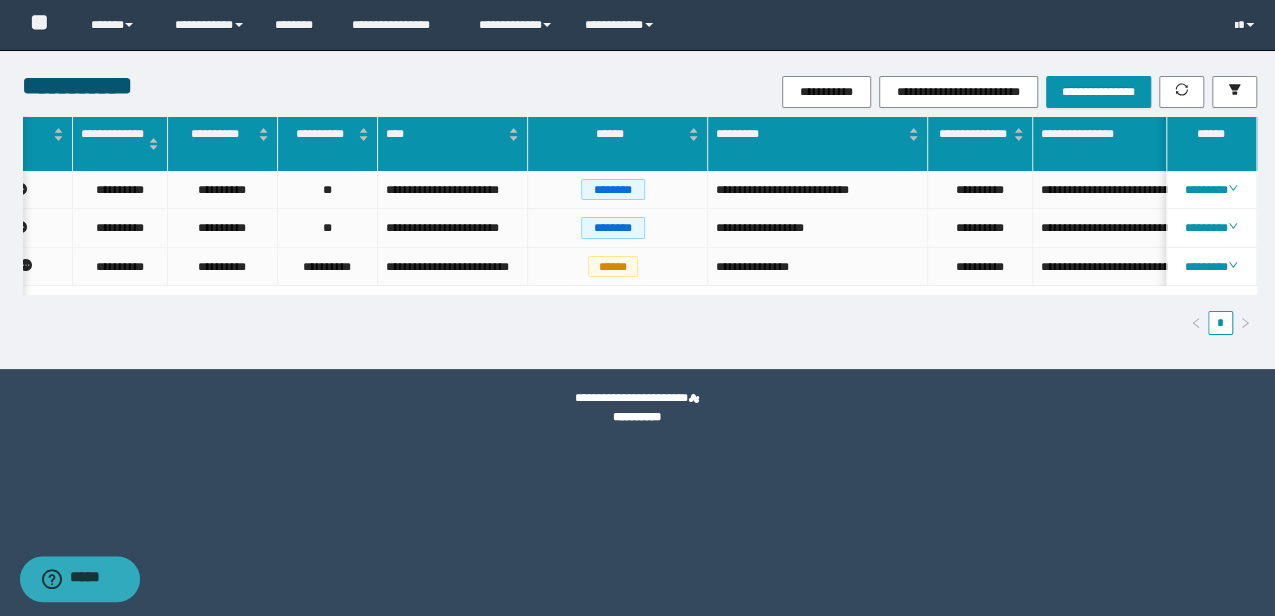 scroll, scrollTop: 0, scrollLeft: 302, axis: horizontal 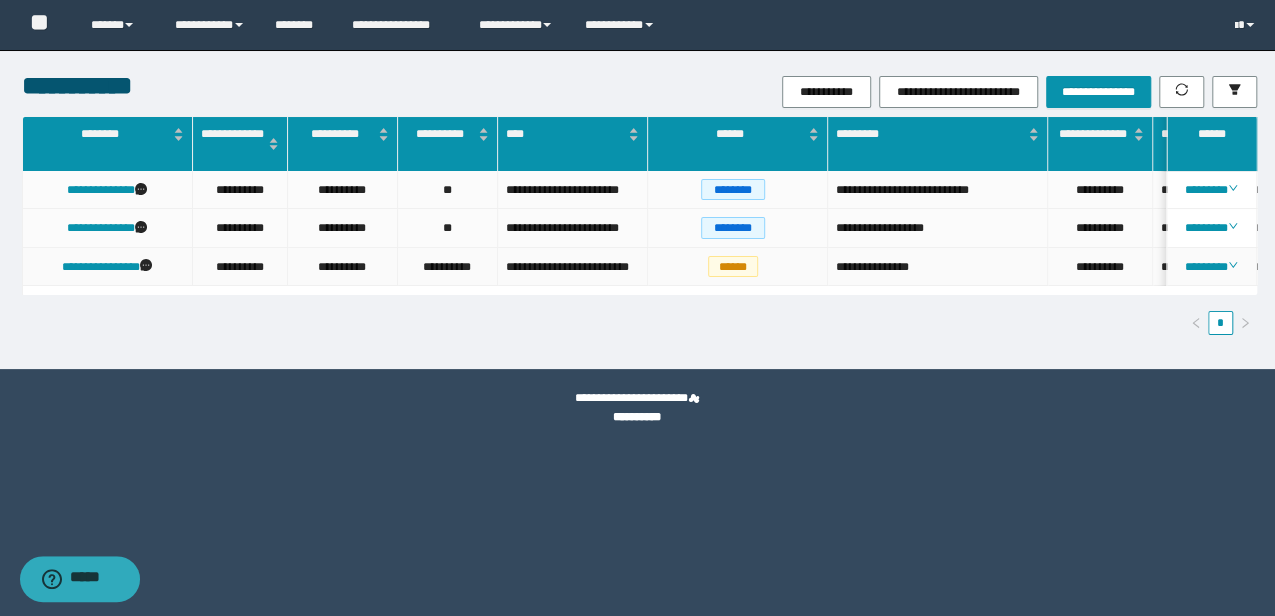 drag, startPoint x: 501, startPoint y: 246, endPoint x: 475, endPoint y: 234, distance: 28.635643 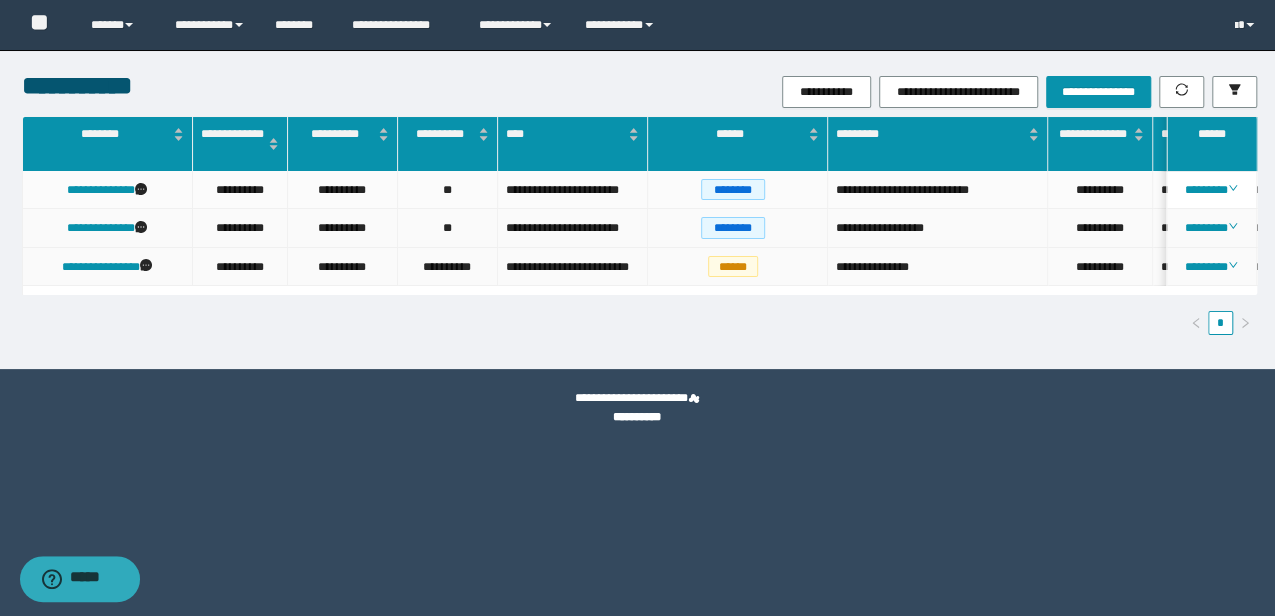 click on "**********" at bounding box center [573, 267] 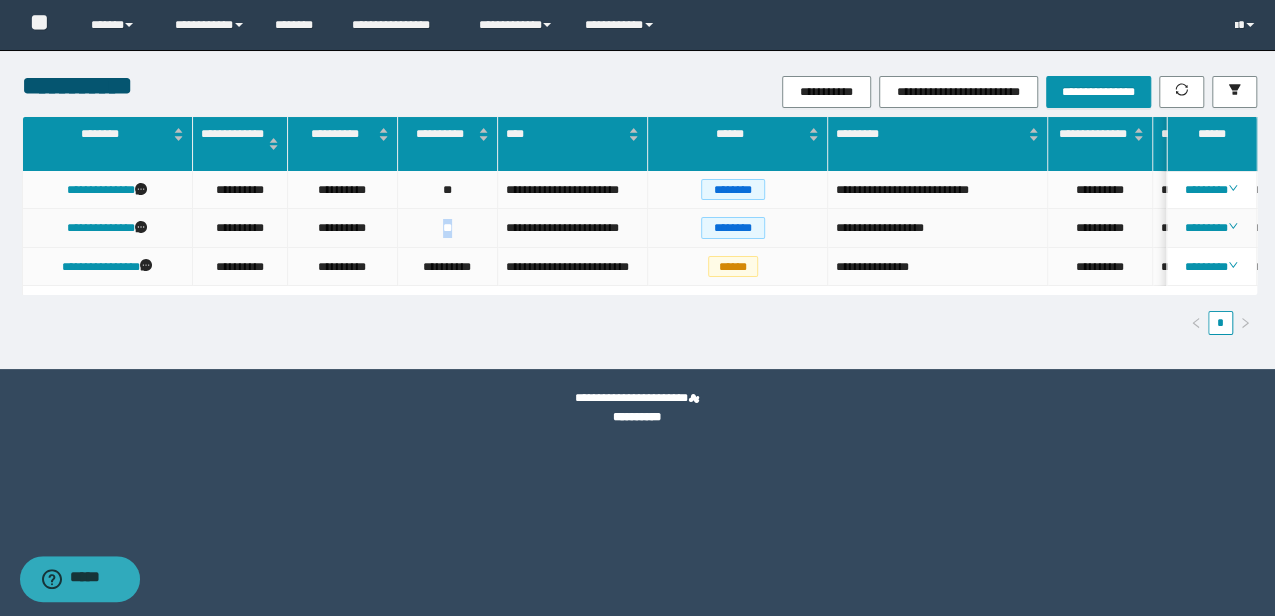 drag, startPoint x: 466, startPoint y: 229, endPoint x: 410, endPoint y: 228, distance: 56.008926 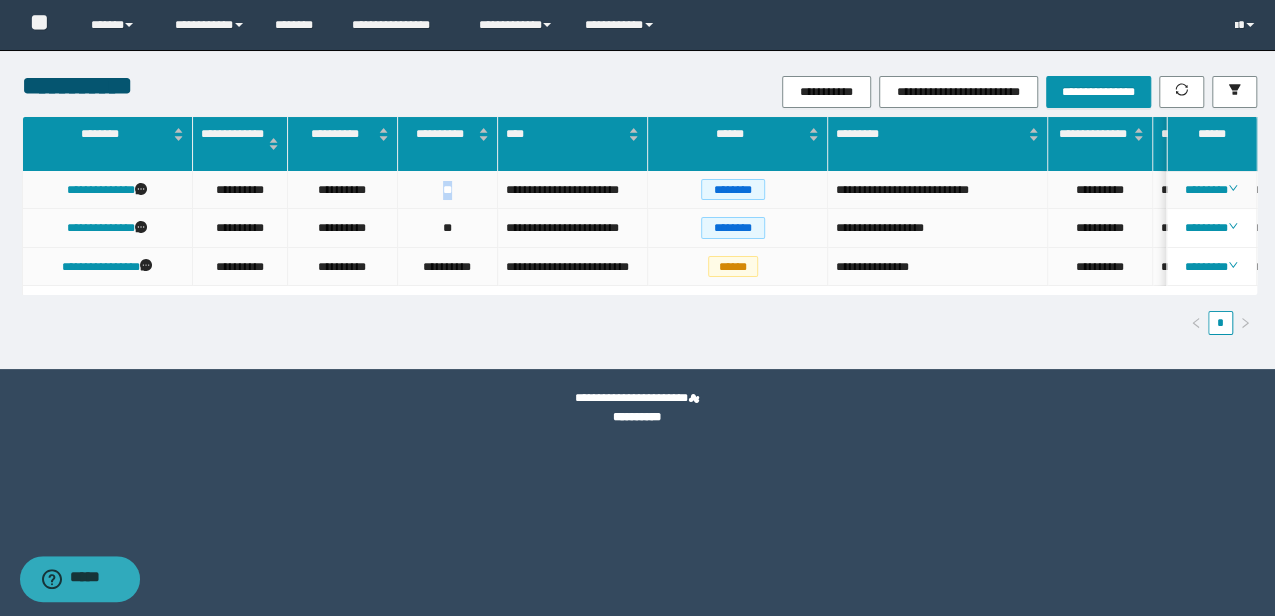 drag, startPoint x: 459, startPoint y: 191, endPoint x: 412, endPoint y: 191, distance: 47 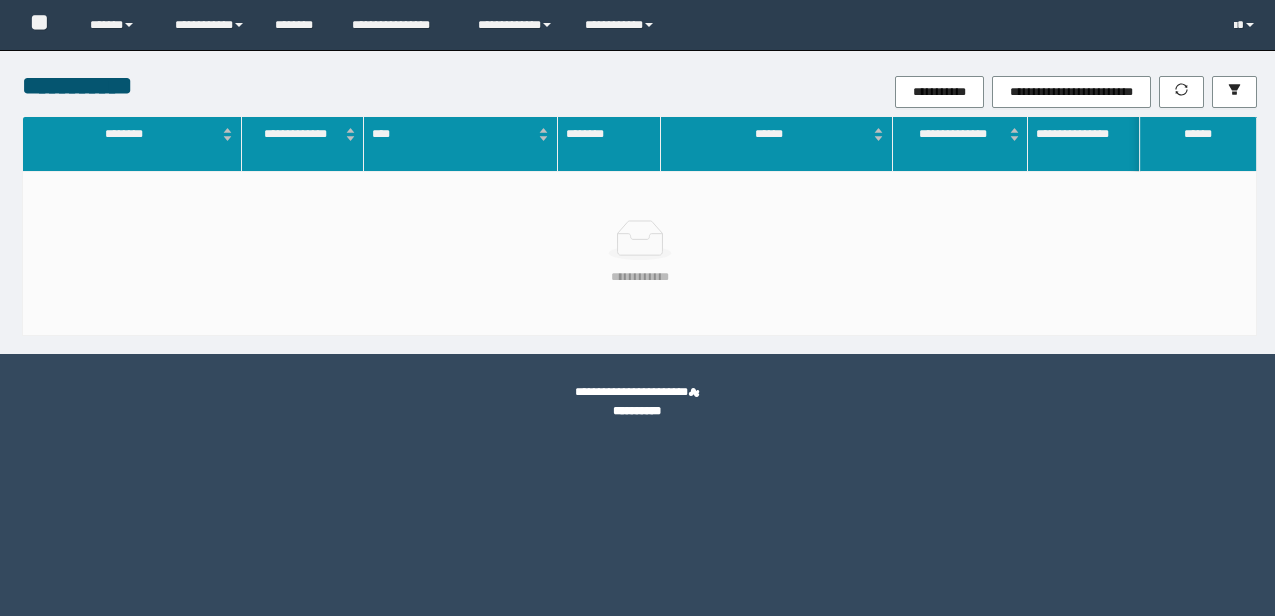 scroll, scrollTop: 0, scrollLeft: 0, axis: both 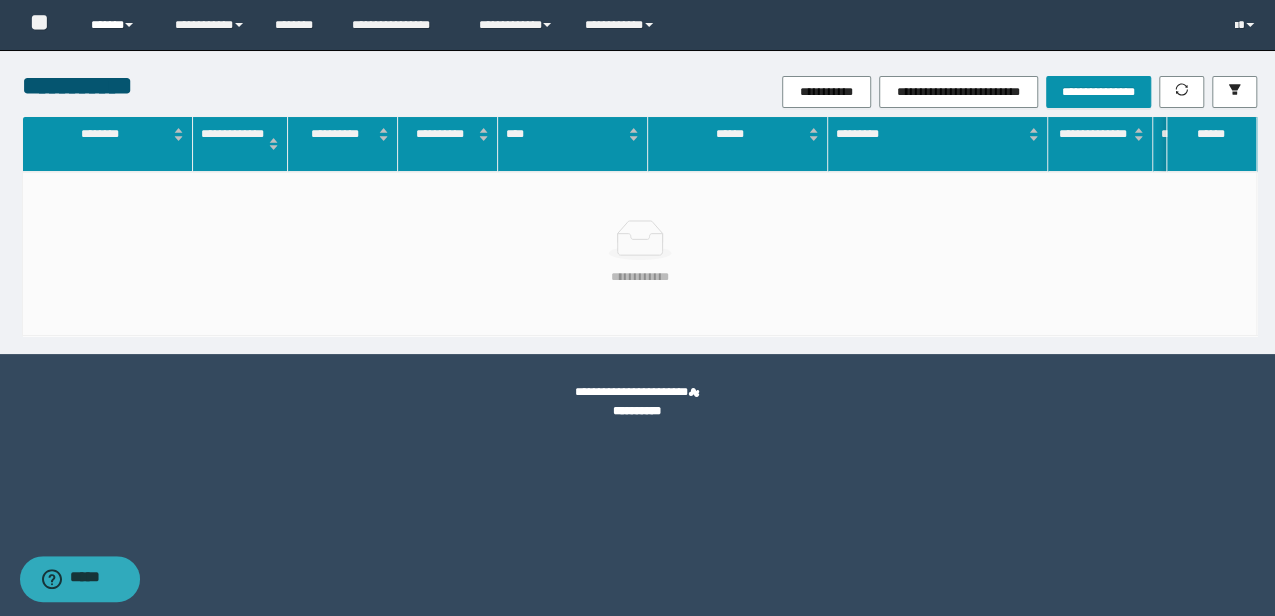 click on "******" at bounding box center [117, 25] 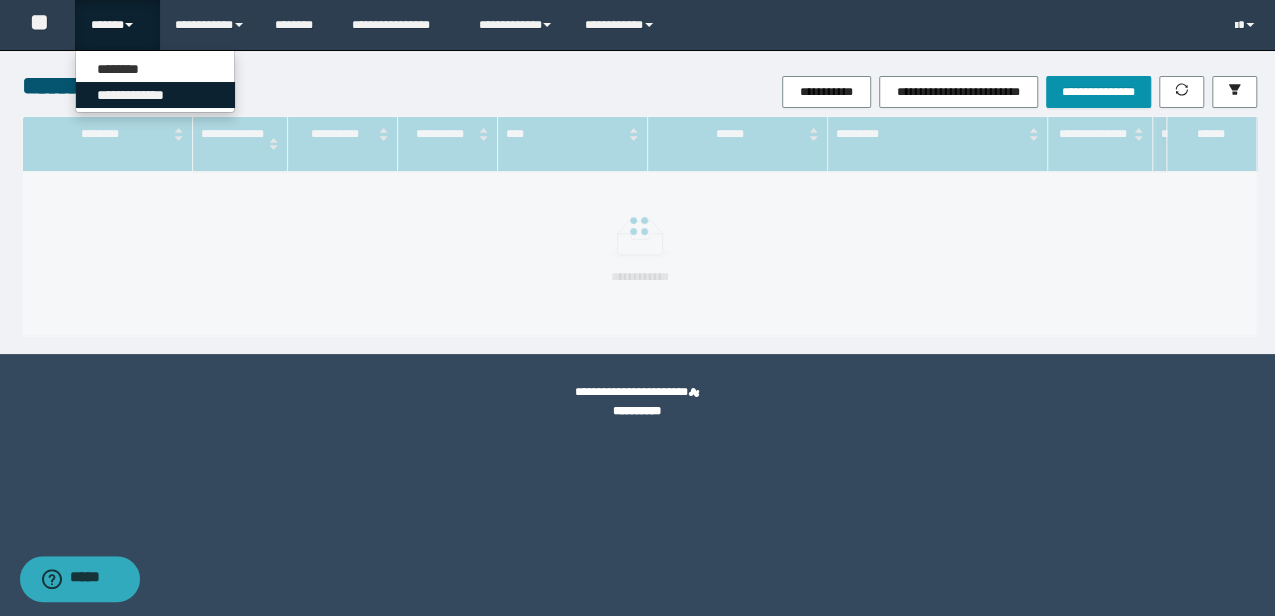 click on "**********" at bounding box center [155, 95] 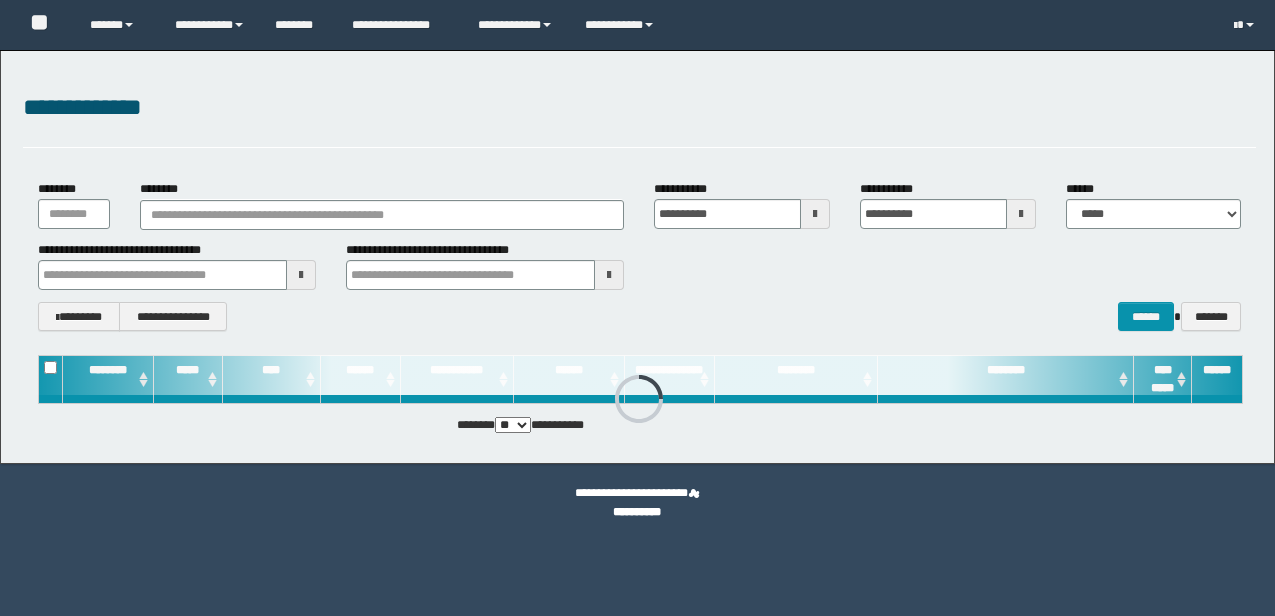 scroll, scrollTop: 0, scrollLeft: 0, axis: both 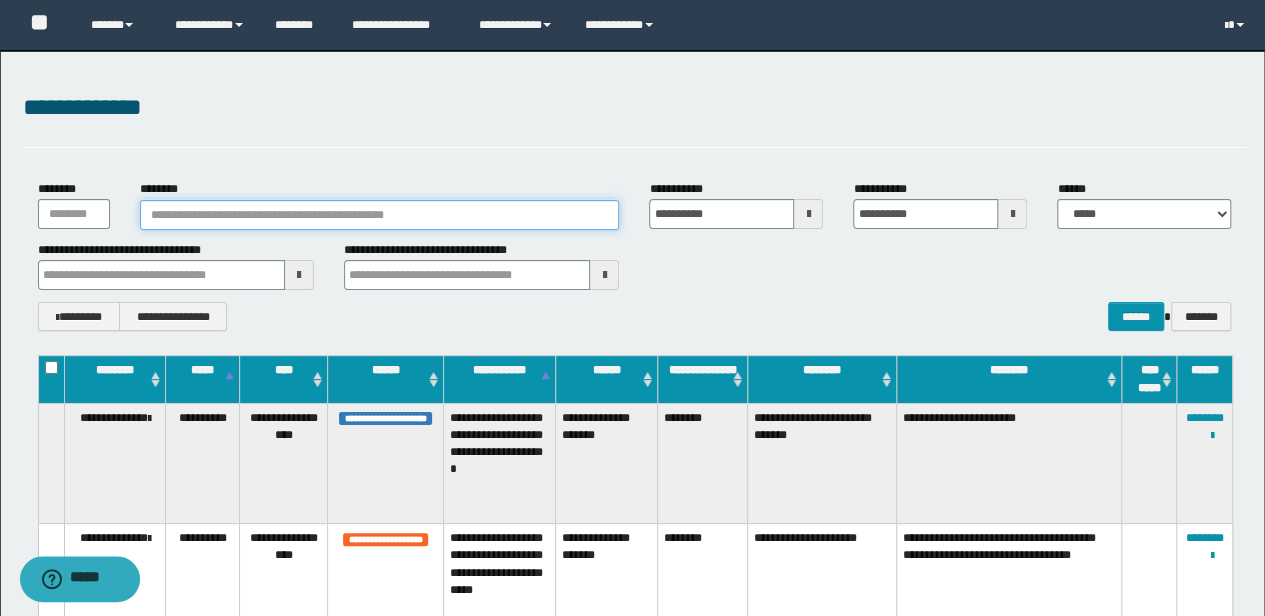 click on "********" at bounding box center (380, 215) 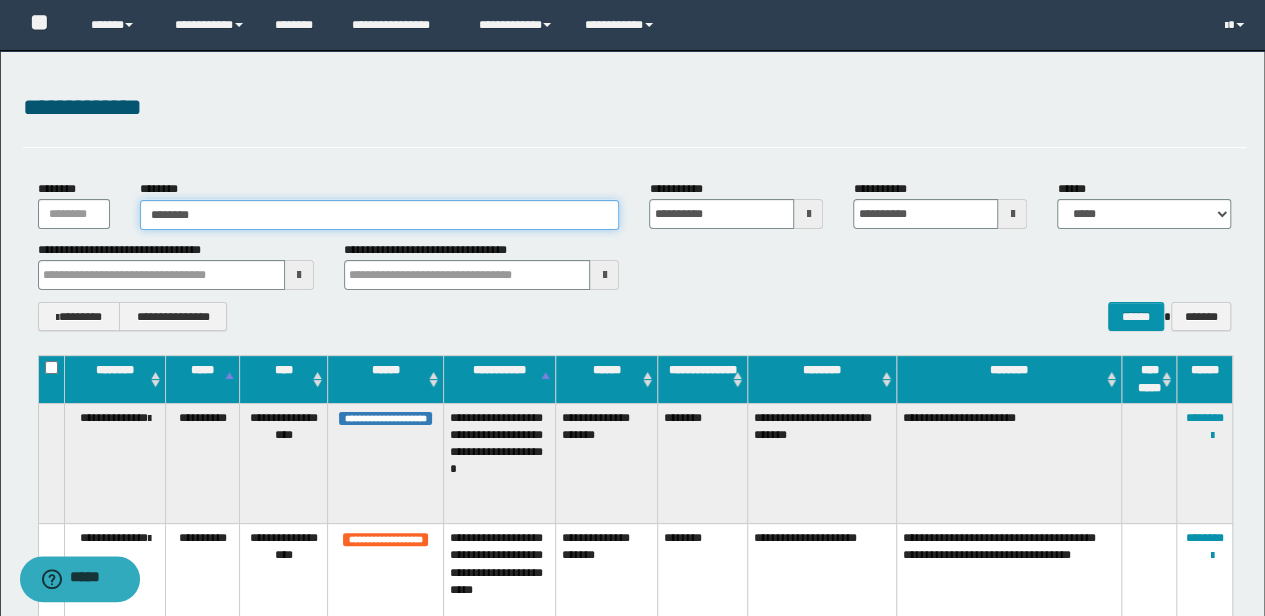 type on "********" 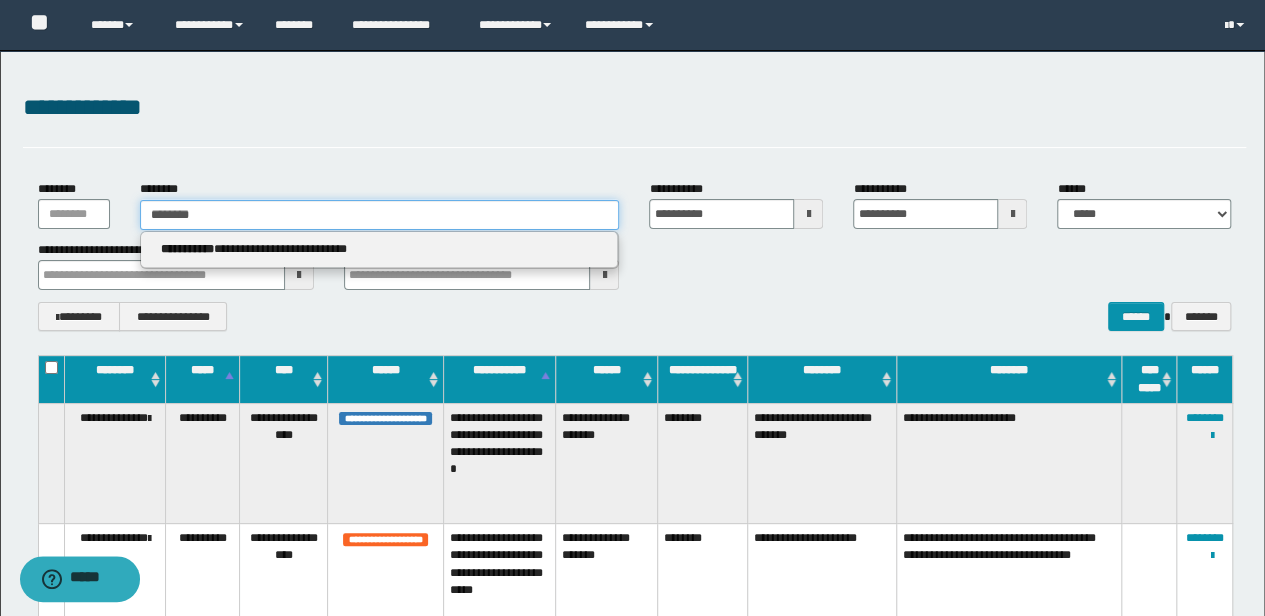 type on "********" 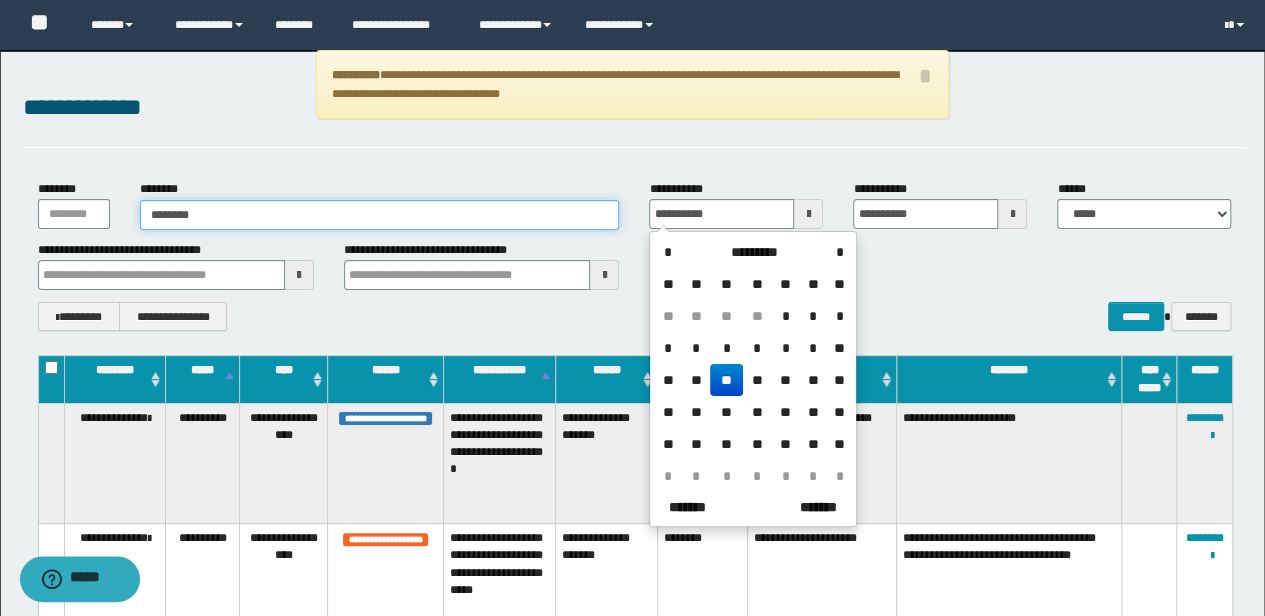 type on "********" 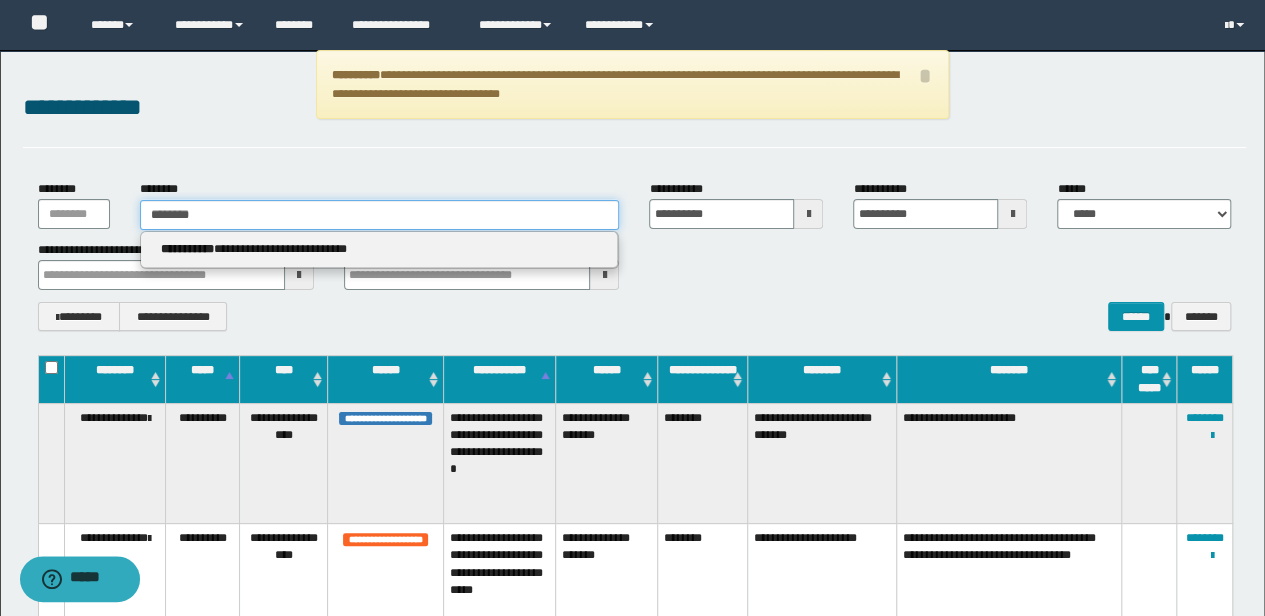 click on "********" at bounding box center [380, 215] 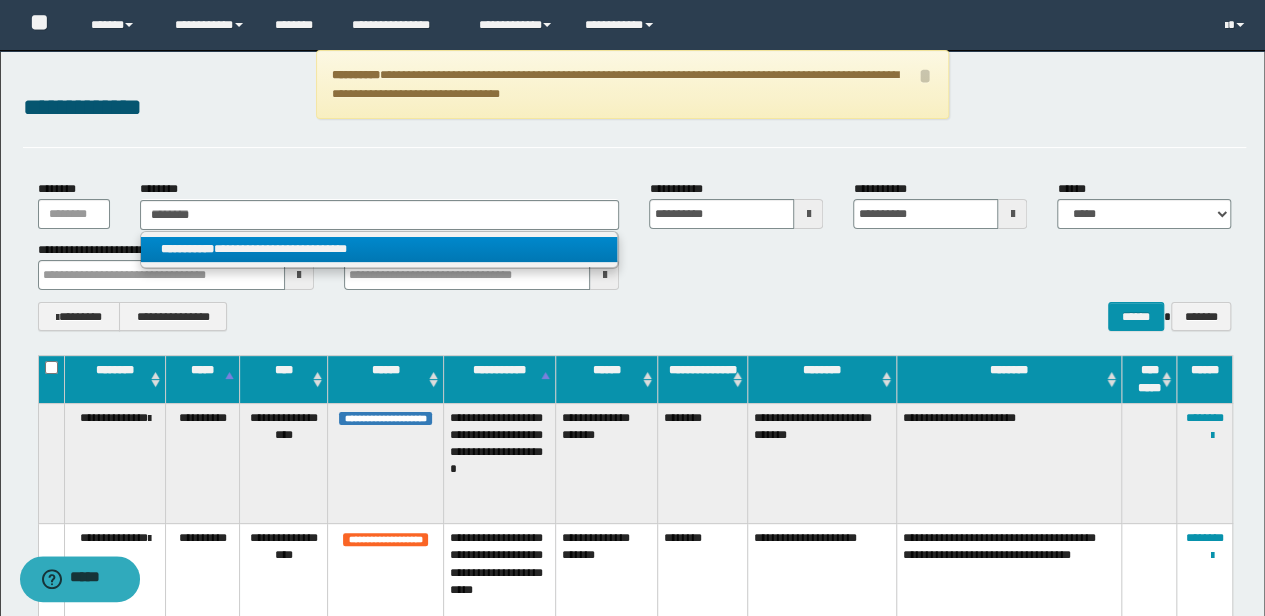 click on "**********" at bounding box center (379, 249) 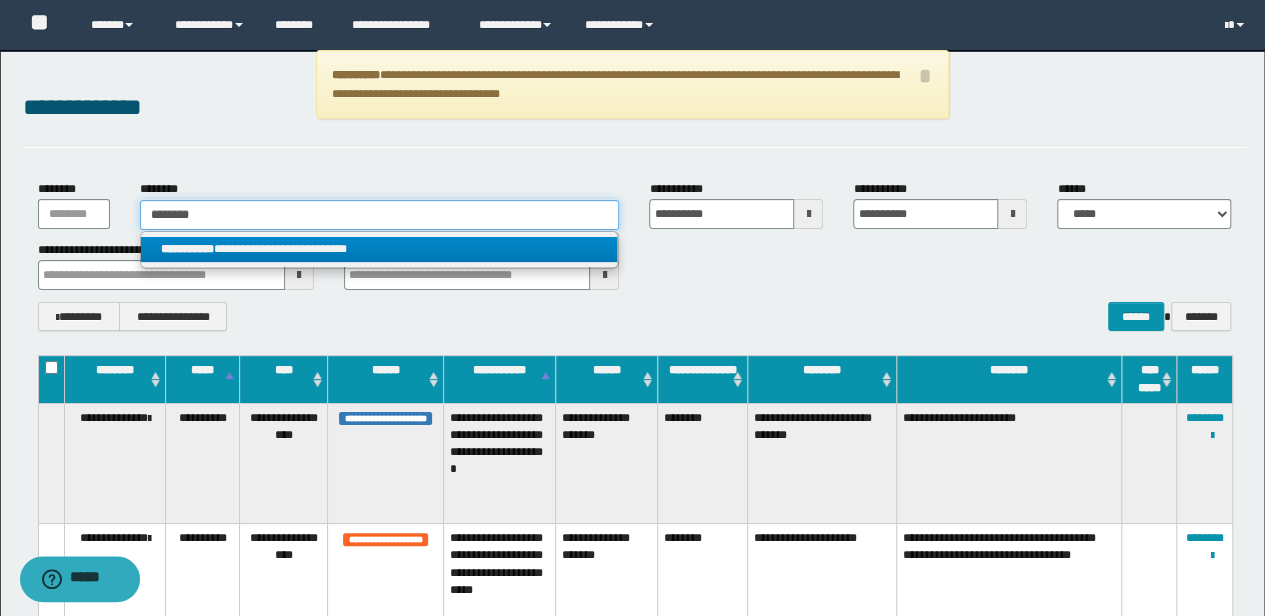 type 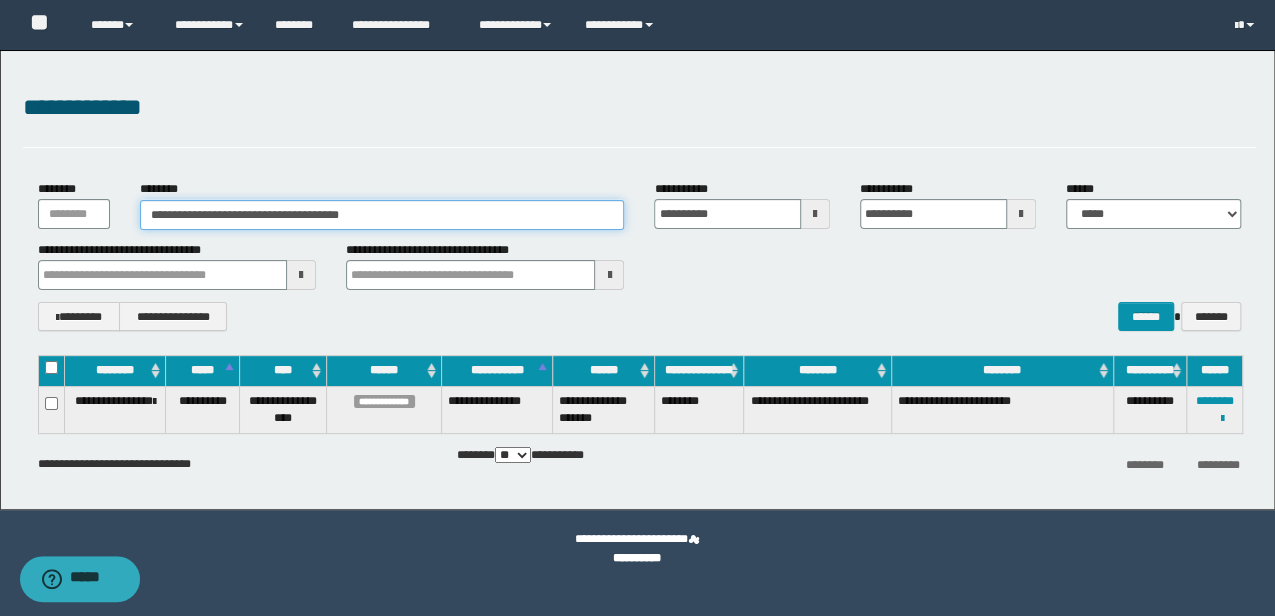 drag, startPoint x: 432, startPoint y: 215, endPoint x: 230, endPoint y: 214, distance: 202.00247 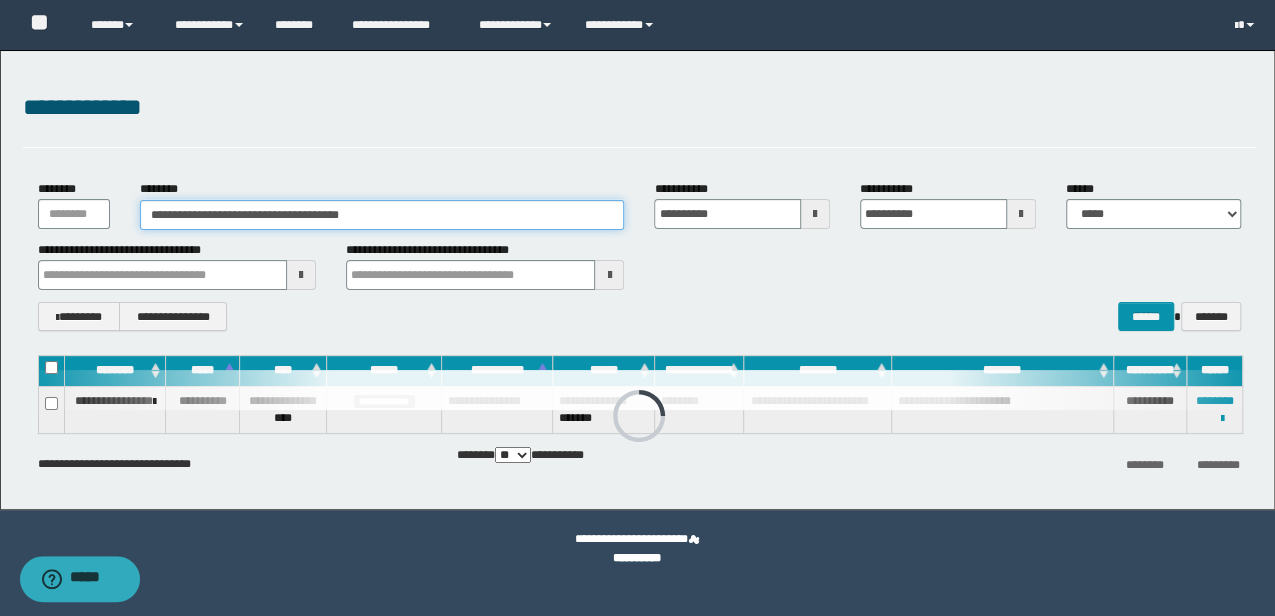 click on "**********" at bounding box center [382, 215] 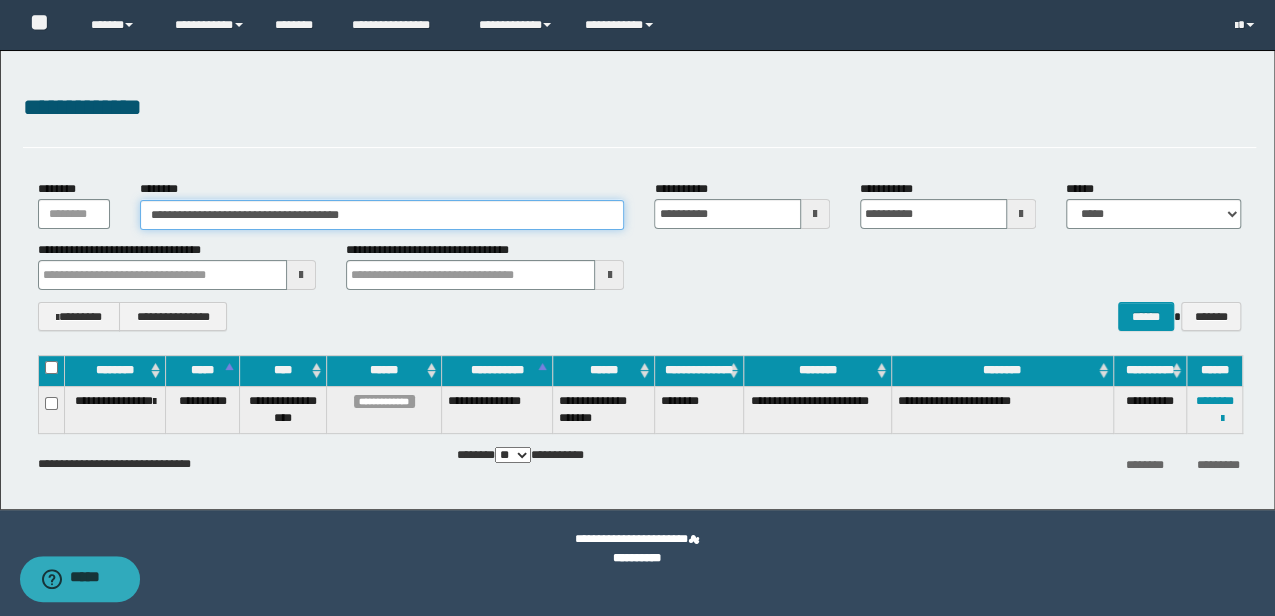 drag, startPoint x: 418, startPoint y: 220, endPoint x: 0, endPoint y: 130, distance: 427.57922 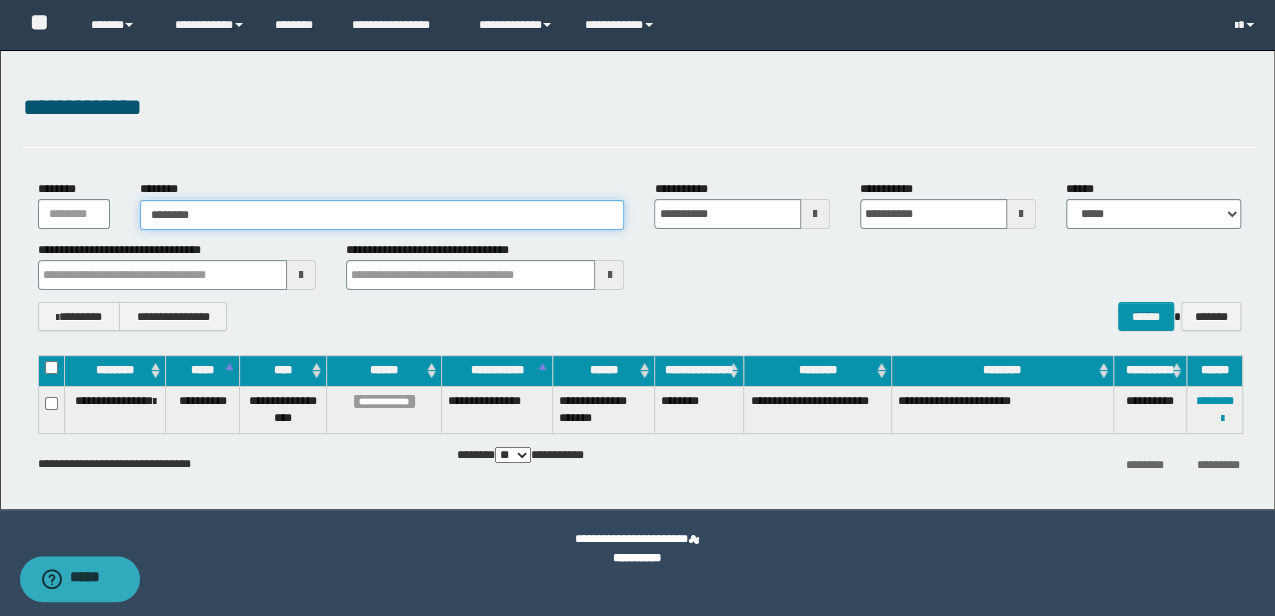 type on "********" 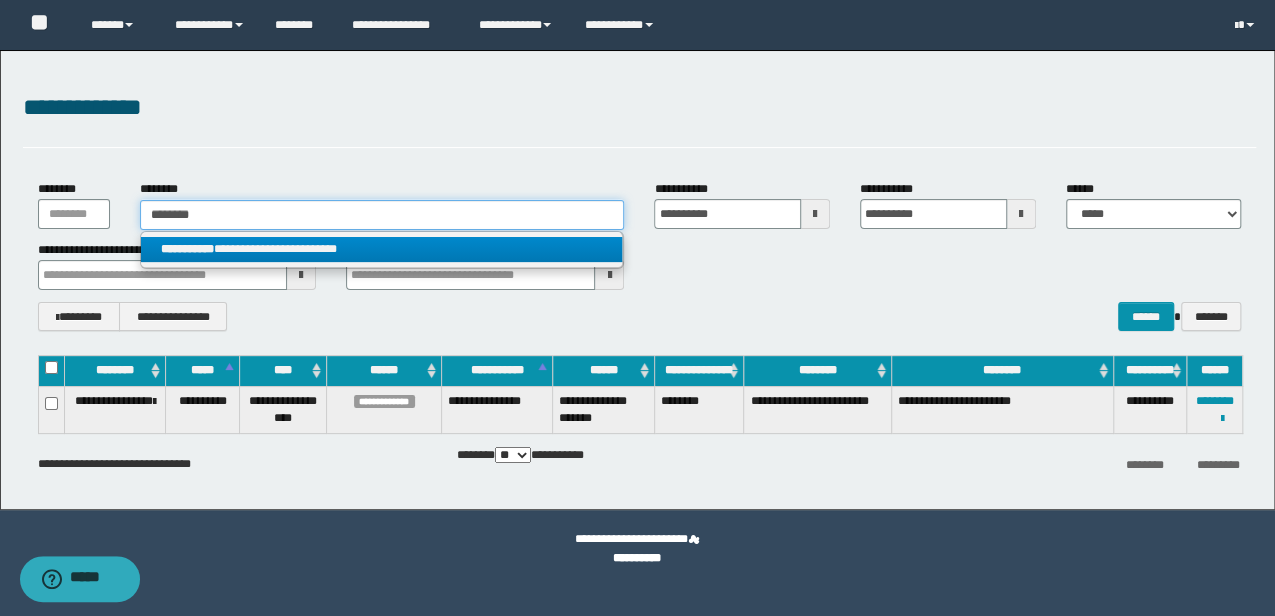 type on "********" 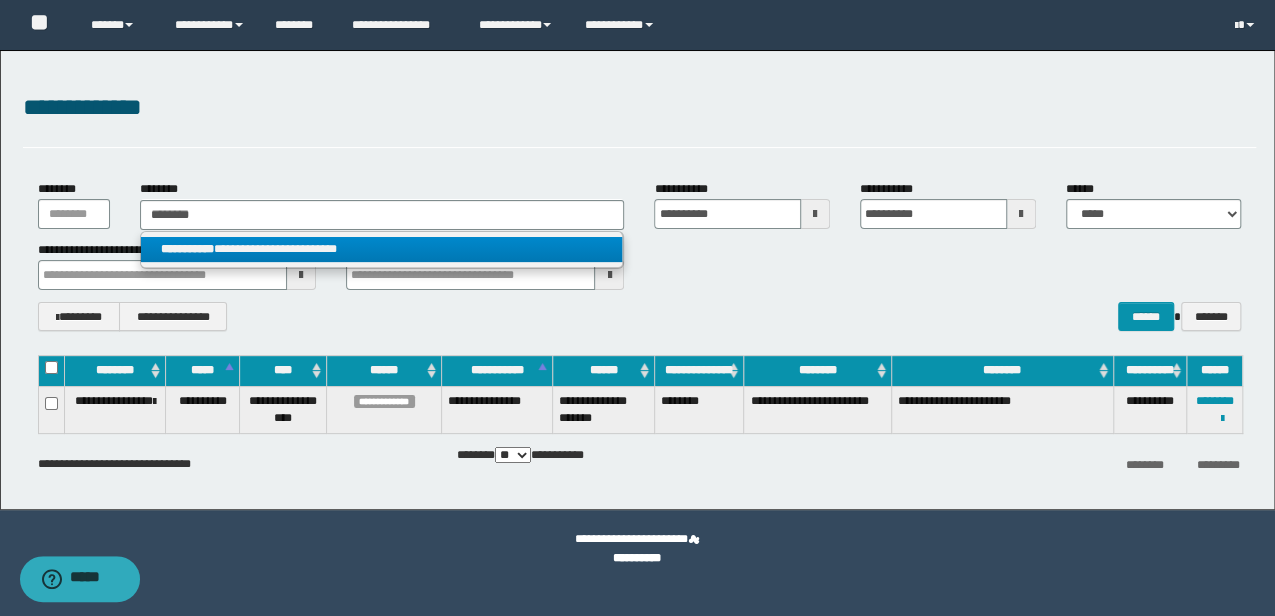 drag, startPoint x: 219, startPoint y: 255, endPoint x: 331, endPoint y: 288, distance: 116.76044 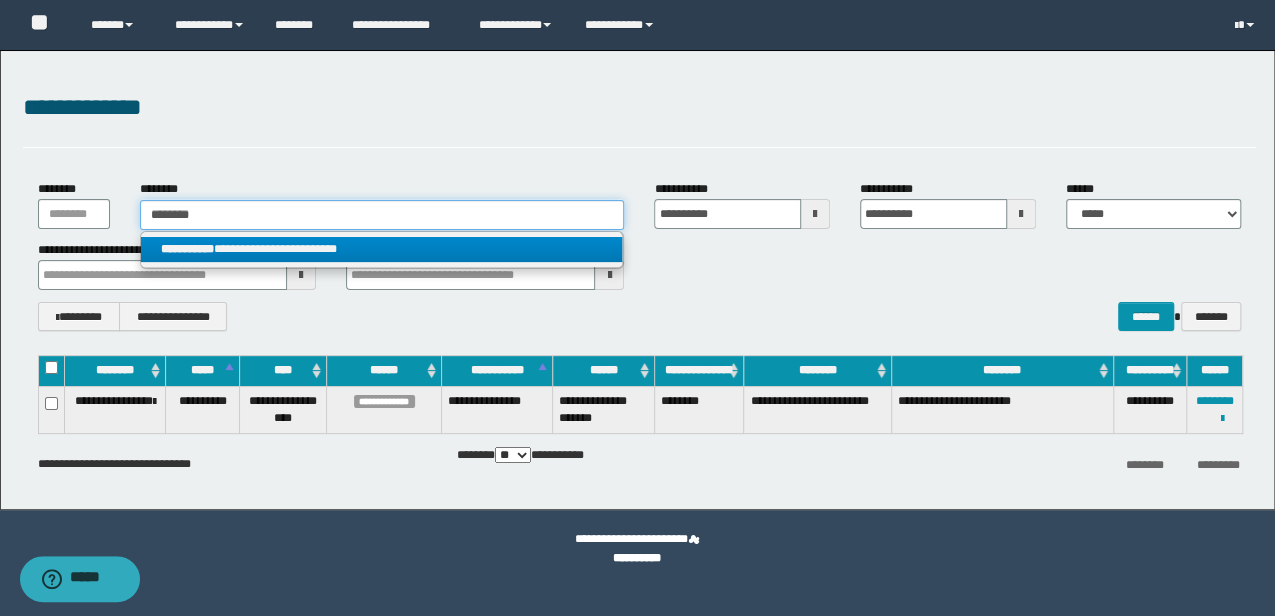 type 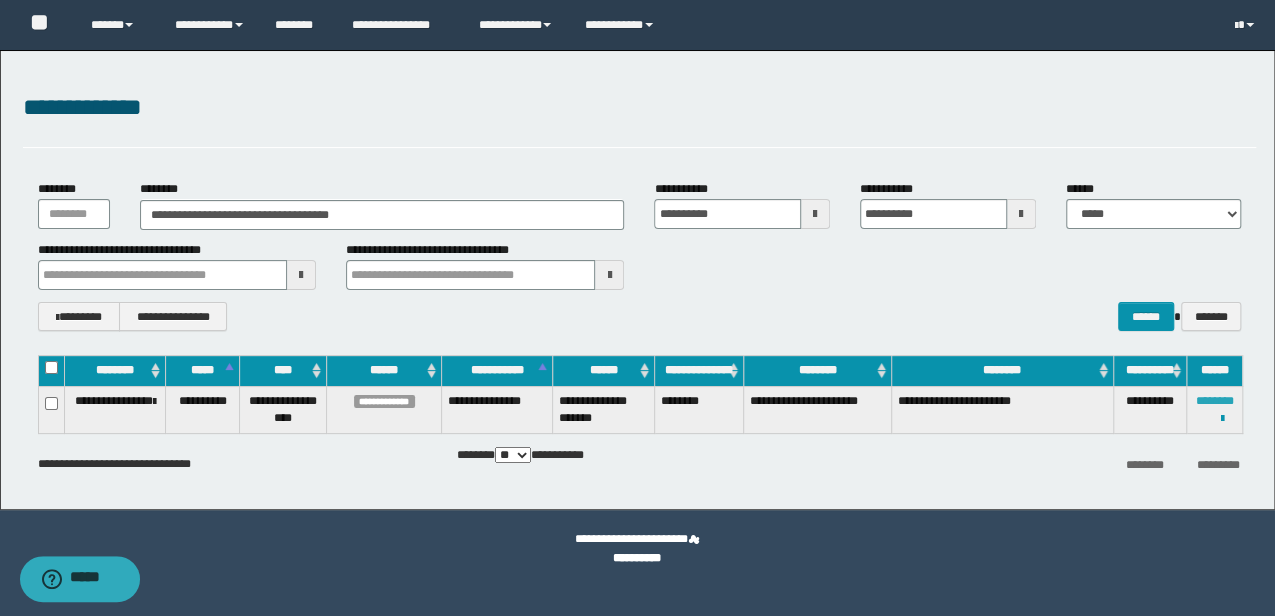 click on "********" at bounding box center (1215, 401) 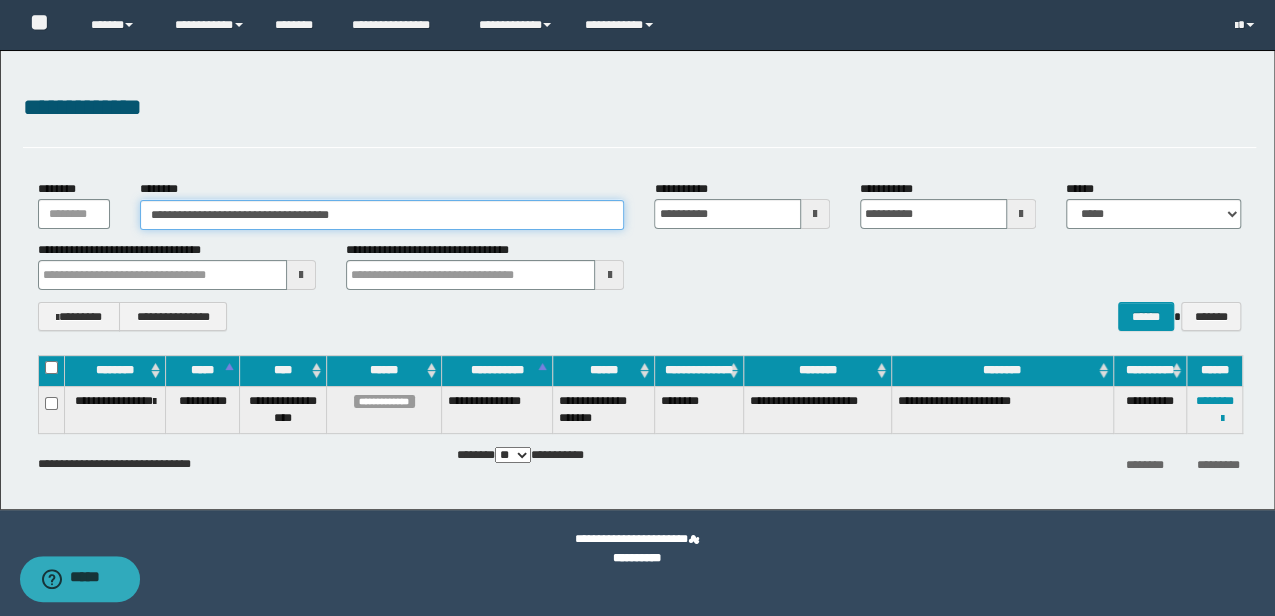 drag, startPoint x: 380, startPoint y: 217, endPoint x: 0, endPoint y: 157, distance: 384.70767 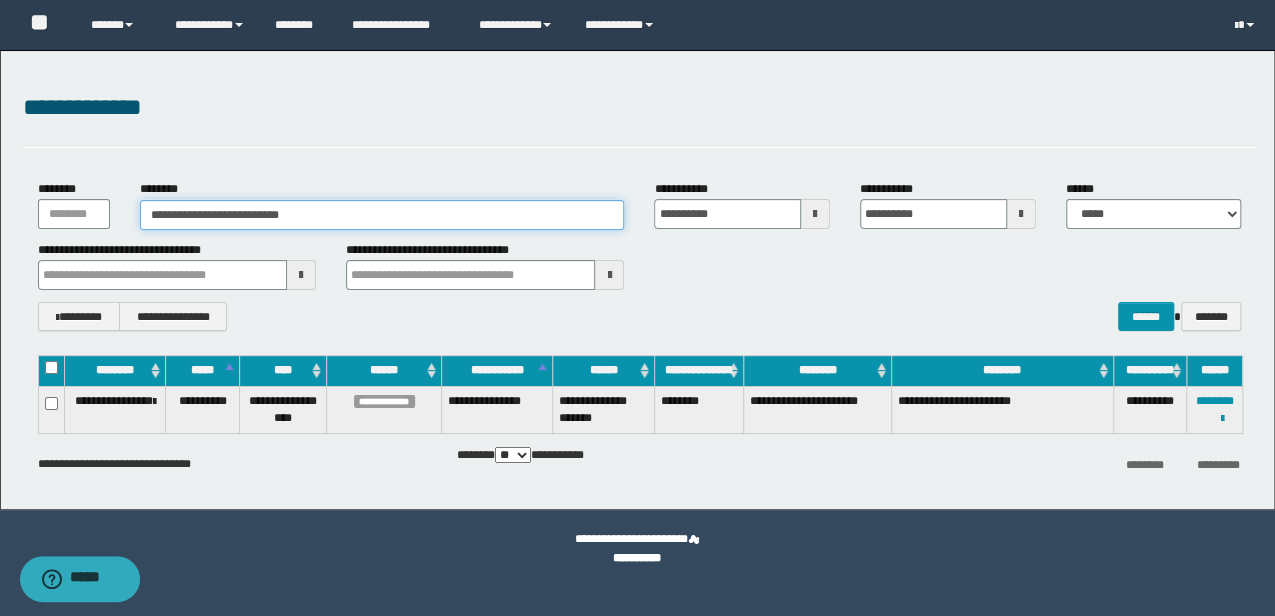 type on "**********" 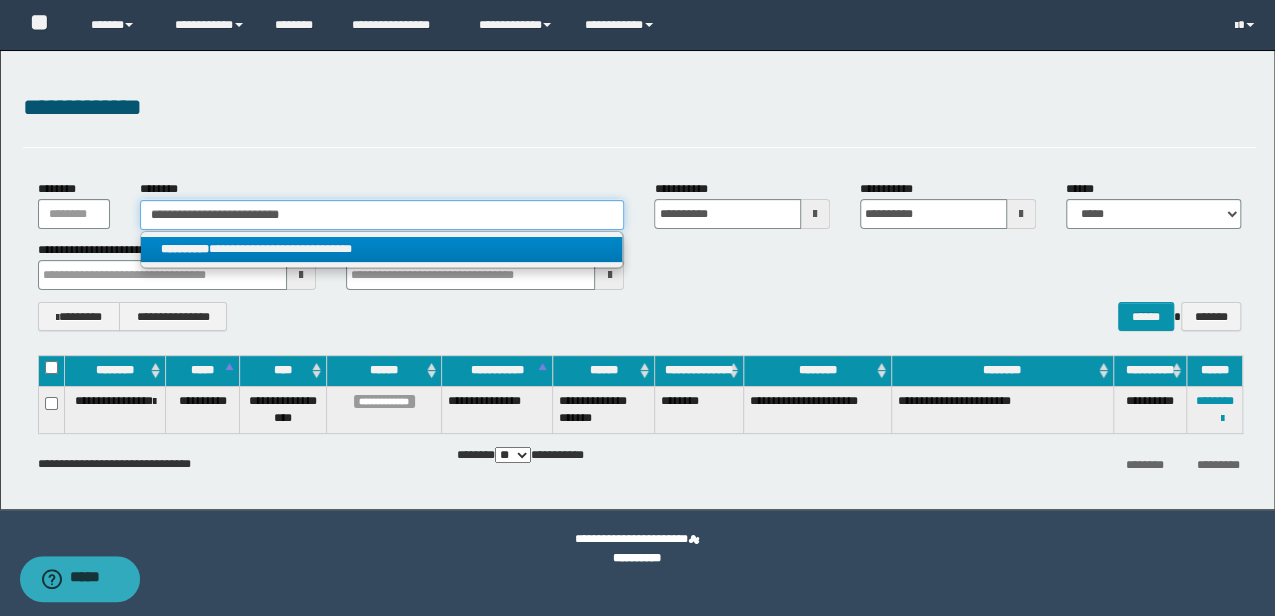 type on "**********" 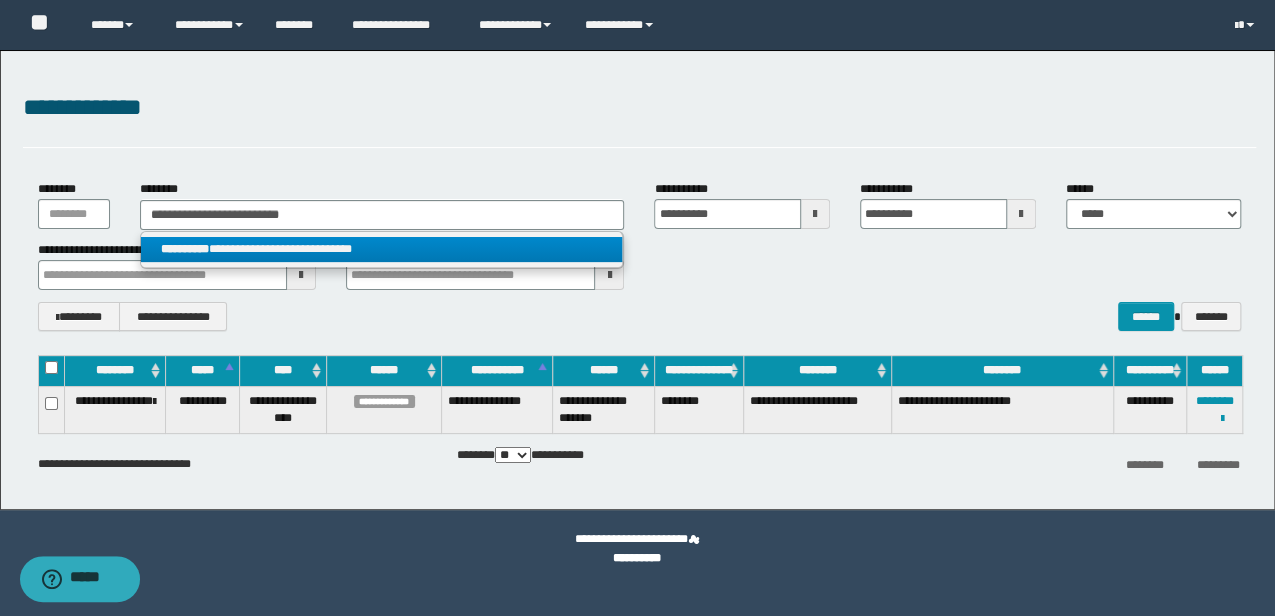 click on "**********" at bounding box center (381, 249) 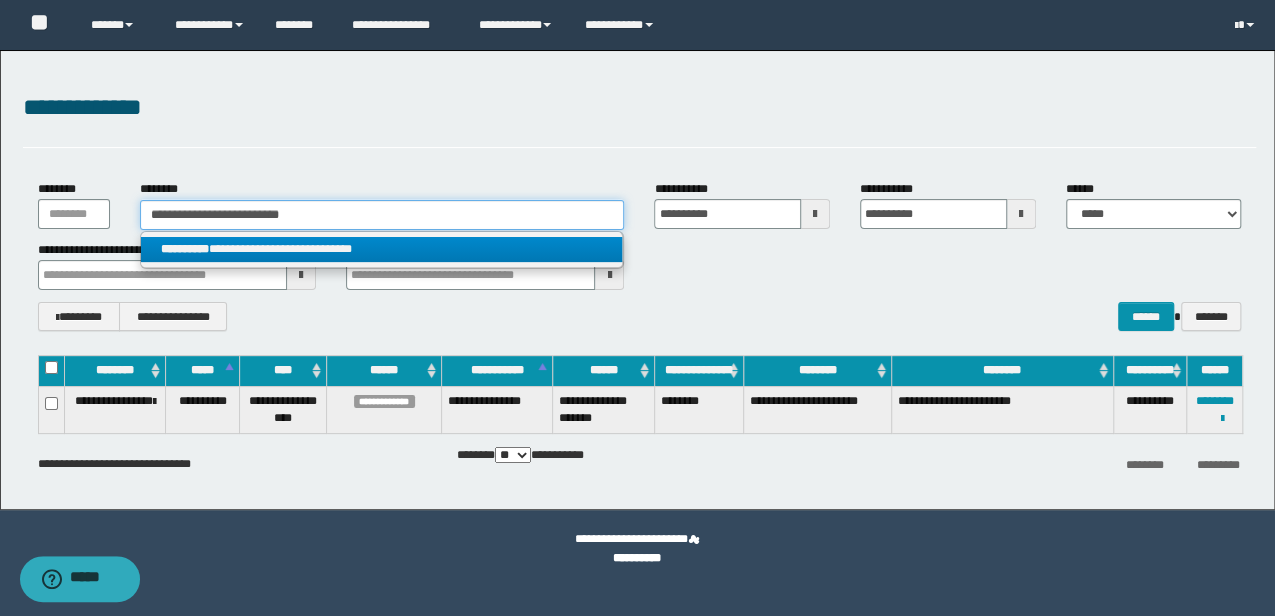 type 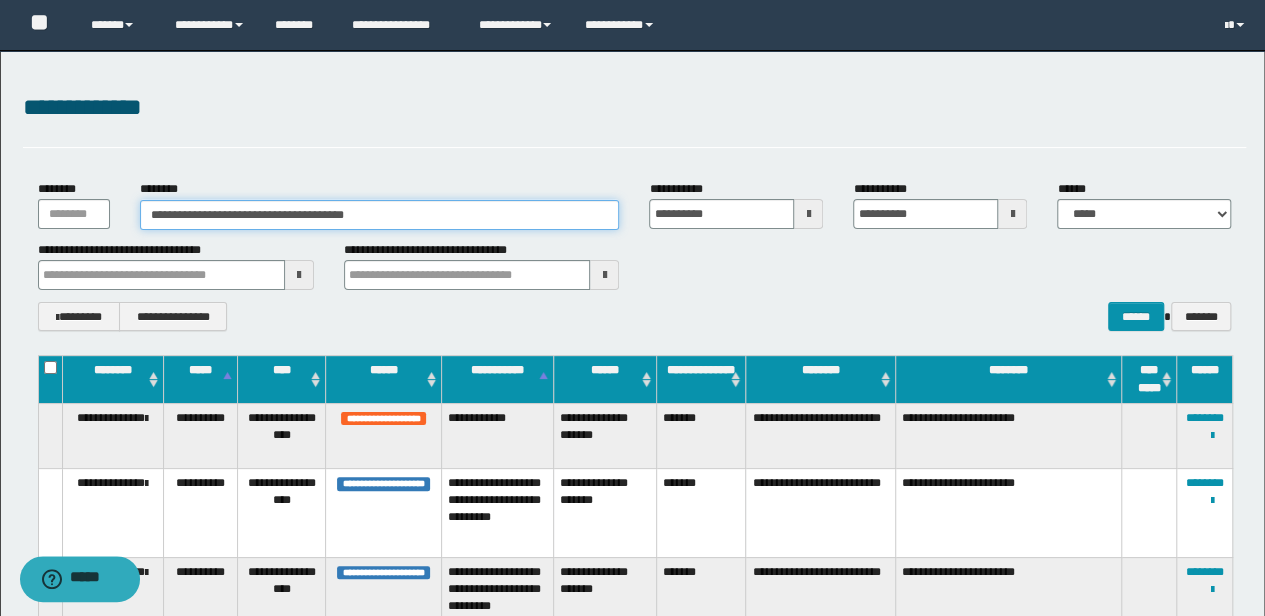 drag, startPoint x: 480, startPoint y: 218, endPoint x: 0, endPoint y: 240, distance: 480.5039 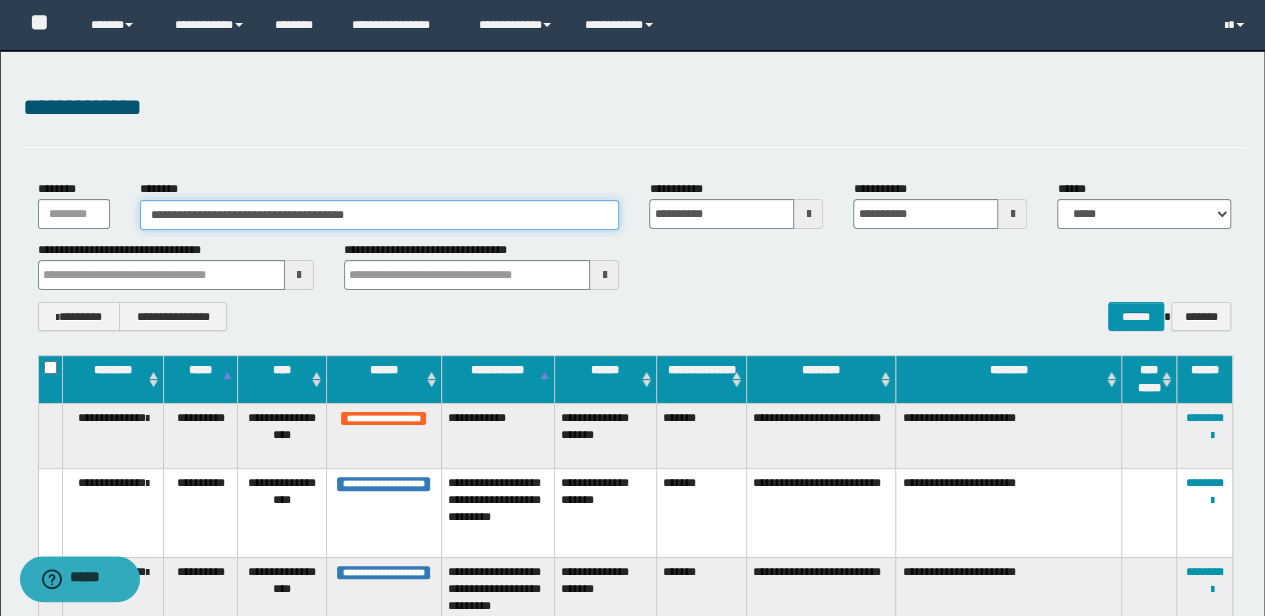 paste 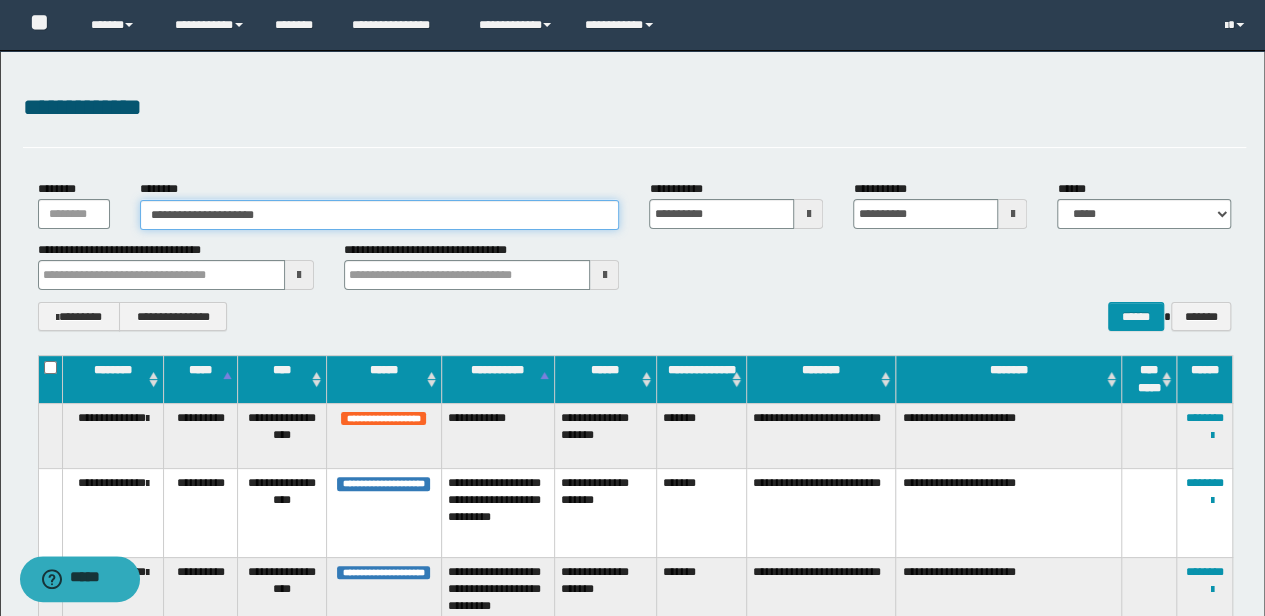 click on "**********" at bounding box center [380, 215] 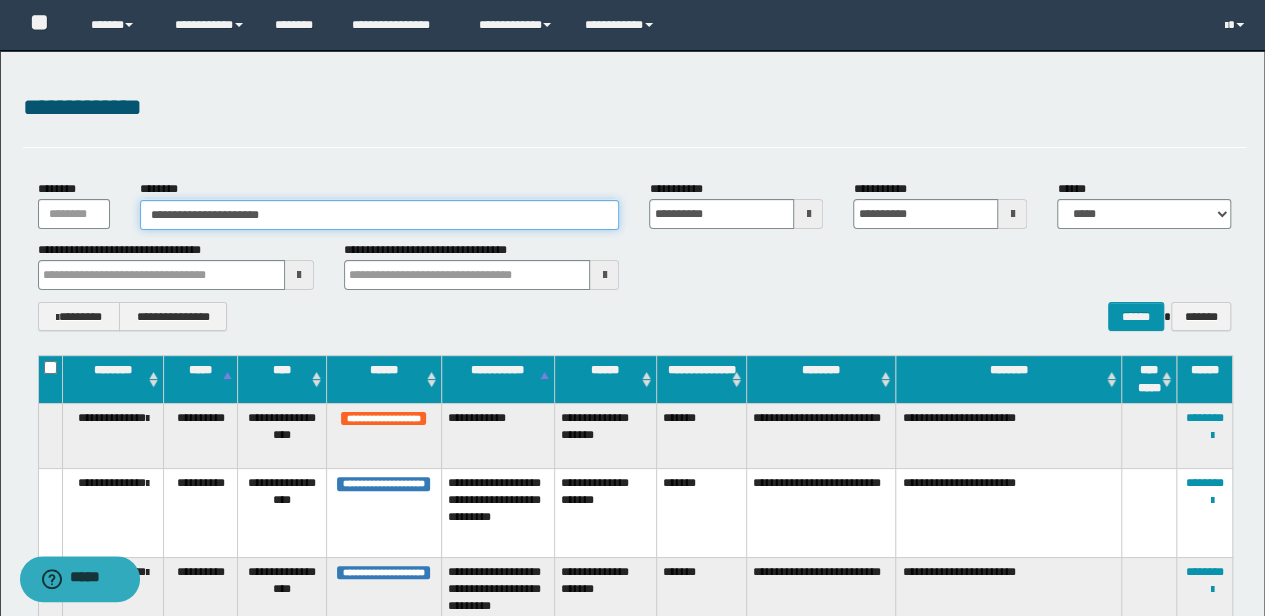 drag, startPoint x: 341, startPoint y: 216, endPoint x: 20, endPoint y: 207, distance: 321.12613 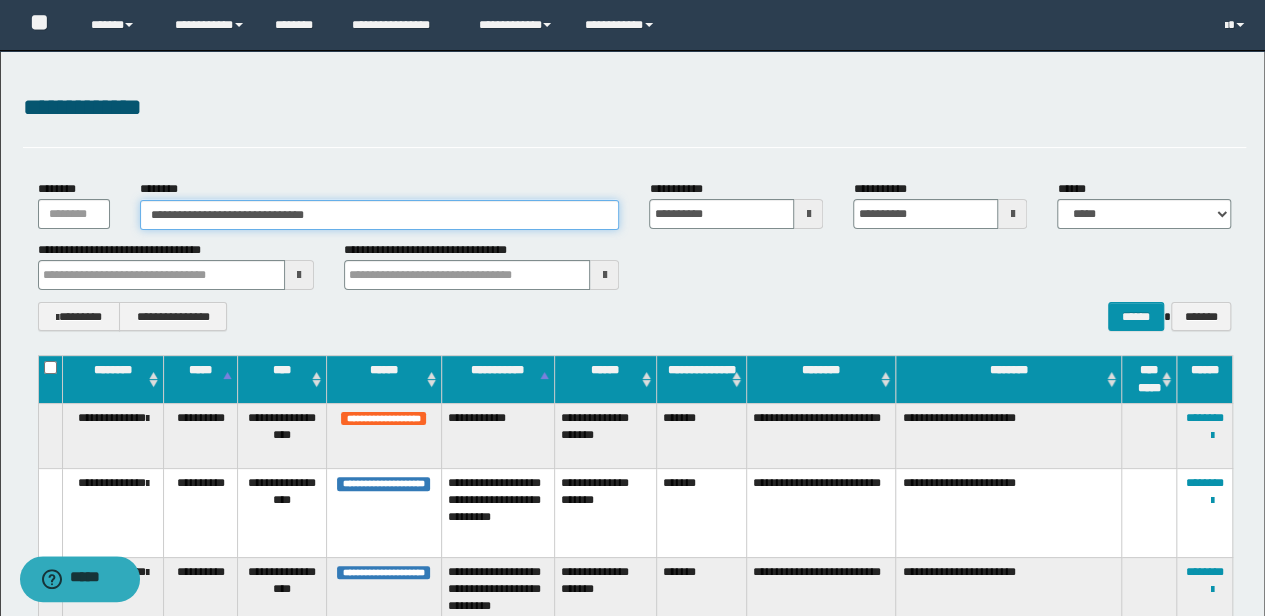 type on "**********" 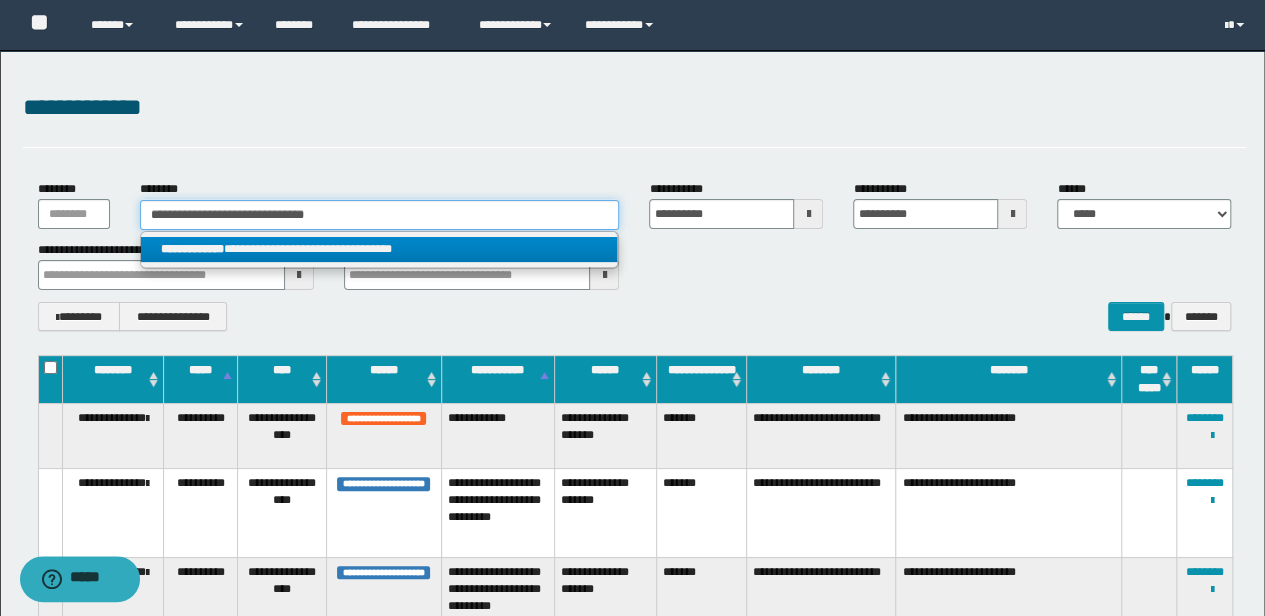 type on "**********" 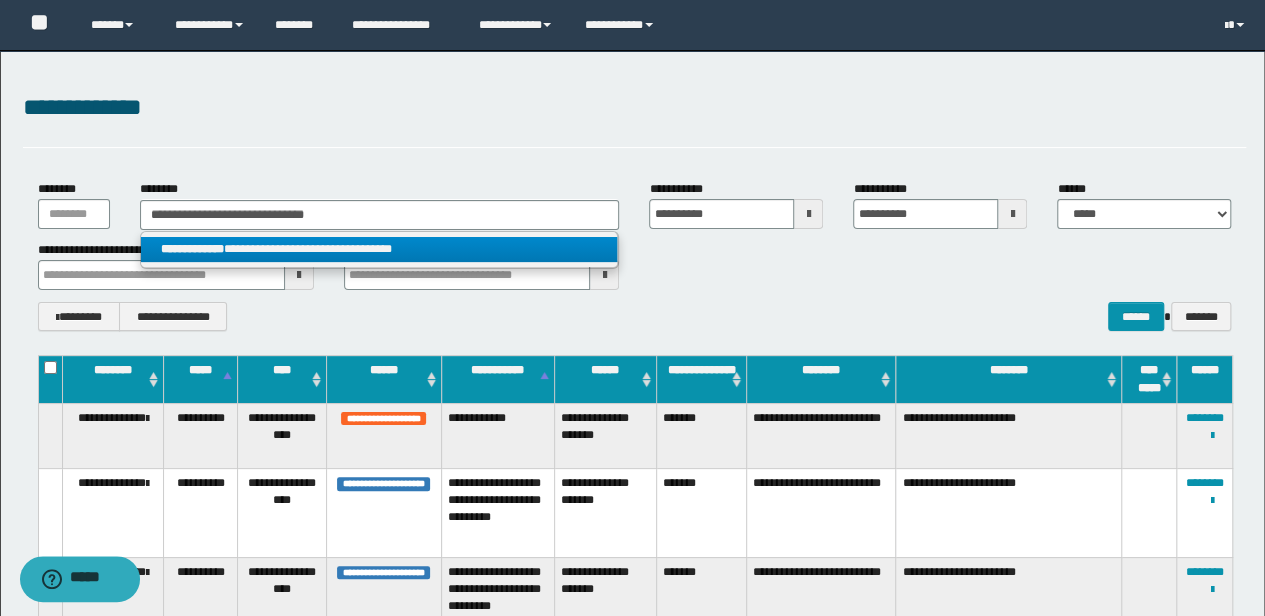 click on "**********" at bounding box center [192, 249] 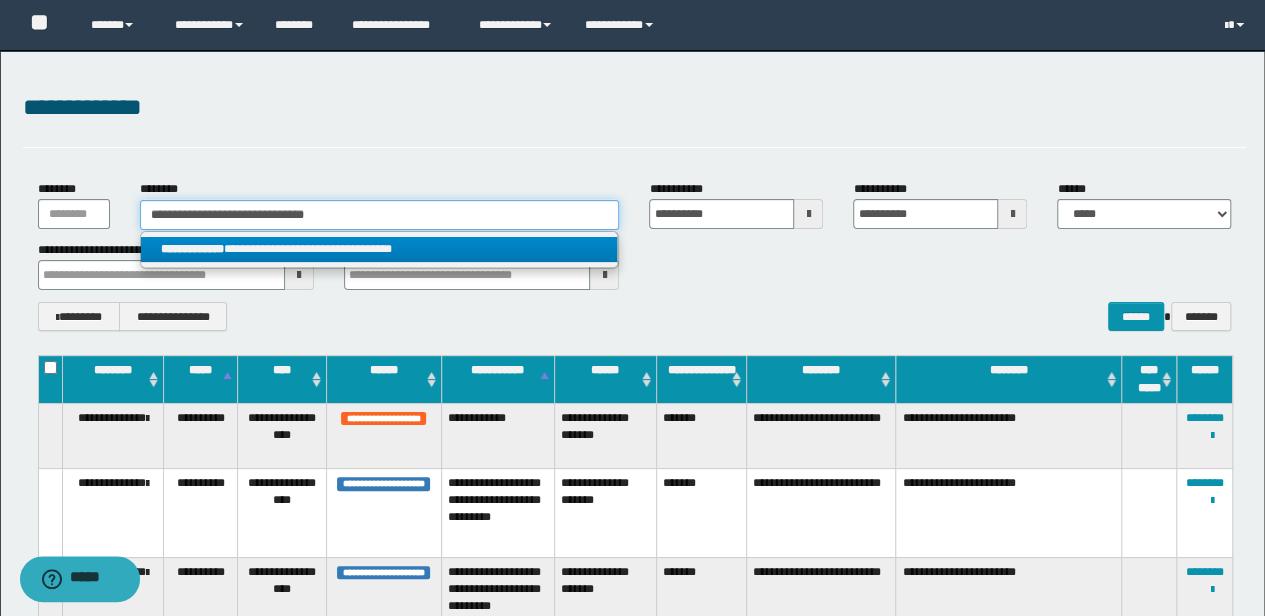 type 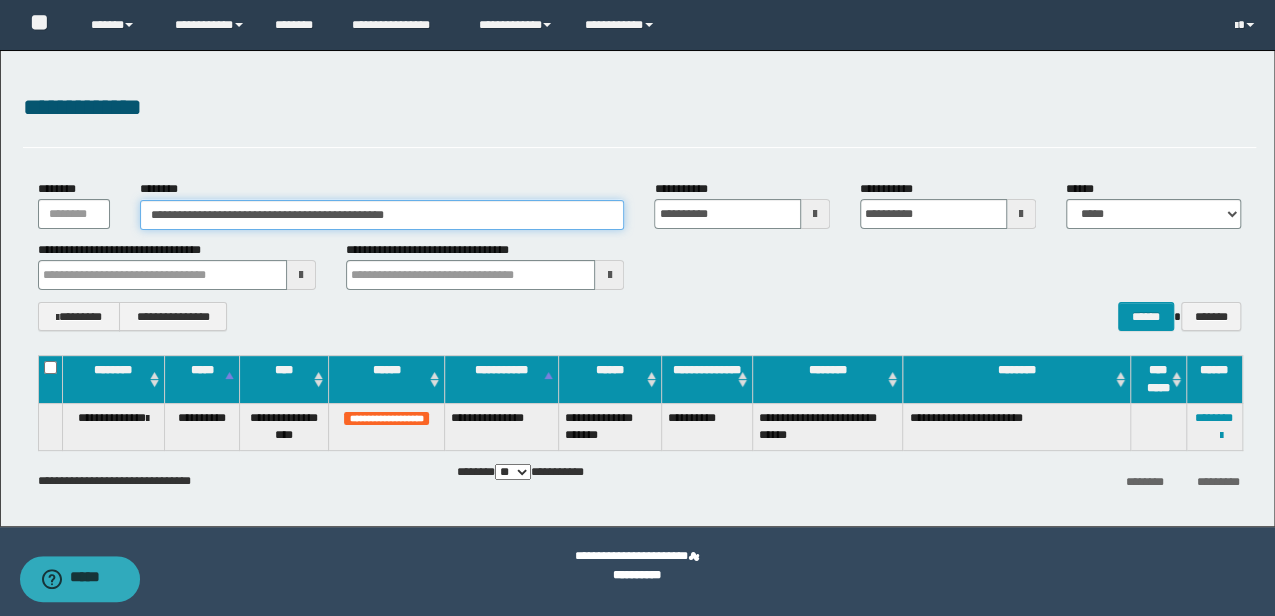 drag, startPoint x: 490, startPoint y: 216, endPoint x: 0, endPoint y: 250, distance: 491.17816 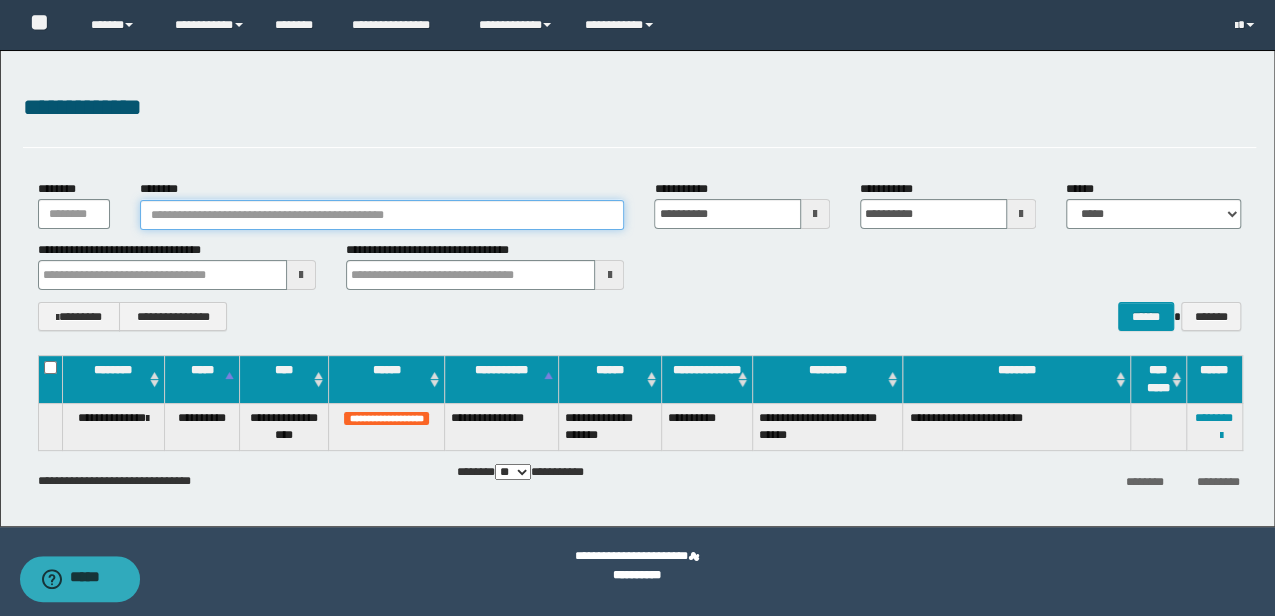 type 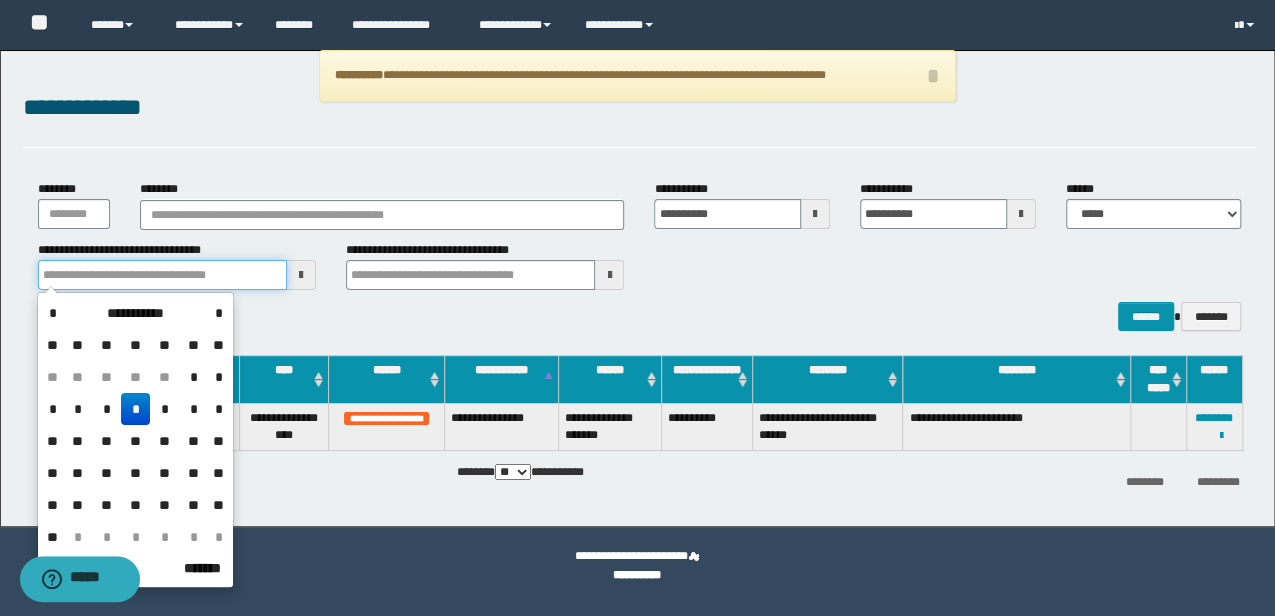 drag, startPoint x: 190, startPoint y: 266, endPoint x: 0, endPoint y: 250, distance: 190.6725 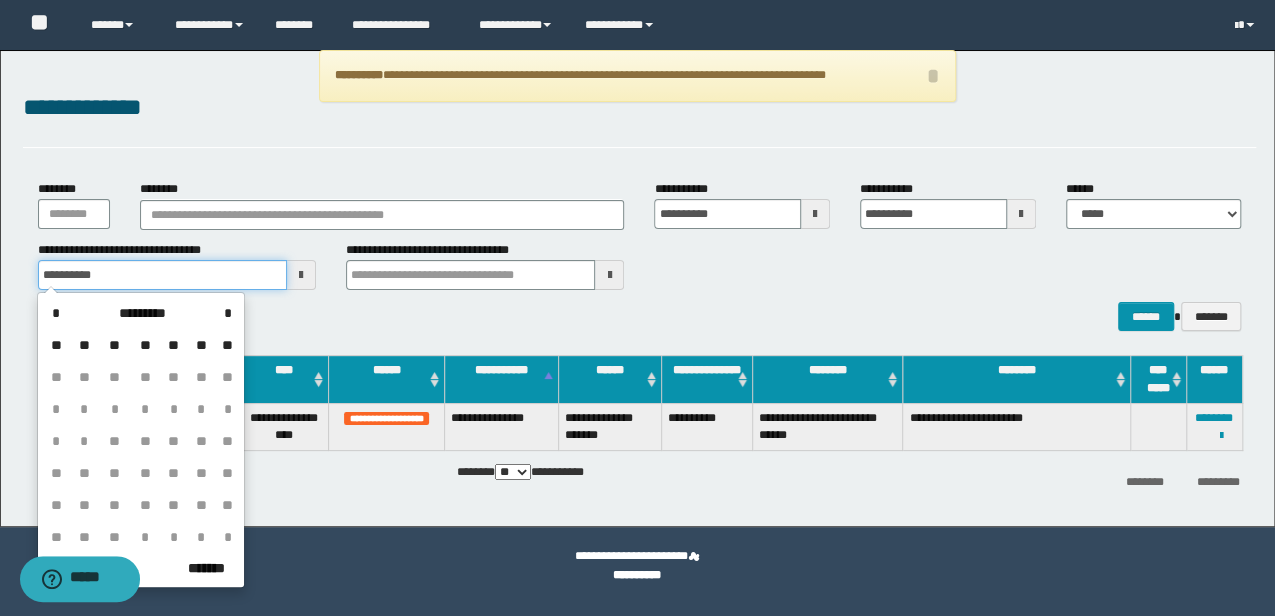 type on "**********" 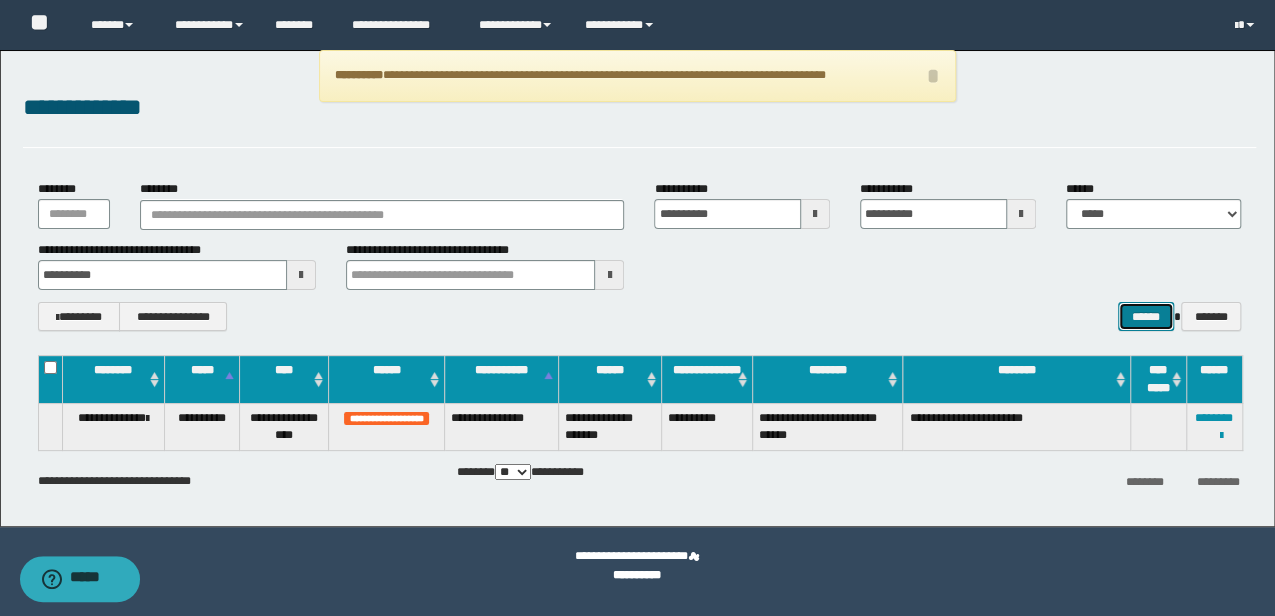 click on "******" at bounding box center [1146, 316] 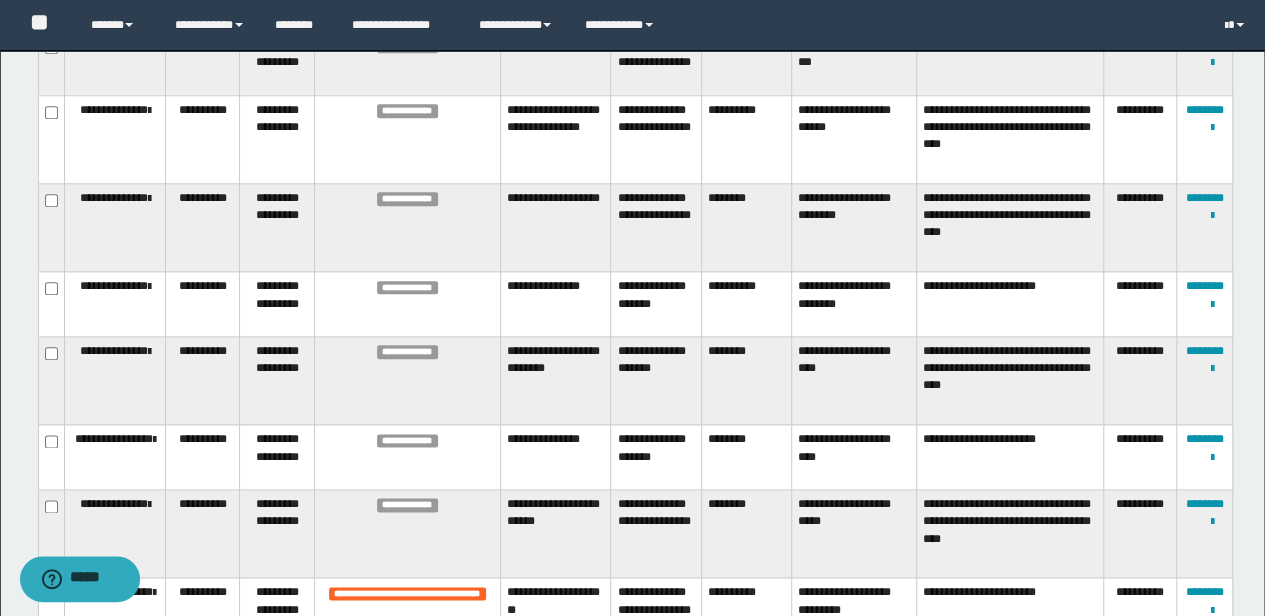 scroll, scrollTop: 1066, scrollLeft: 0, axis: vertical 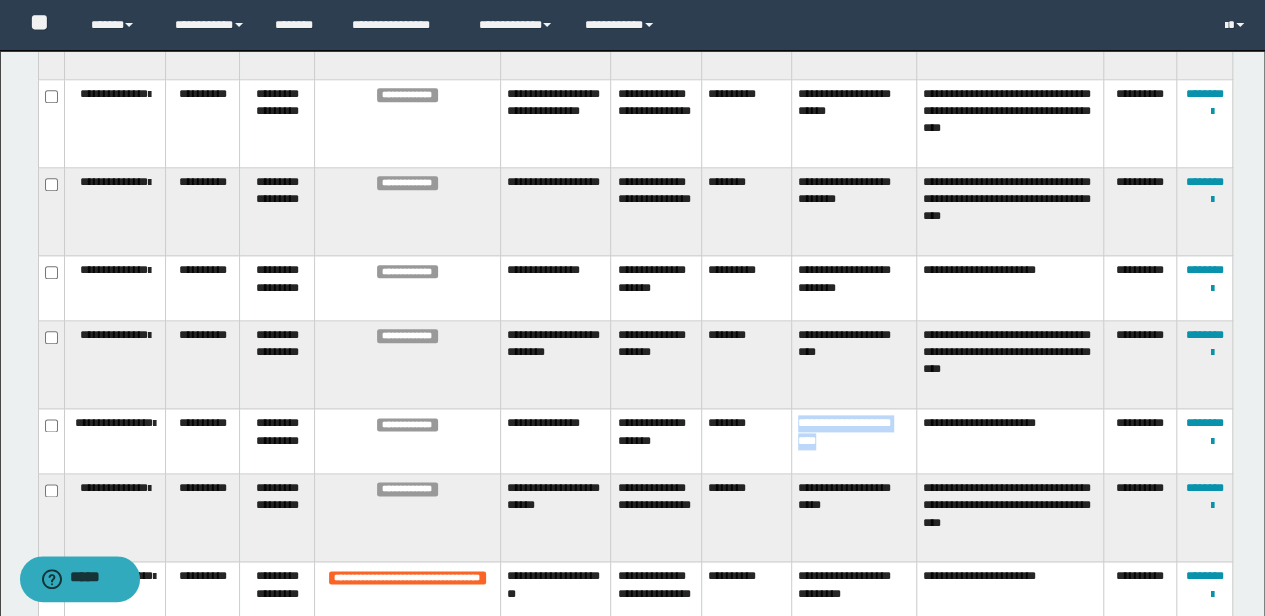 drag, startPoint x: 832, startPoint y: 438, endPoint x: 793, endPoint y: 408, distance: 49.20366 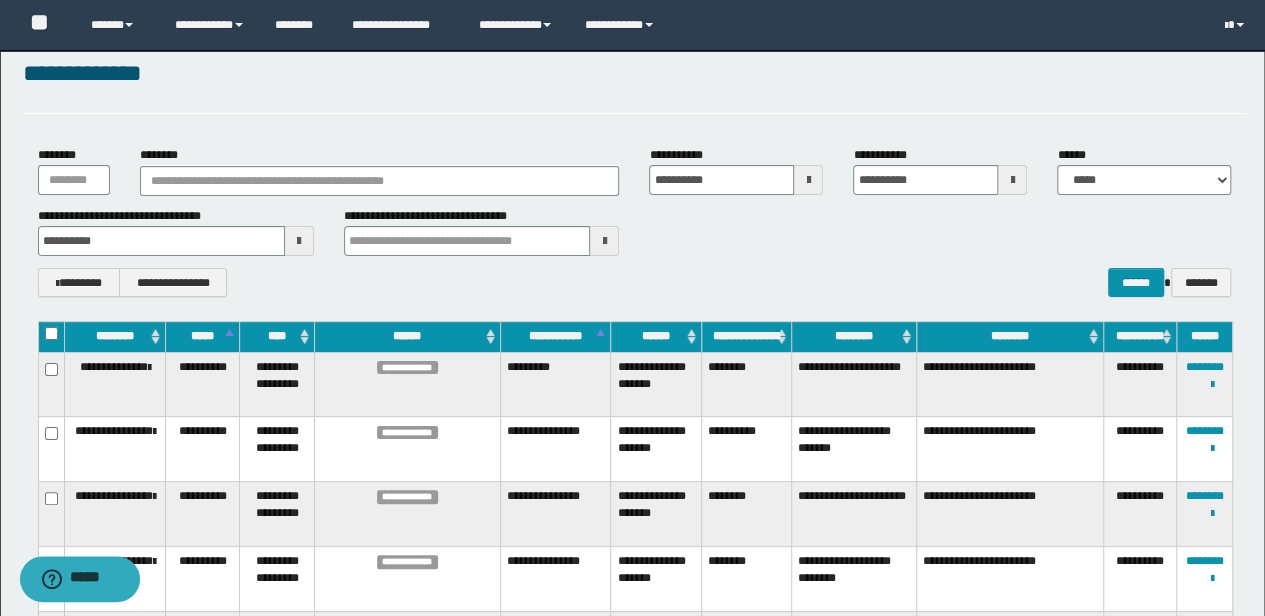 scroll, scrollTop: 0, scrollLeft: 0, axis: both 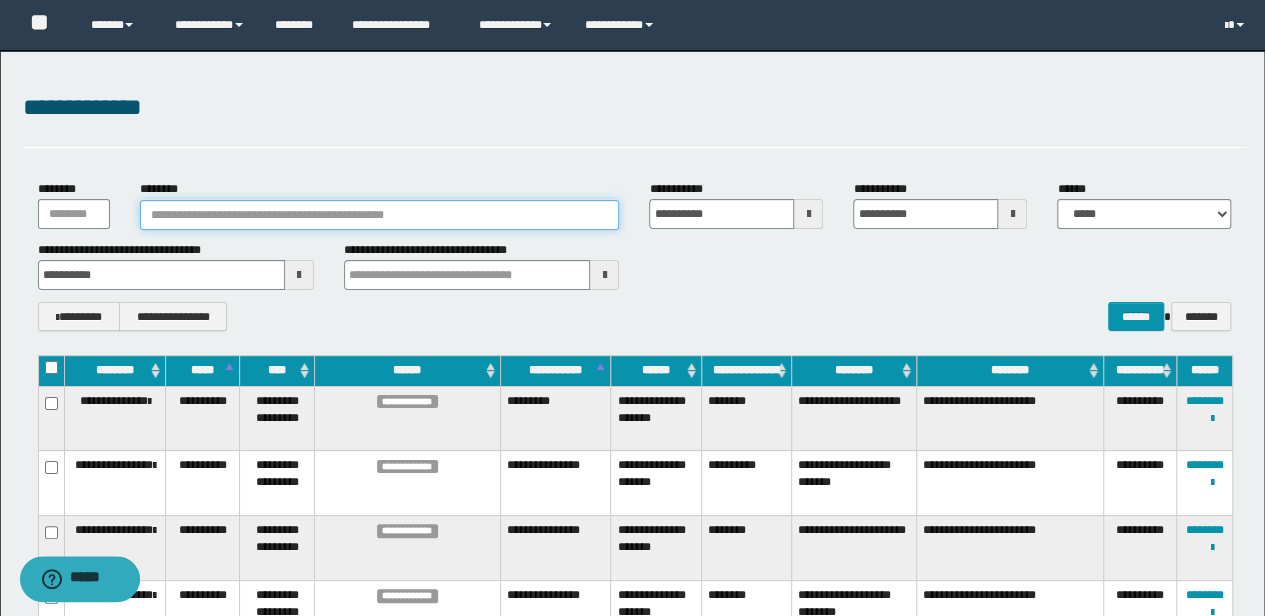 click on "********" at bounding box center [380, 215] 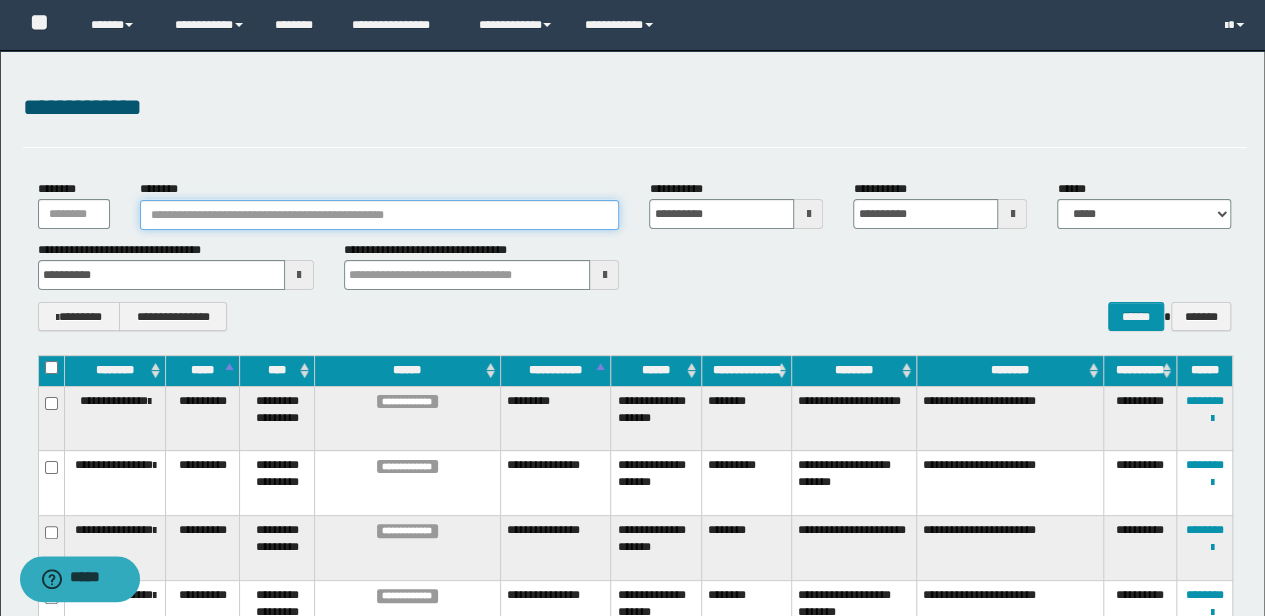 click on "********" at bounding box center (380, 215) 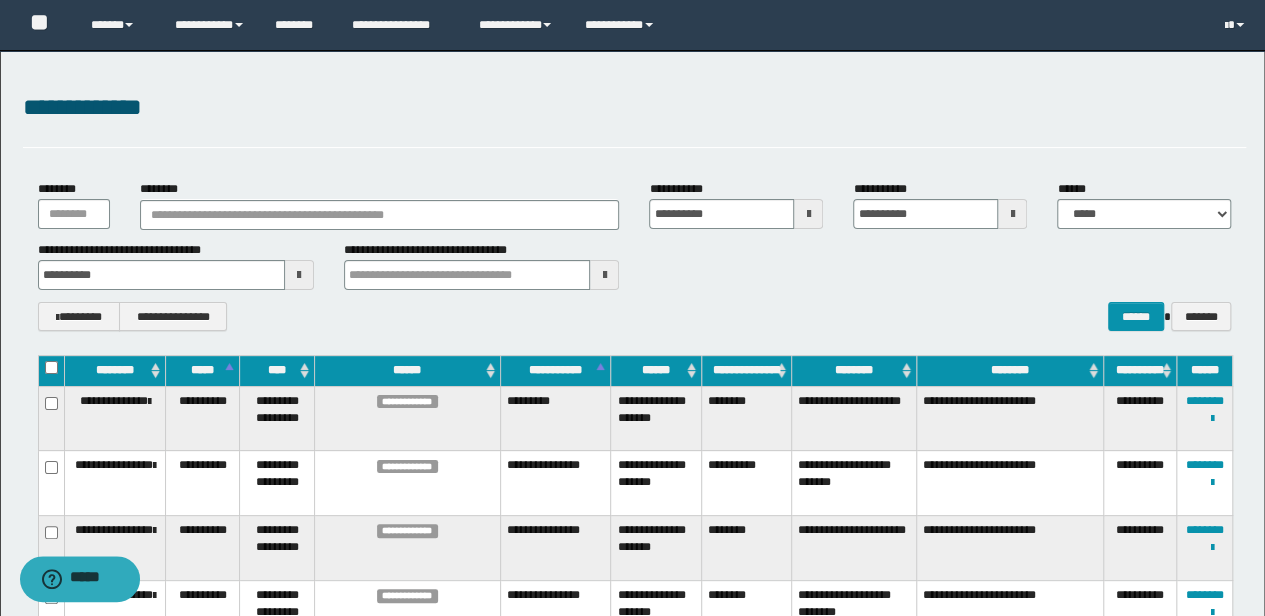click on "**********" at bounding box center (632, 910) 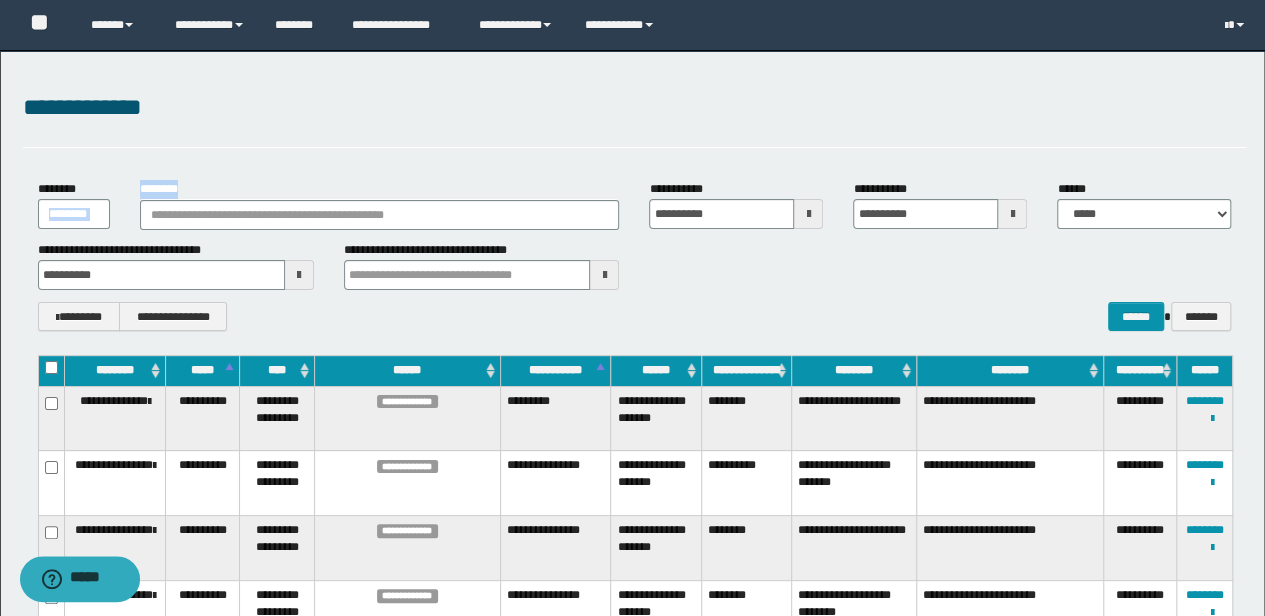 drag, startPoint x: 199, startPoint y: 185, endPoint x: 116, endPoint y: 185, distance: 83 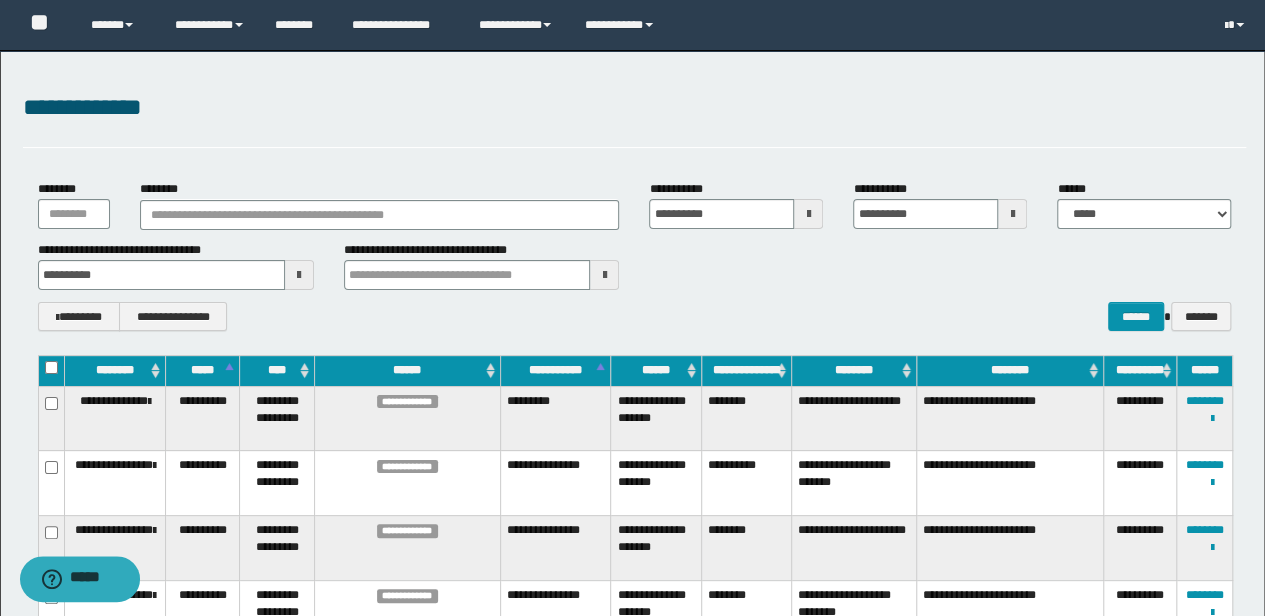 click on "**********" at bounding box center (635, 255) 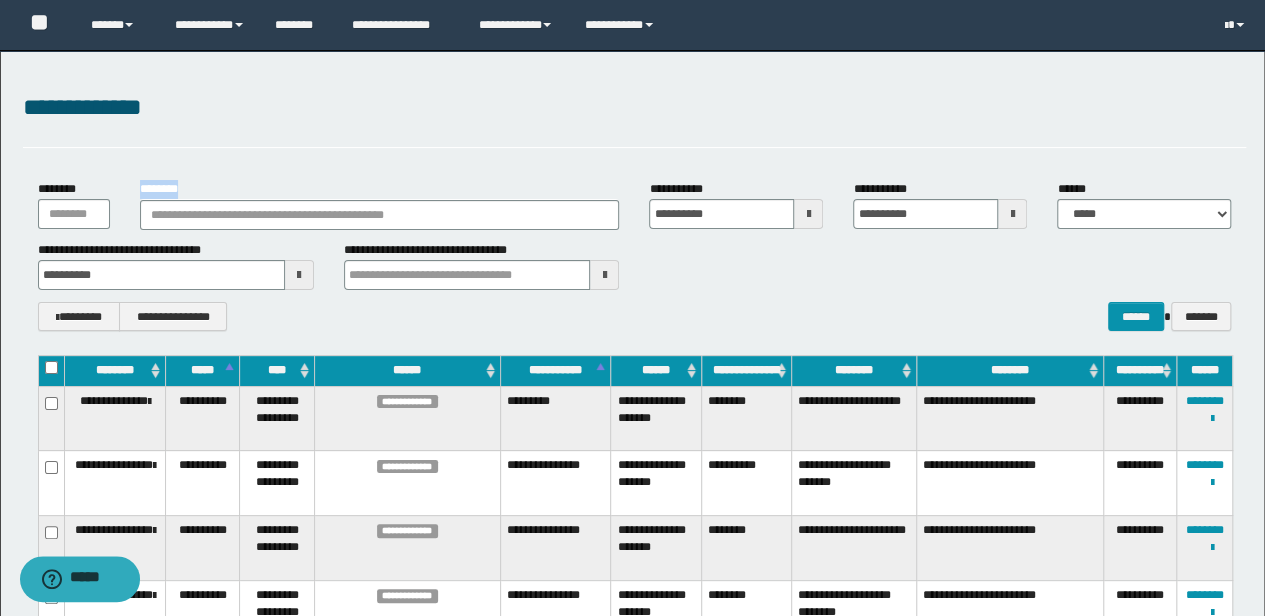 drag, startPoint x: 171, startPoint y: 185, endPoint x: 140, endPoint y: 188, distance: 31.144823 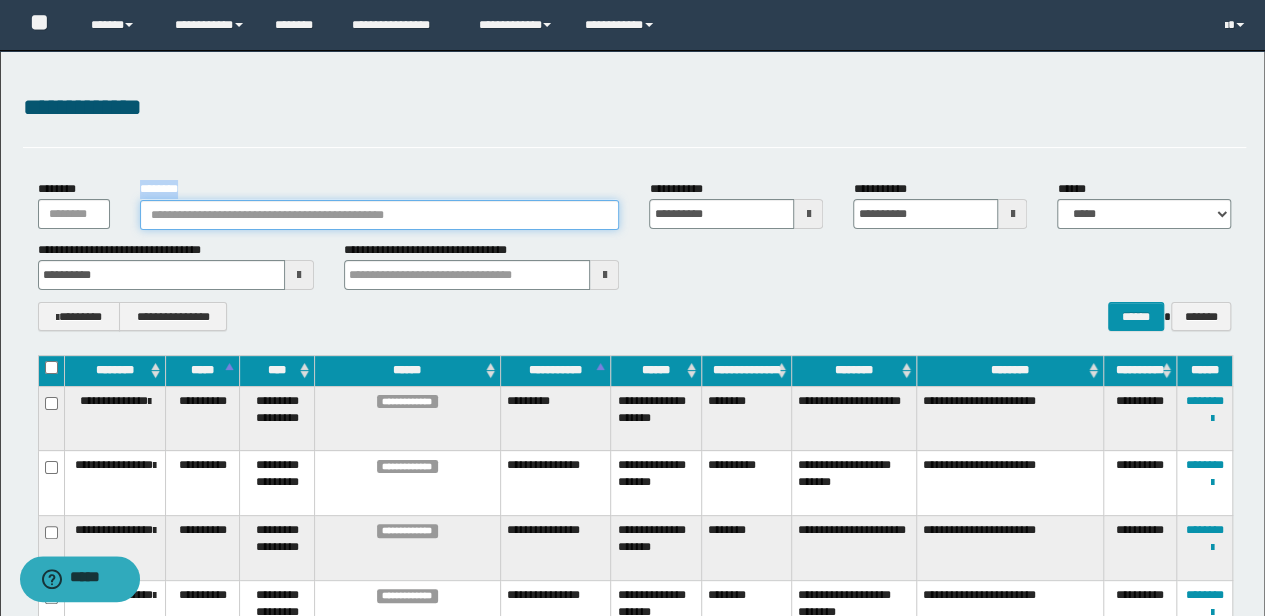 click on "********" at bounding box center [380, 215] 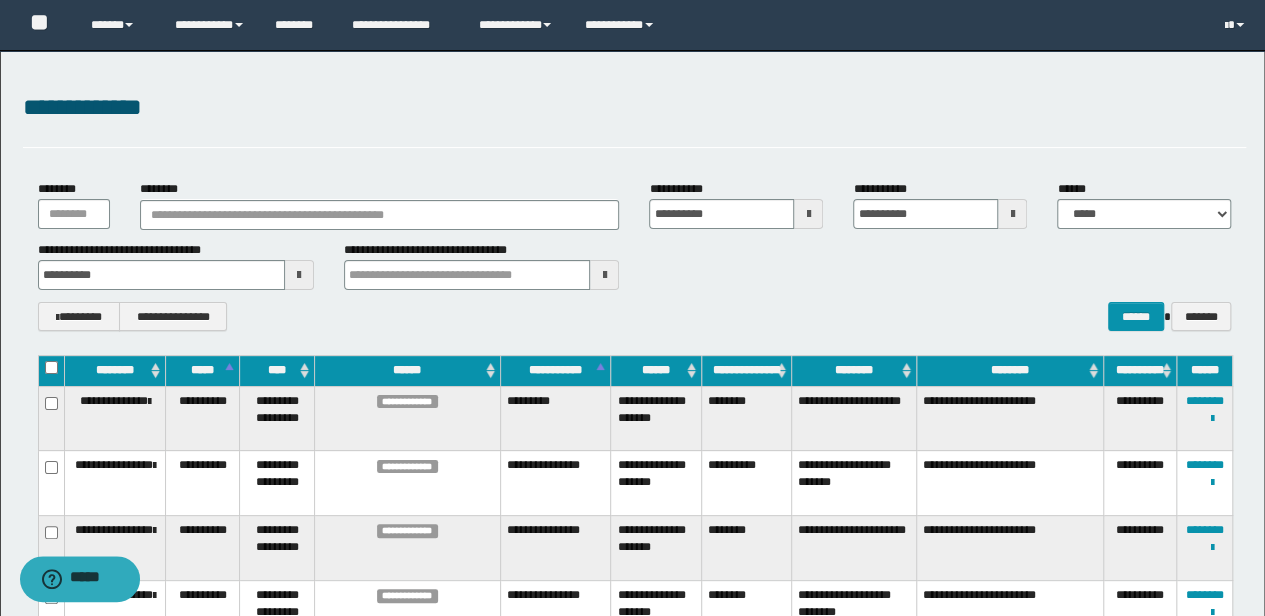 click on "**********" at bounding box center (635, 255) 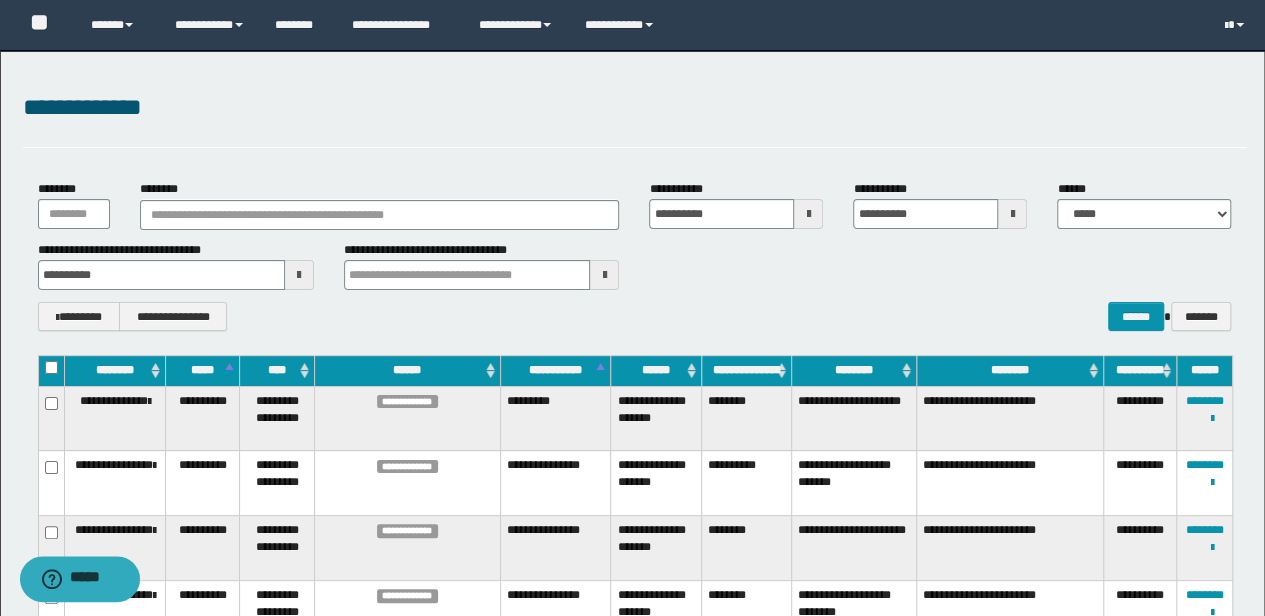 click on "**********" at bounding box center (635, 255) 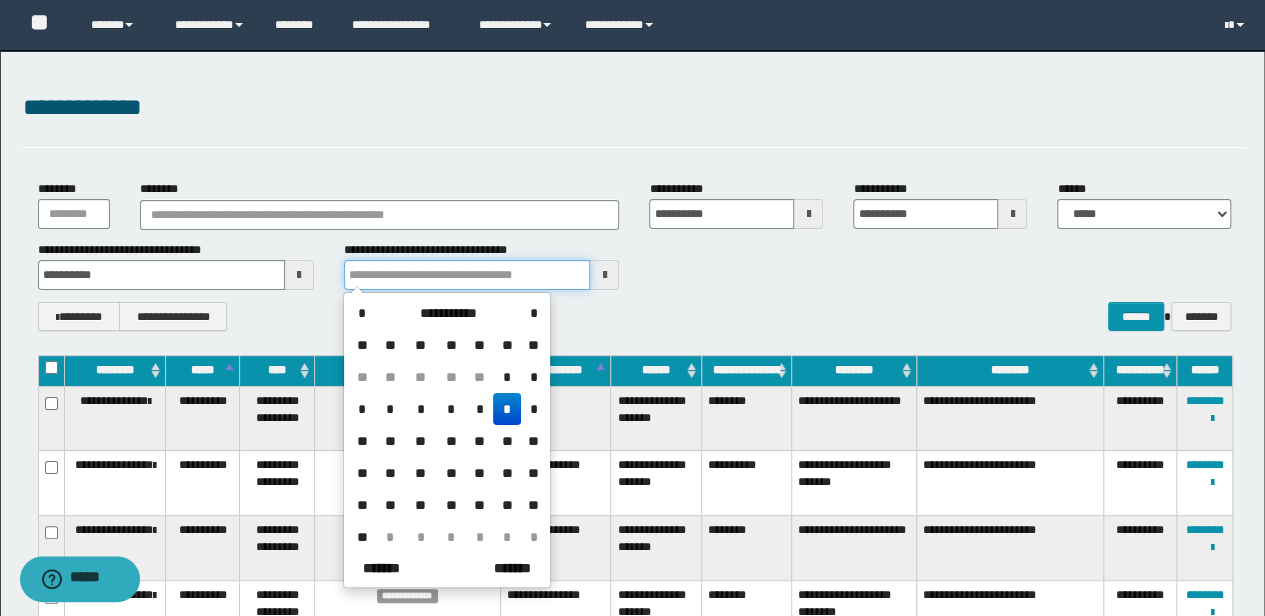 drag, startPoint x: 462, startPoint y: 265, endPoint x: 323, endPoint y: 278, distance: 139.60658 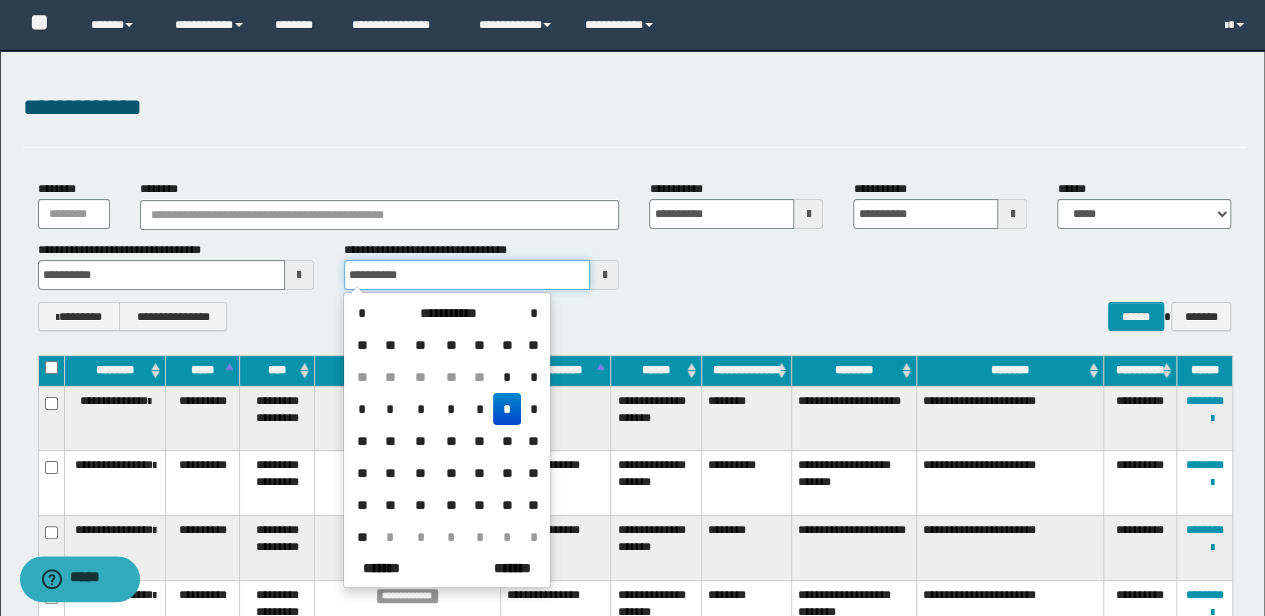 type 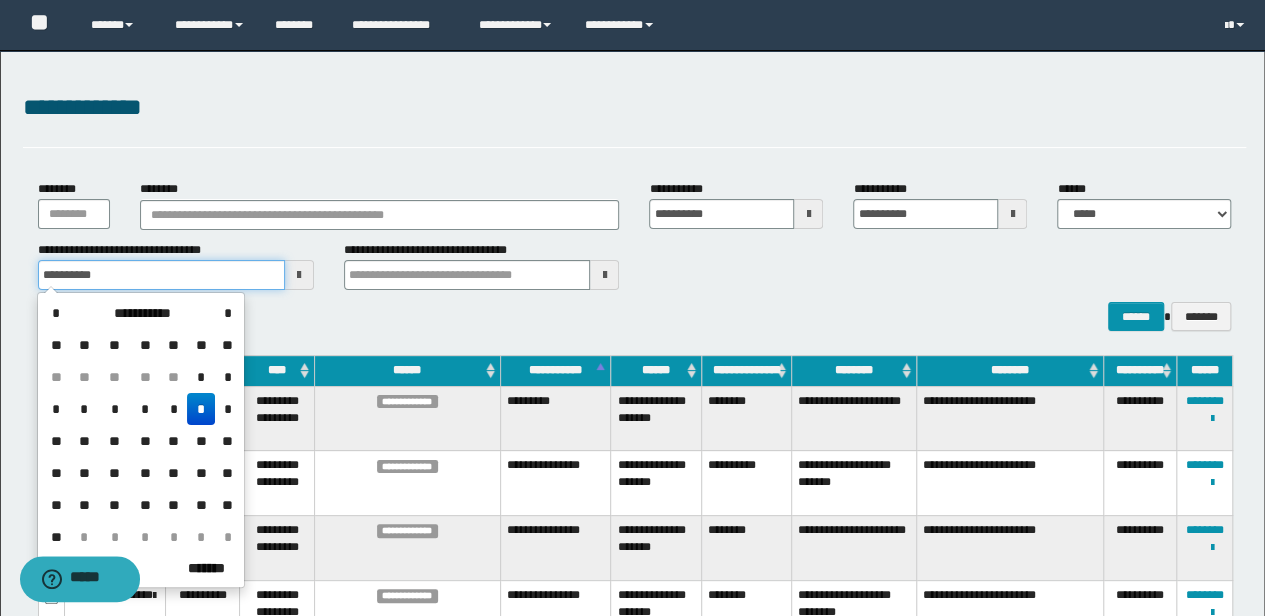 drag, startPoint x: 172, startPoint y: 267, endPoint x: -3, endPoint y: 259, distance: 175.18275 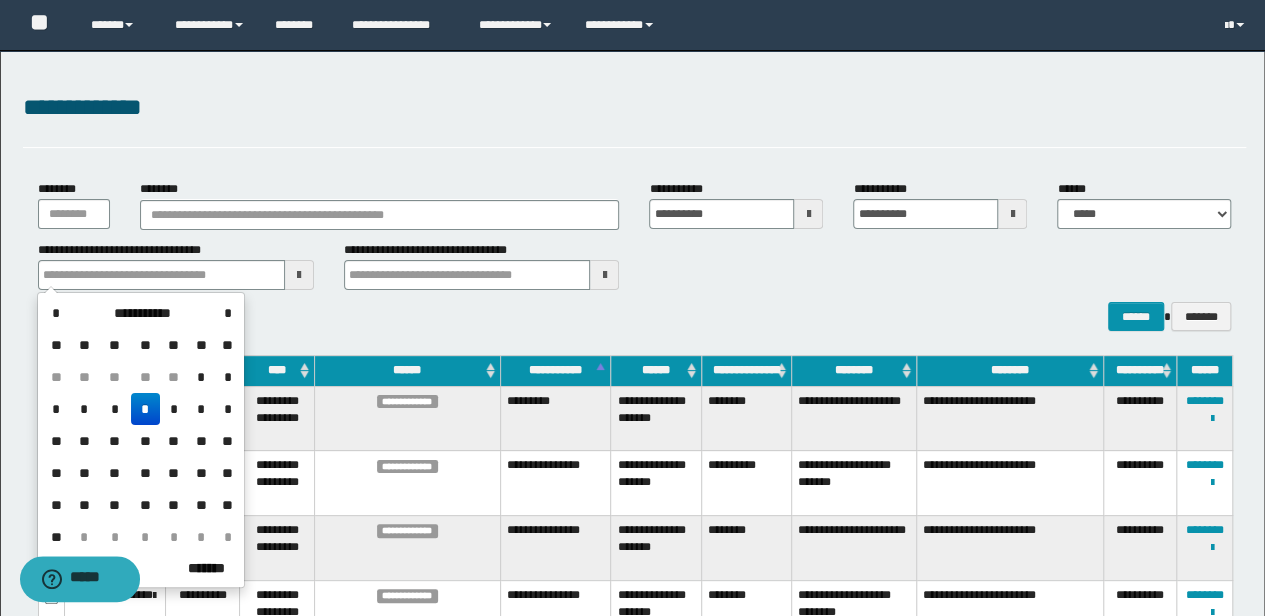click on "**********" at bounding box center (635, 265) 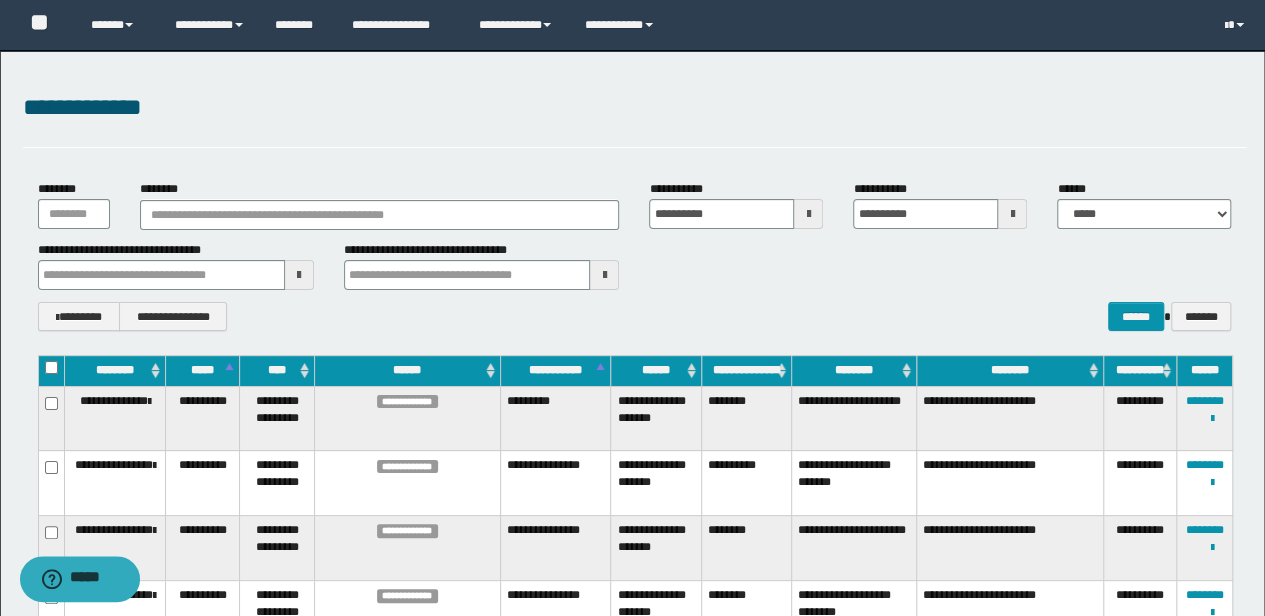 click on "**********" at bounding box center (635, 316) 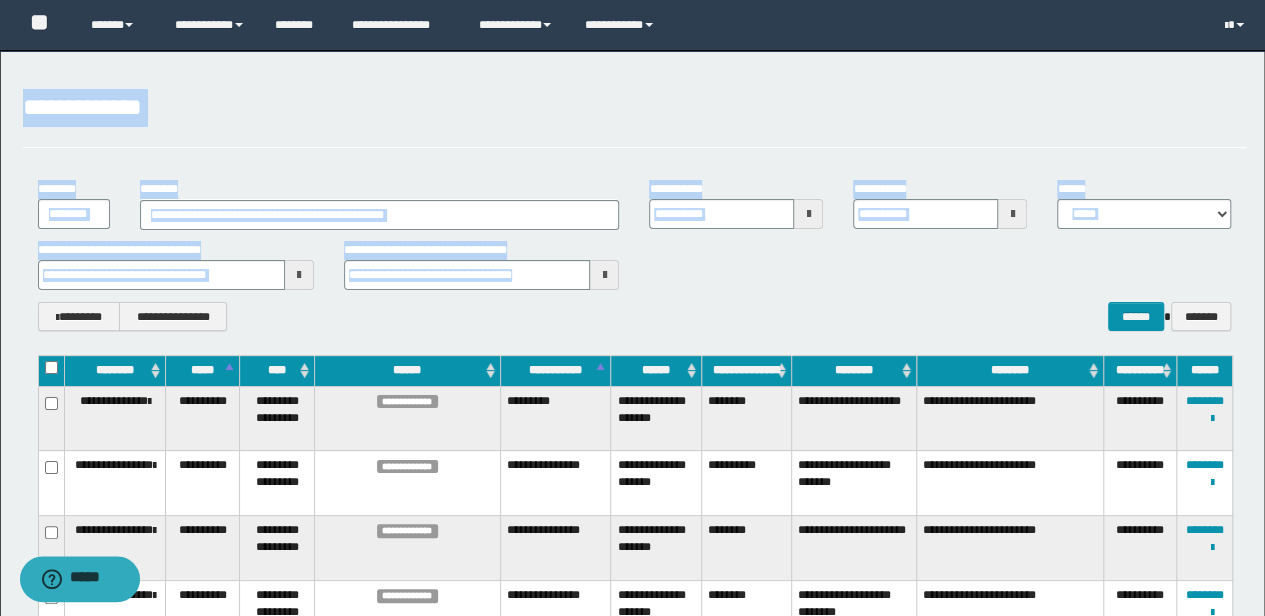 drag, startPoint x: 693, startPoint y: 280, endPoint x: 14, endPoint y: 123, distance: 696.9146 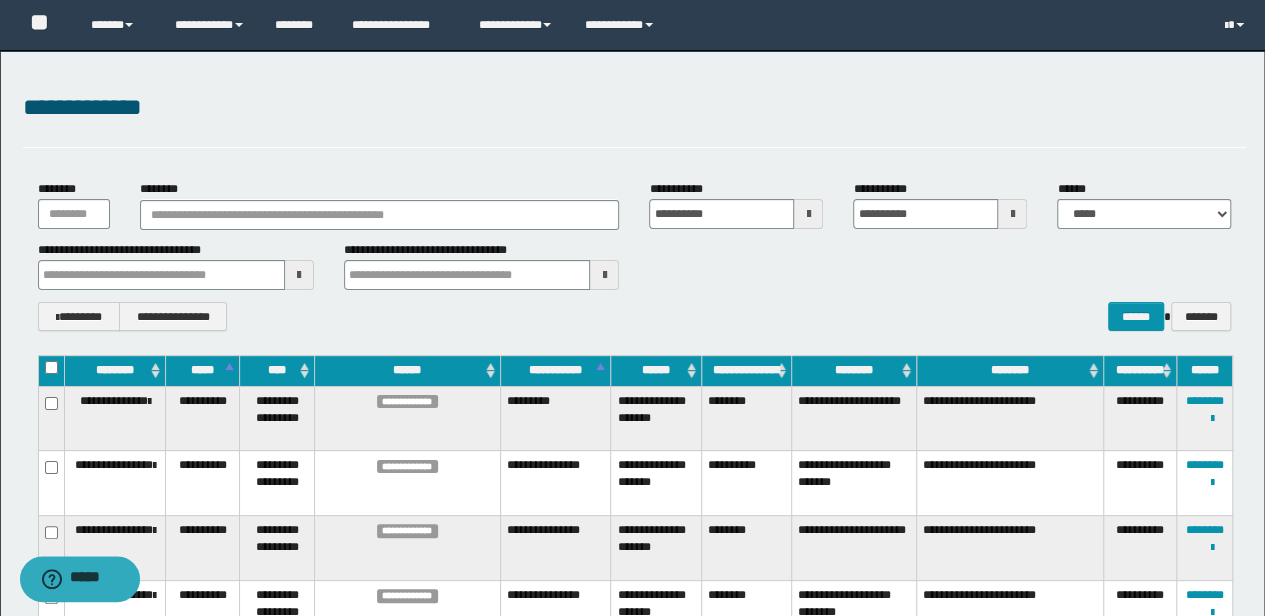 click on "**********" at bounding box center [635, 265] 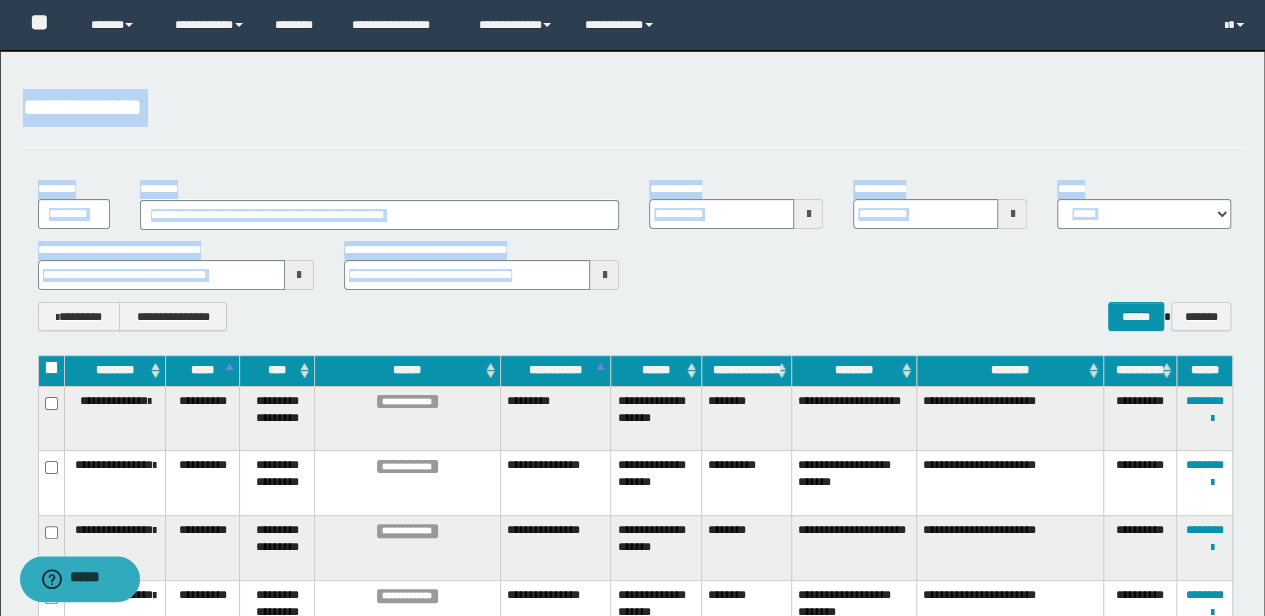 drag, startPoint x: 706, startPoint y: 278, endPoint x: -2, endPoint y: 122, distance: 724.9828 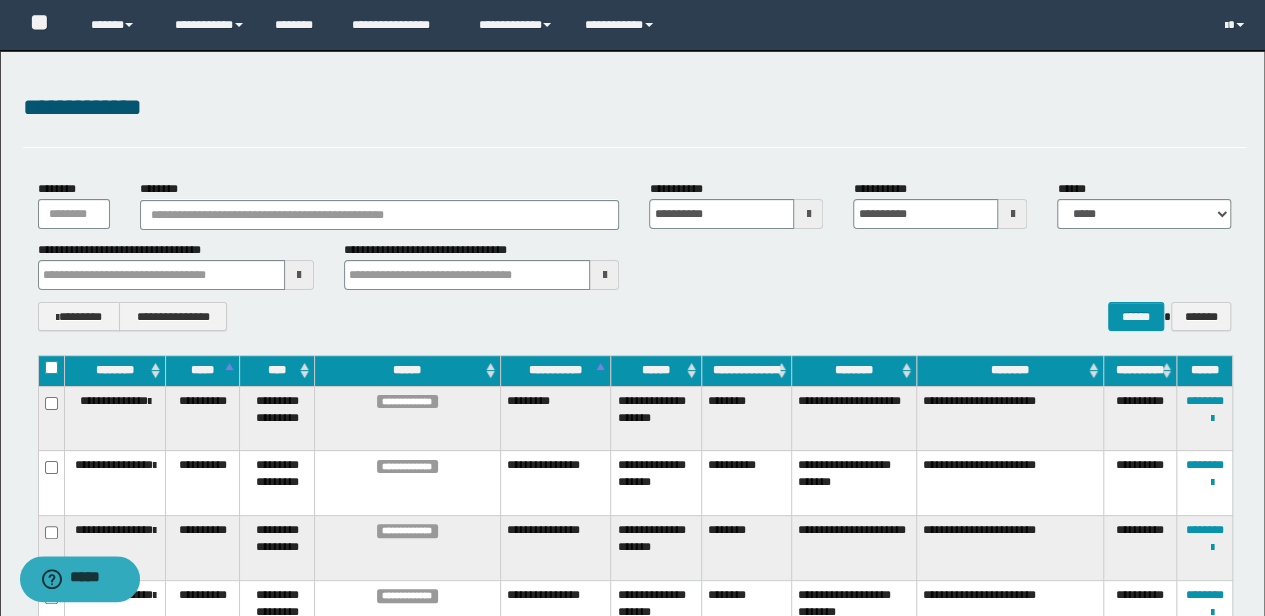 click on "**********" at bounding box center [635, 255] 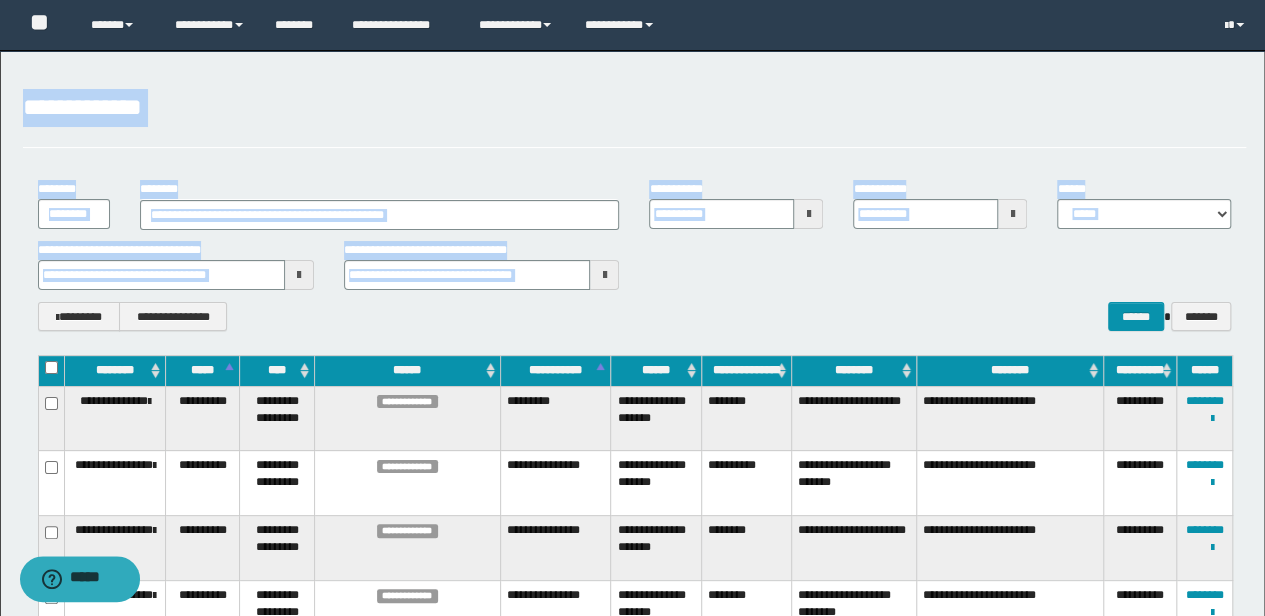 drag, startPoint x: 726, startPoint y: 303, endPoint x: -3, endPoint y: 102, distance: 756.20233 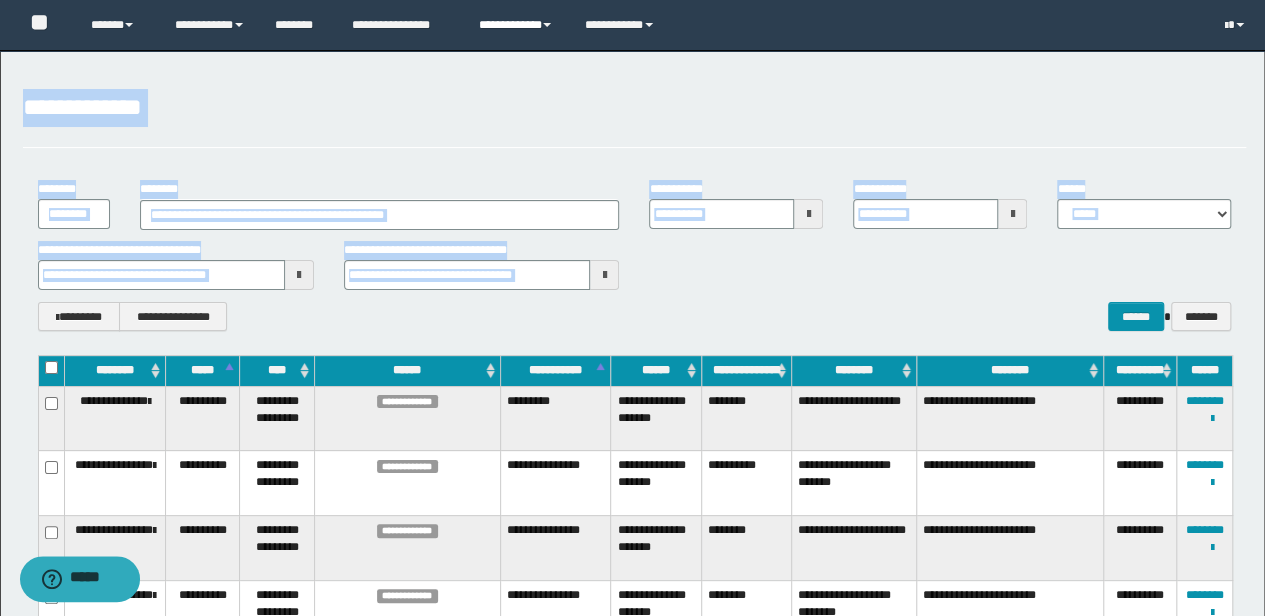 click on "**********" at bounding box center [516, 25] 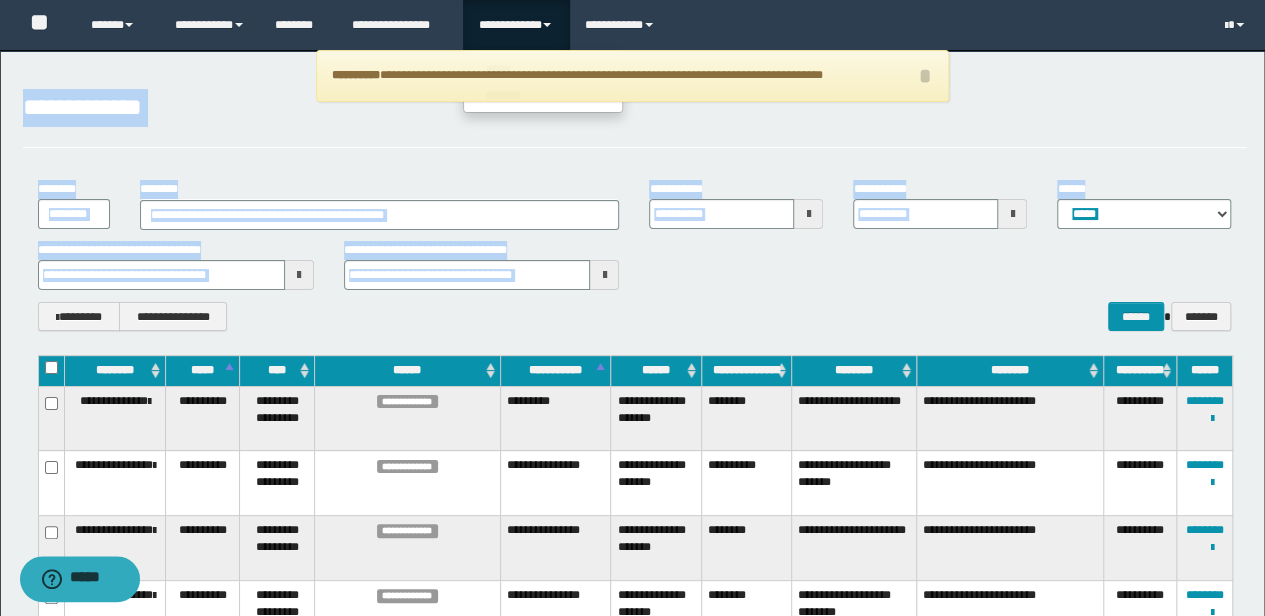 click on "**********" at bounding box center (635, 255) 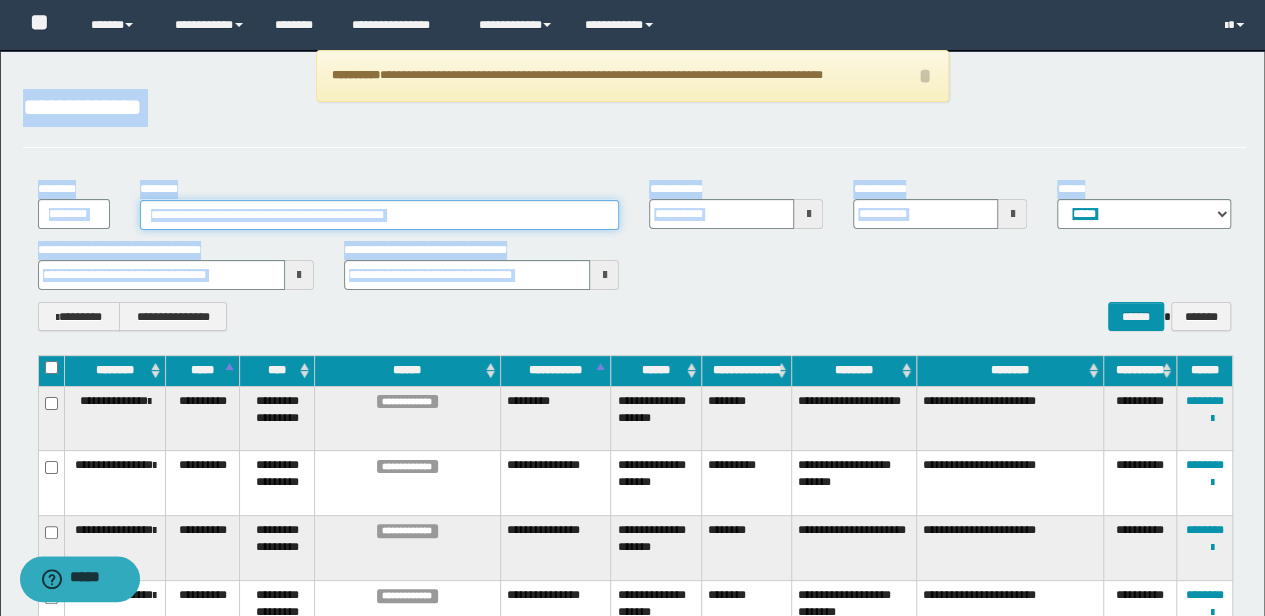 click on "********" at bounding box center [380, 215] 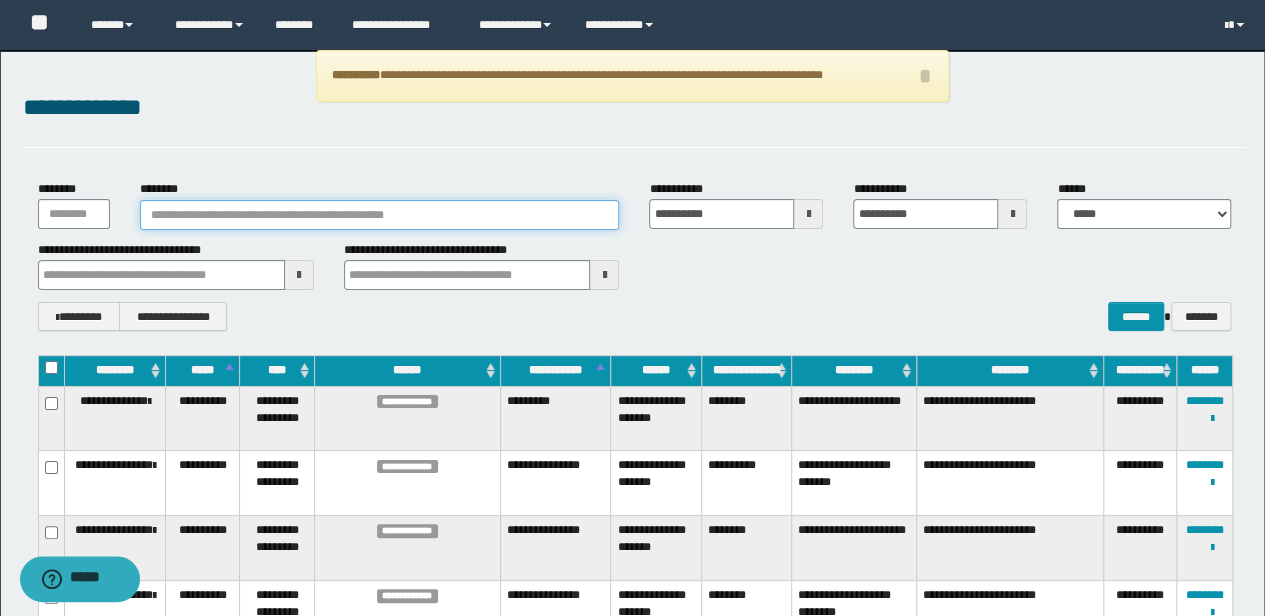 click on "********" at bounding box center [380, 215] 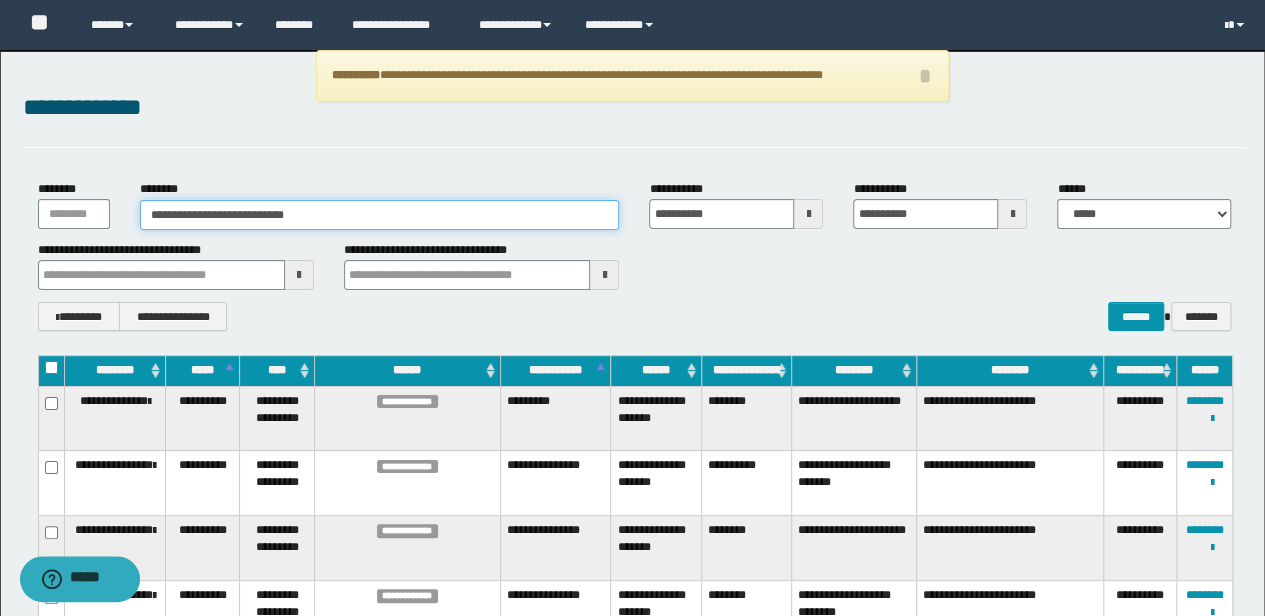 drag, startPoint x: 312, startPoint y: 229, endPoint x: 183, endPoint y: 239, distance: 129.38702 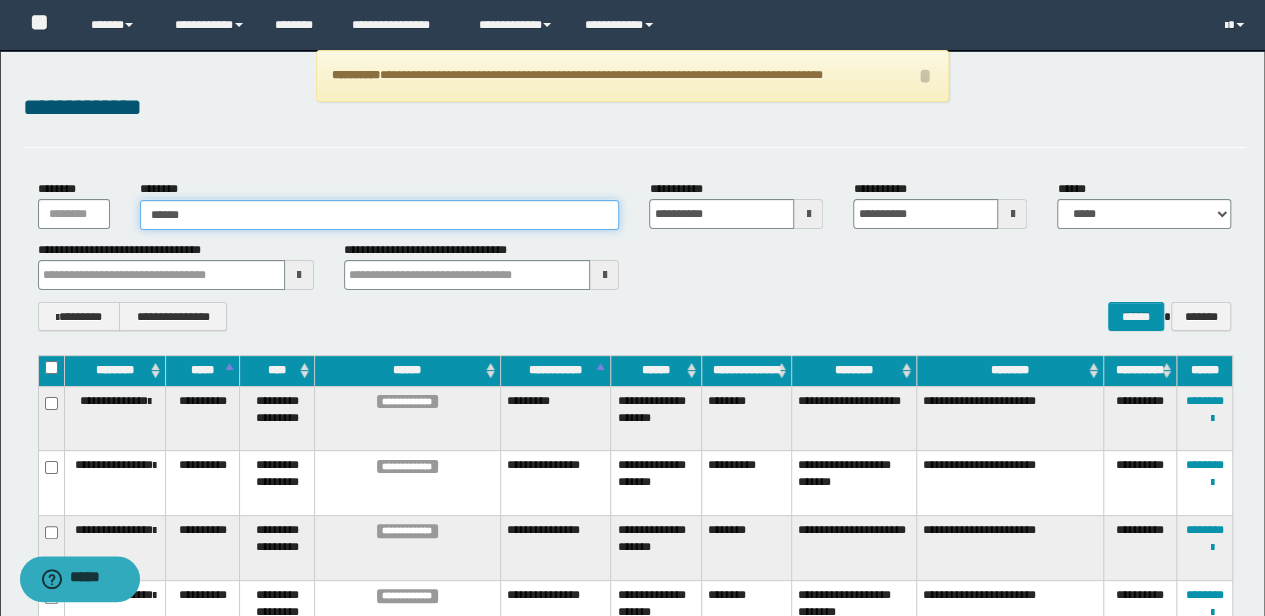 click on "*****" at bounding box center (380, 215) 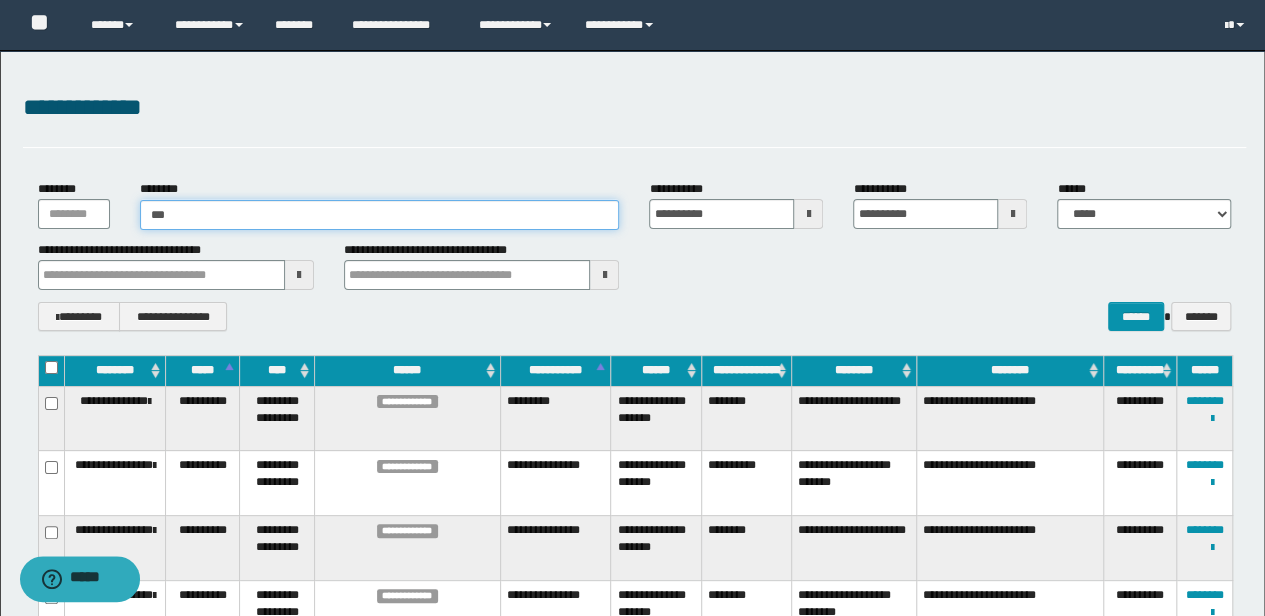 type on "*" 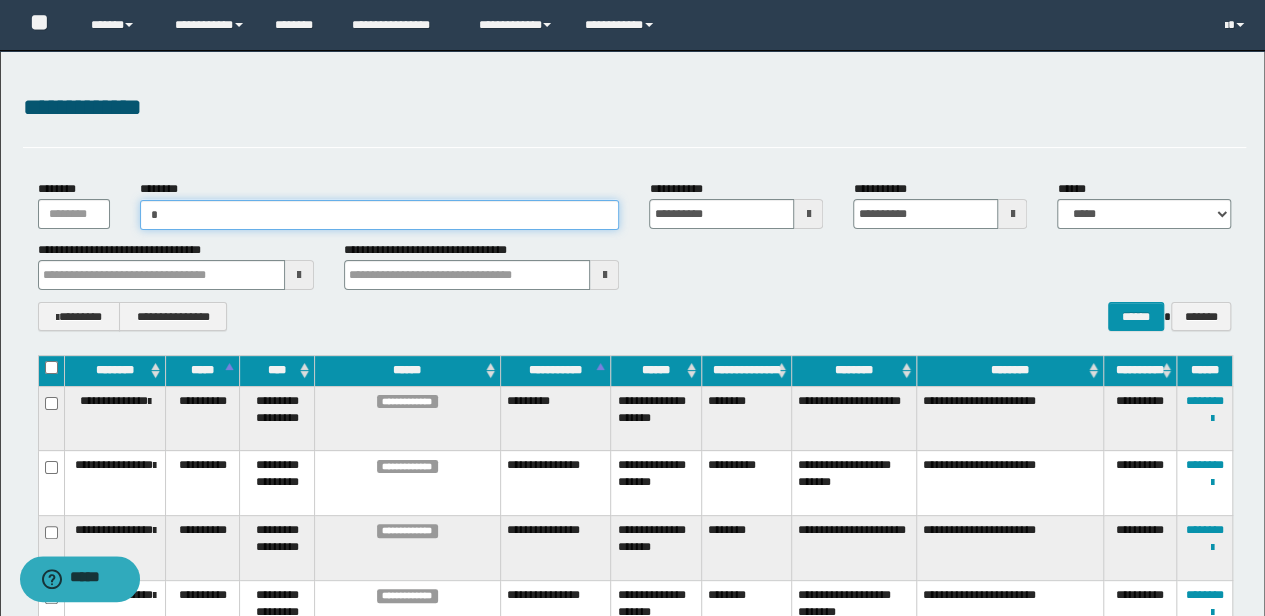 type 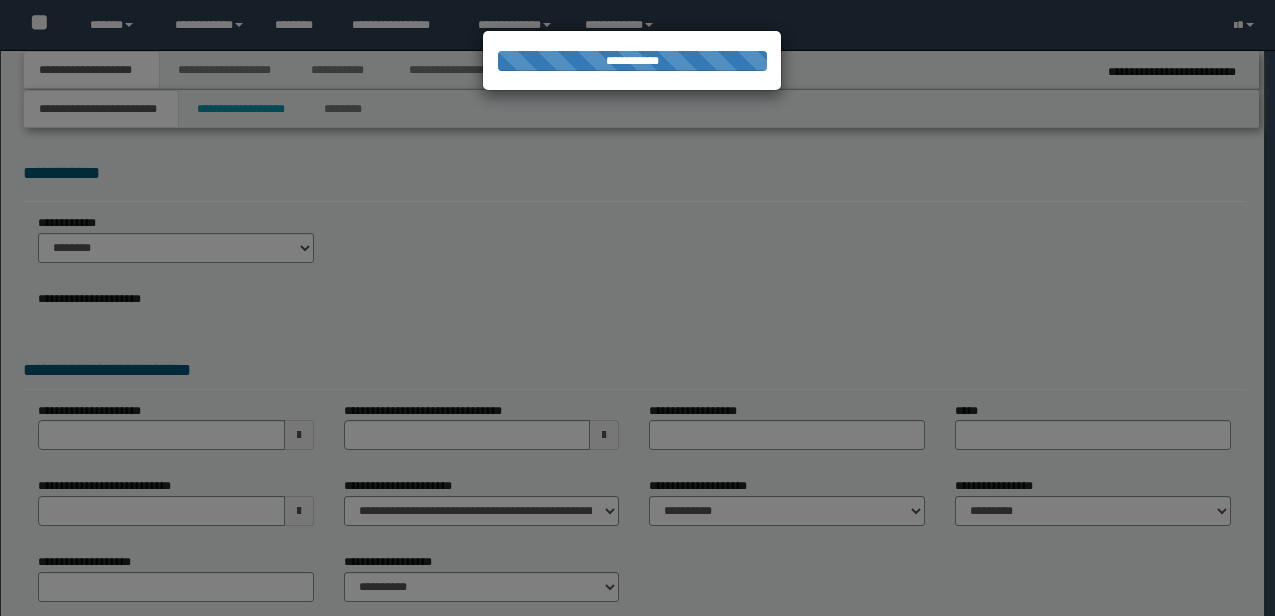 scroll, scrollTop: 0, scrollLeft: 0, axis: both 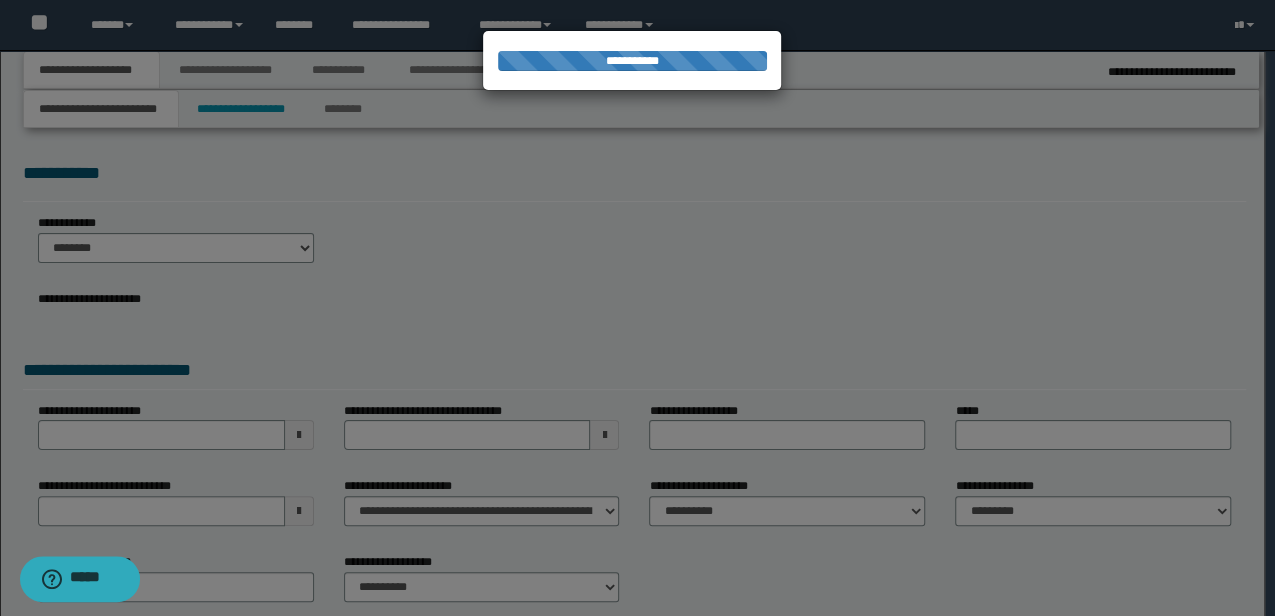type on "**********" 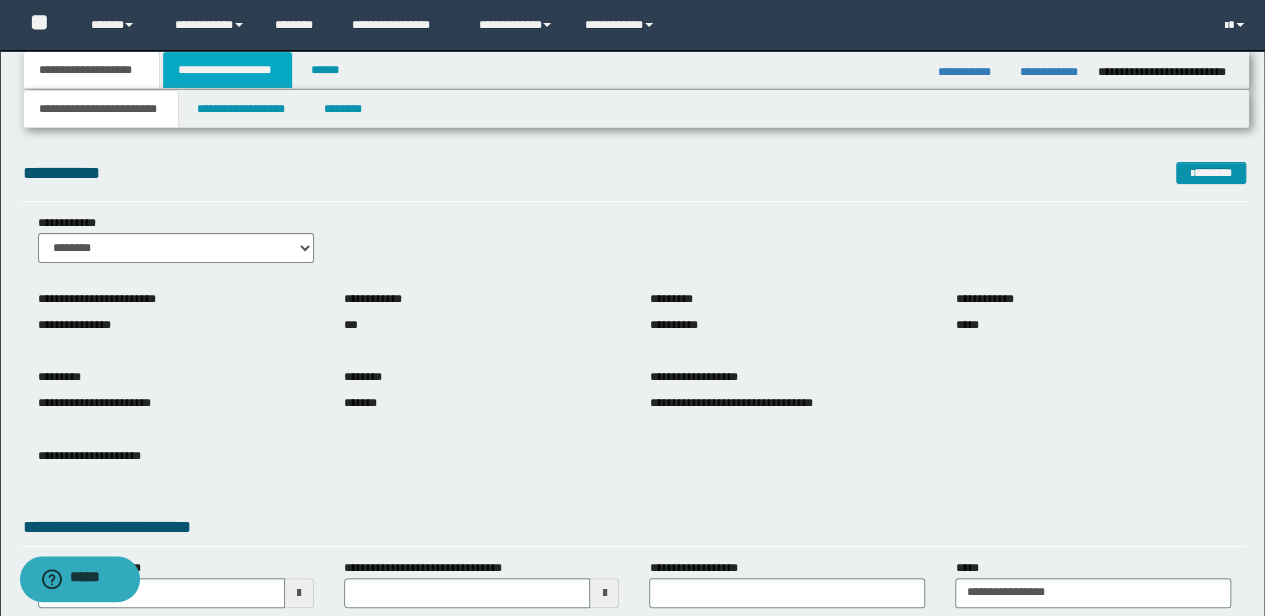 click on "**********" at bounding box center [227, 70] 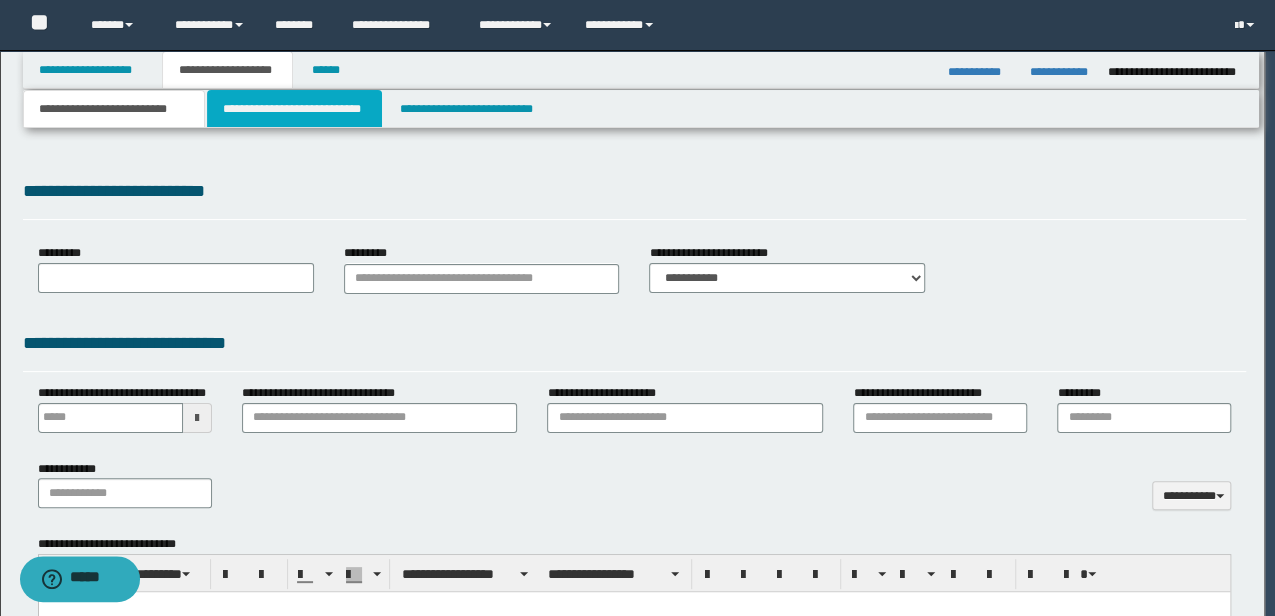 type 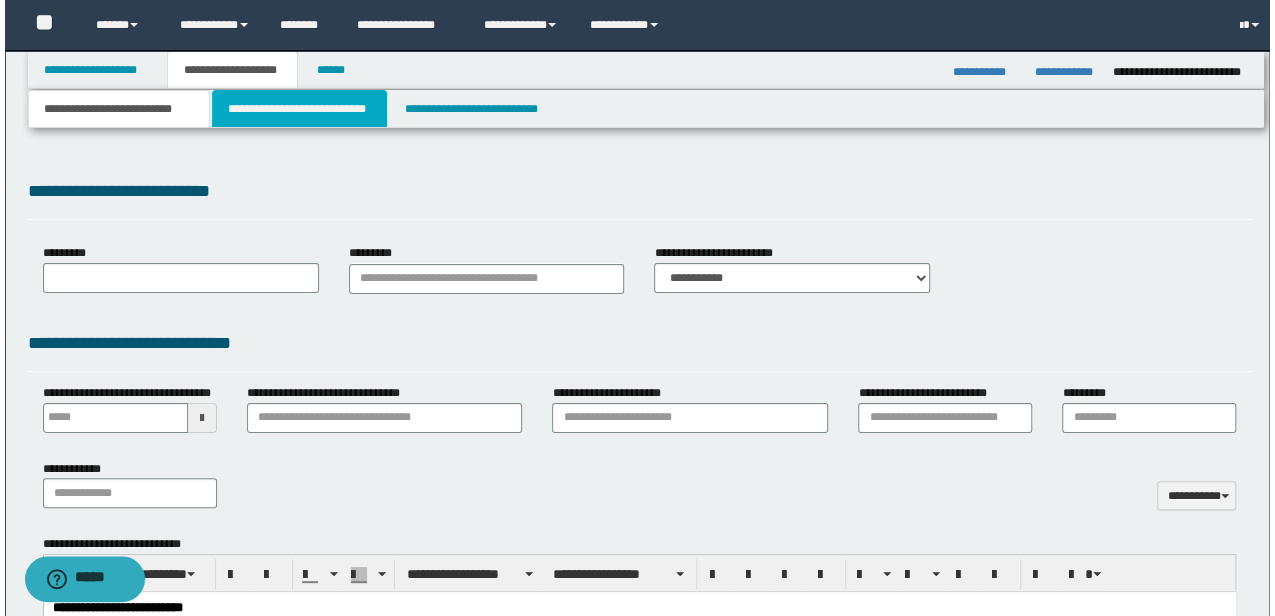 scroll, scrollTop: 0, scrollLeft: 0, axis: both 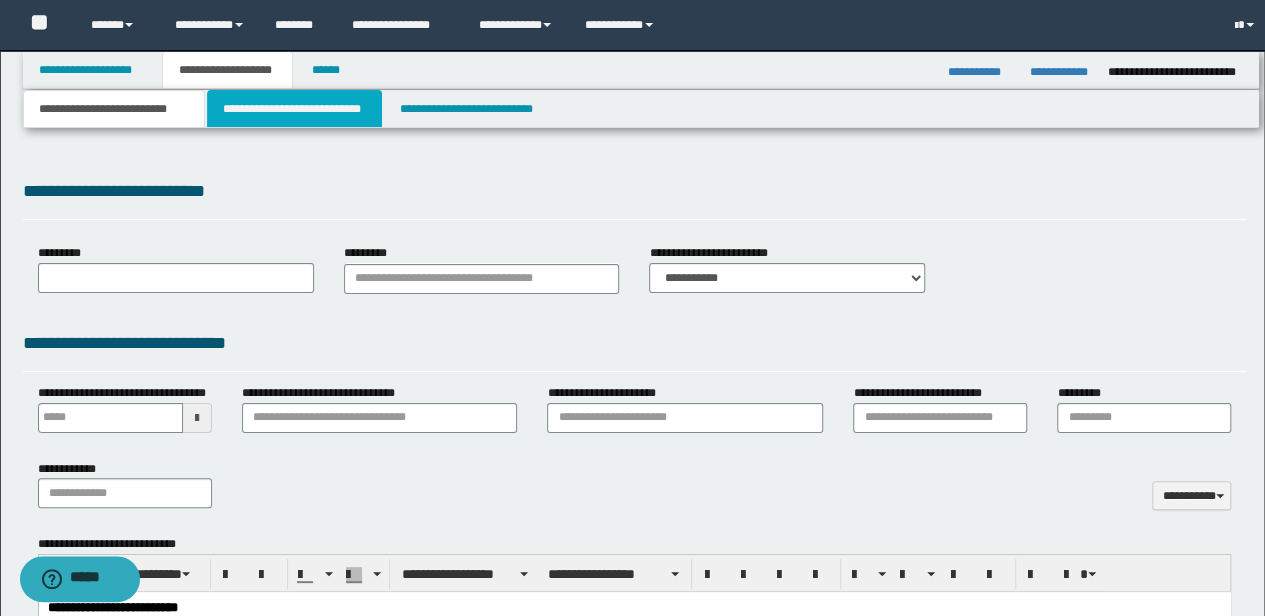 click on "**********" at bounding box center [294, 109] 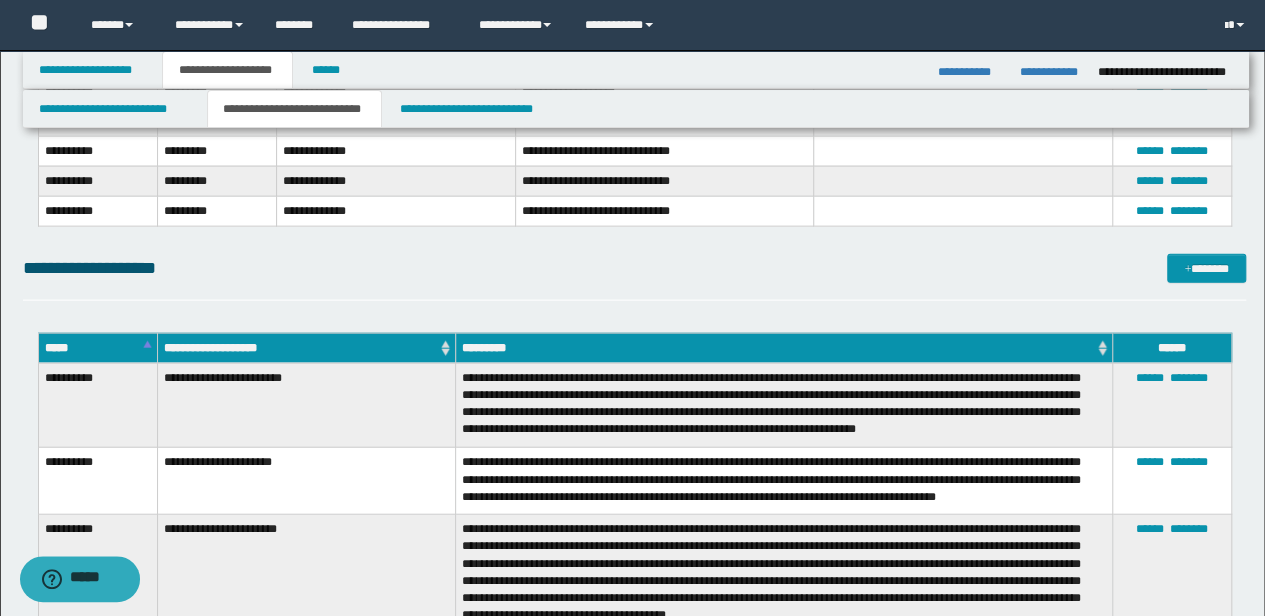 scroll, scrollTop: 2139, scrollLeft: 0, axis: vertical 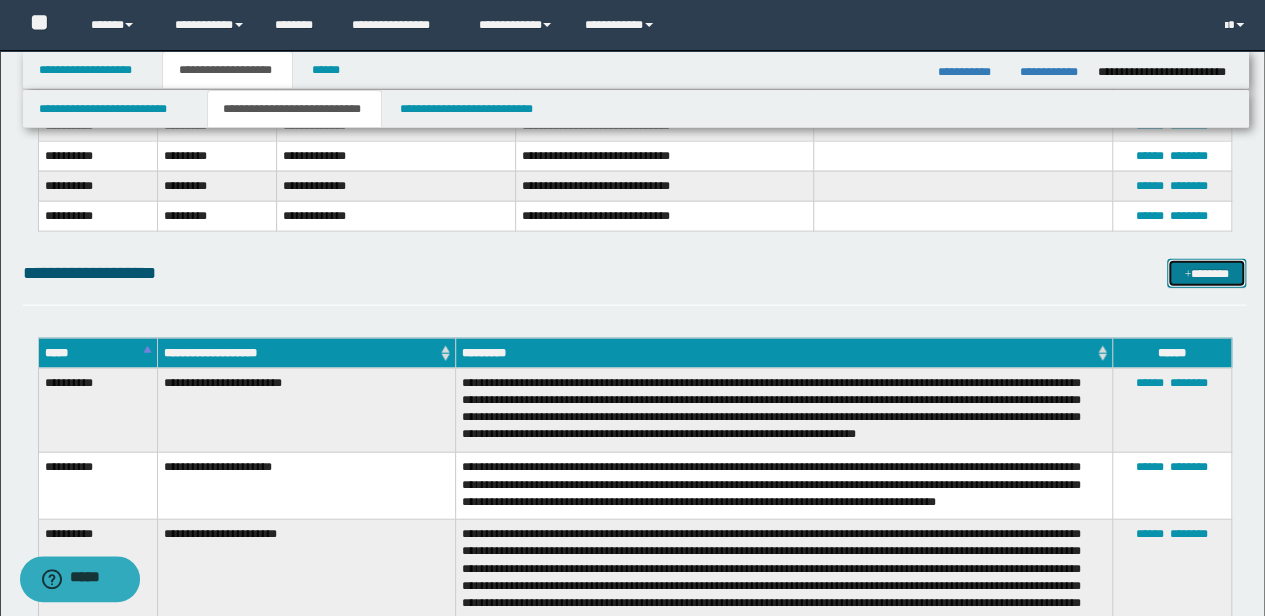 click on "*******" at bounding box center (1206, 273) 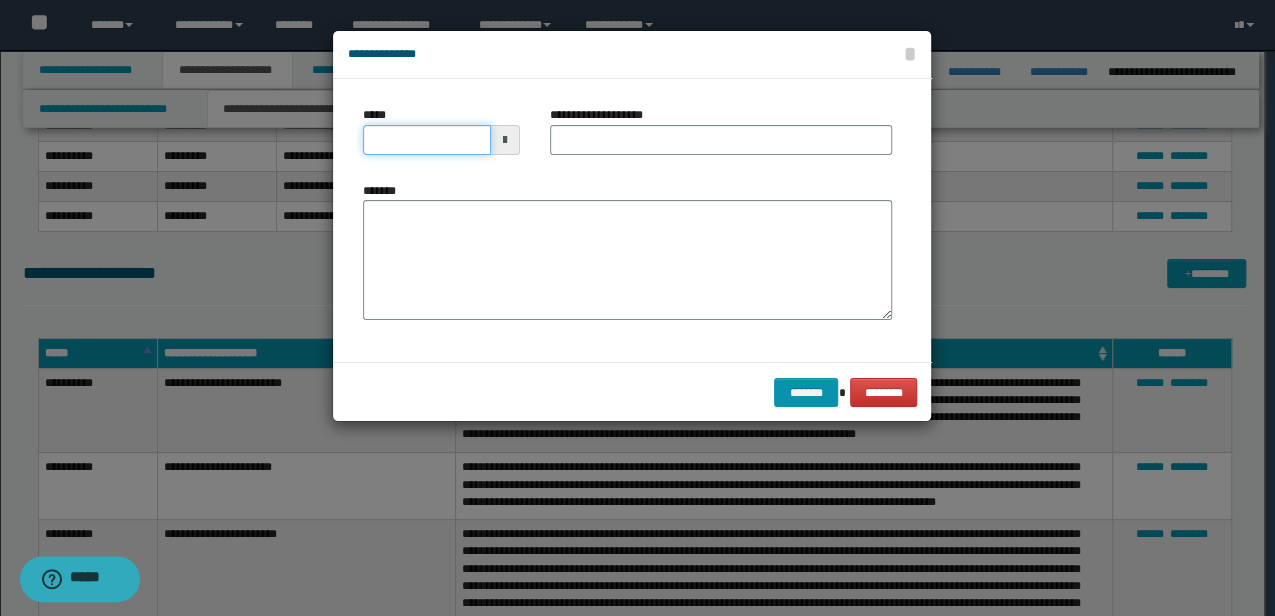 drag, startPoint x: 429, startPoint y: 133, endPoint x: 99, endPoint y: 99, distance: 331.7469 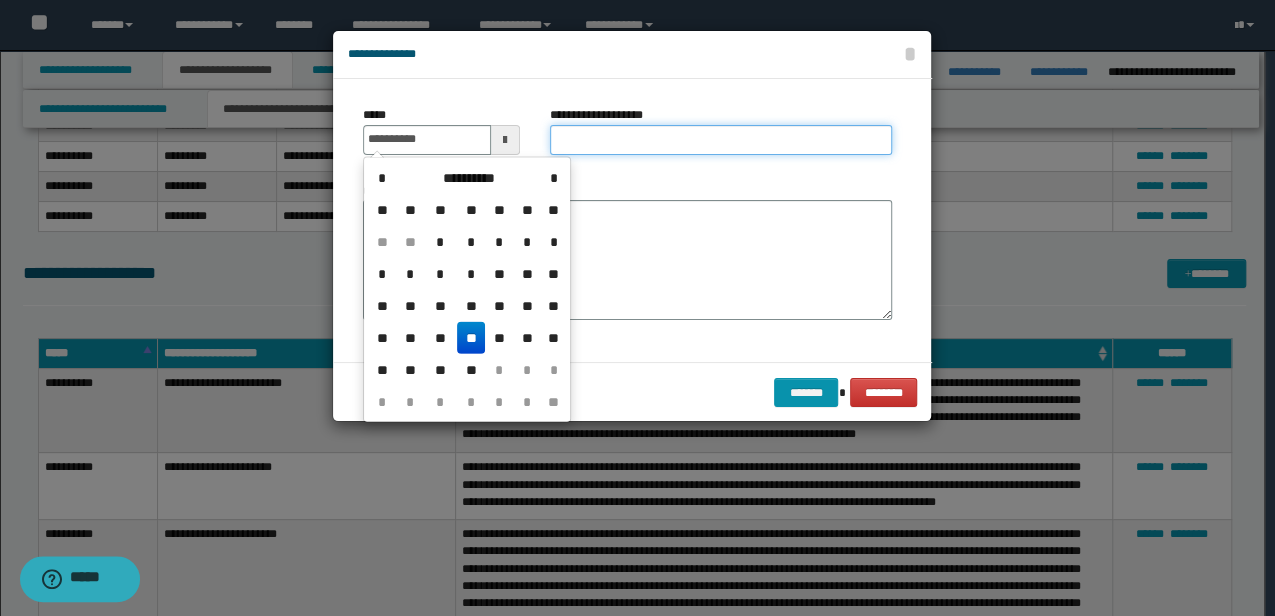 type on "**********" 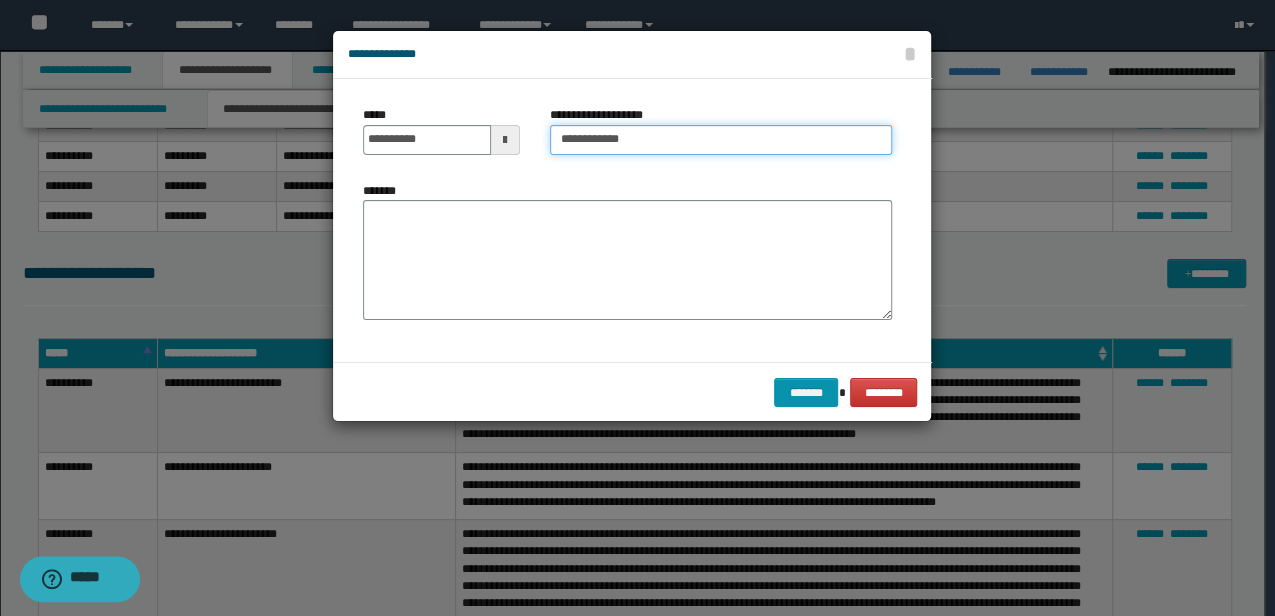 type on "**********" 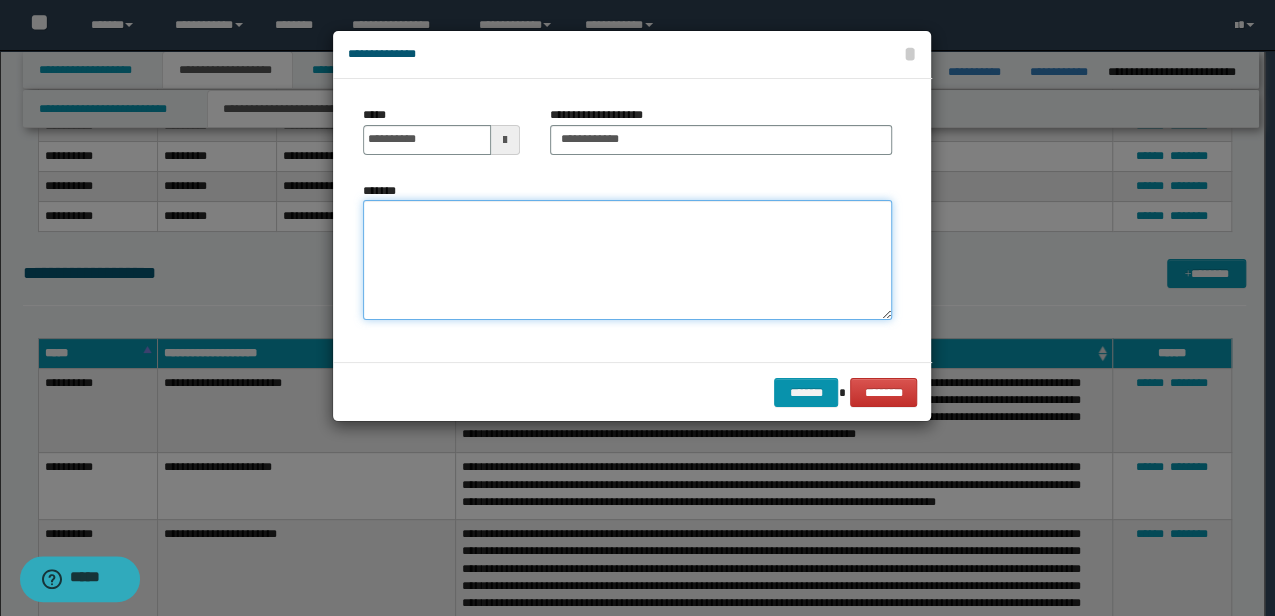click on "*******" at bounding box center (627, 260) 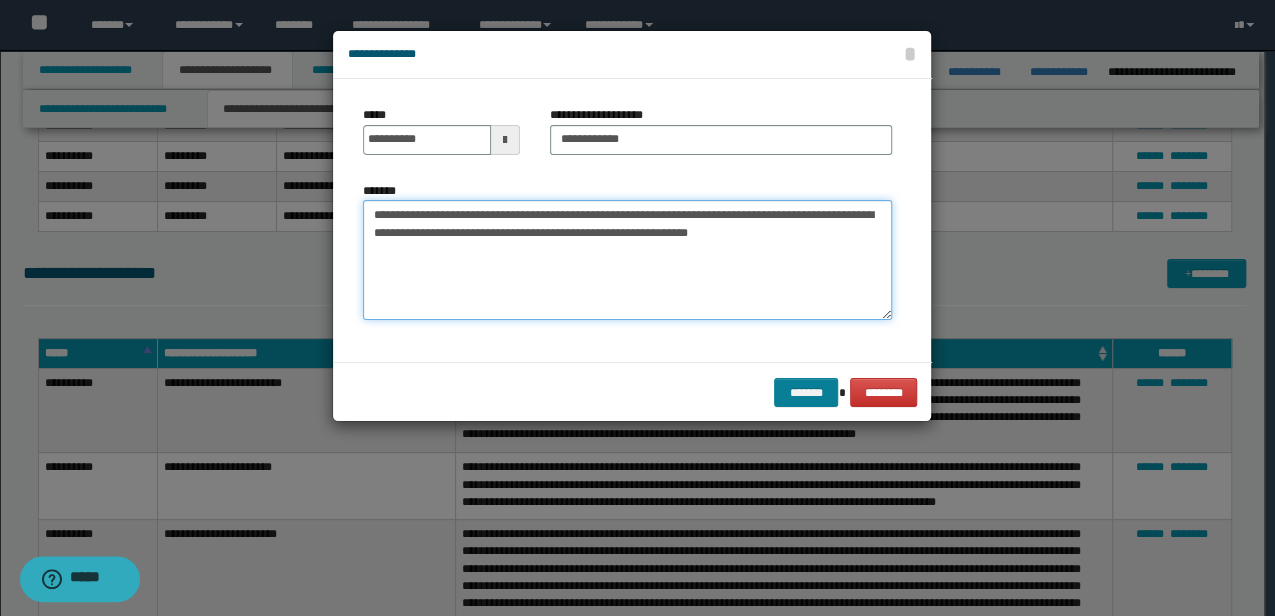 type on "**********" 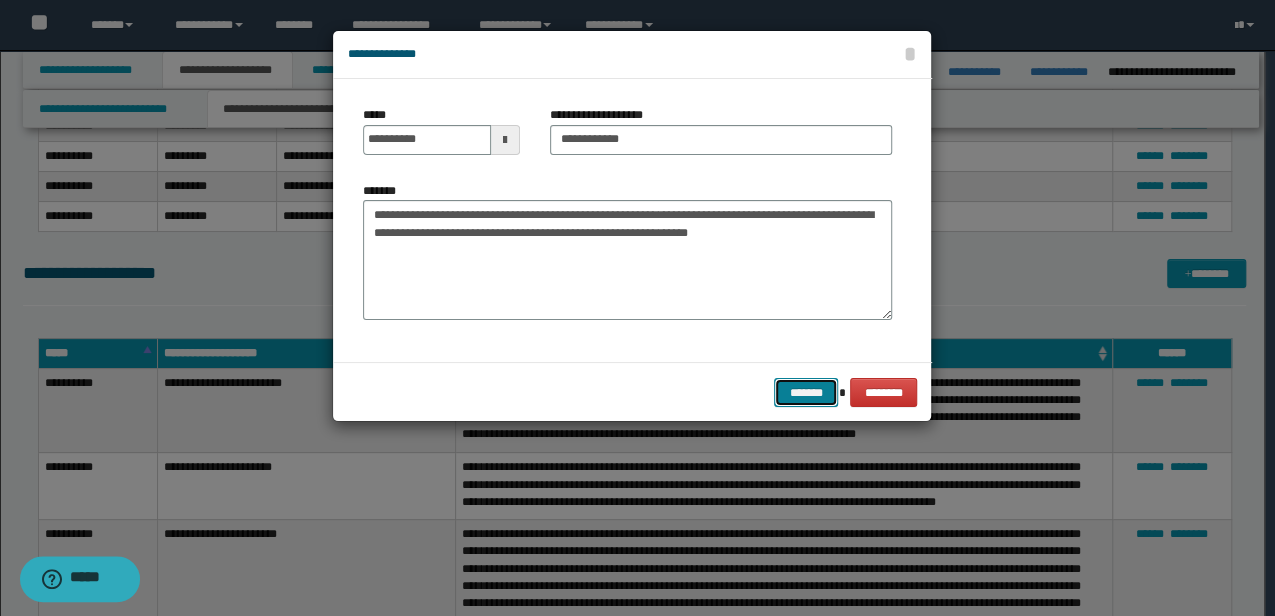 click on "*******" at bounding box center [806, 392] 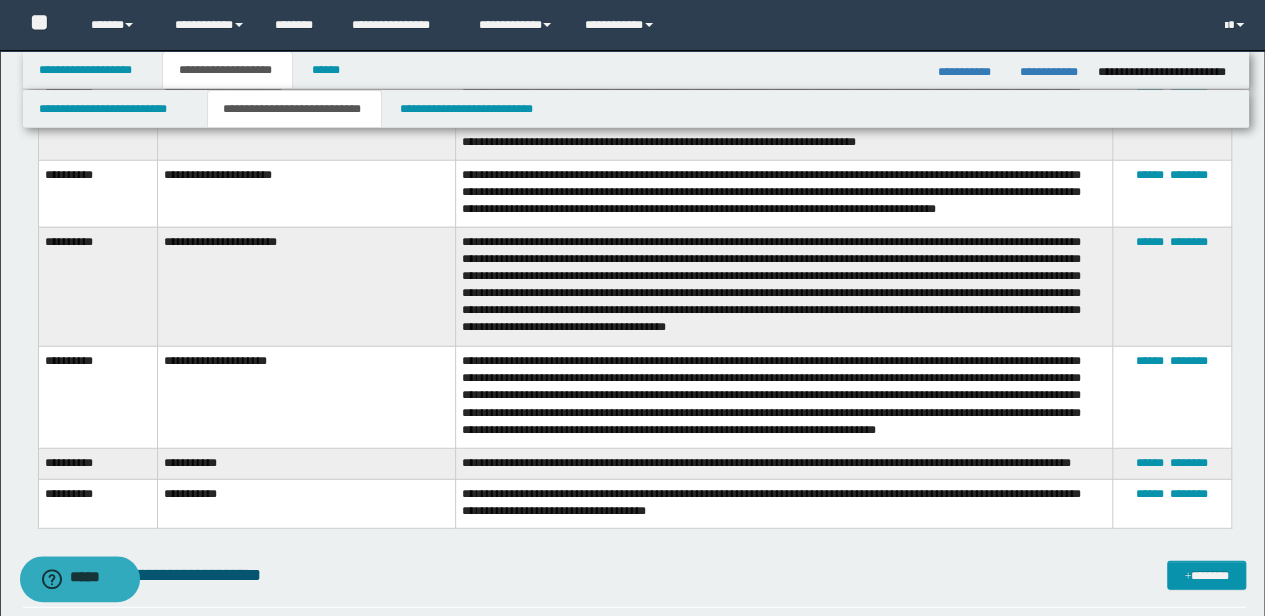 scroll, scrollTop: 2606, scrollLeft: 0, axis: vertical 